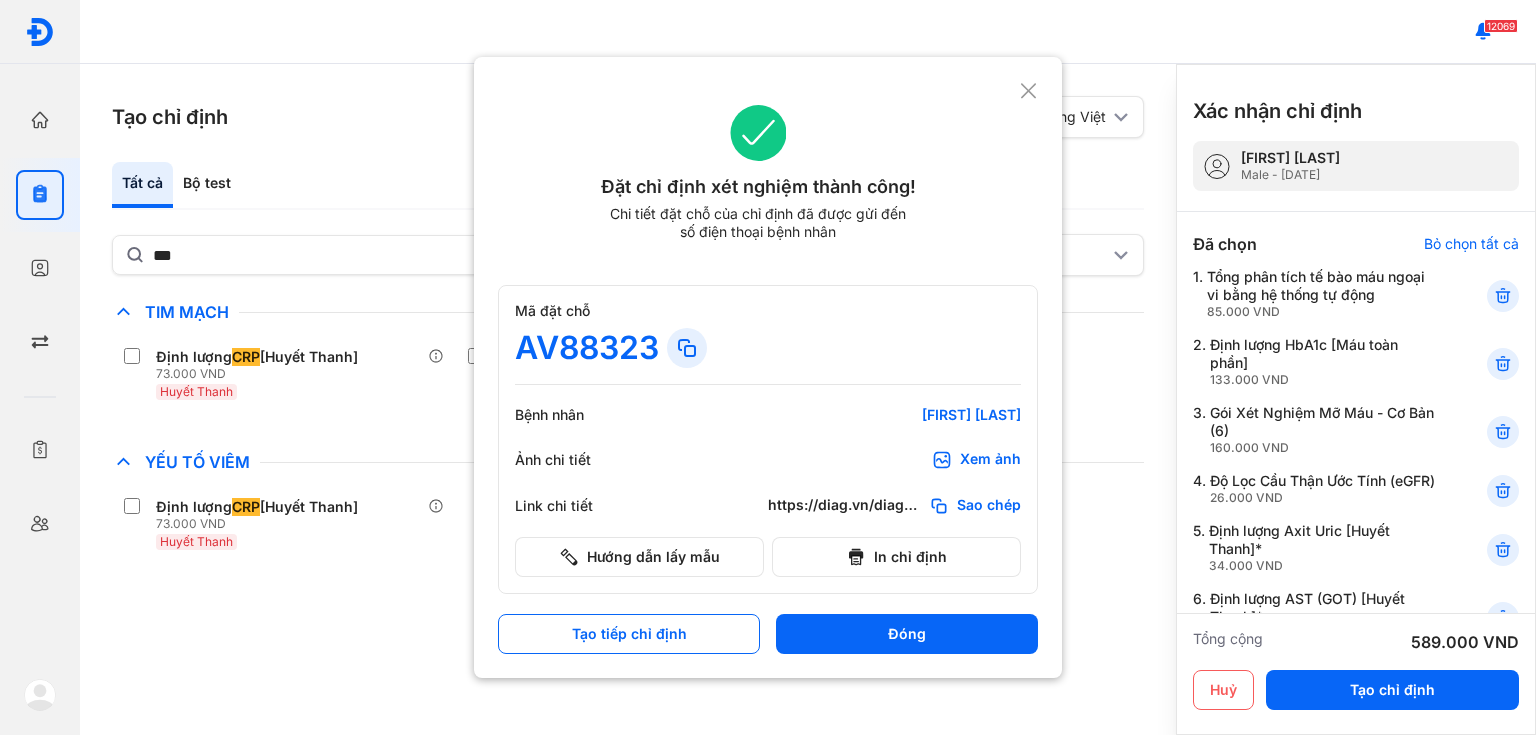 scroll, scrollTop: 0, scrollLeft: 0, axis: both 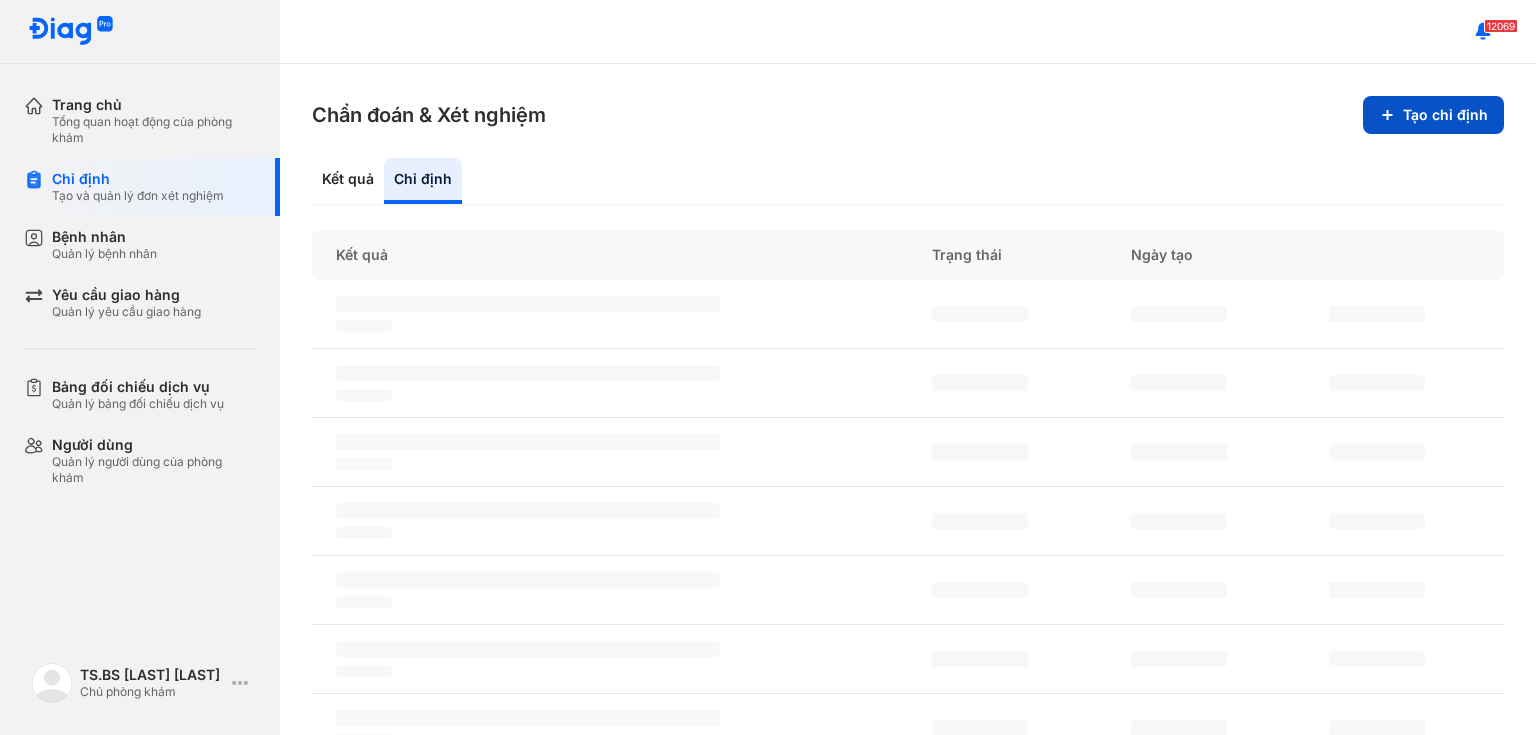 click on "Tạo chỉ định" at bounding box center (1433, 115) 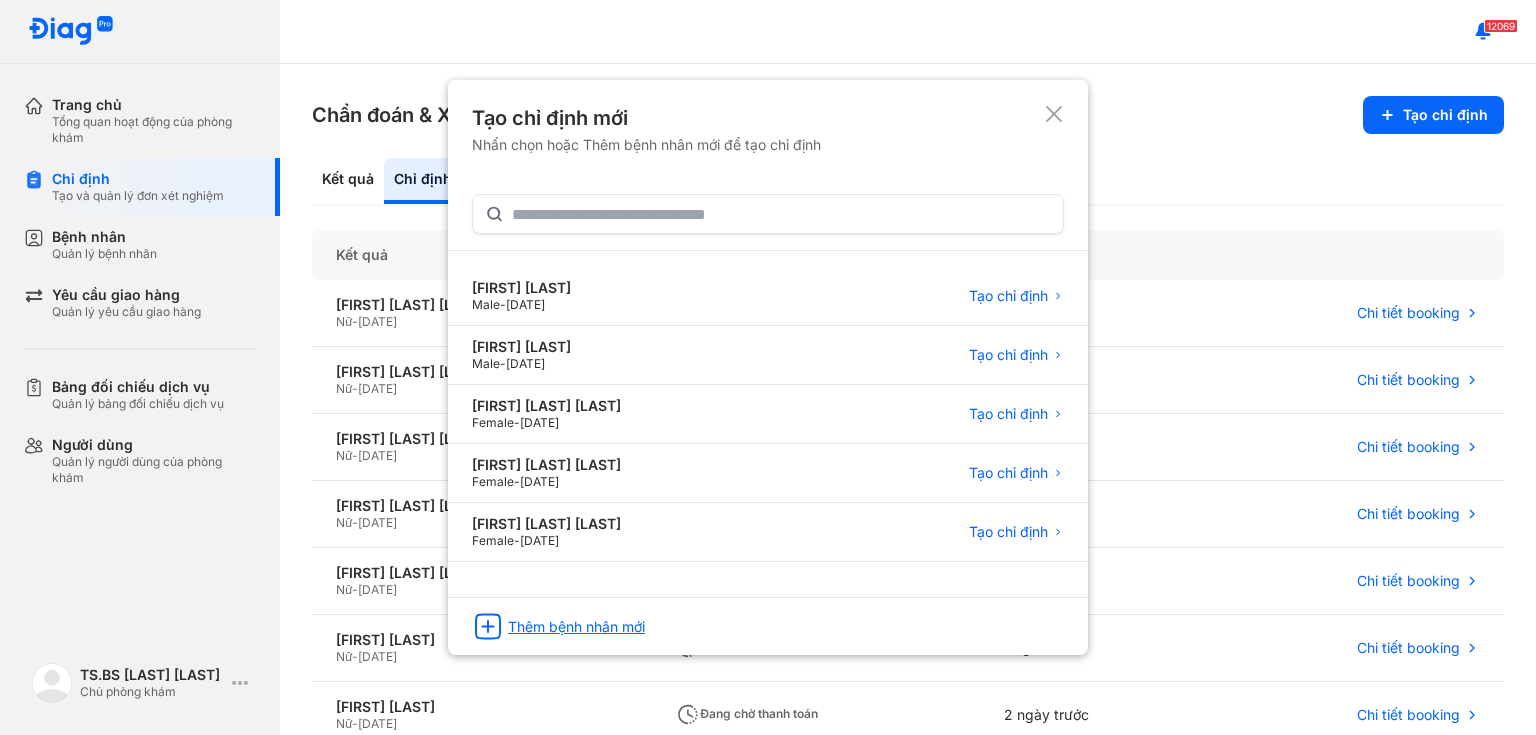 click on "Thêm bệnh nhân mới" 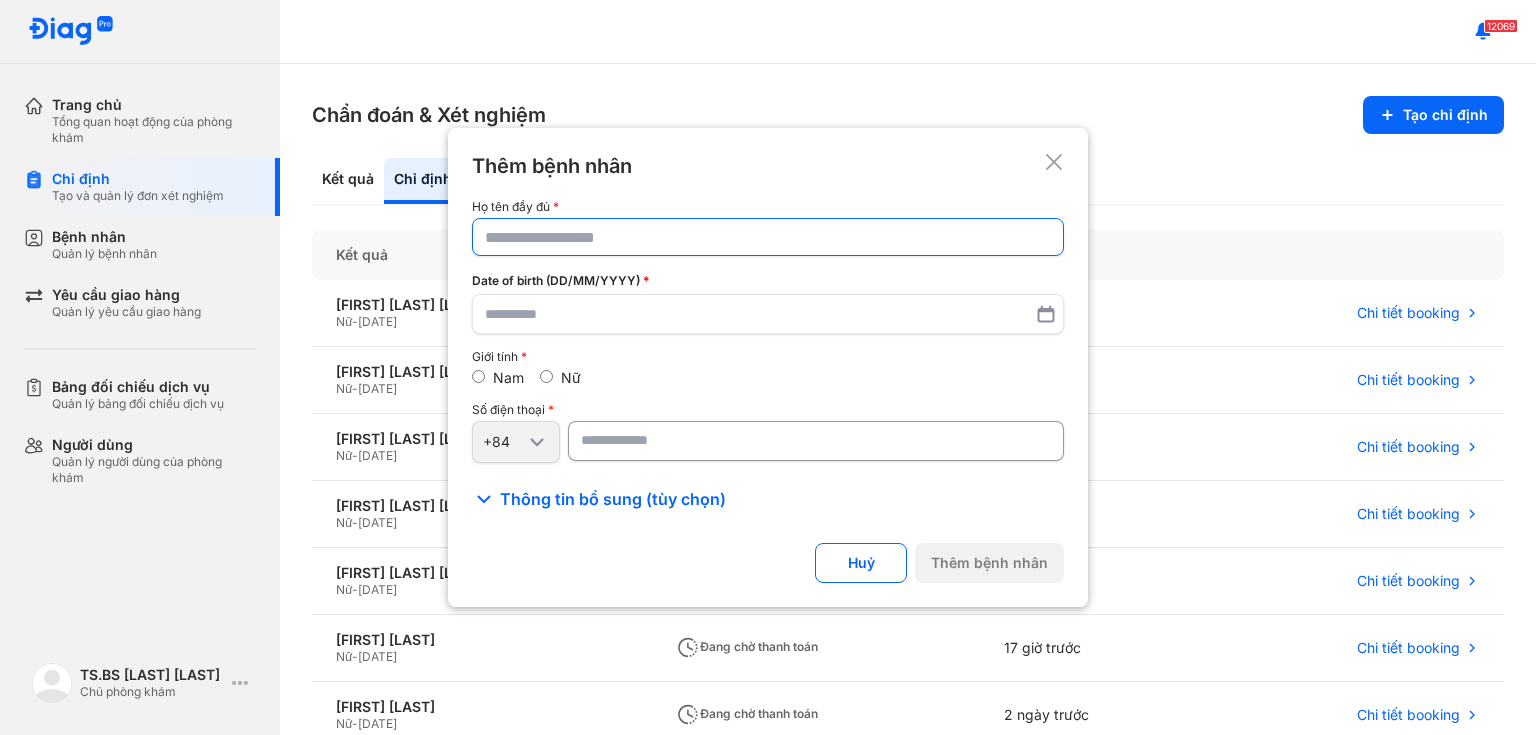 click 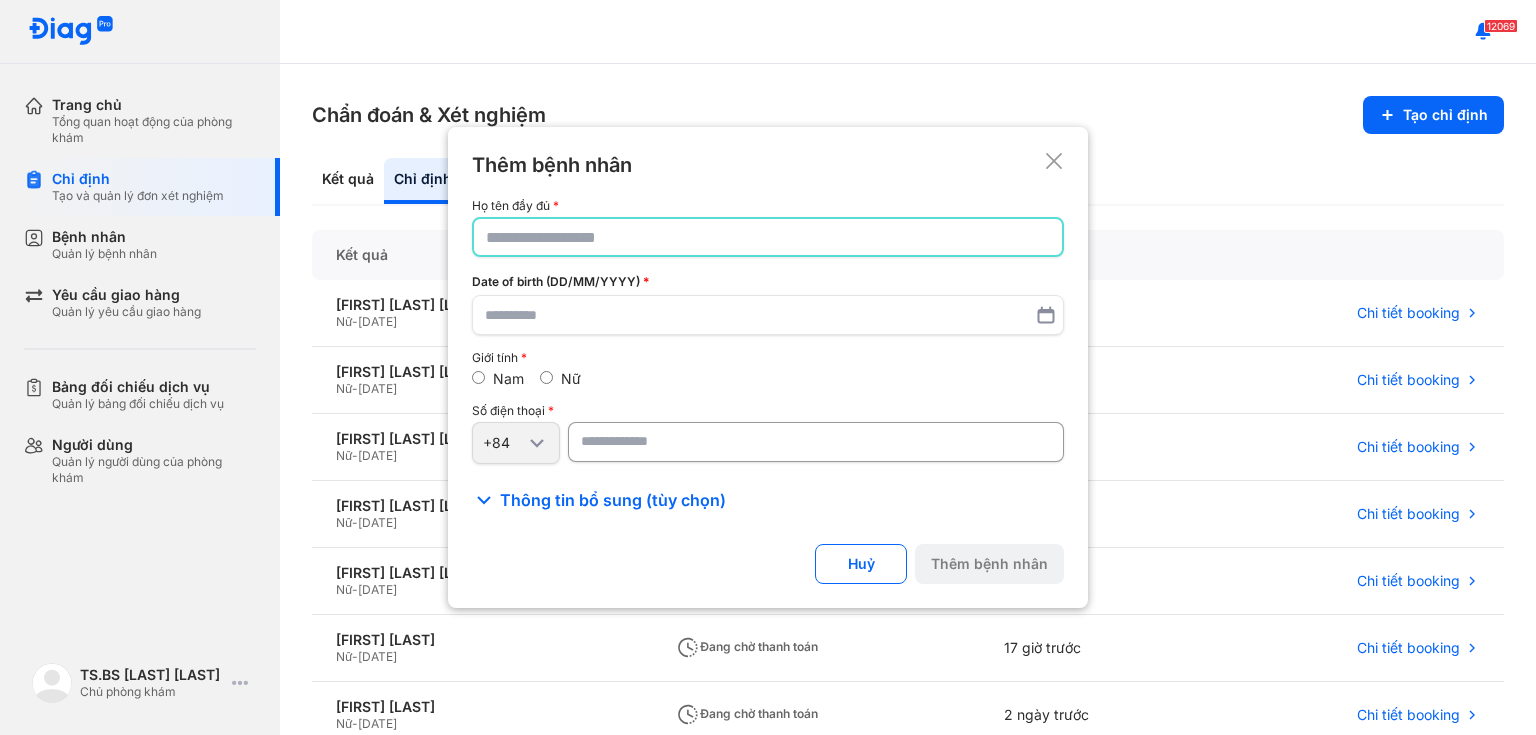 paste on "**********" 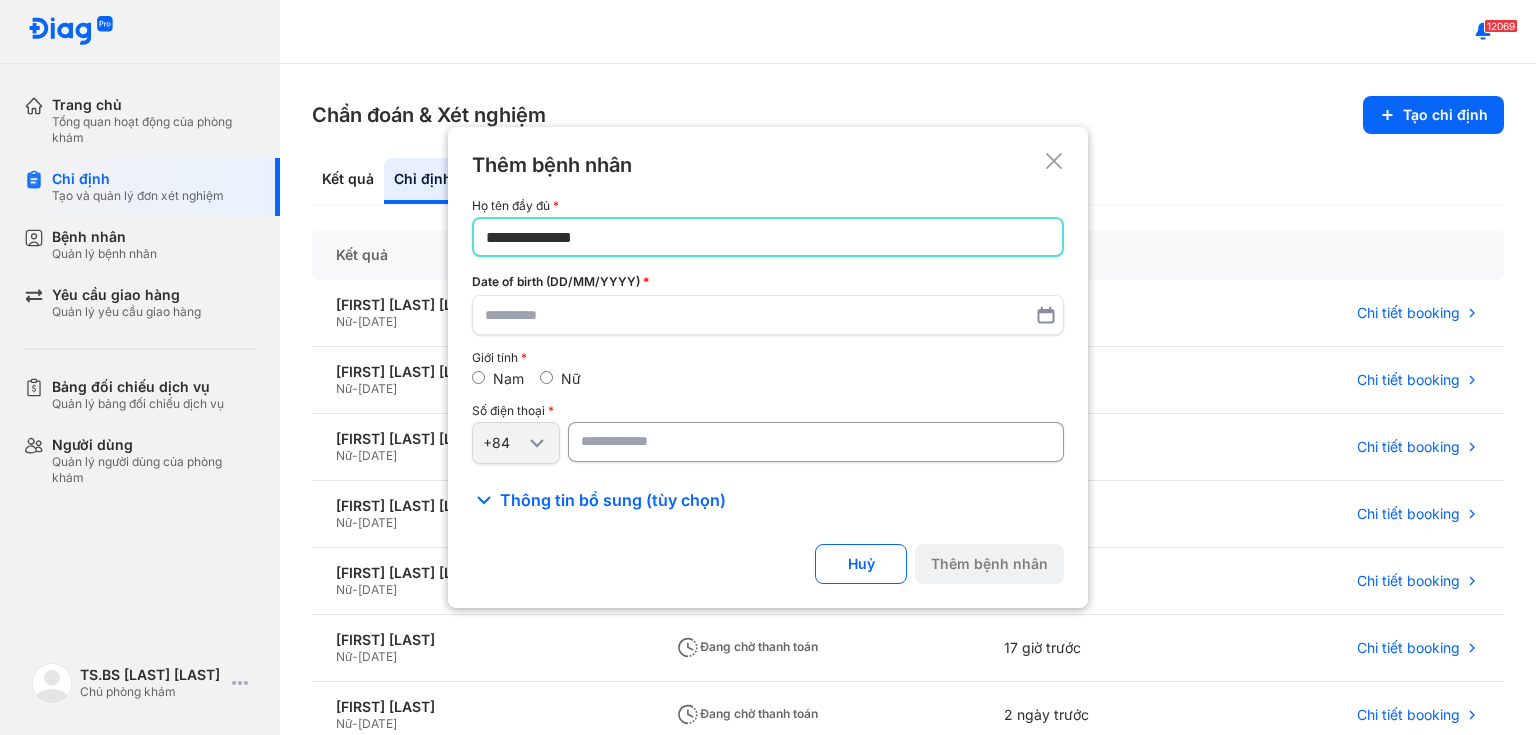 type on "**********" 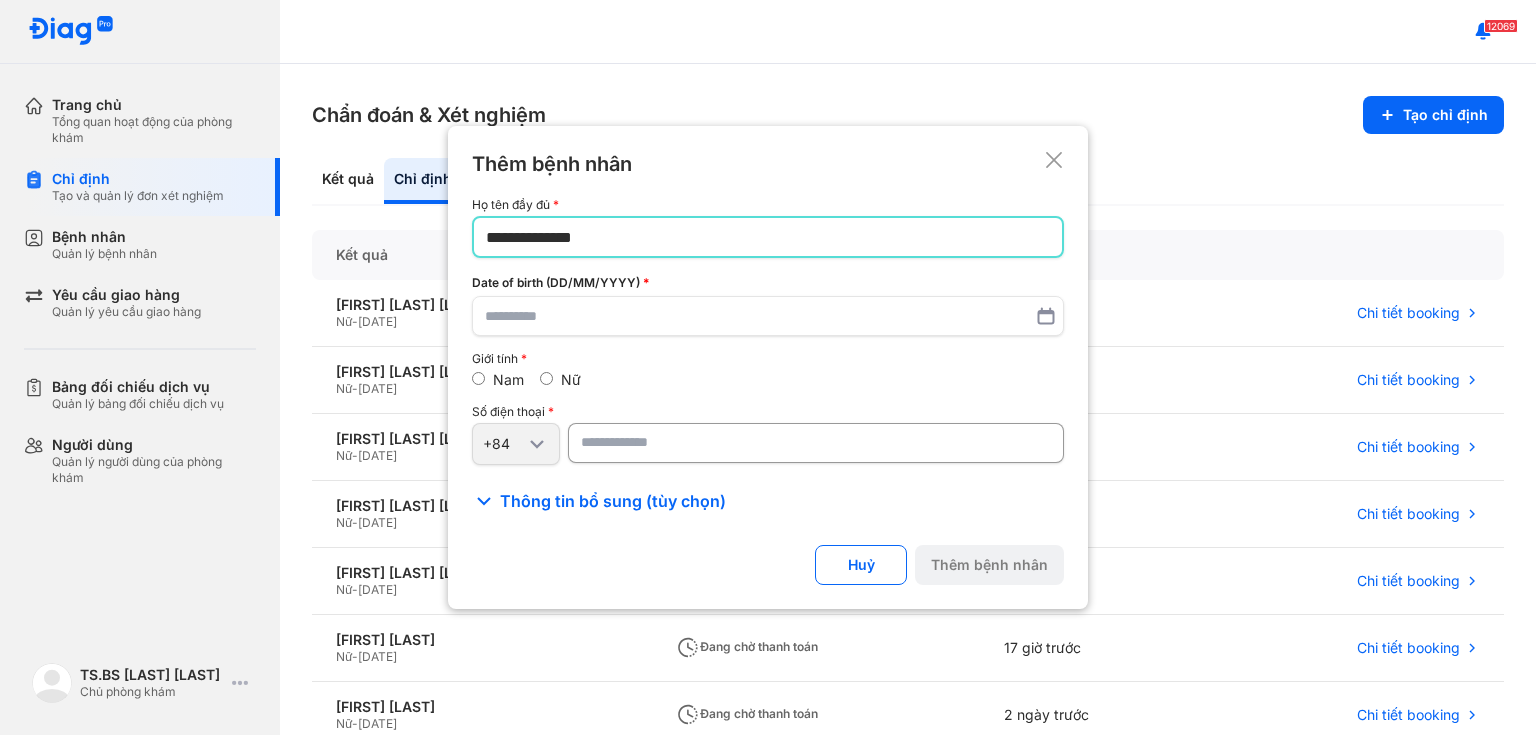 click on "Nữ" at bounding box center [571, 379] 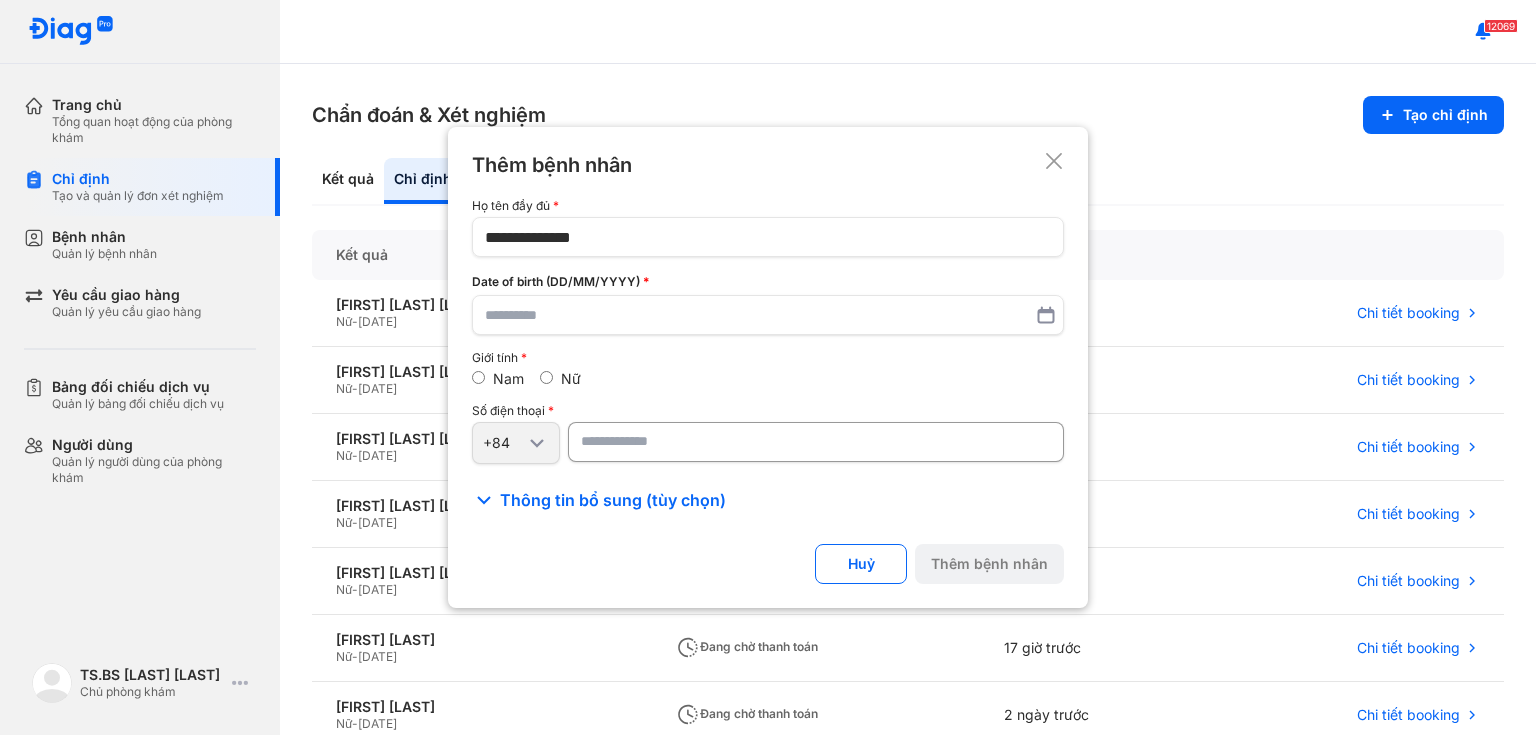 click at bounding box center (816, 442) 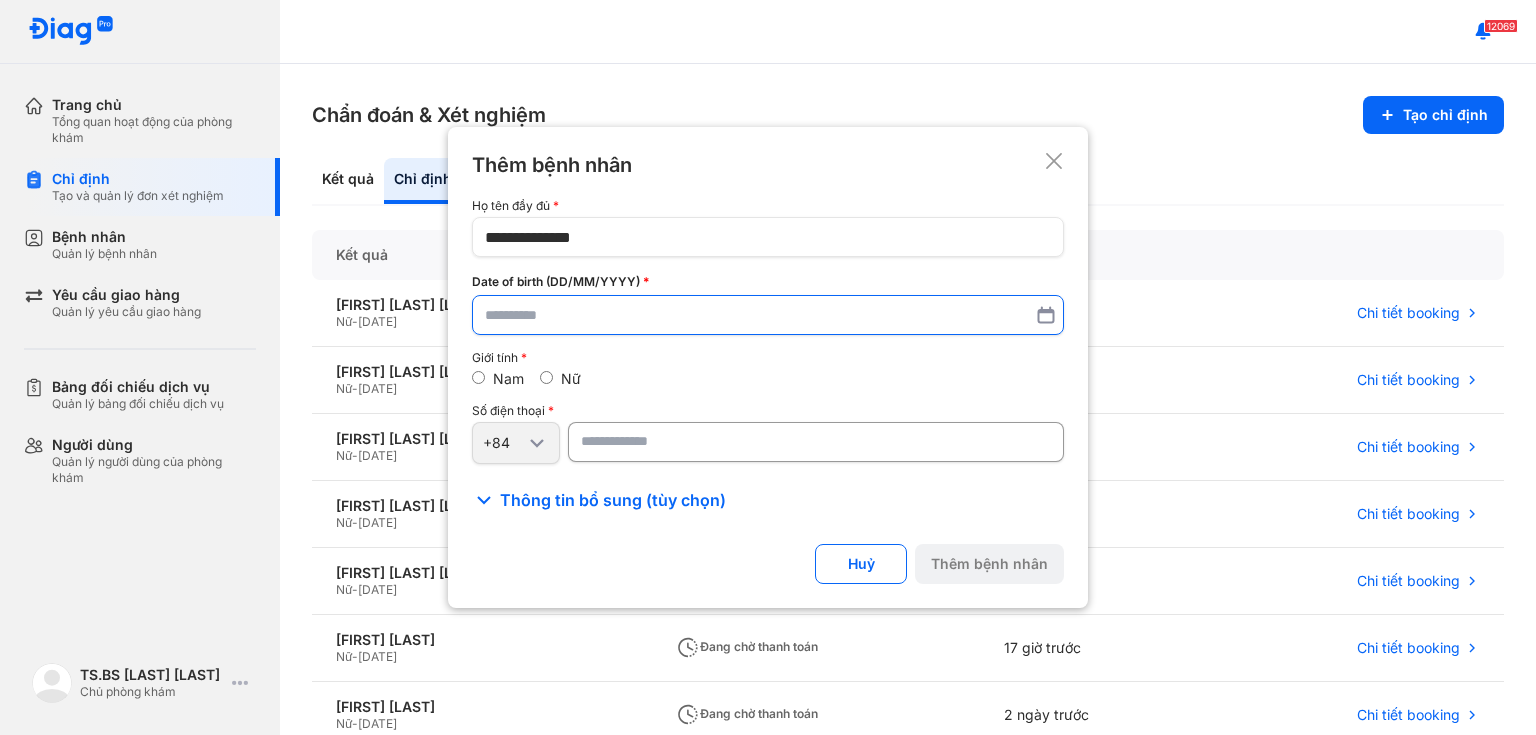 type on "**********" 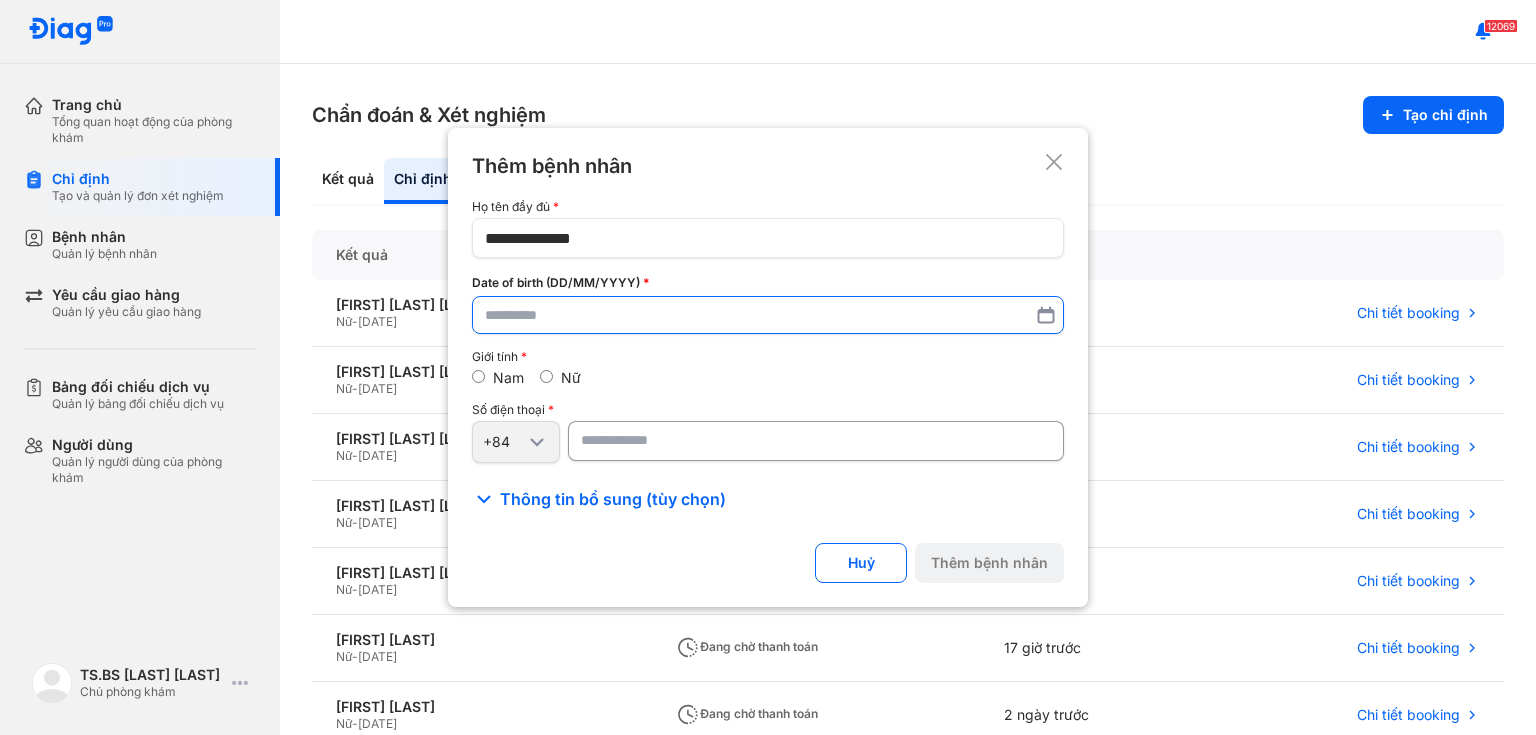 click at bounding box center (768, 315) 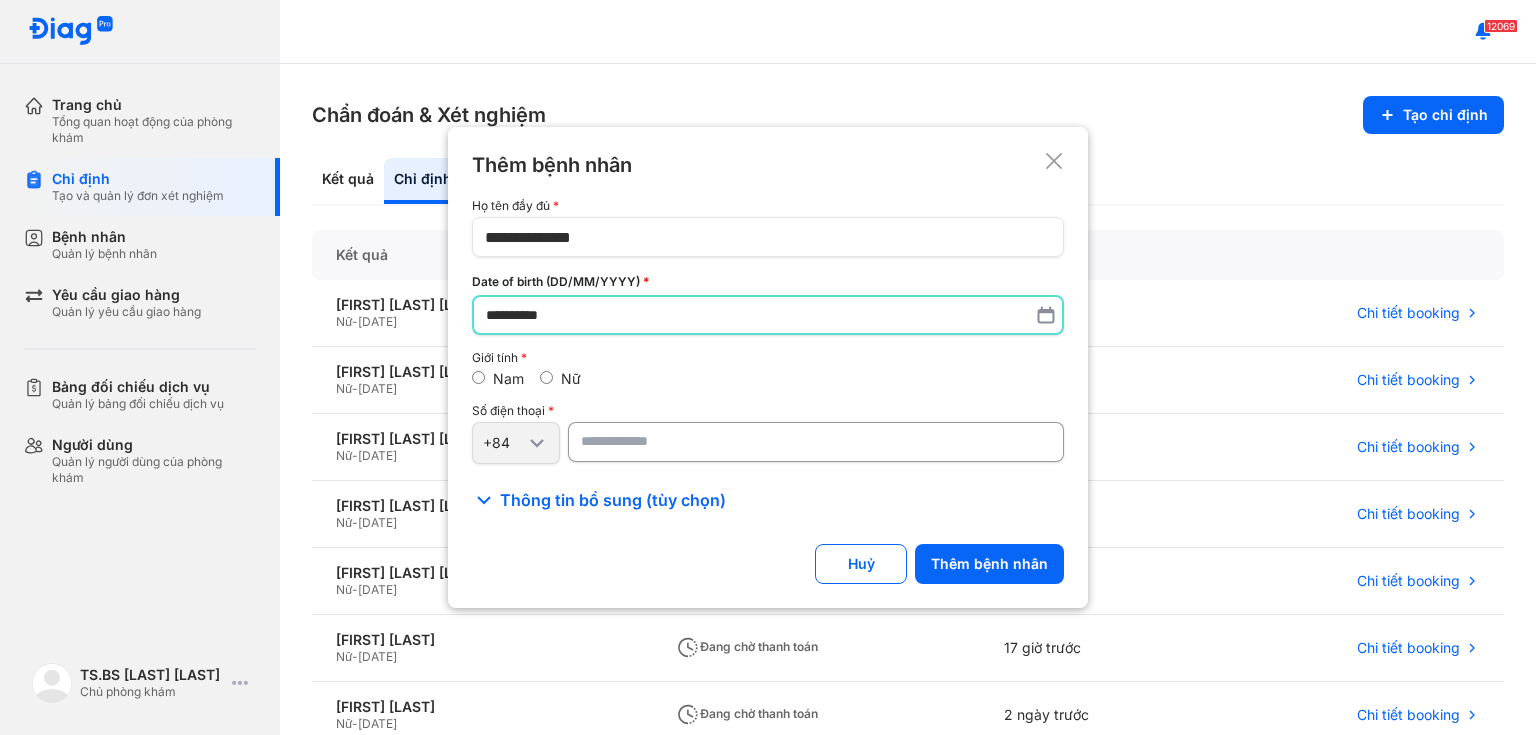 type on "**********" 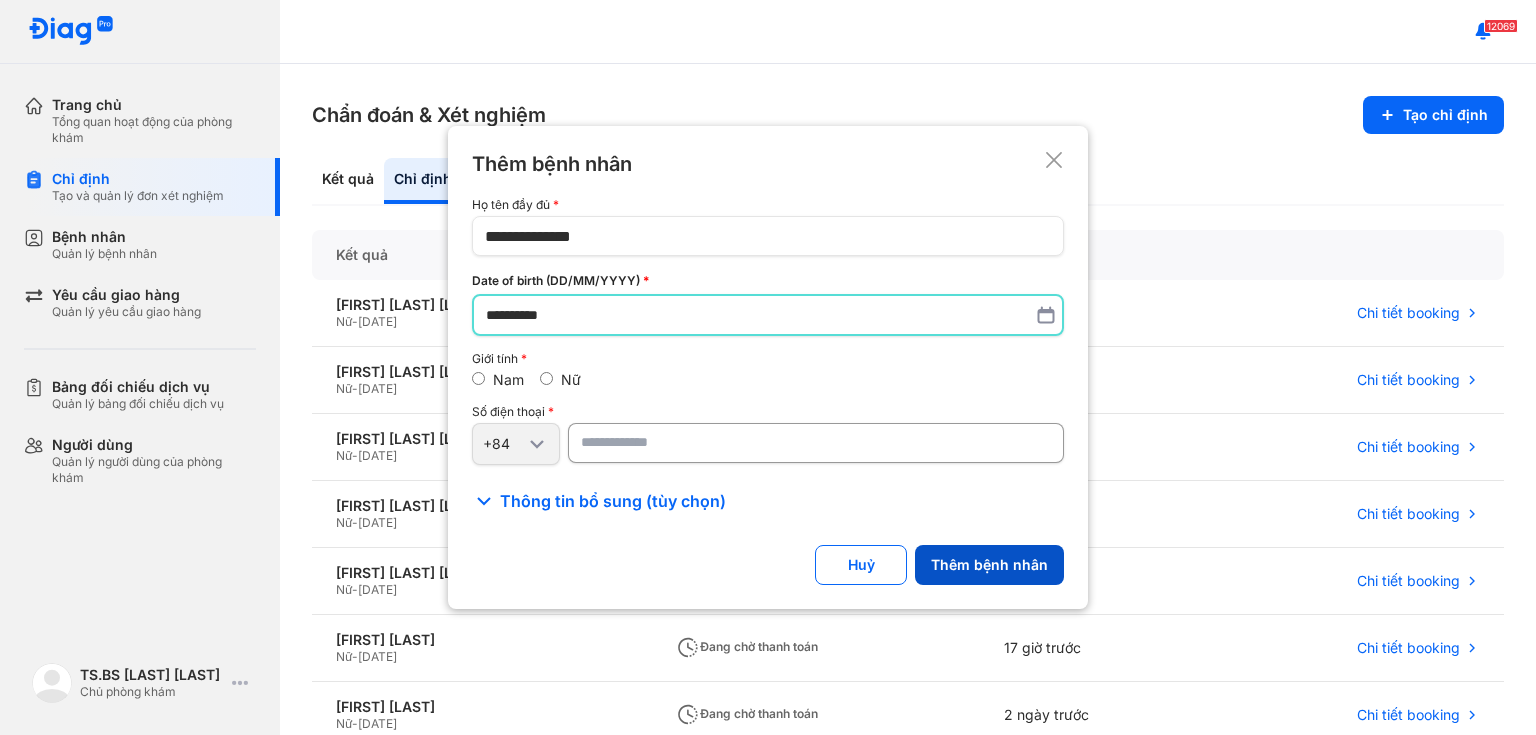 click on "Thêm bệnh nhân" at bounding box center [989, 565] 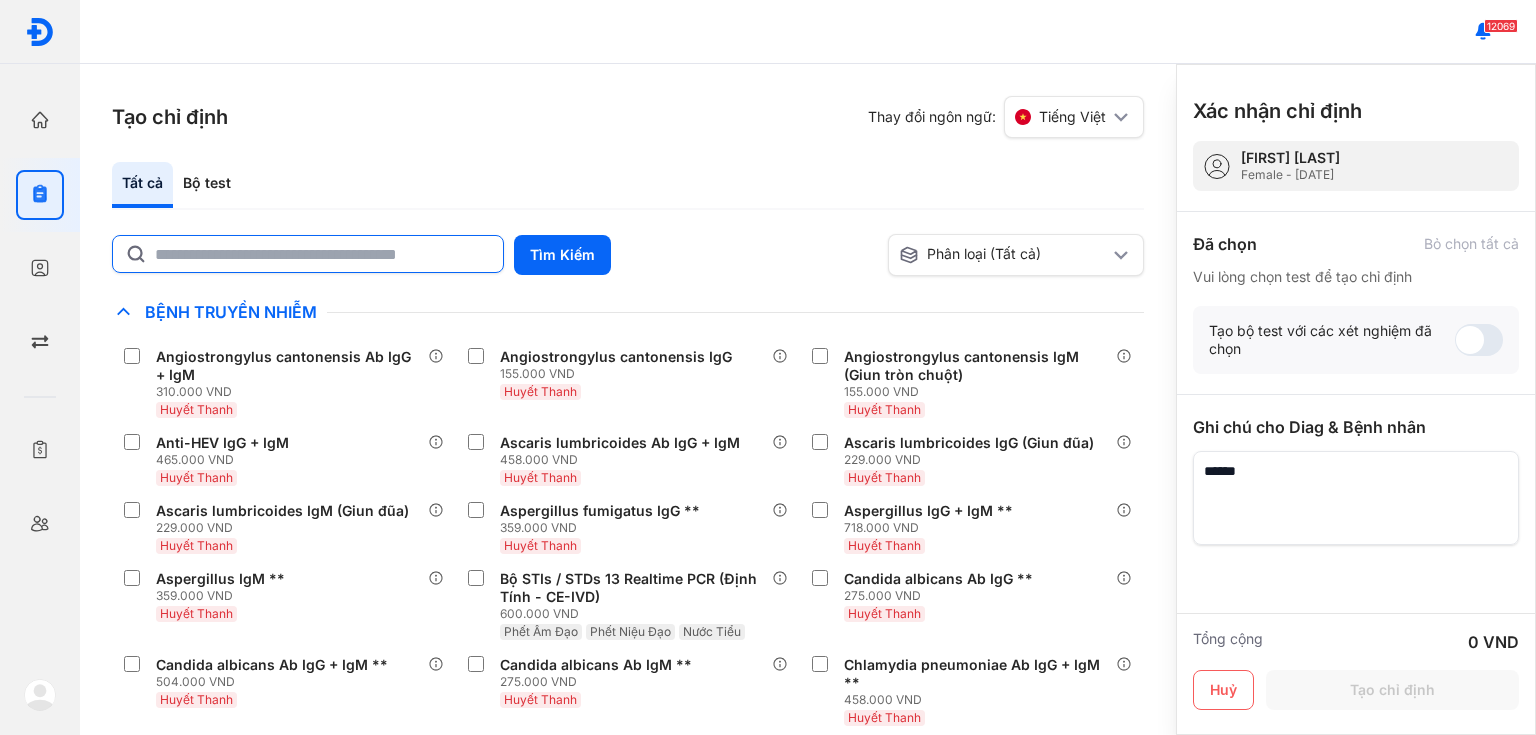click 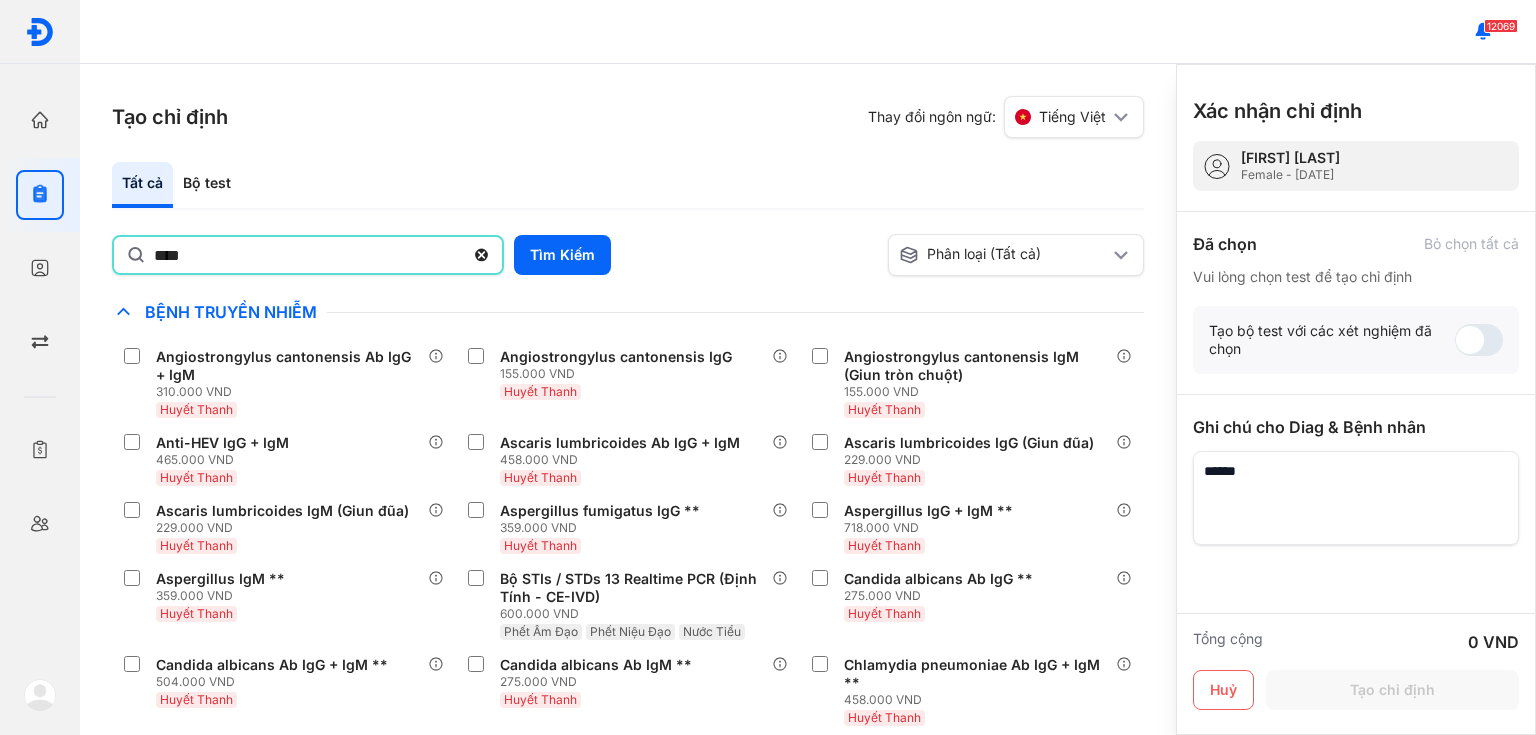 type on "*********" 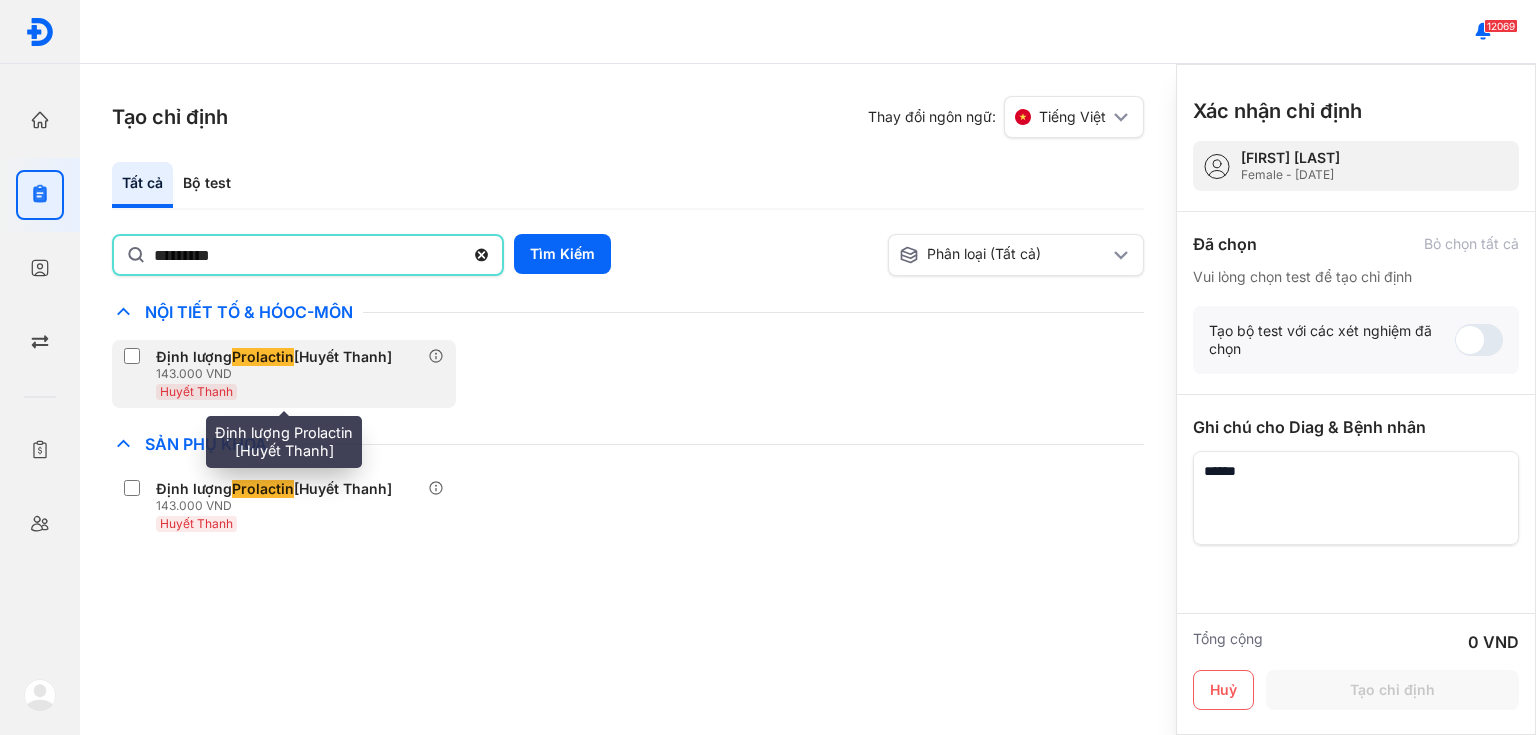 click on "Định lượng  Prolactin  [Huyết Thanh]" at bounding box center [274, 357] 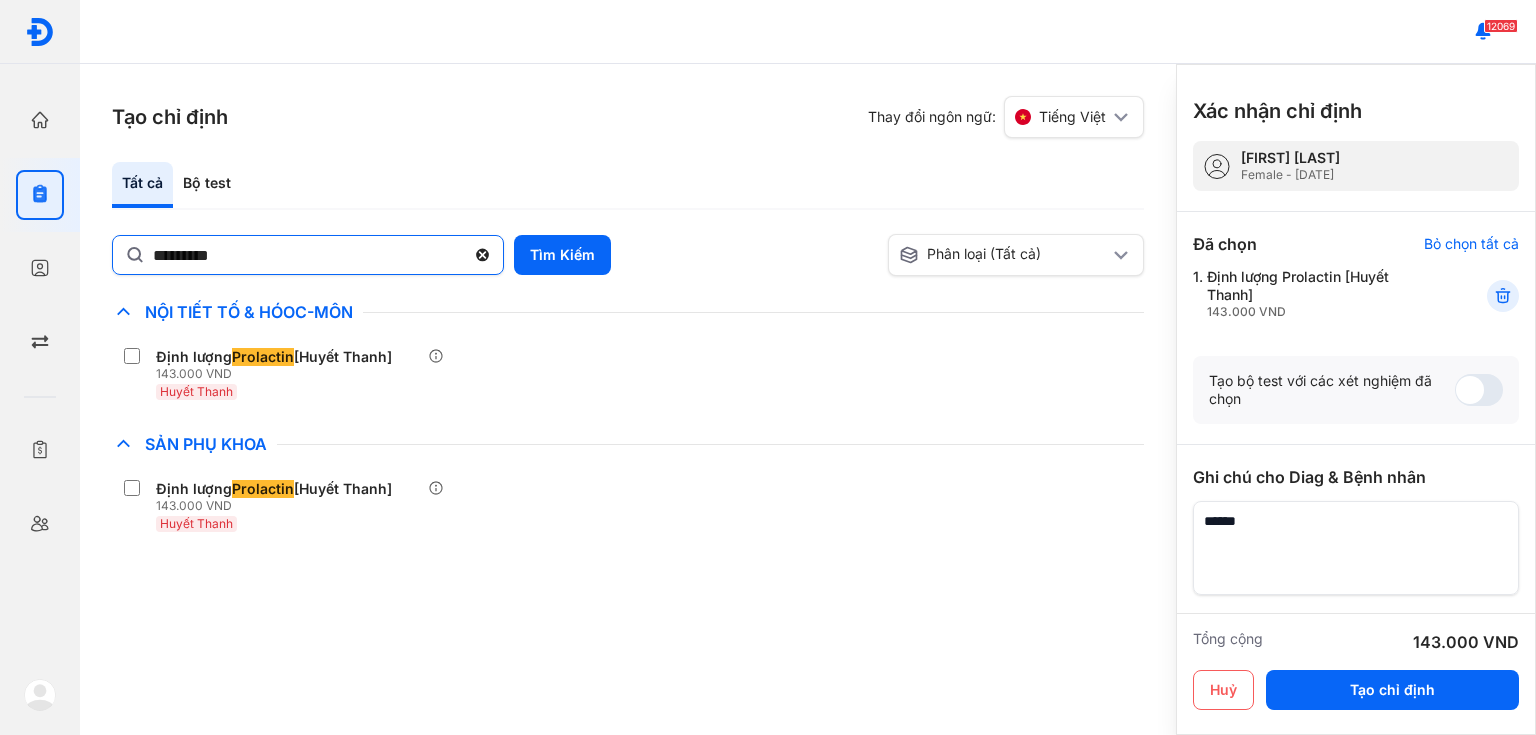 click 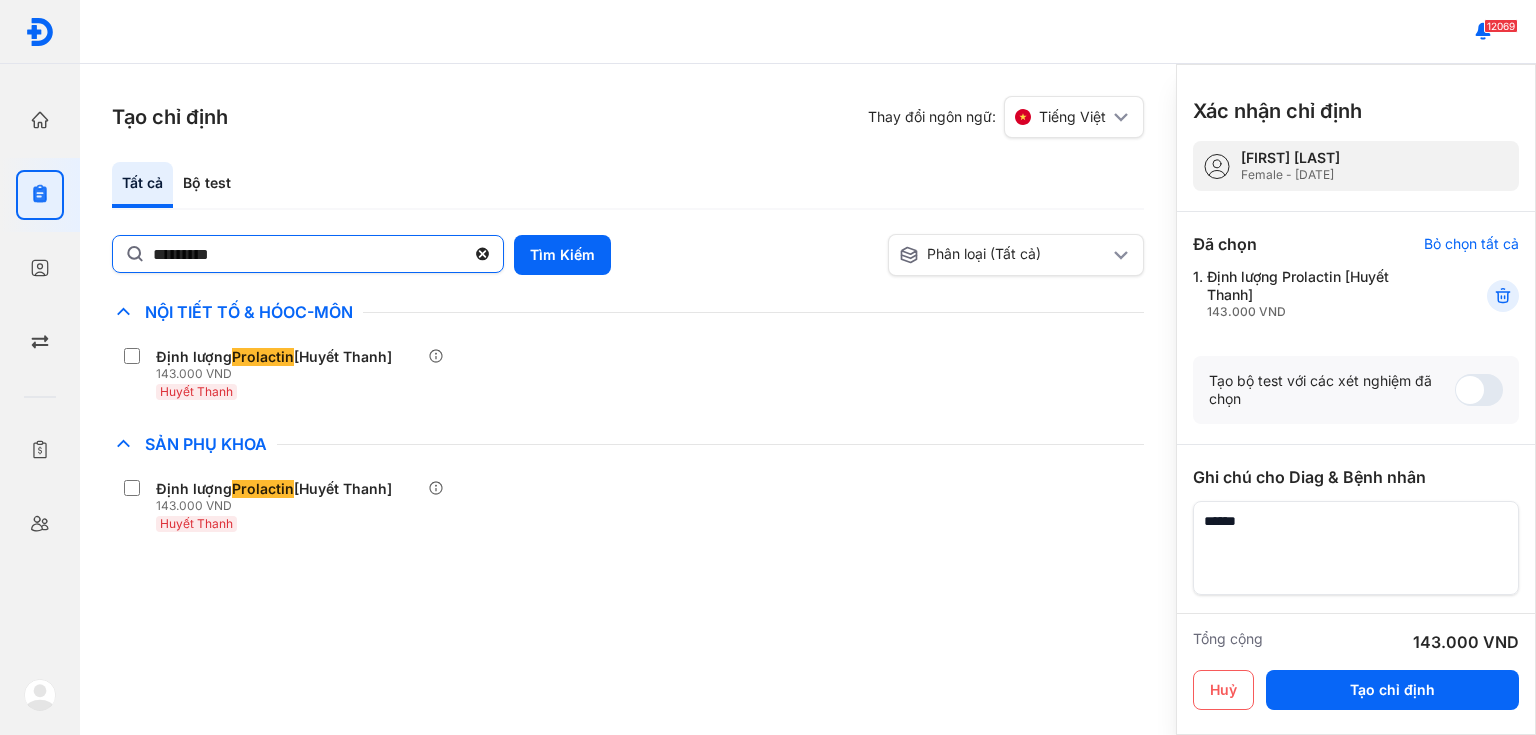 click on "*********" 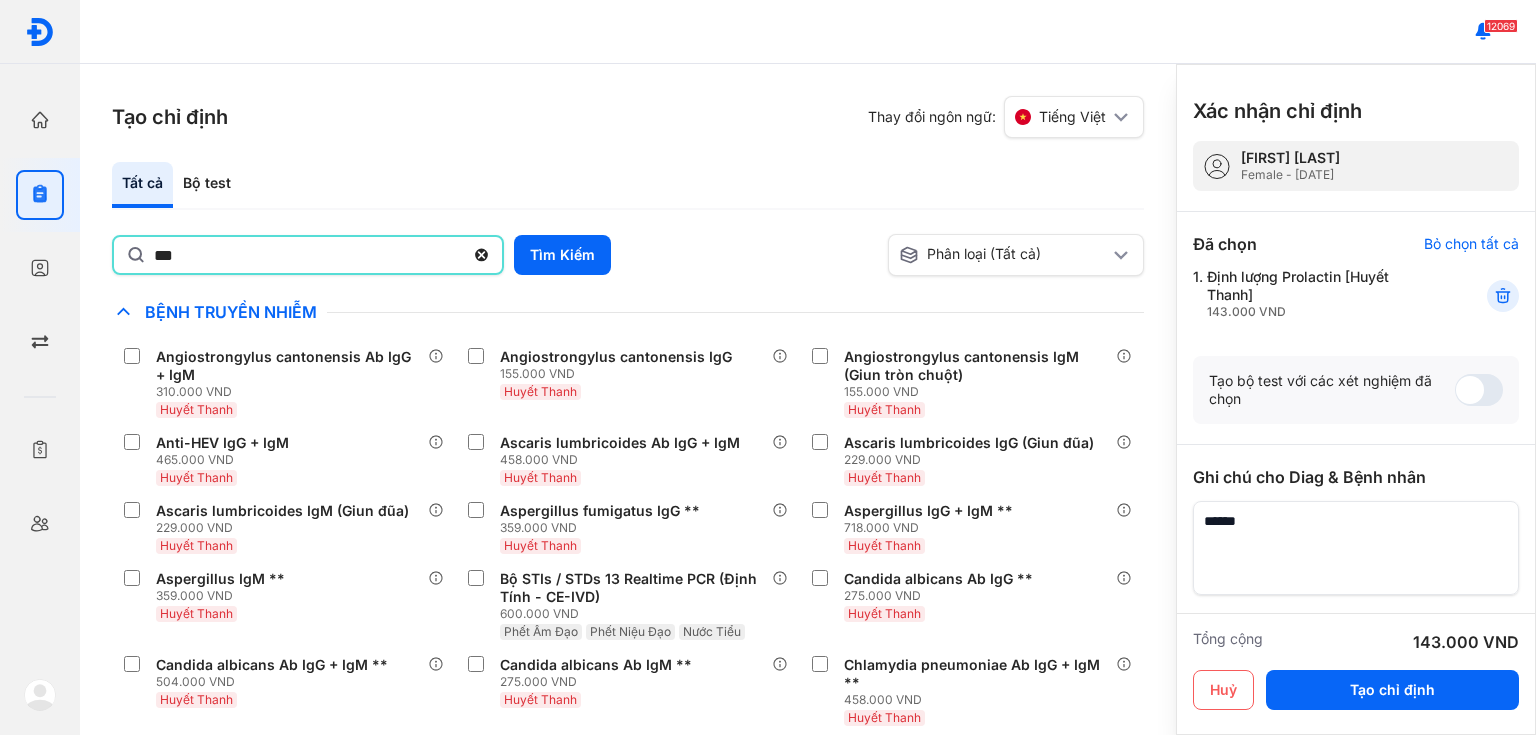 type on "***" 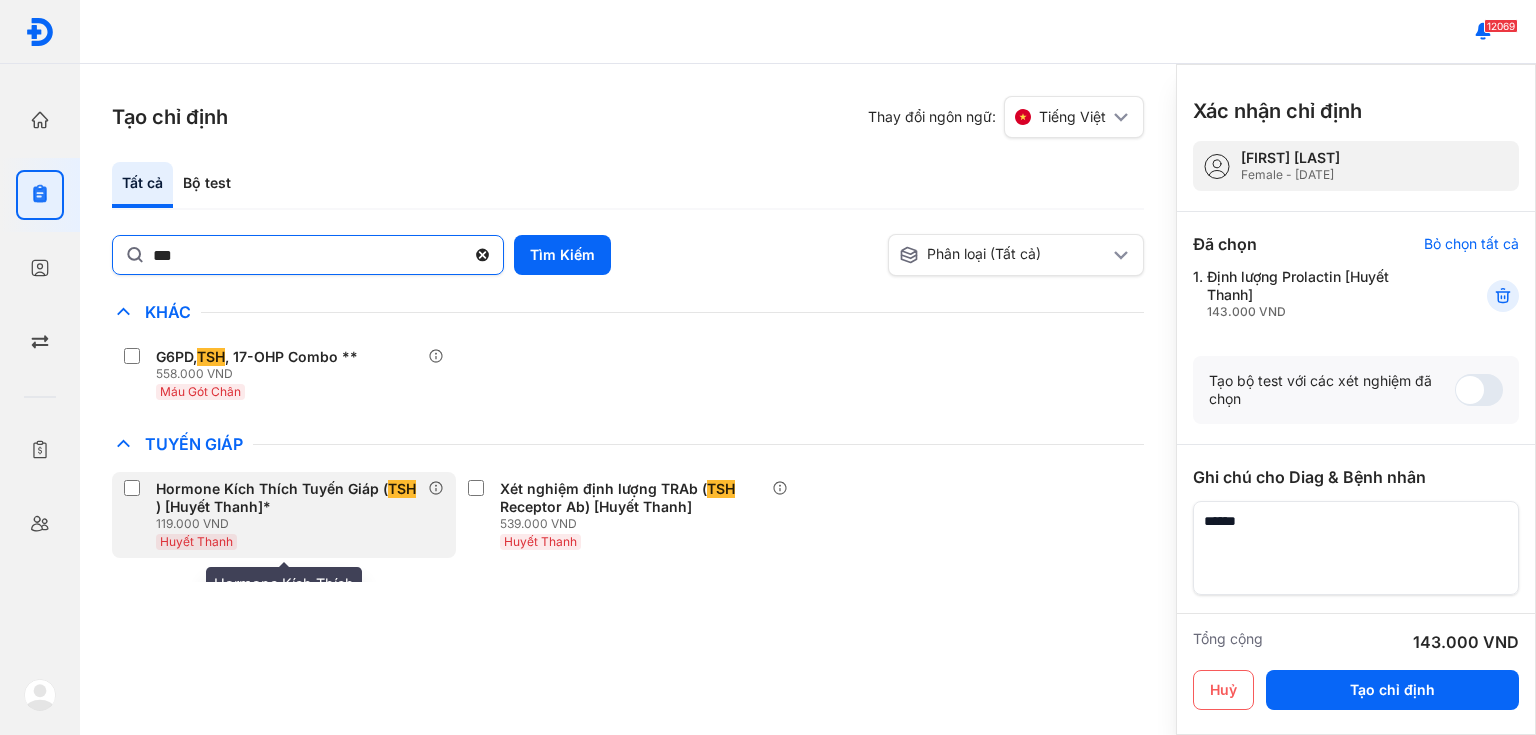 drag, startPoint x: 411, startPoint y: 516, endPoint x: 400, endPoint y: 505, distance: 15.556349 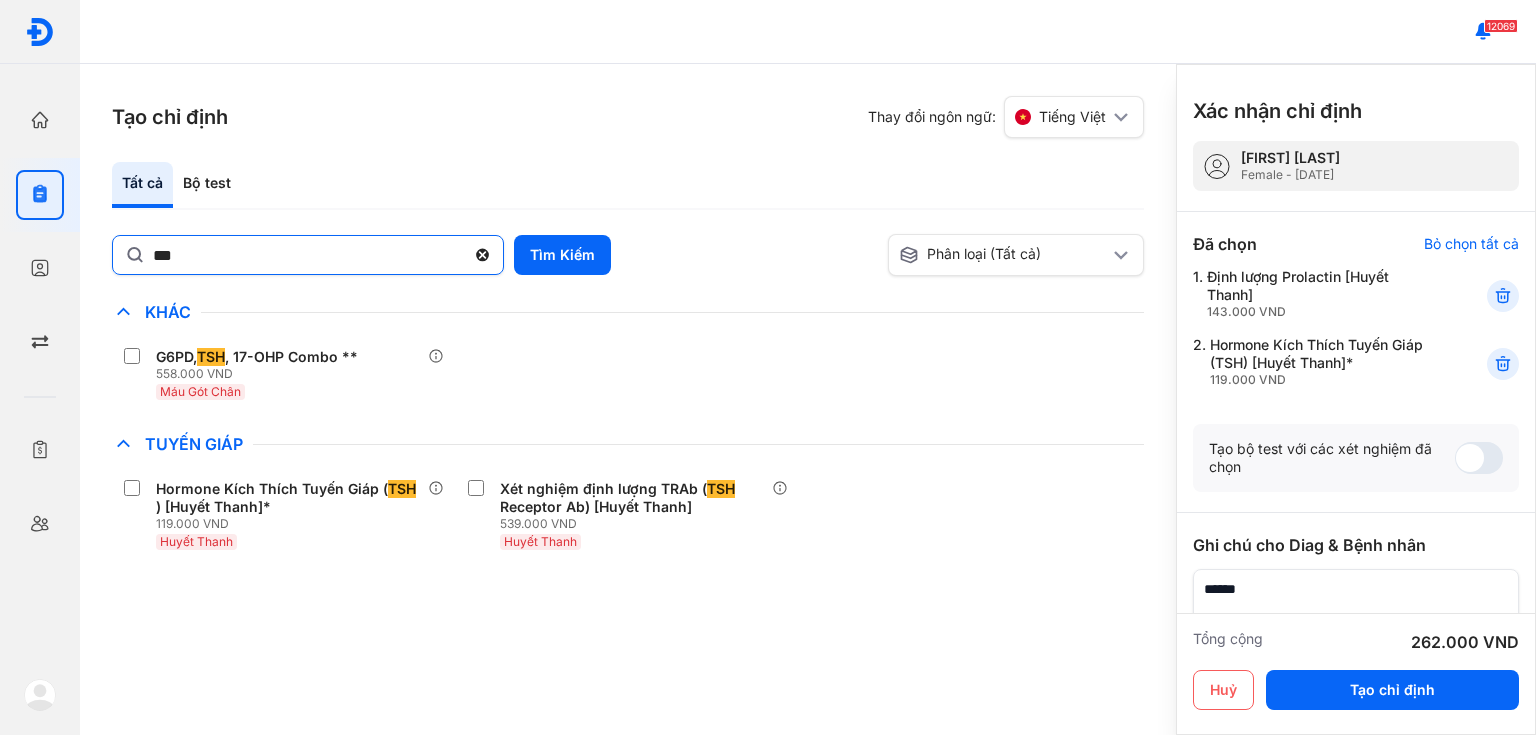click 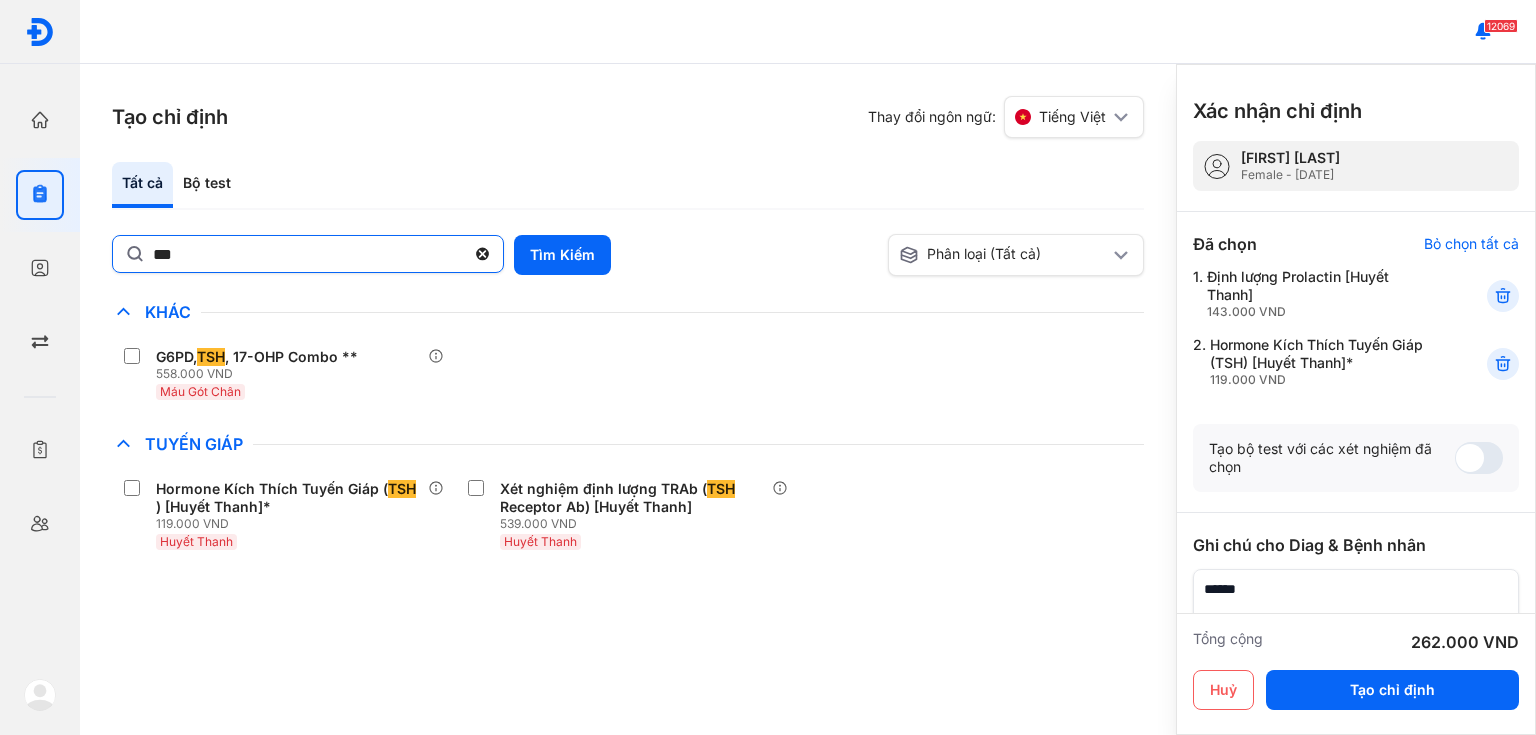 click on "***" 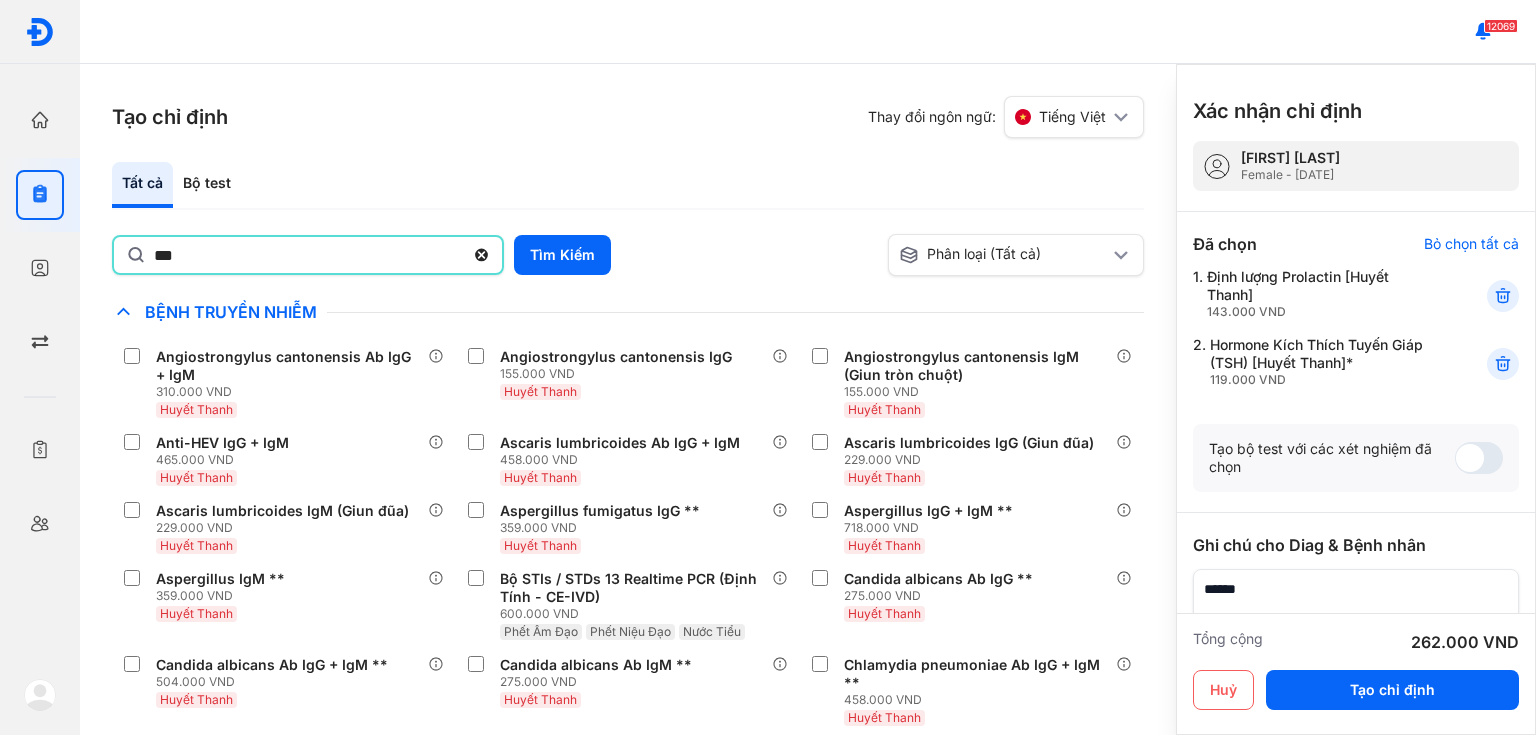 type on "***" 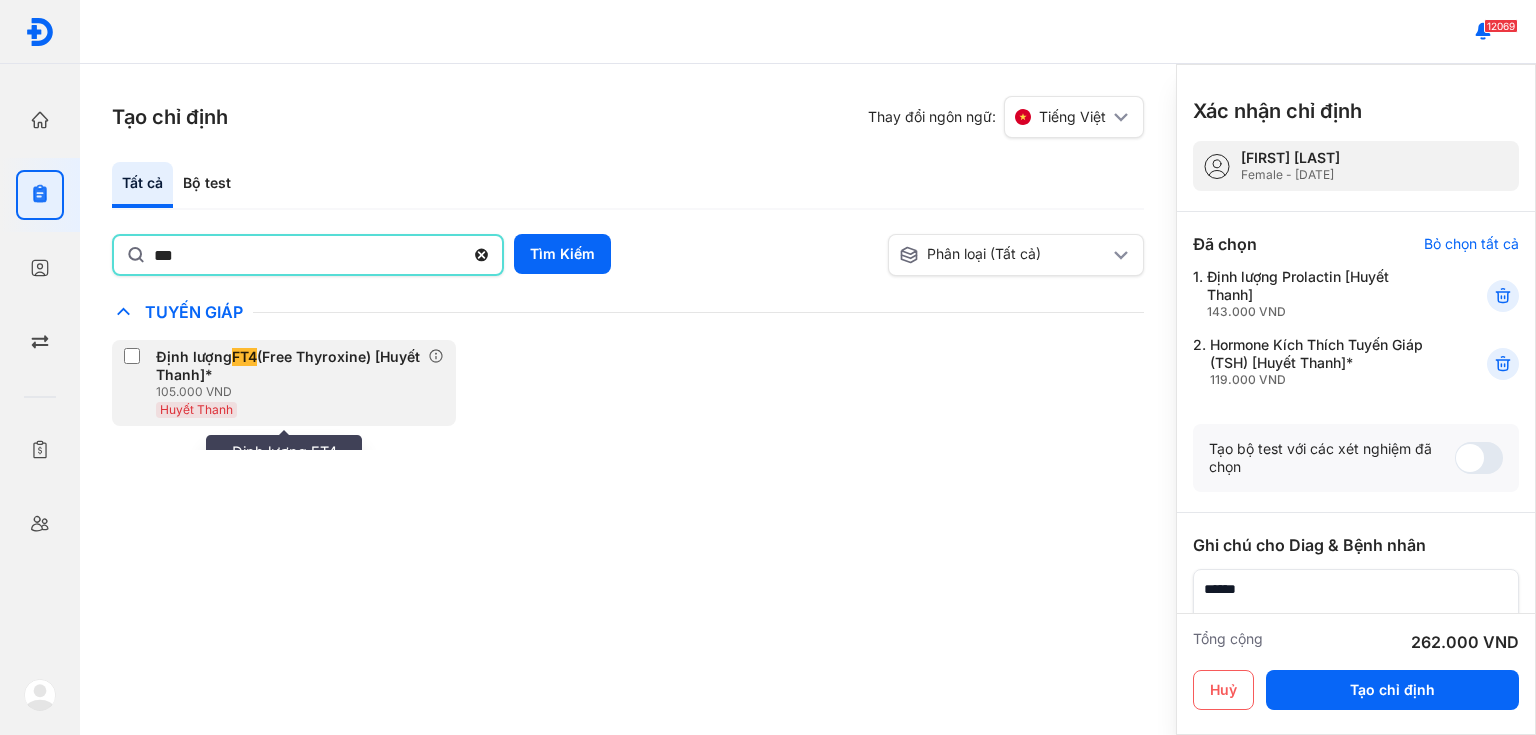 click on "105.000 VND" at bounding box center (292, 392) 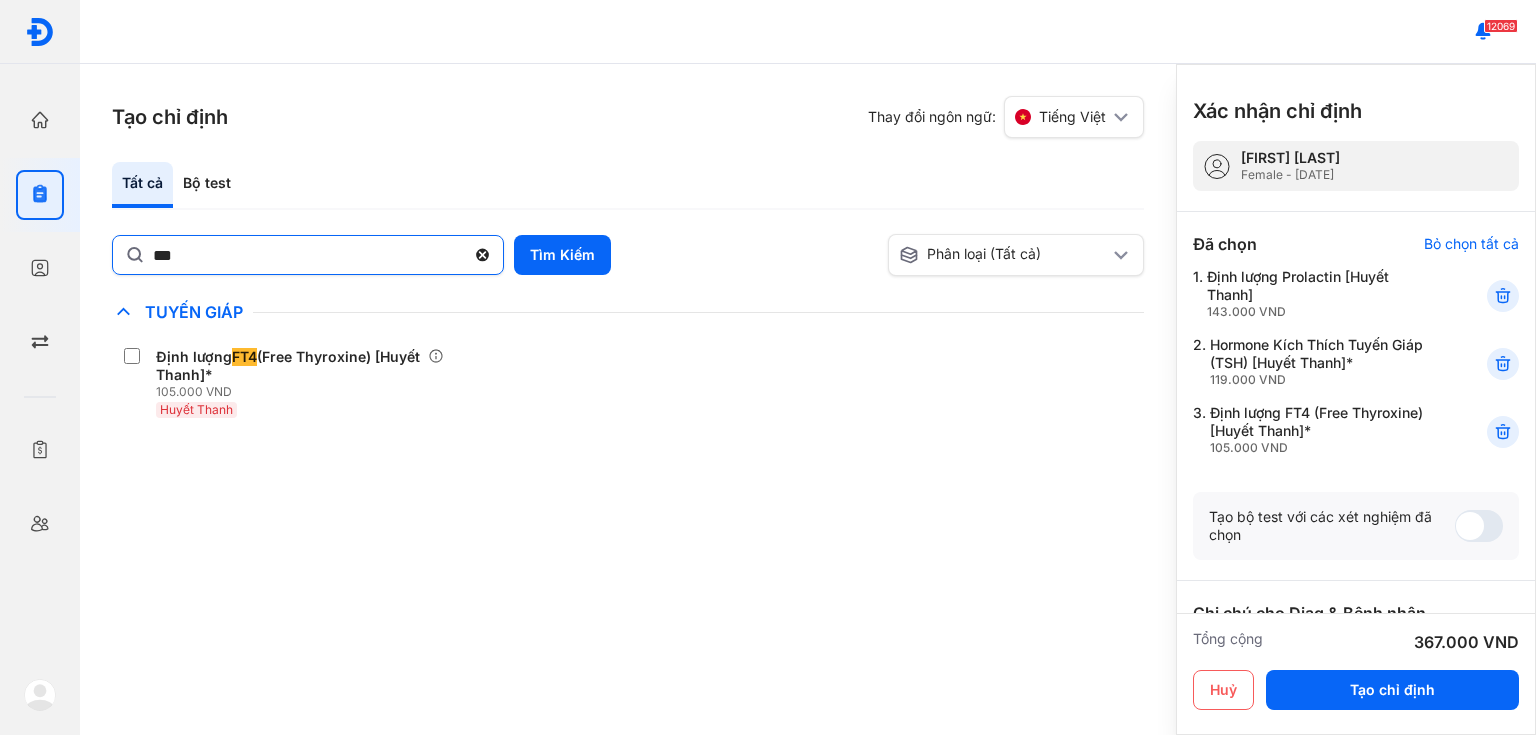 click 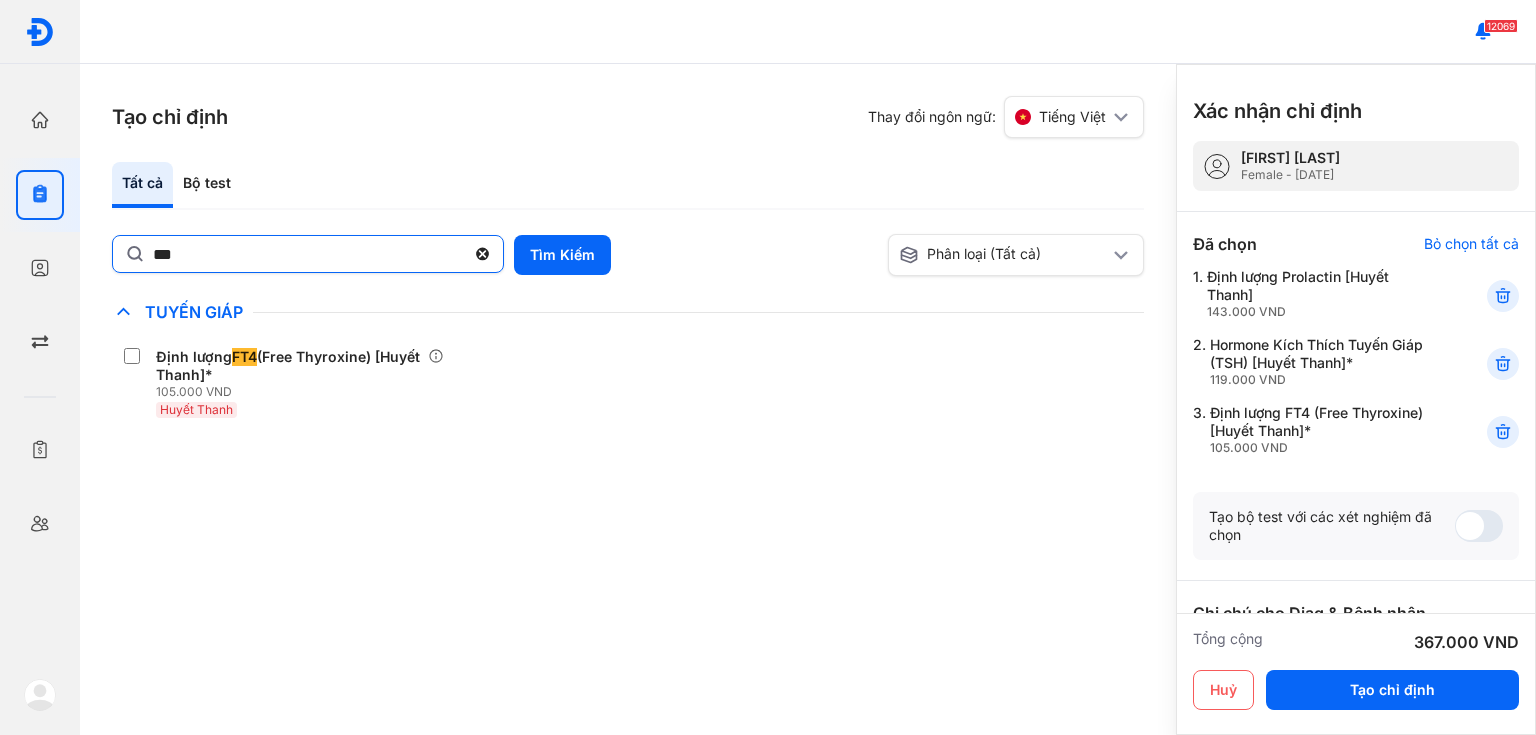 click on "***" 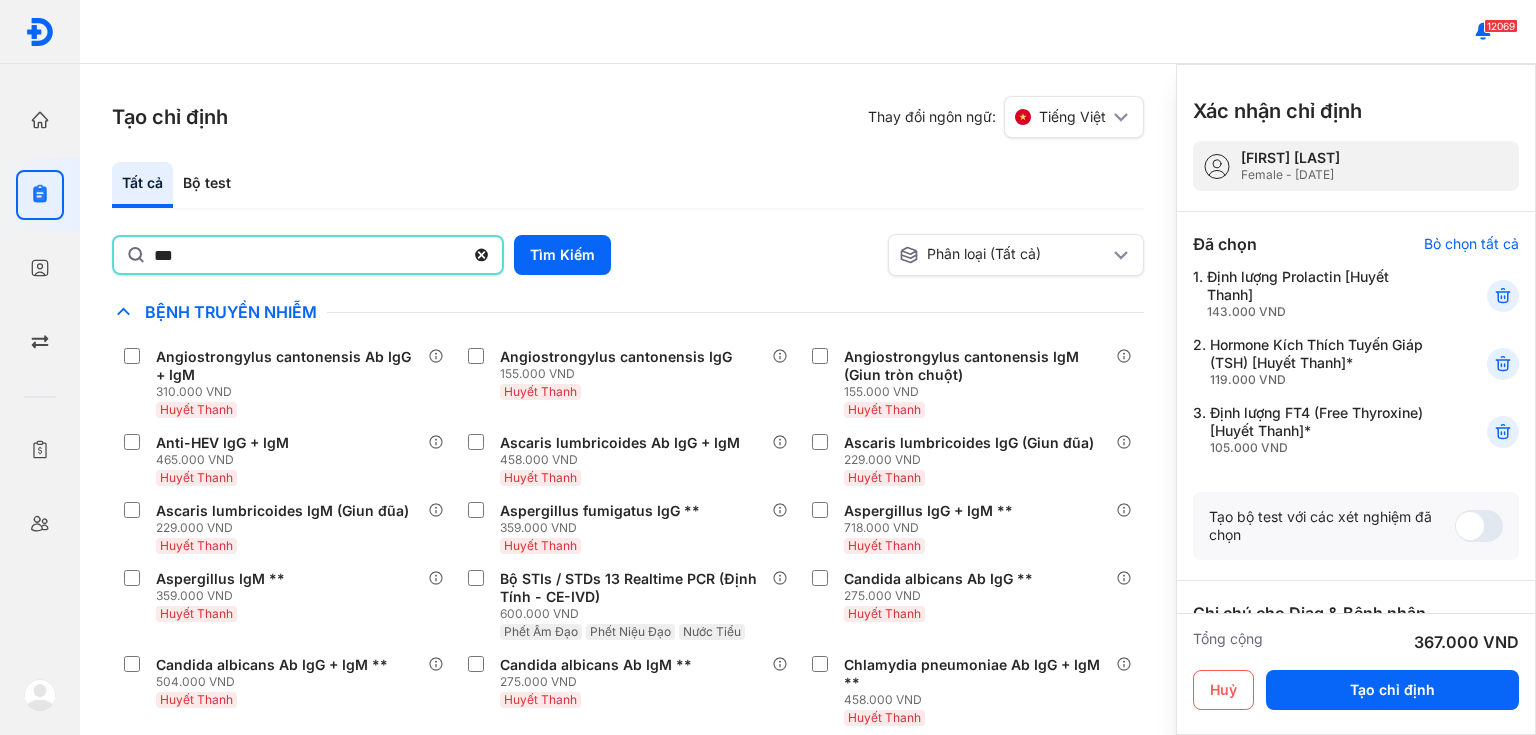 type on "***" 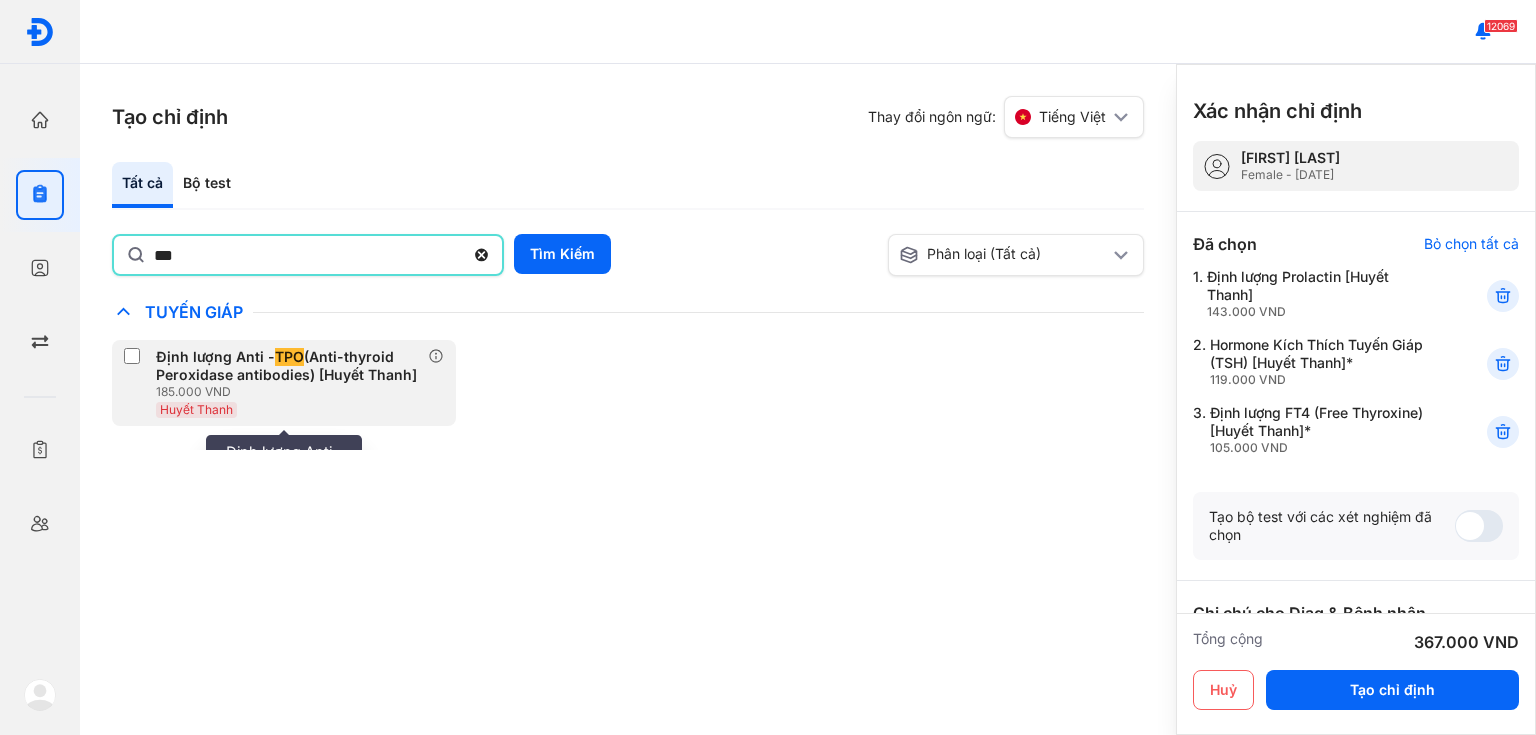 click on "Định lượng Anti -  TPO  (Anti-thyroid Peroxidase antibodies) [Huyết Thanh] 185.000 VND Huyết Thanh" 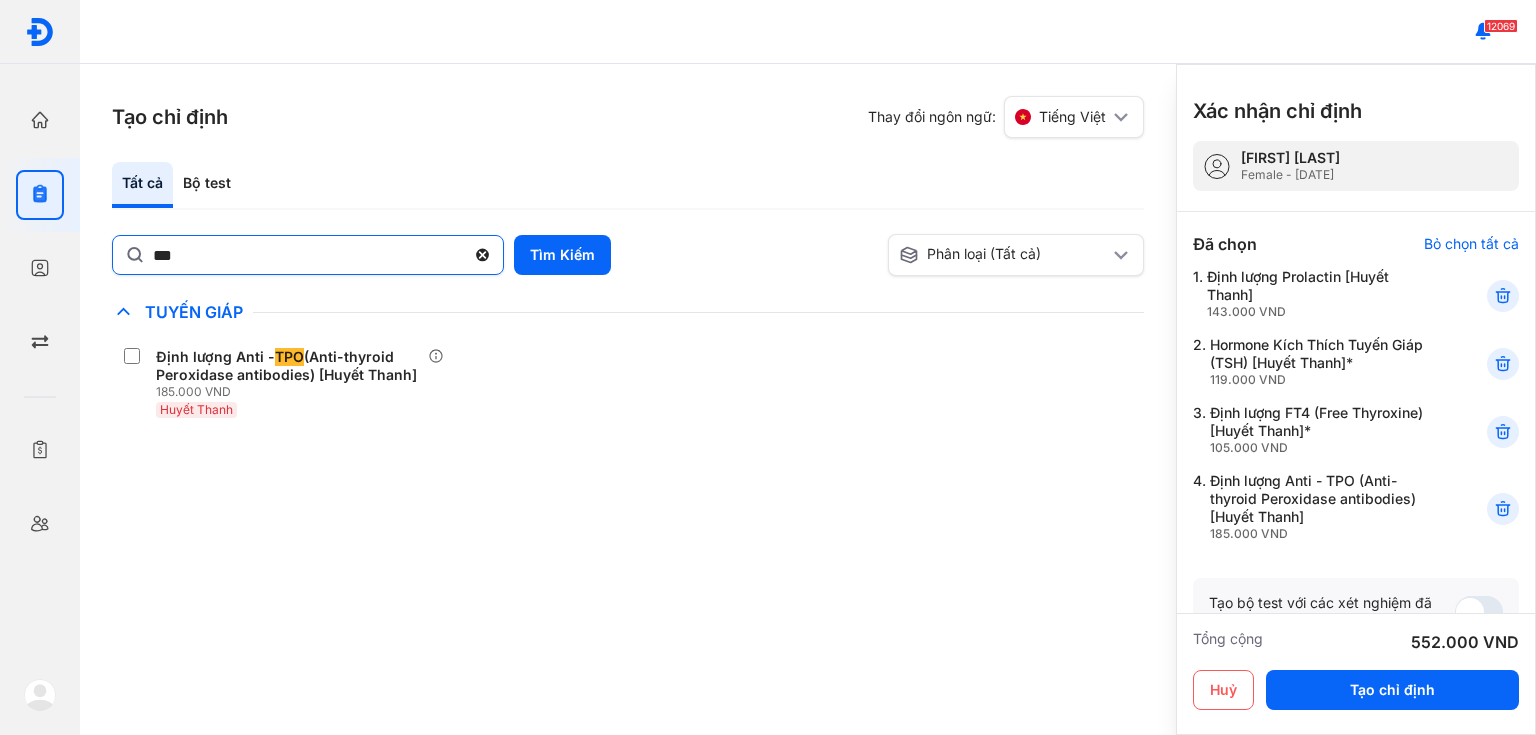 click 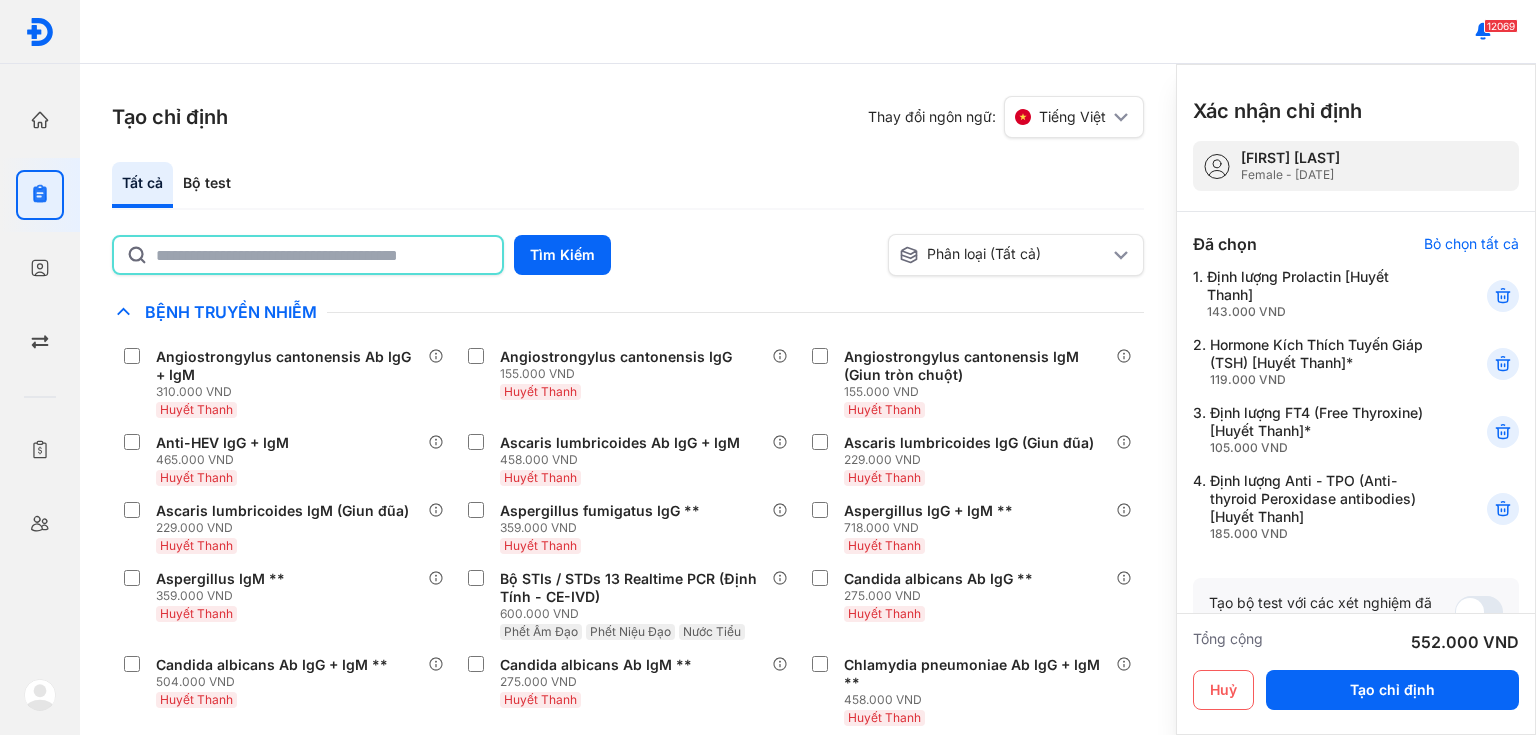 click 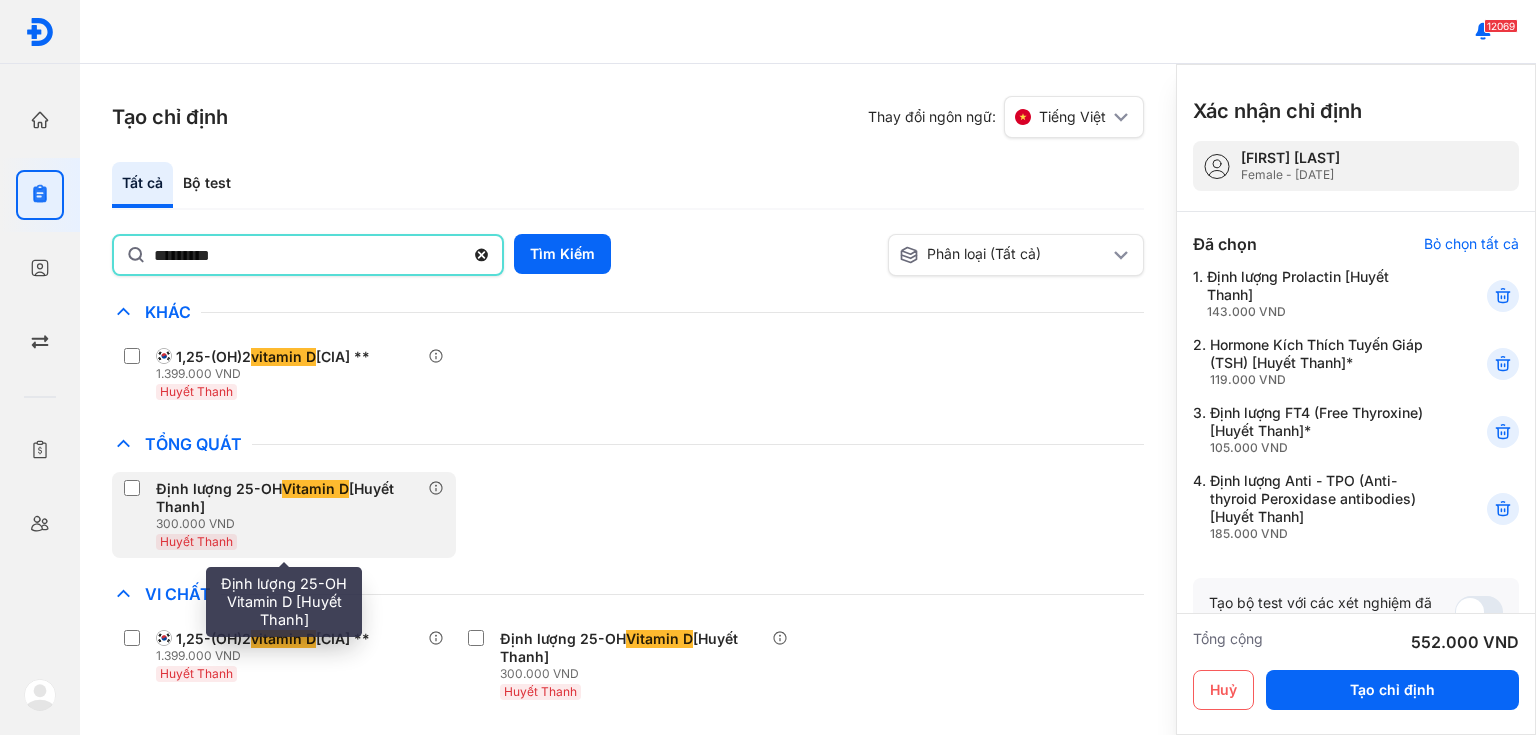 click on "300.000 VND" at bounding box center (292, 524) 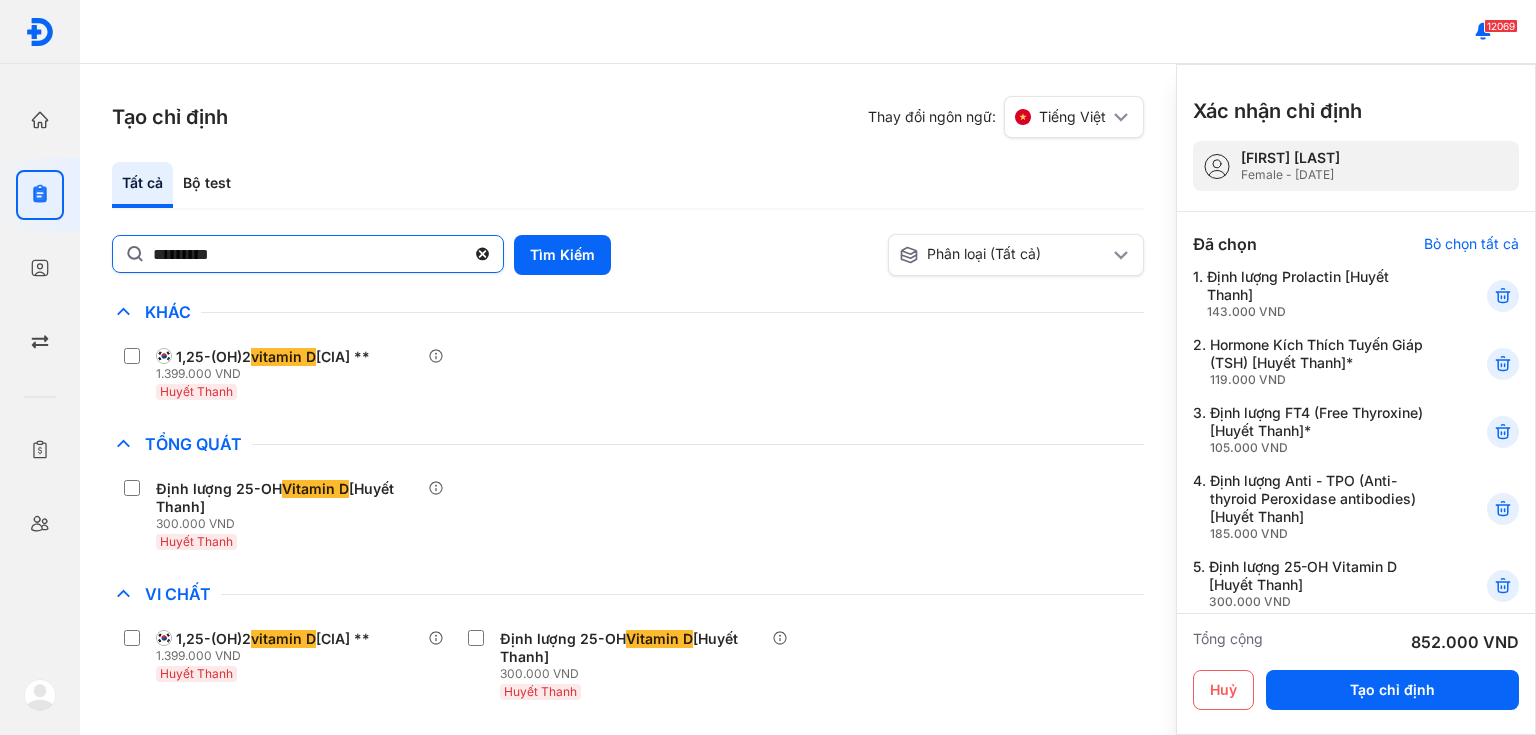 click on "*********" 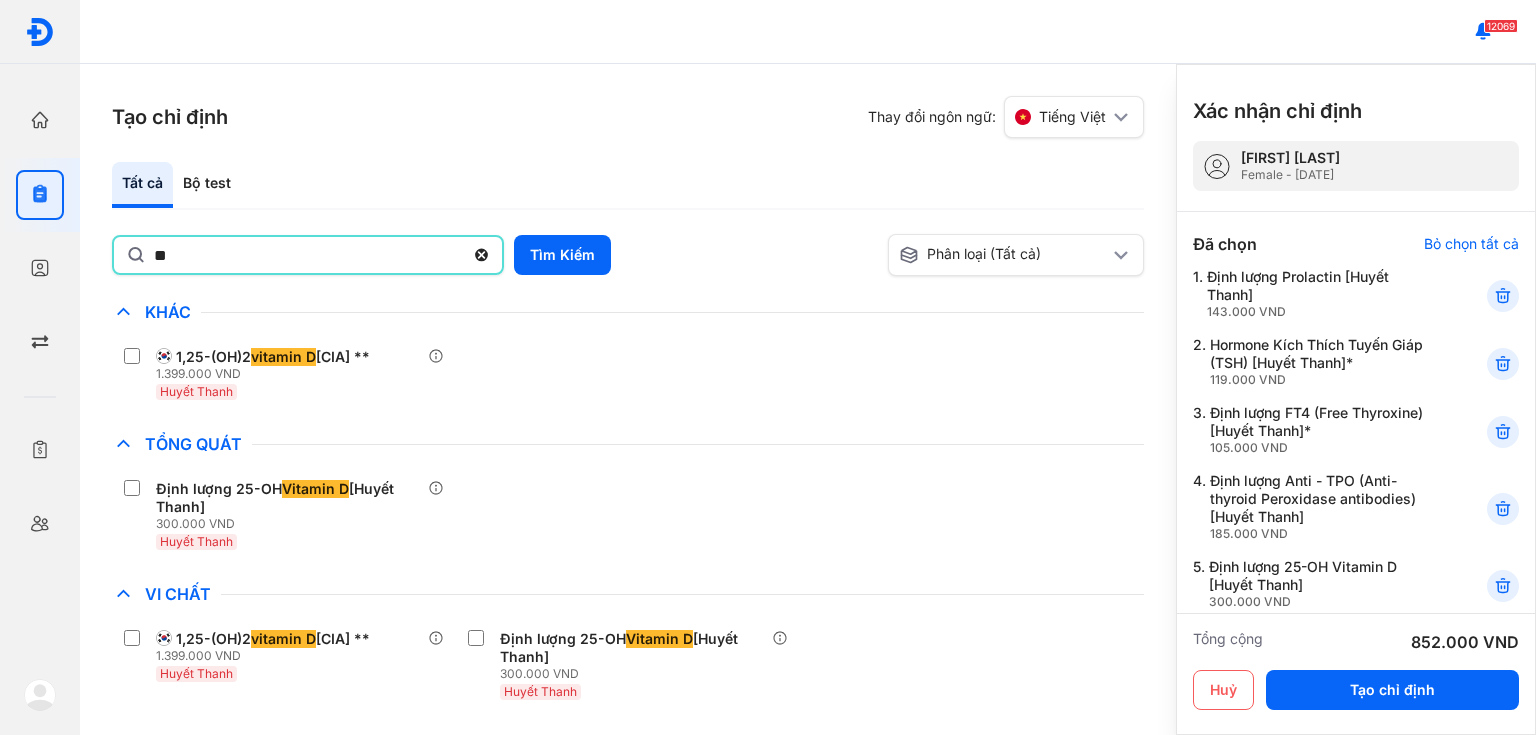 type on "*" 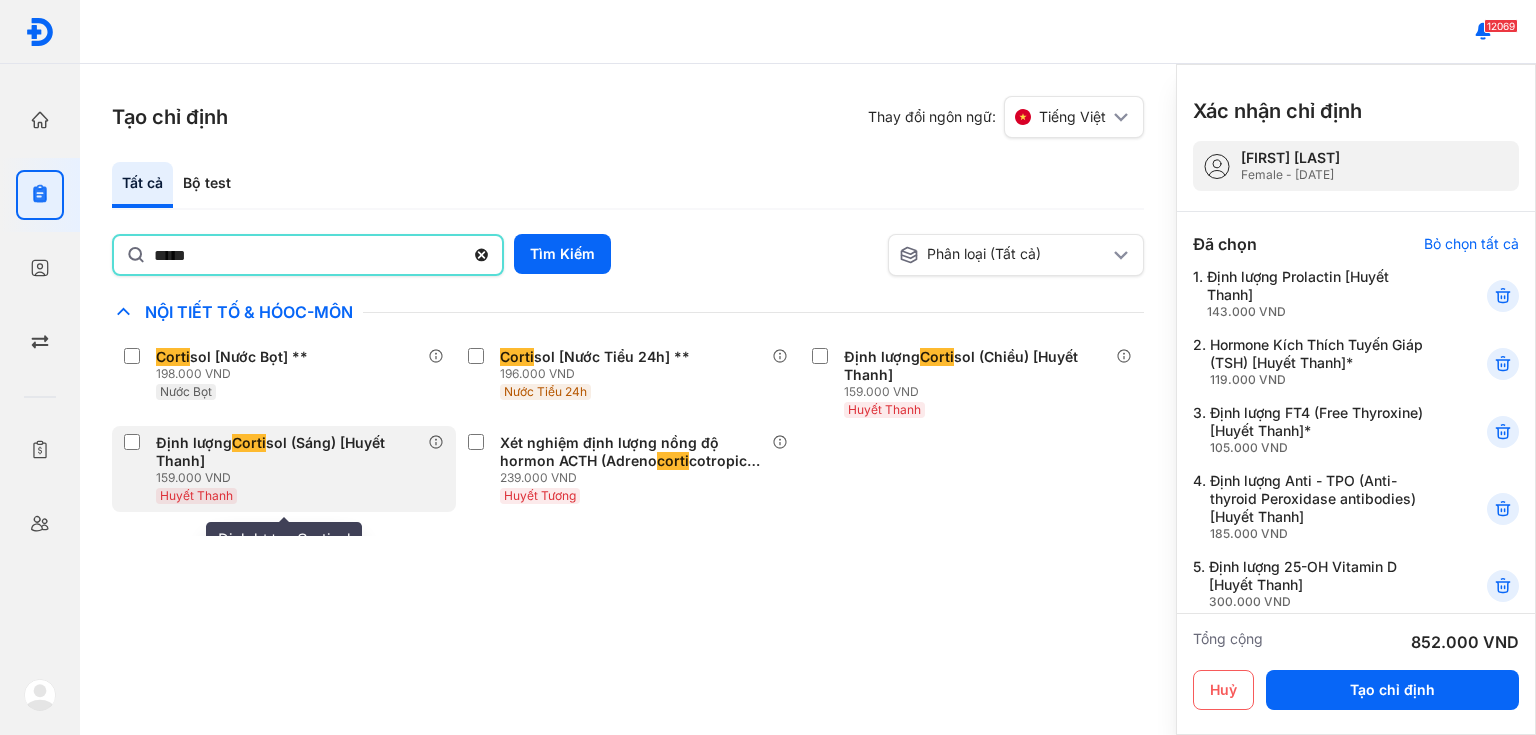 click on "159.000 VND" at bounding box center [292, 478] 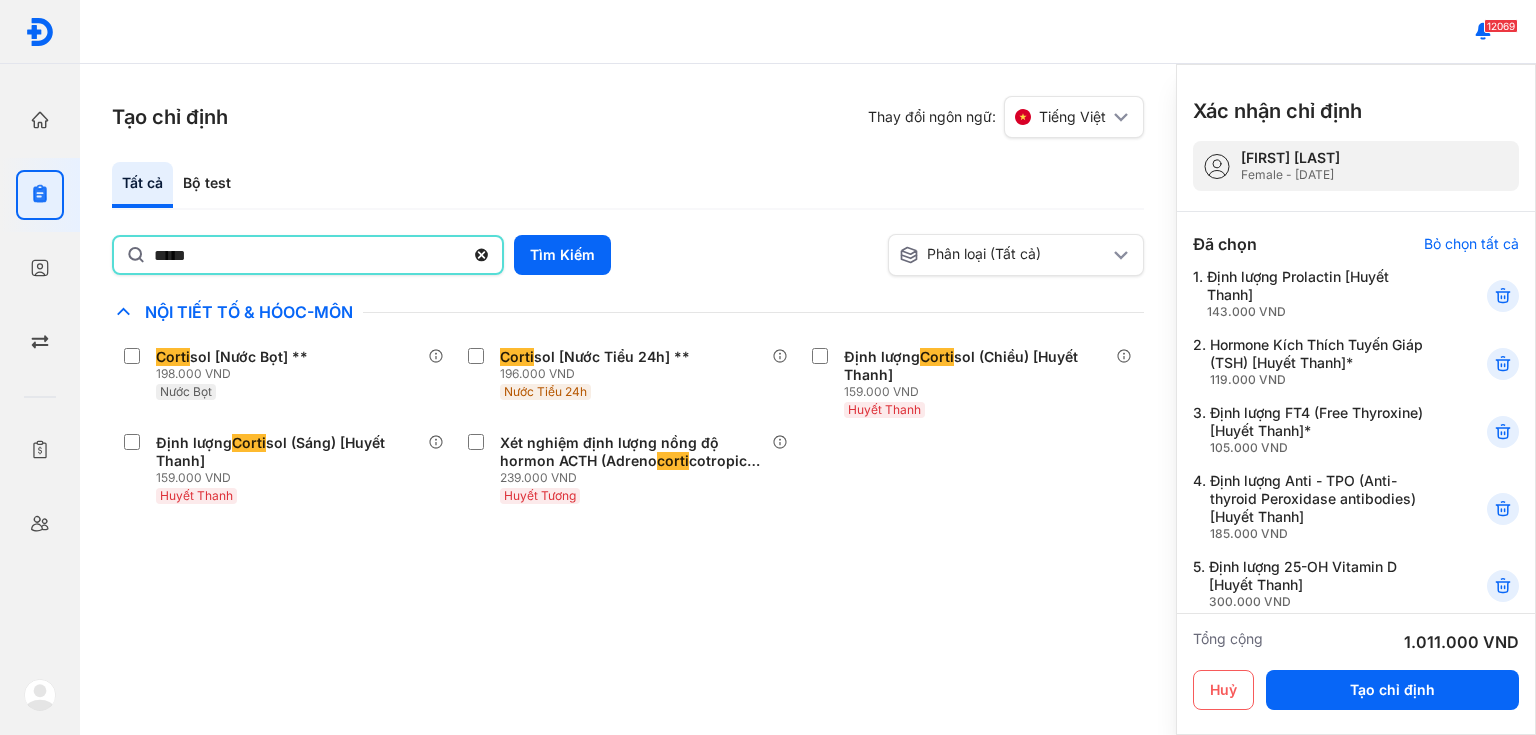 click on "*****" 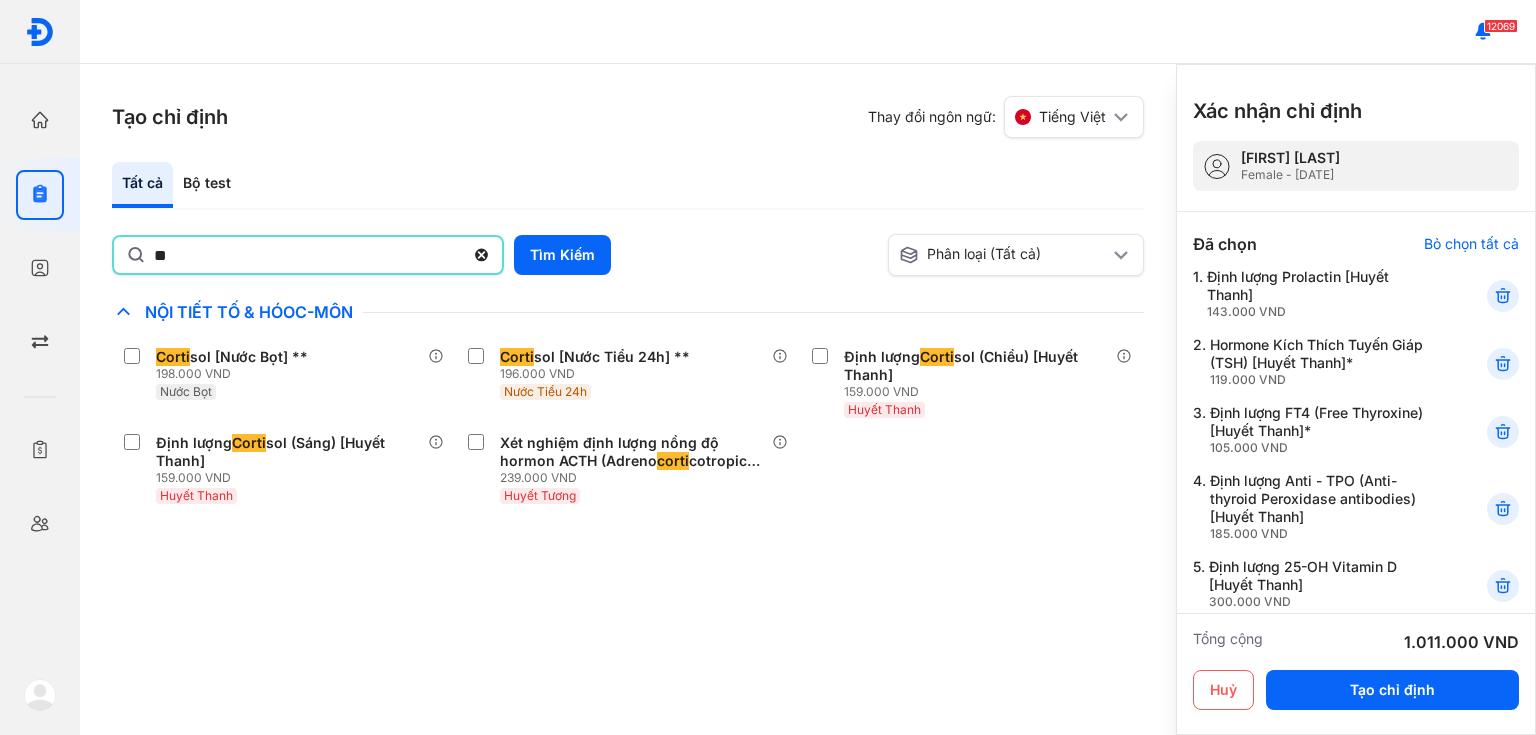 type on "*" 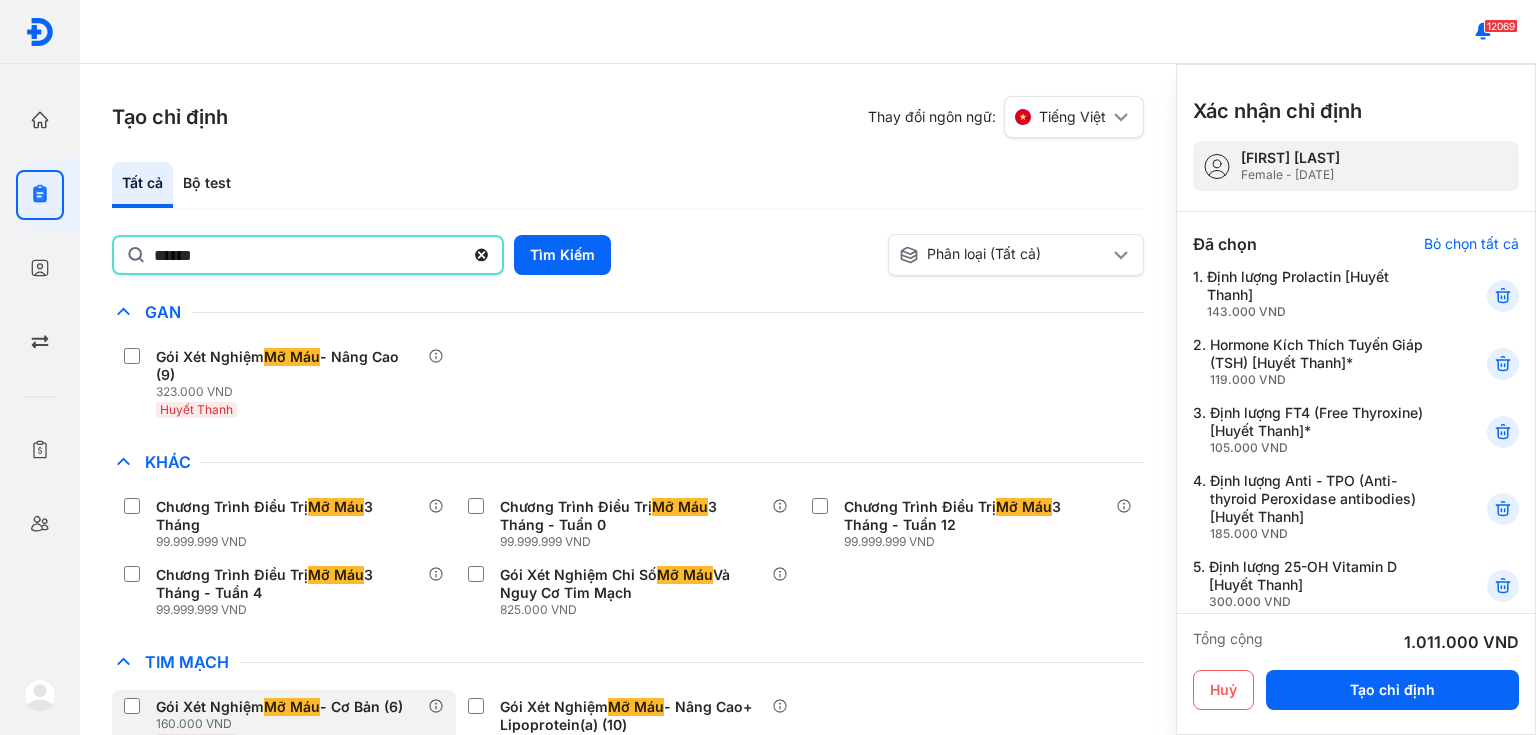 scroll, scrollTop: 196, scrollLeft: 0, axis: vertical 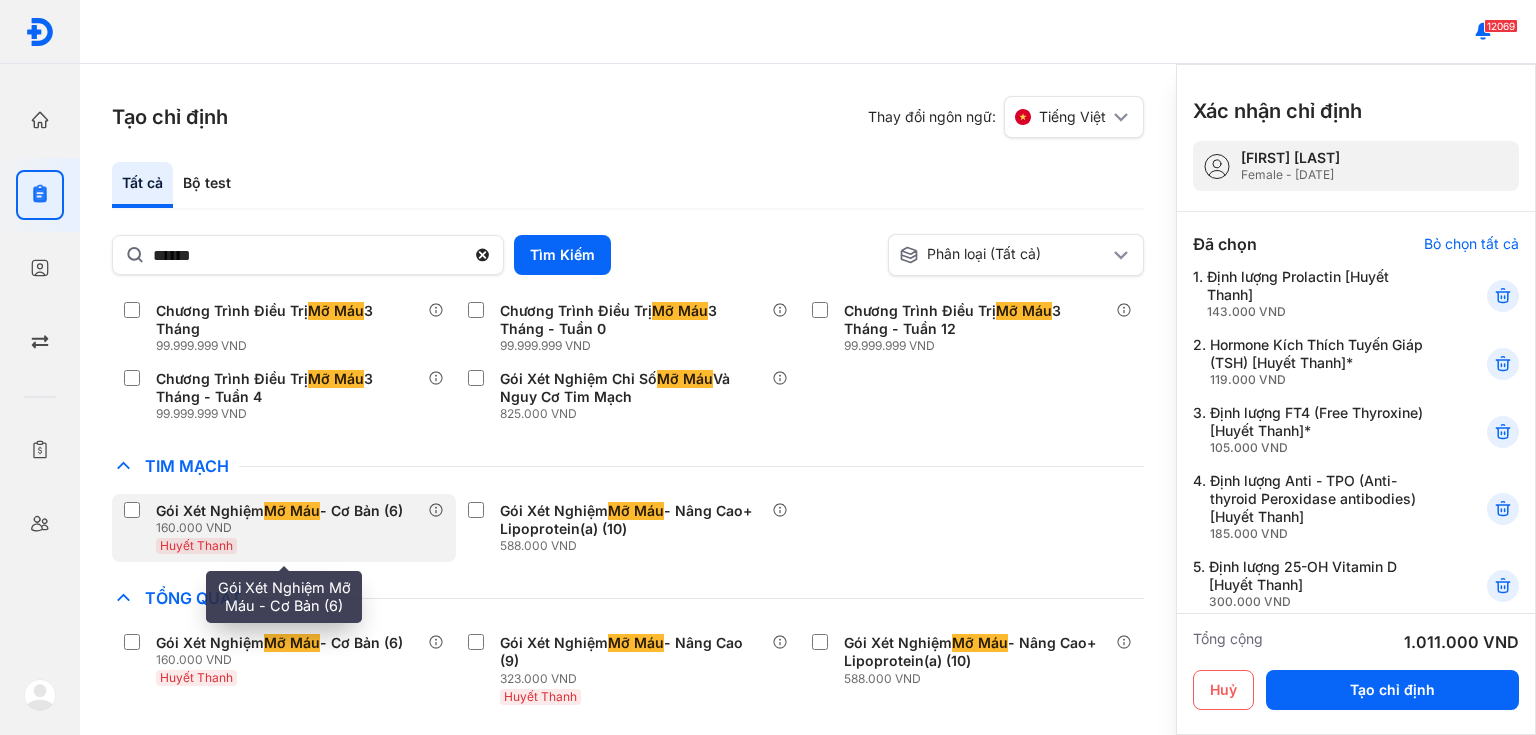 click on "160.000 VND" at bounding box center (283, 528) 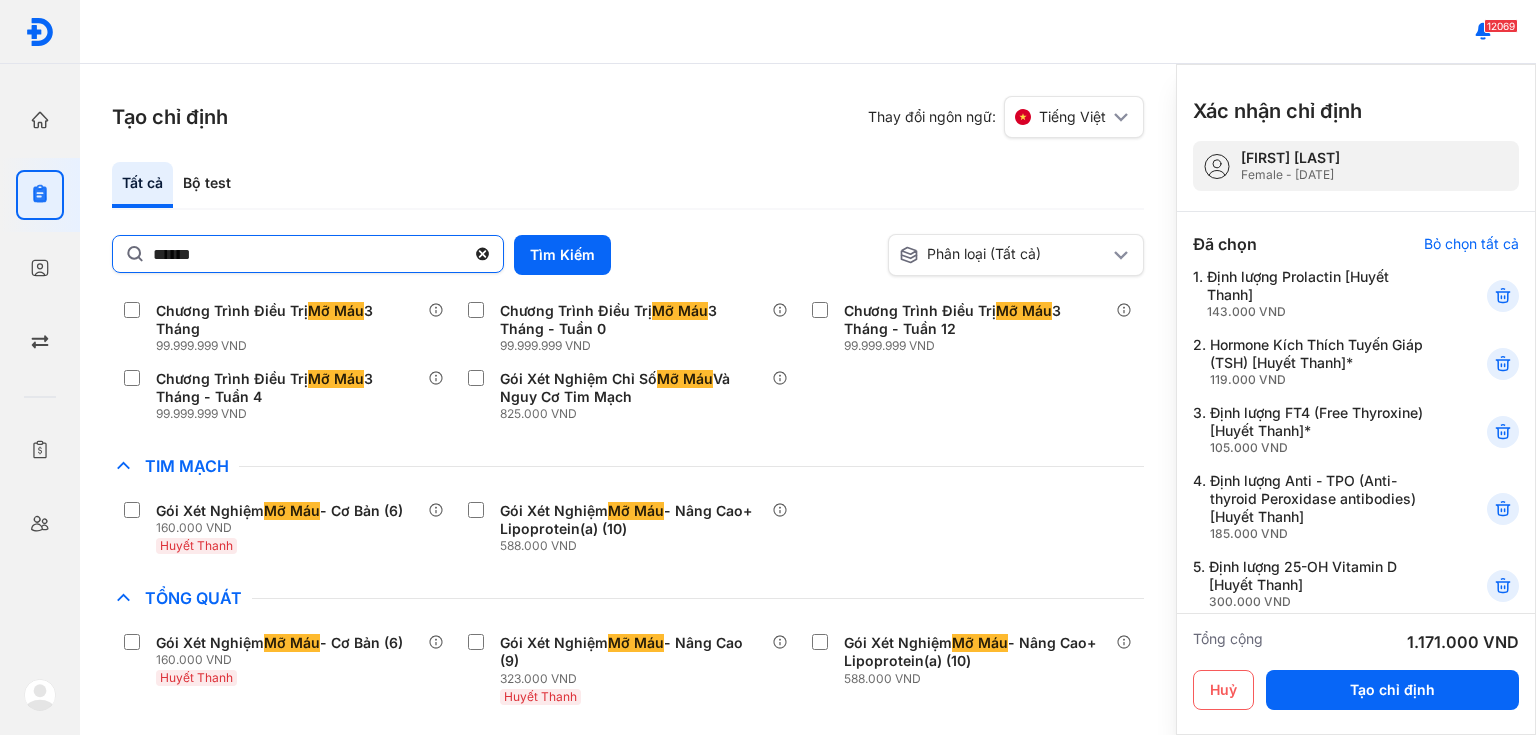 click on "******" 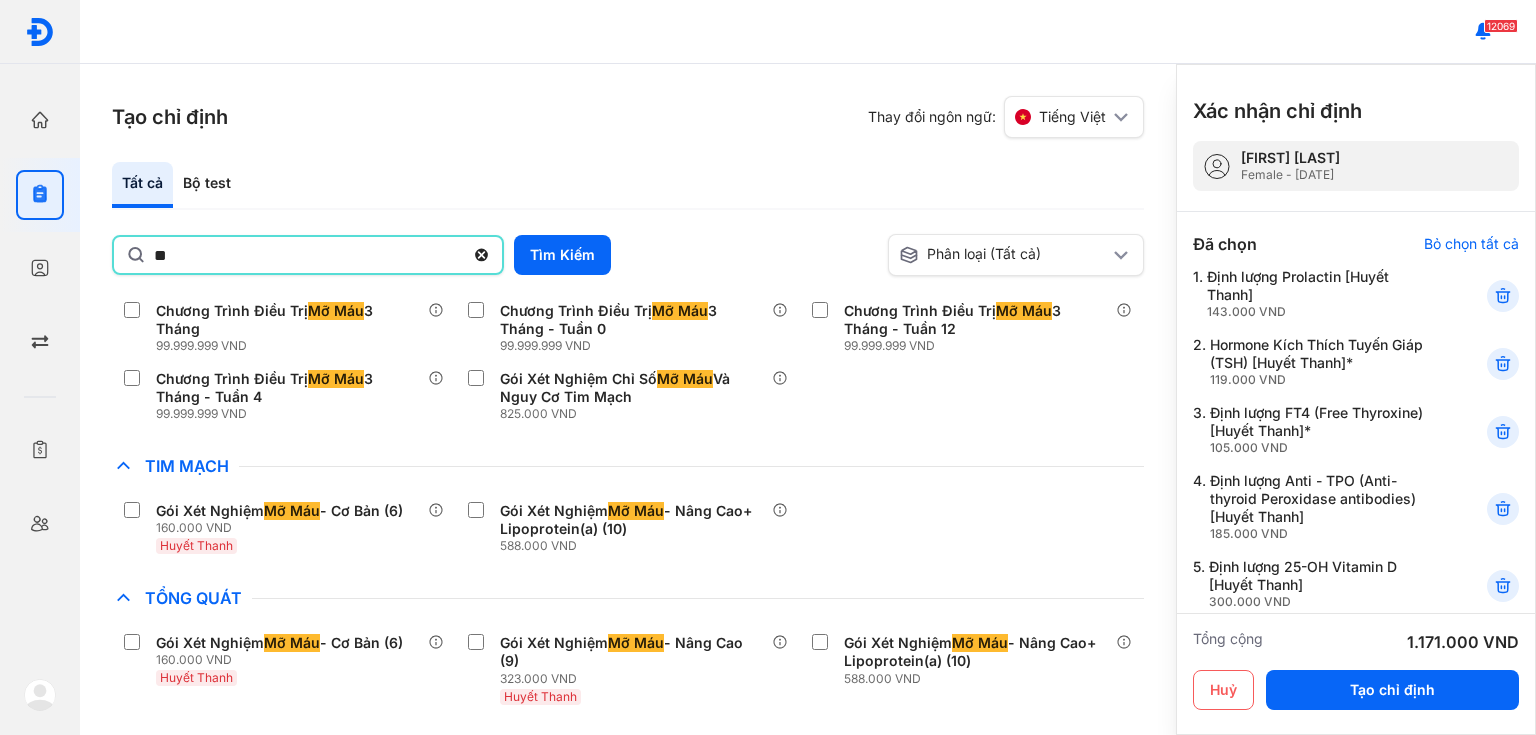 type on "*" 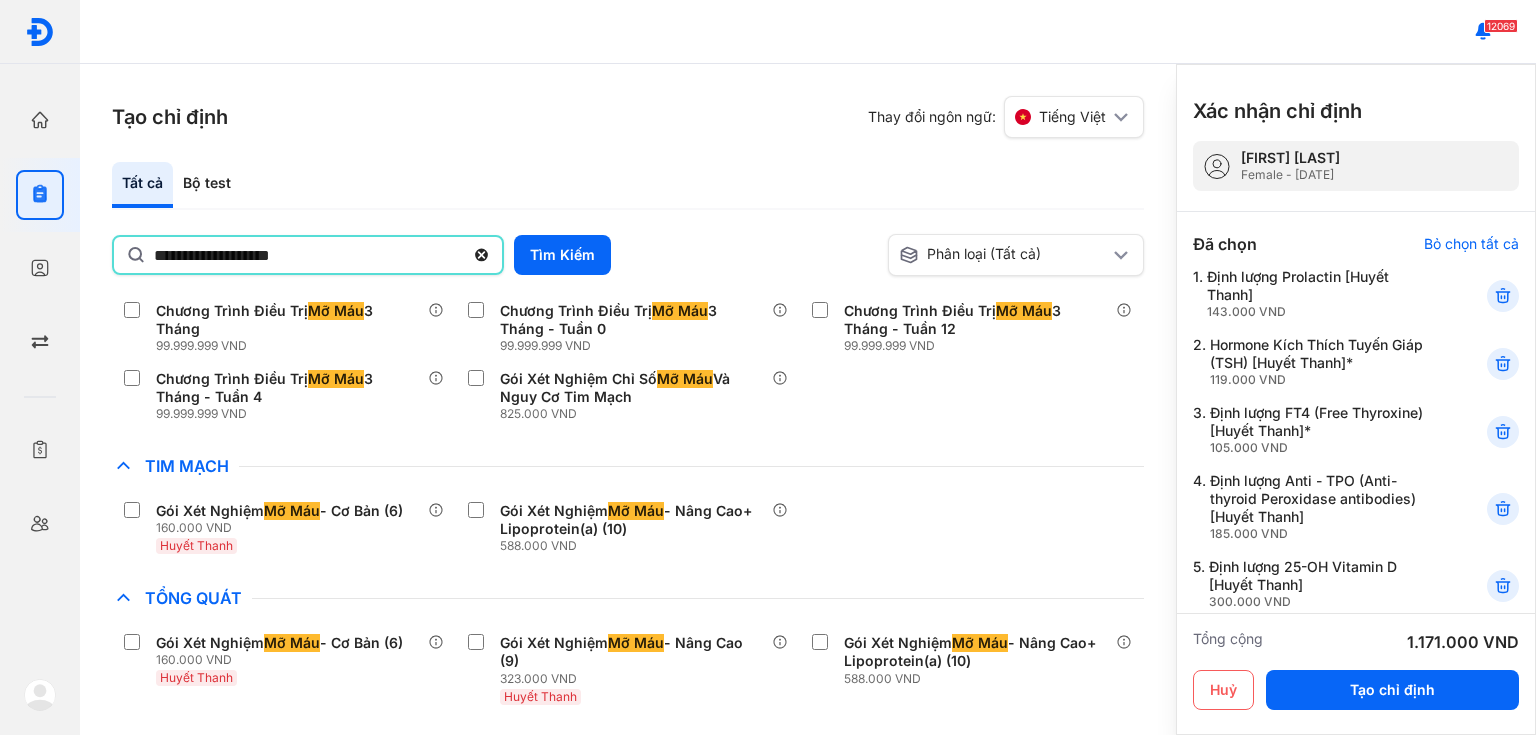 type on "**********" 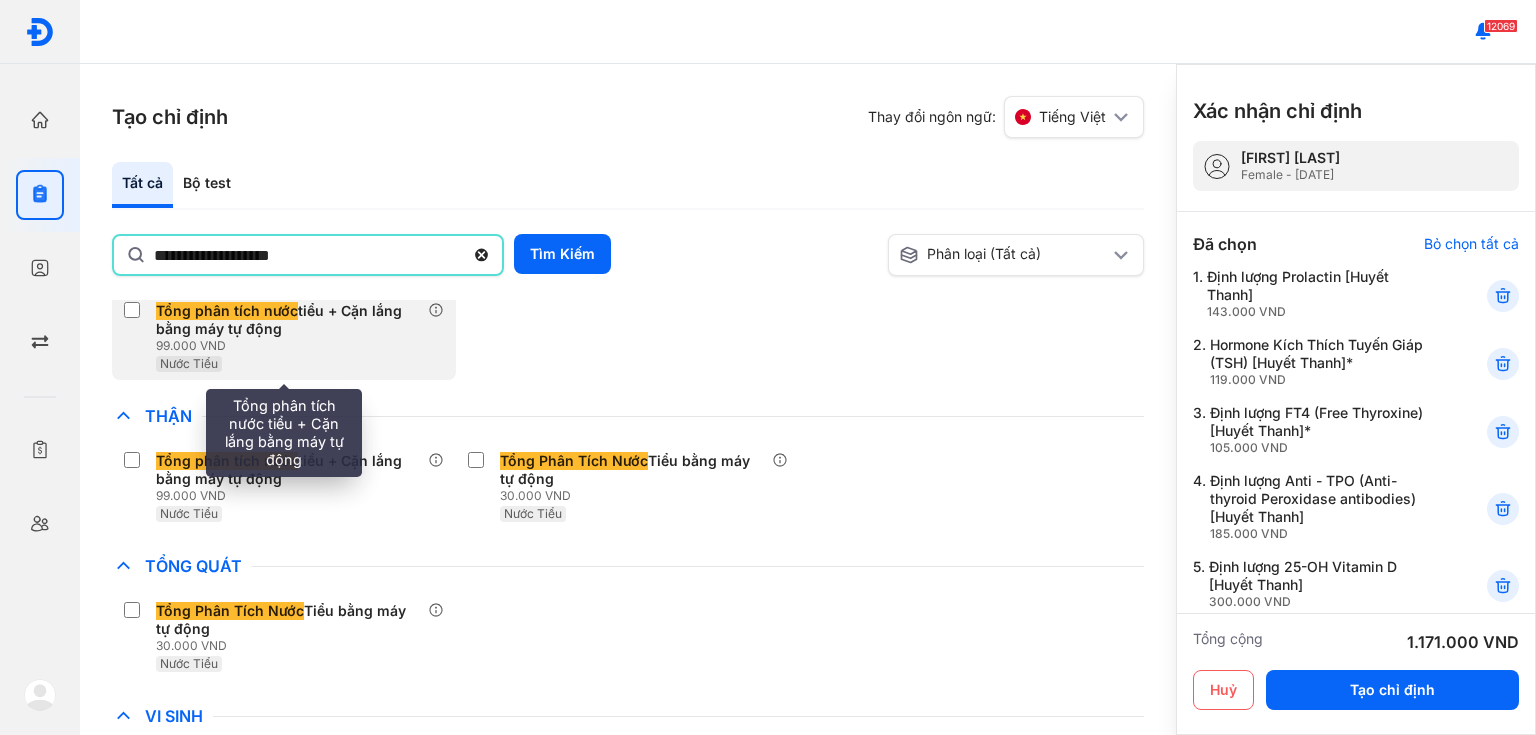 click on "Nước Tiểu" at bounding box center [292, 363] 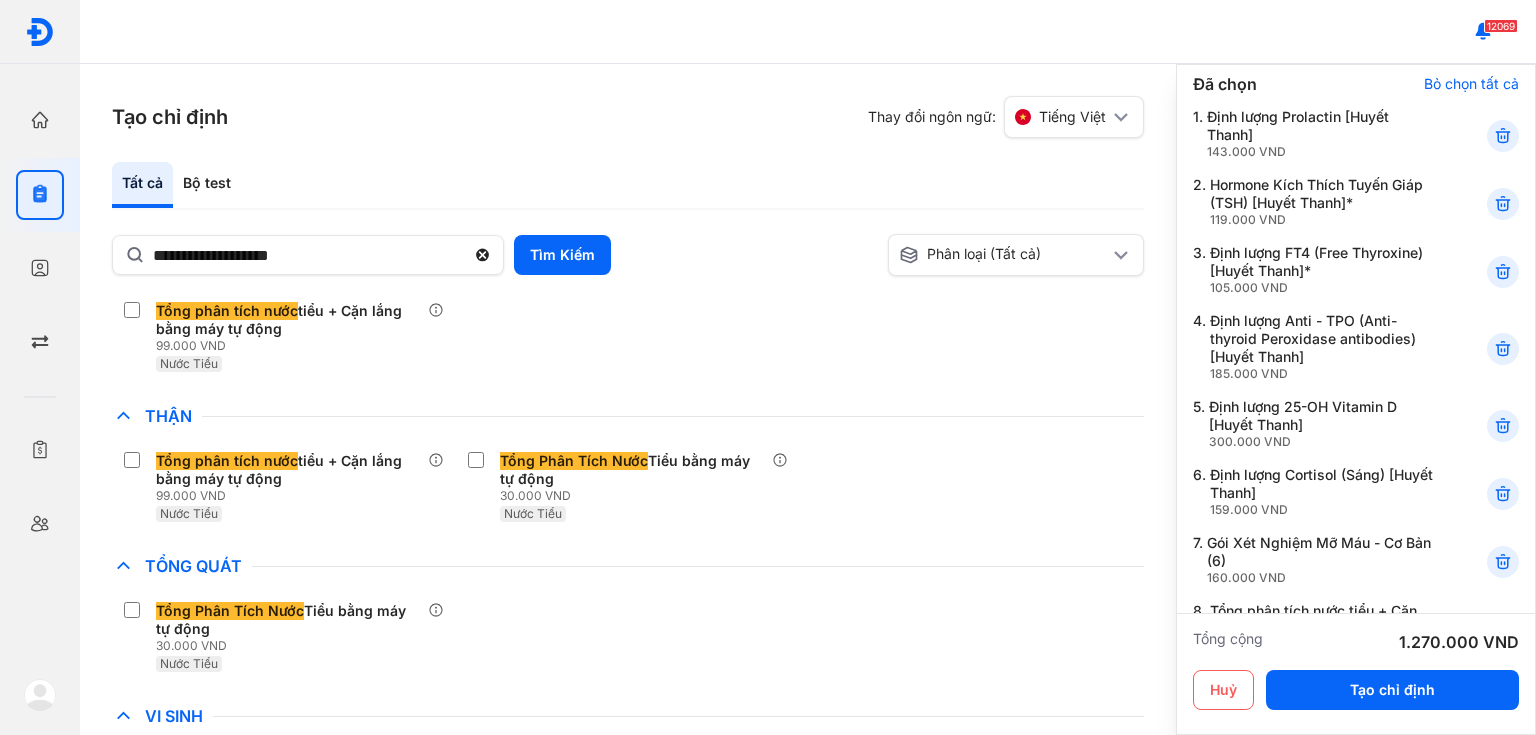 scroll, scrollTop: 320, scrollLeft: 0, axis: vertical 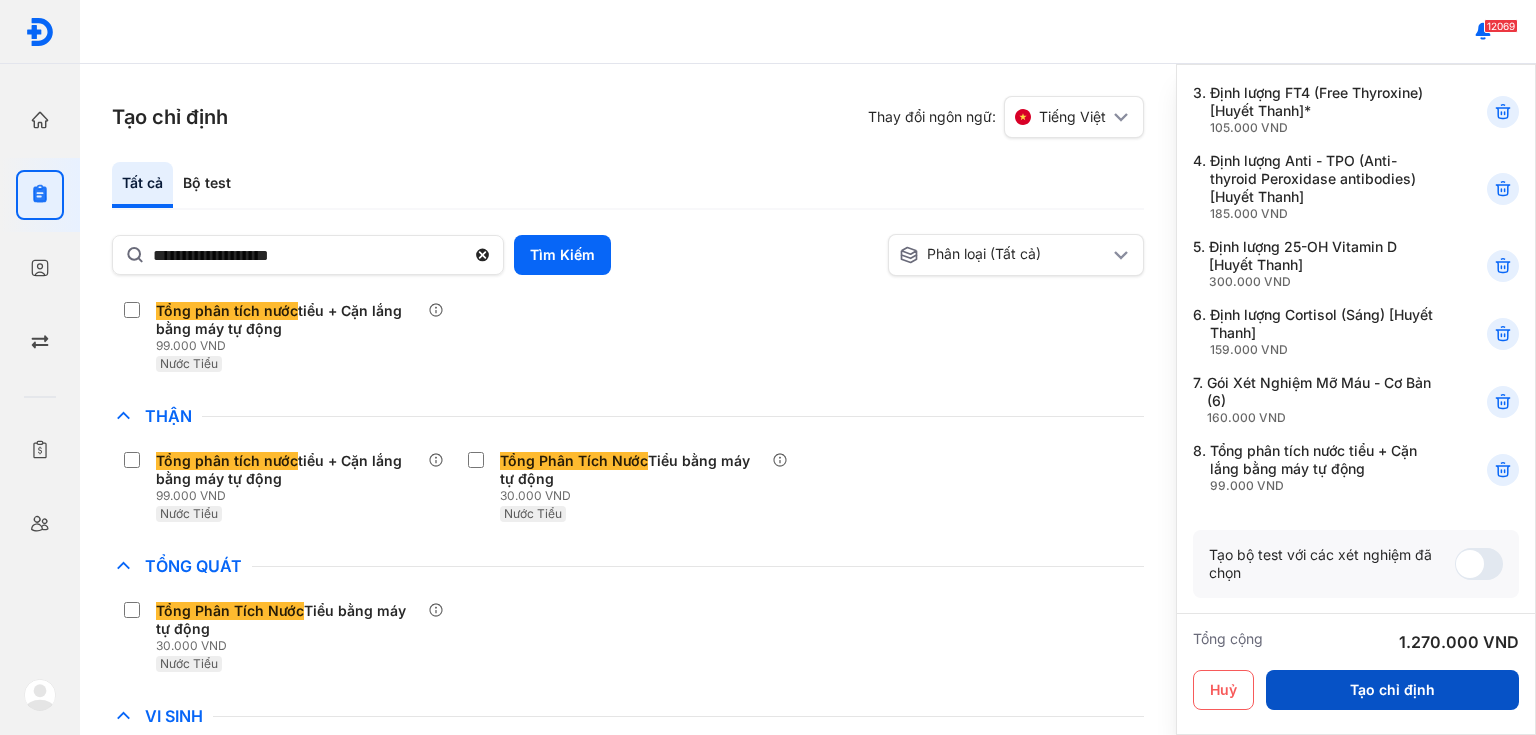 click on "Tạo chỉ định" at bounding box center (1392, 690) 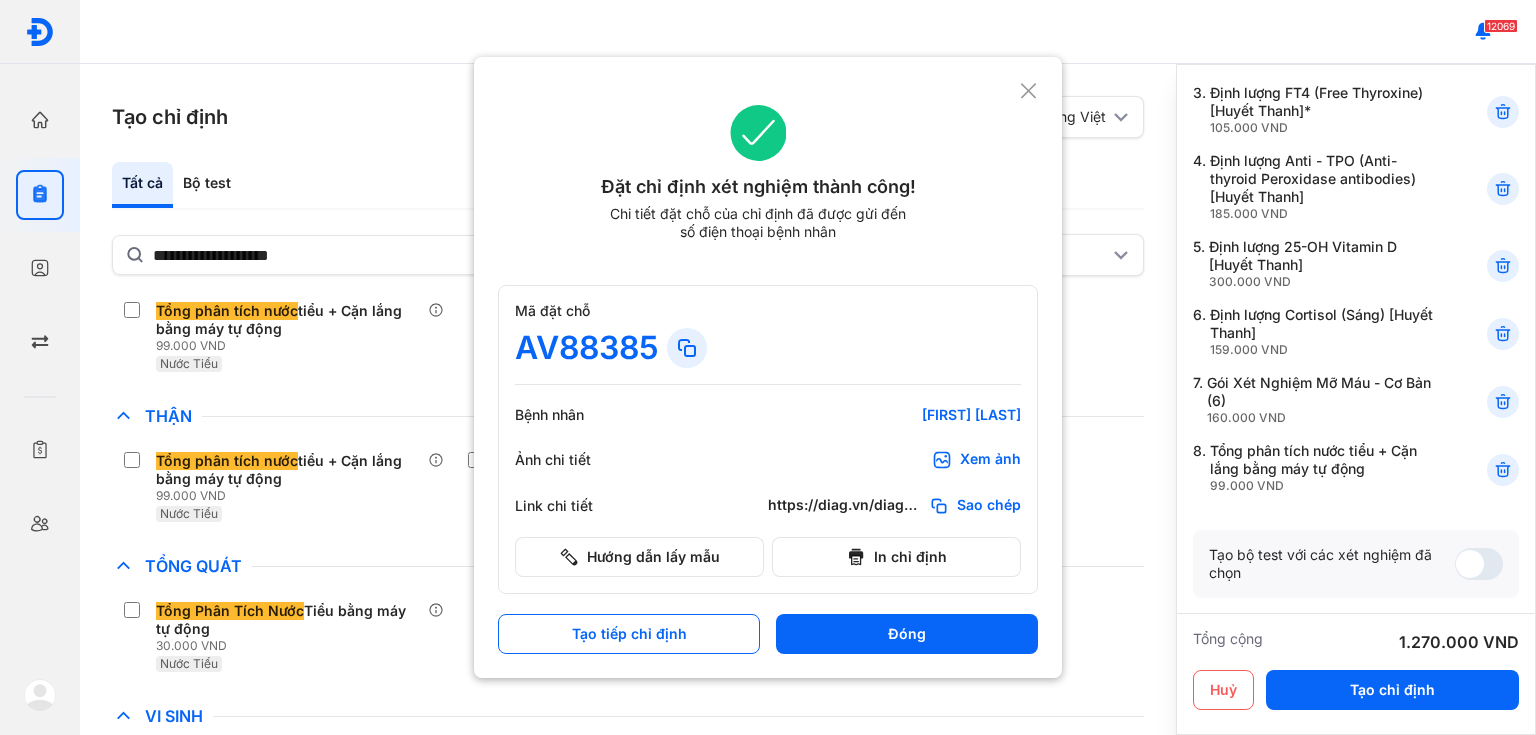 click on "Đặt chỉ định xét nghiệm thành công! Chi tiết đặt chỗ của chỉ định đã được gửi đến số điện thoại bệnh nhân Mã đặt chỗ AV88385 Bệnh nhân GIAO THỊ TUYẾT Ảnh chi tiết Xem ảnh Link chi tiết https://diag.vn/diagpro/booking?reference_code=AV88385 Sao chép Hướng dẫn lấy mẫu In chỉ định Tạo tiếp chỉ định Đóng" at bounding box center [768, 367] 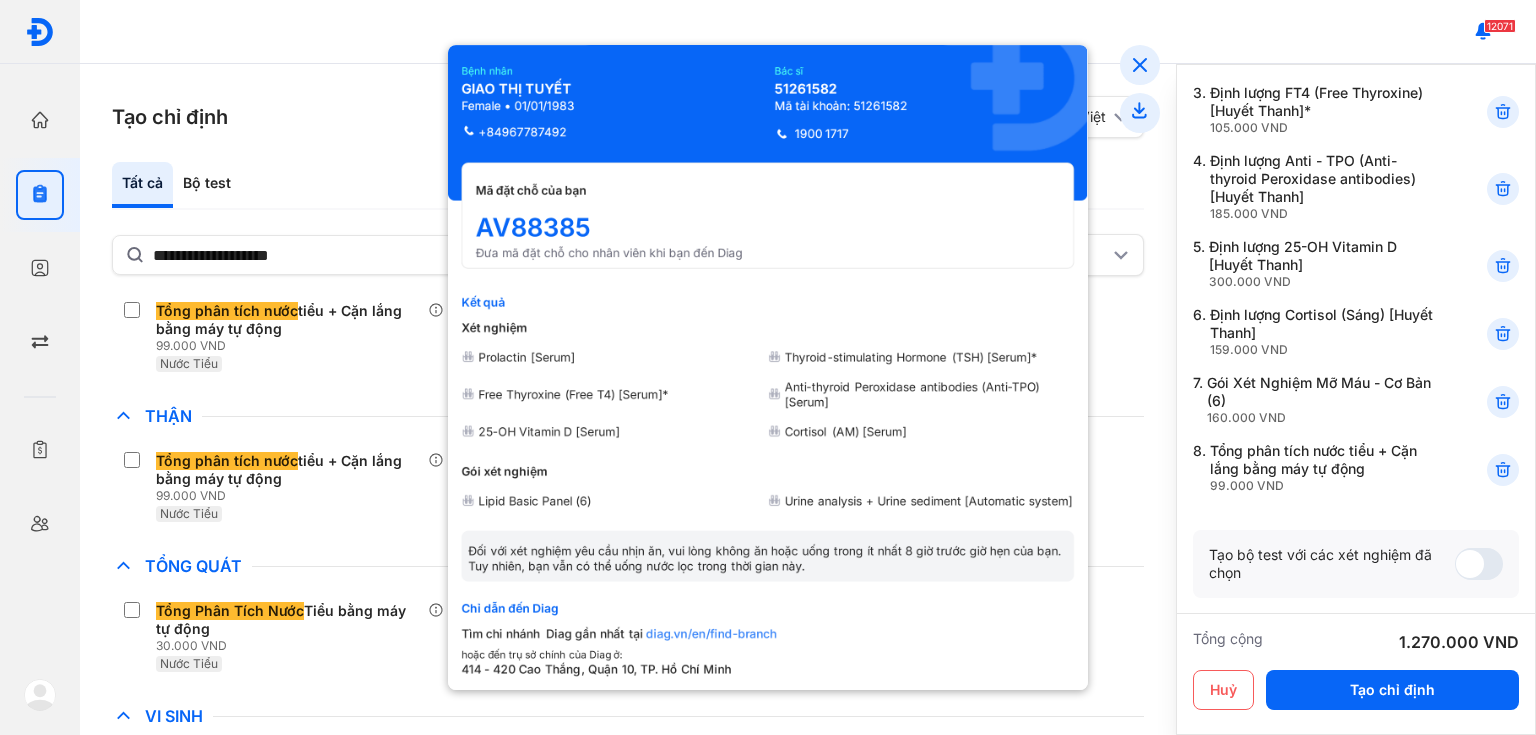 click at bounding box center [768, 367] 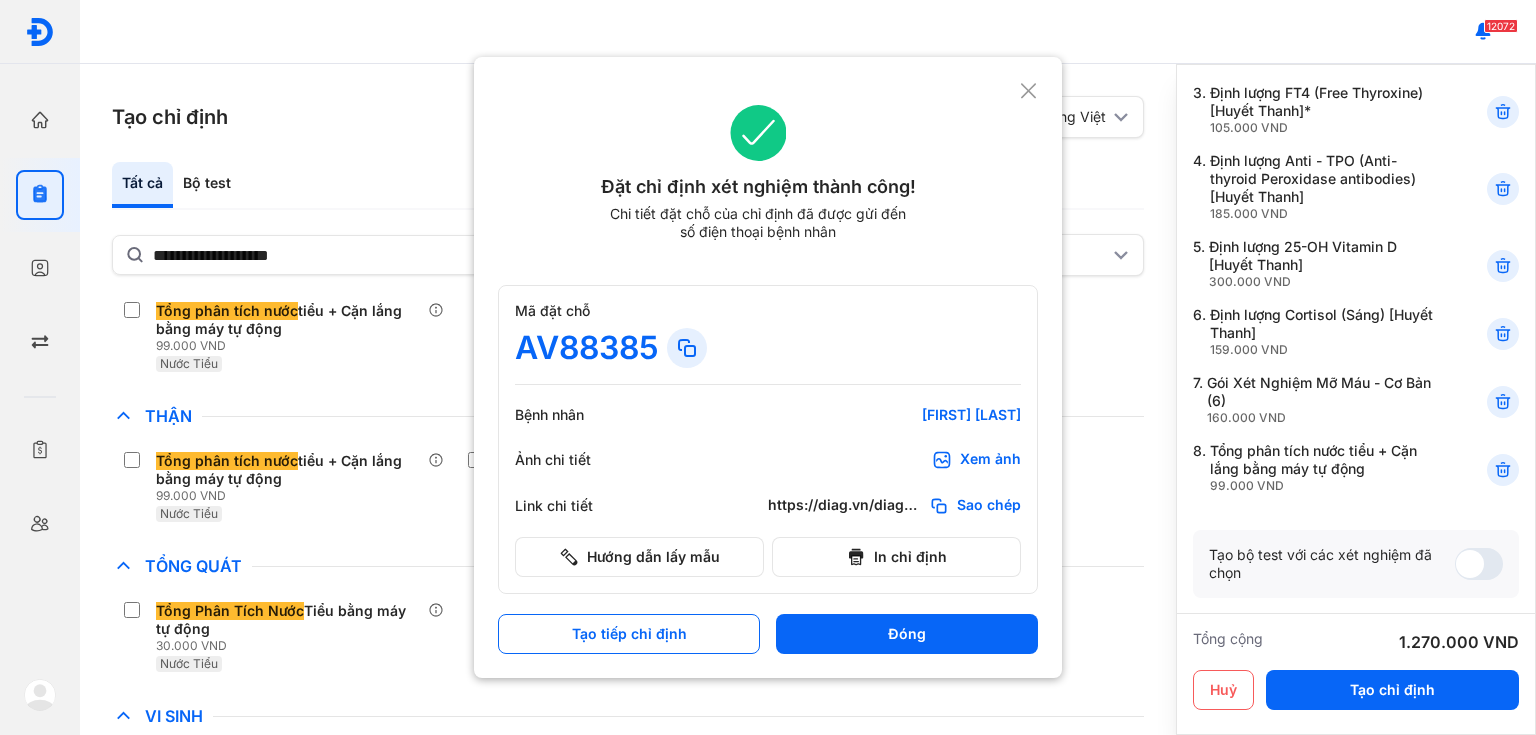 click at bounding box center (768, 367) 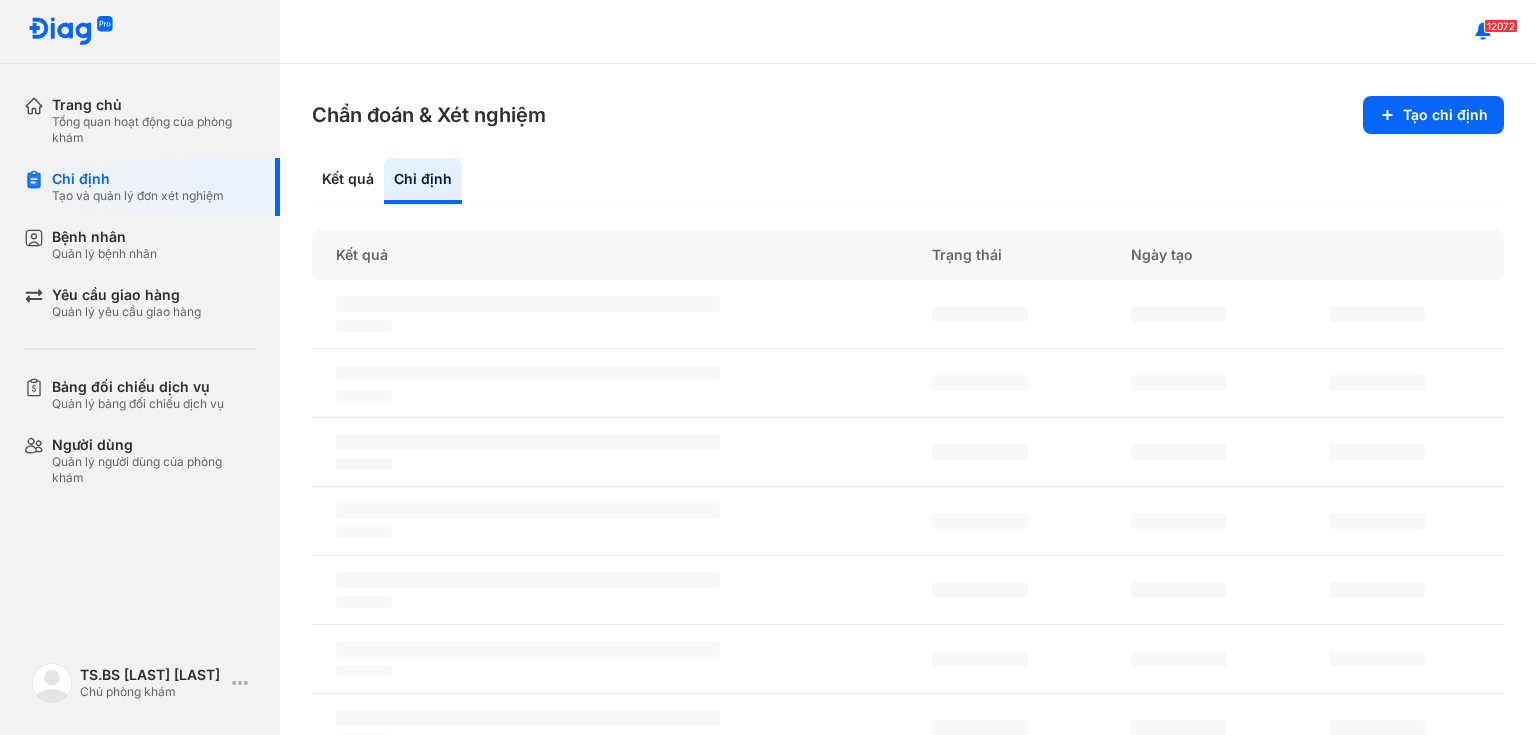 click on "Chẩn đoán & Xét nghiệm  Tạo chỉ định Kết quả Chỉ định Kết quả Trạng thái Ngày tạo ‌ ‌ ‌ ‌ ‌ ‌ ‌ ‌ ‌ ‌ ‌ ‌ ‌ ‌ ‌ ‌ ‌ ‌ ‌ ‌ ‌ ‌ ‌ ‌ ‌ ‌ ‌ ‌ ‌ ‌ ‌ ‌ ‌ ‌ ‌ ‌ ‌ ‌ ‌ ‌ ‌ ‌ ‌ ‌ ‌ ‌ ‌ ‌ ‌ ‌ 1 2 3 4 ... 94" at bounding box center (908, 399) 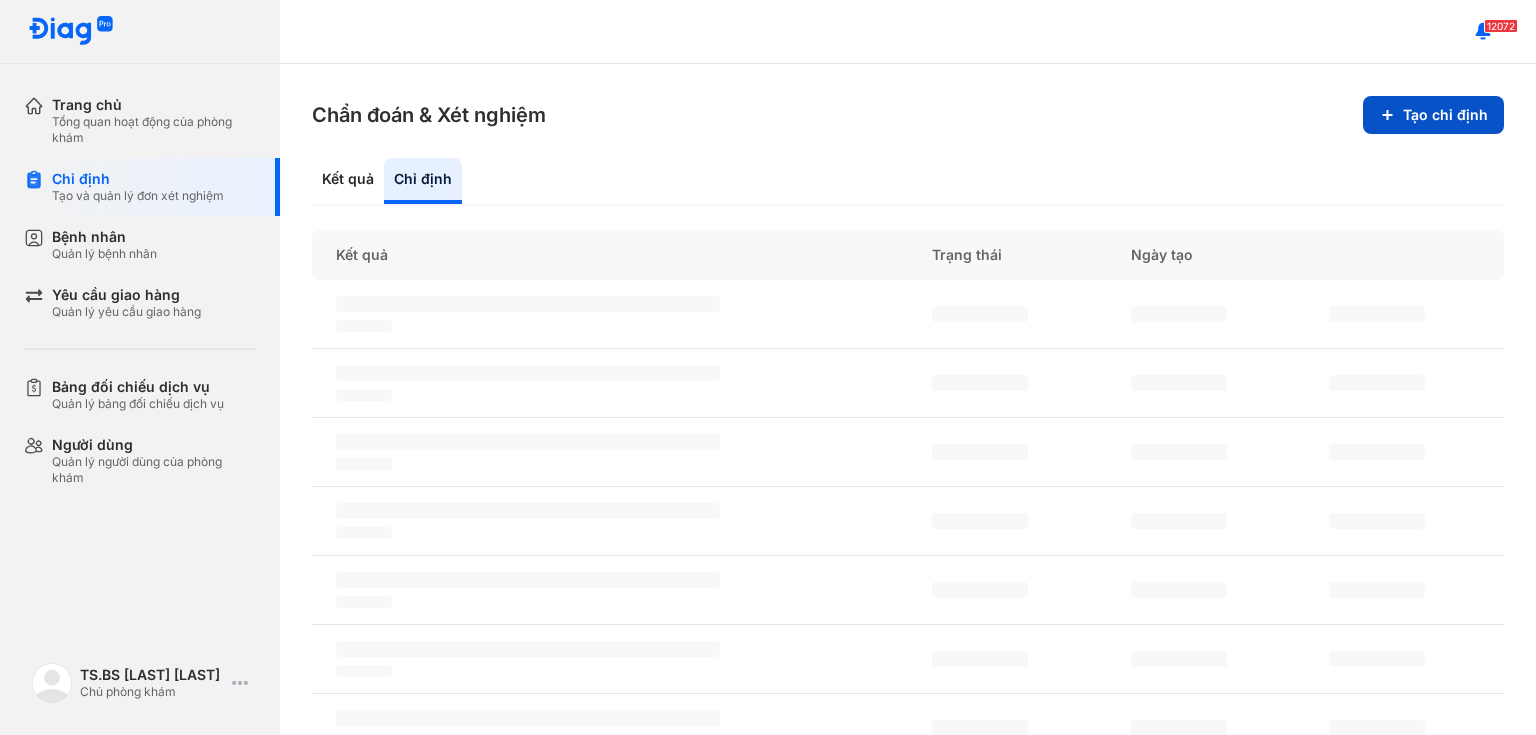 click on "Tạo chỉ định" at bounding box center [1433, 115] 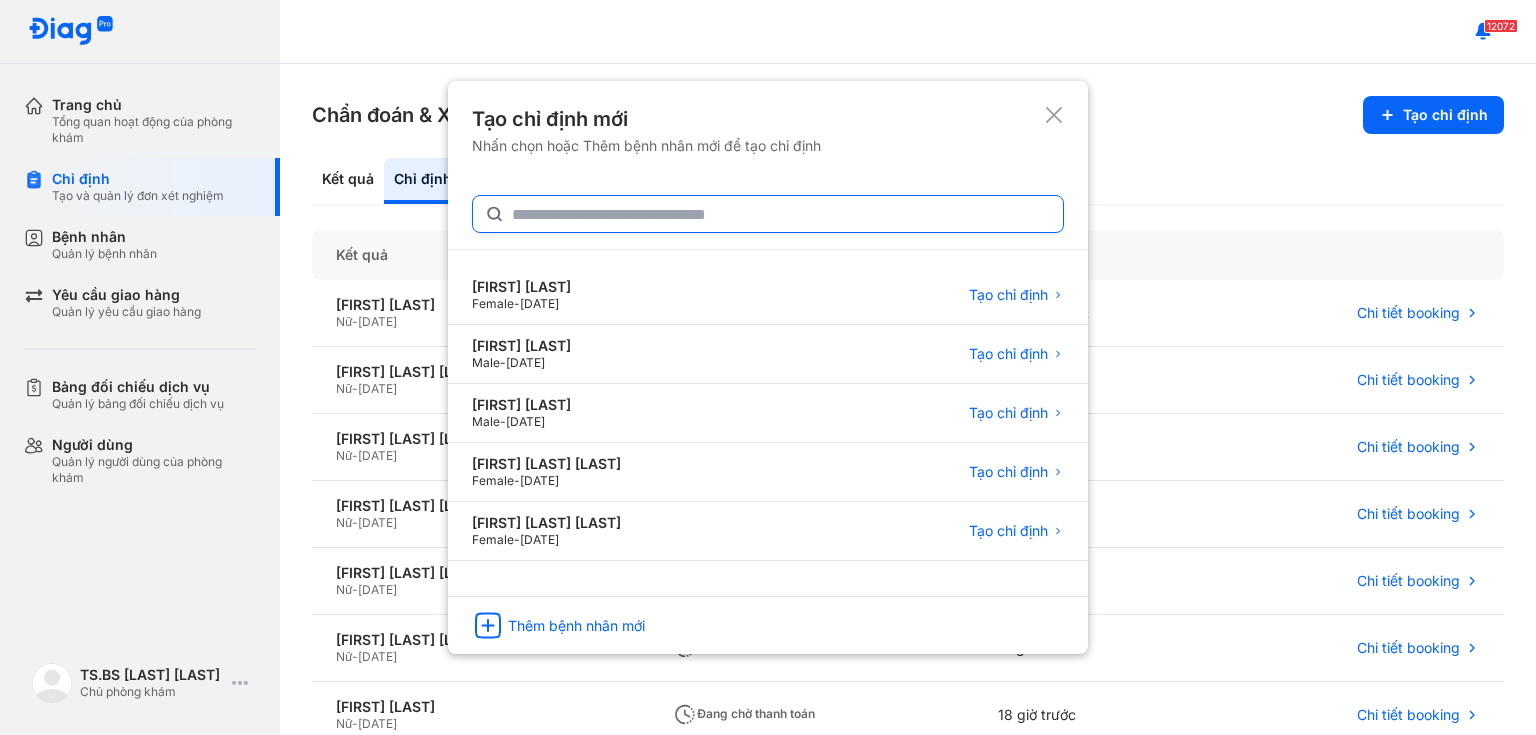 click 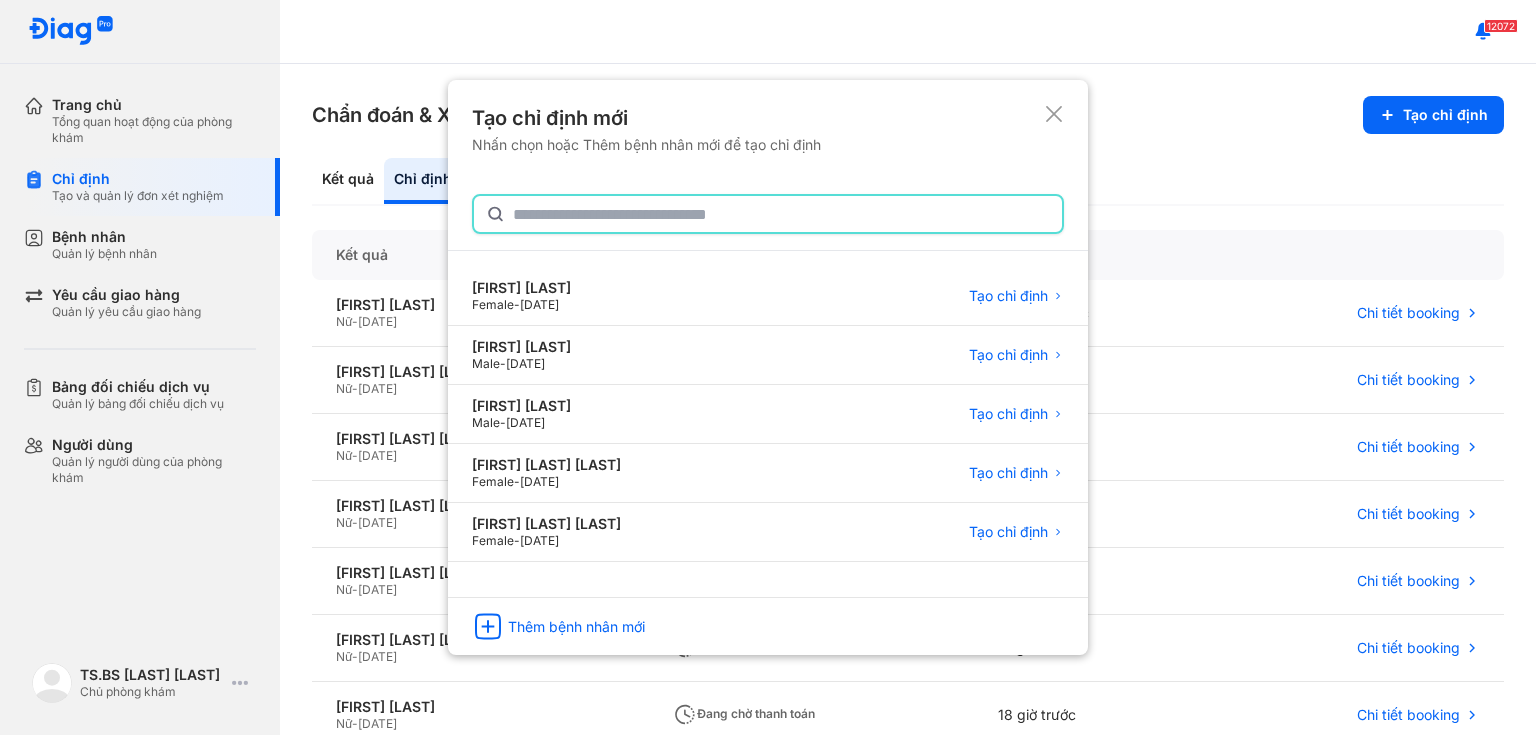 paste on "**********" 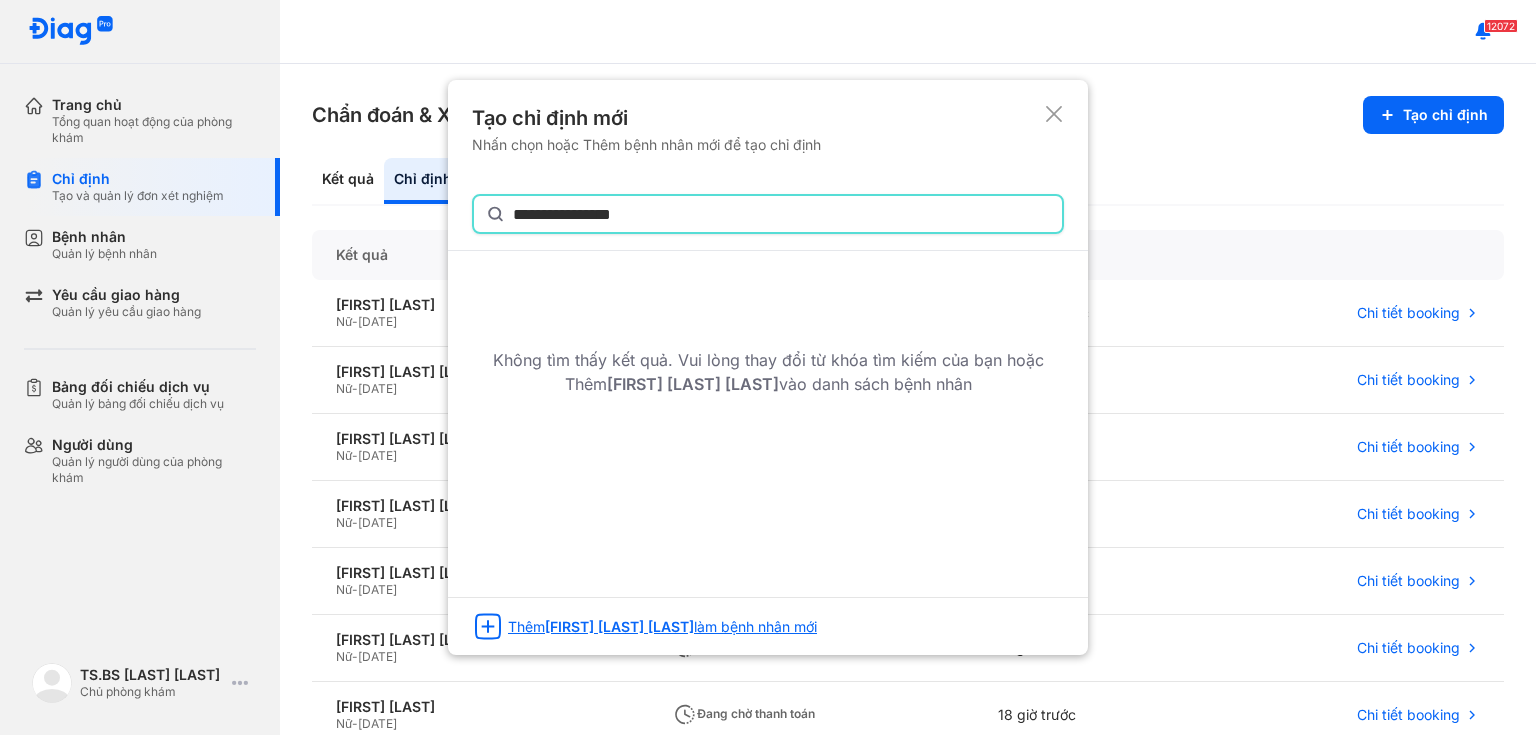 type on "**********" 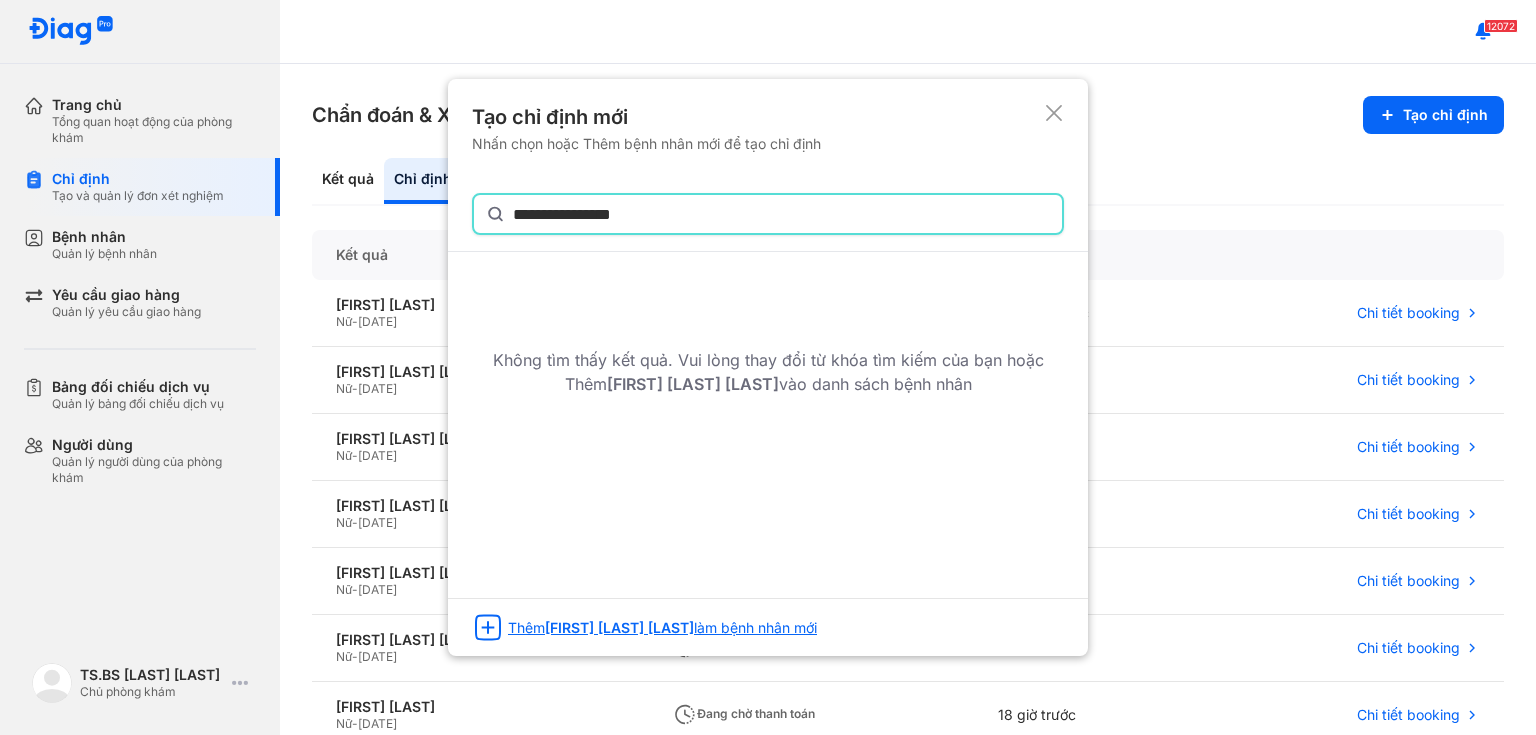 click on "HỒ THỊ NGỌC ĐIỆP" at bounding box center [619, 627] 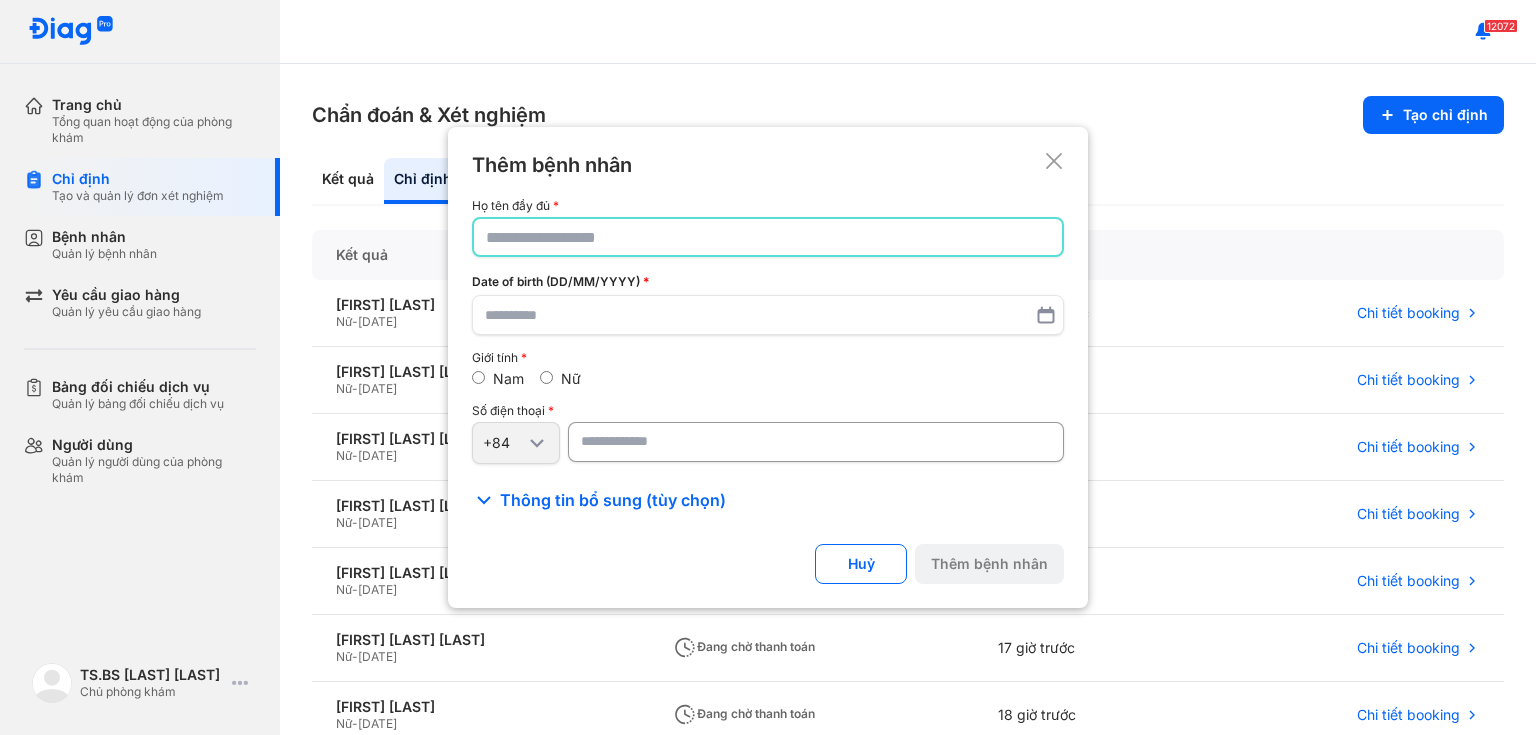 click 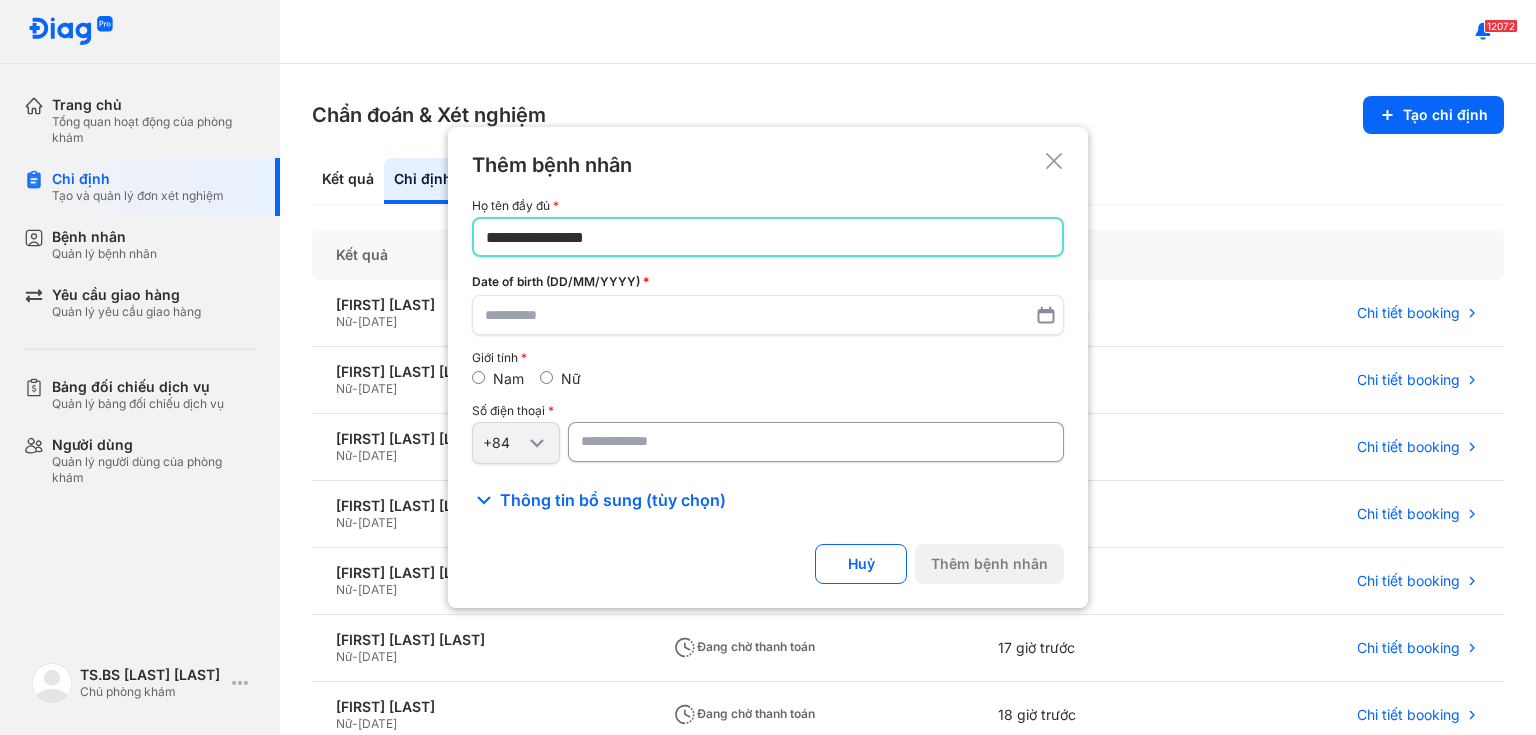 type on "**********" 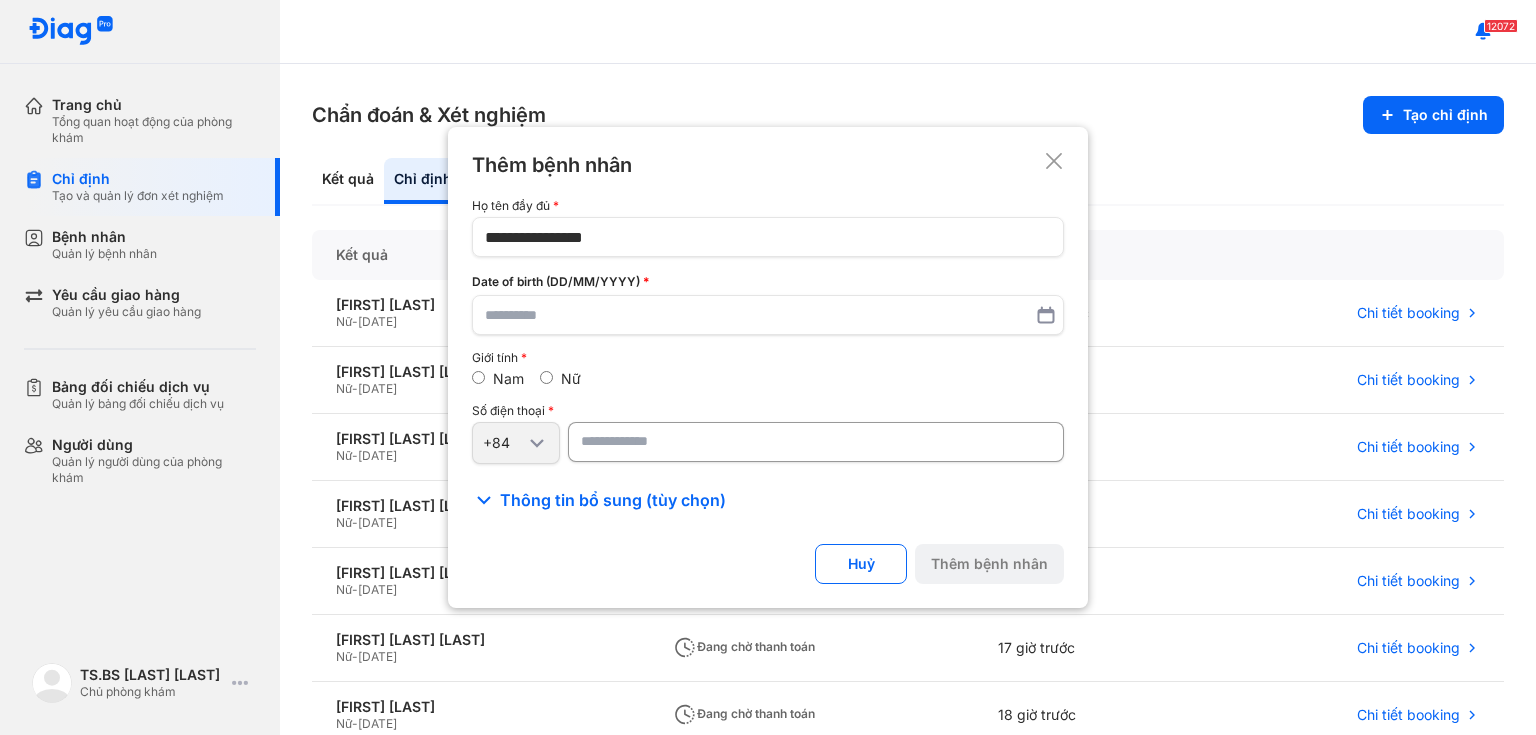 click at bounding box center (816, 442) 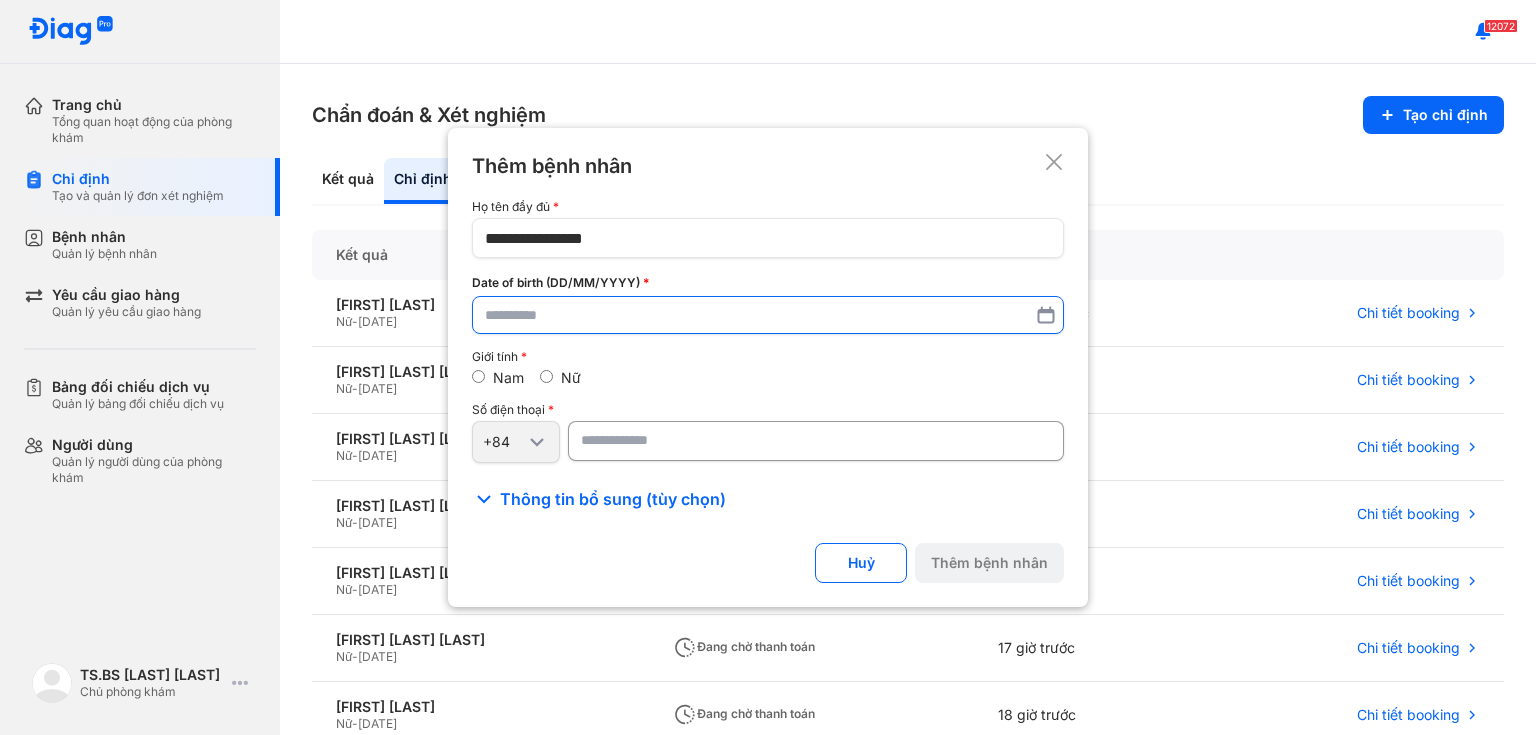 click at bounding box center [768, 315] 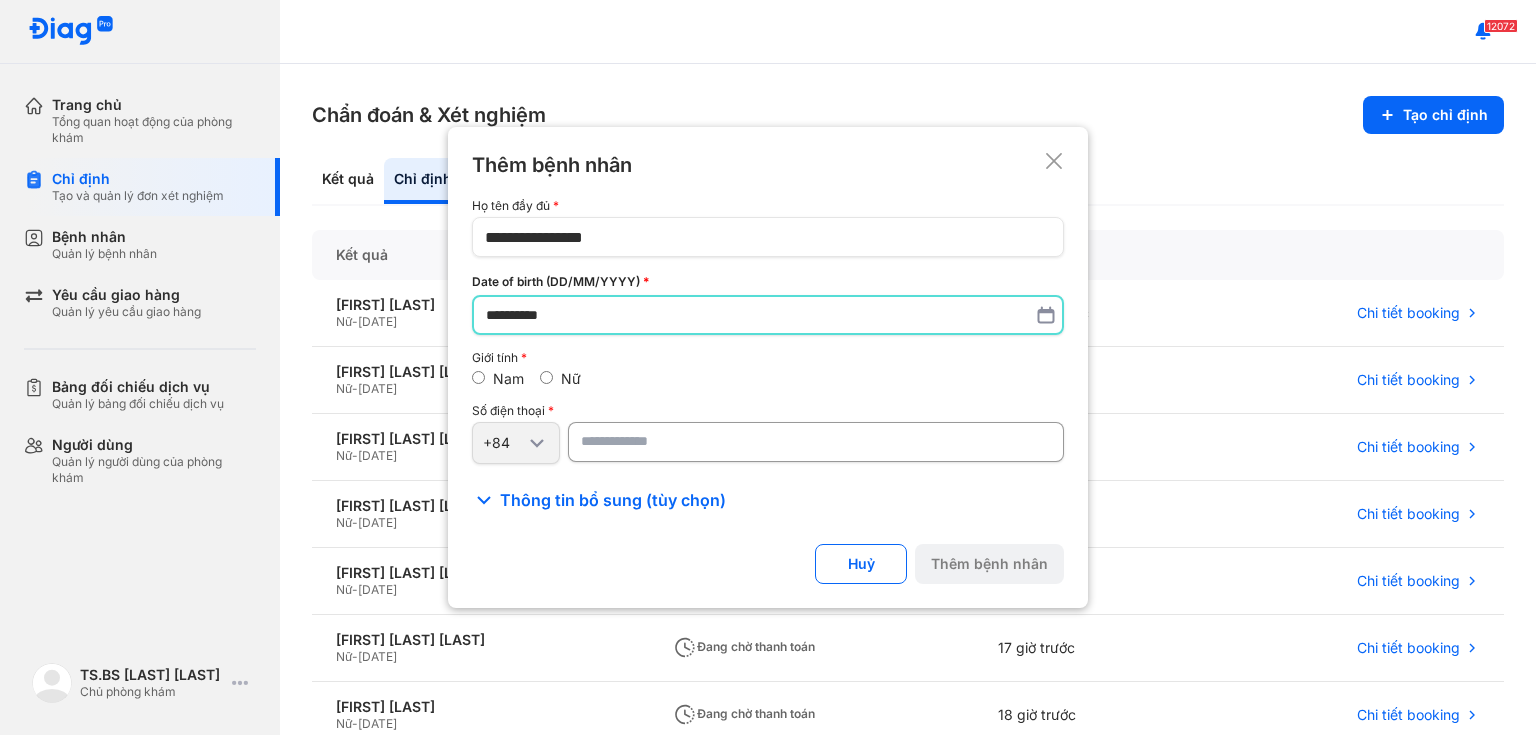 type on "**********" 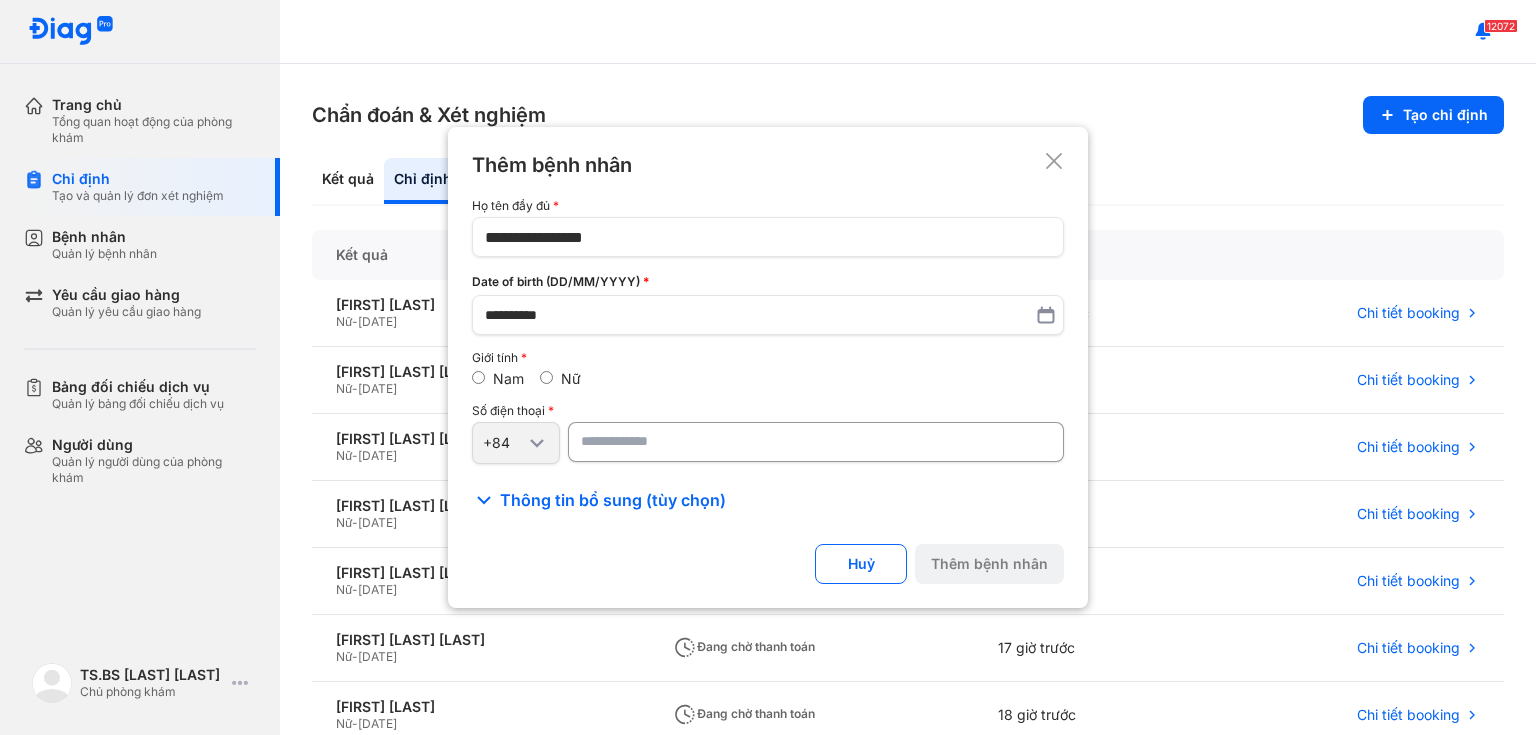 click at bounding box center (816, 442) 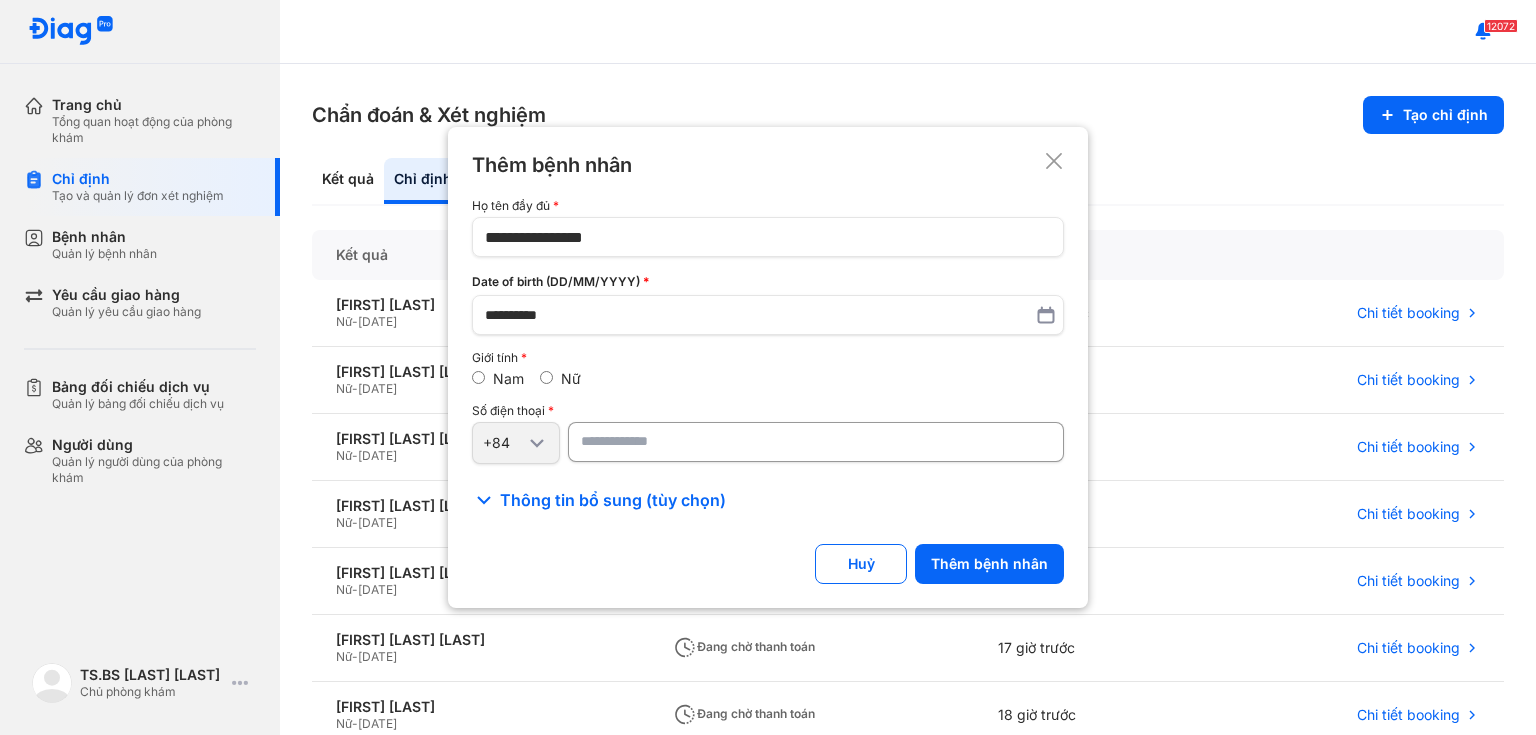 drag, startPoint x: 640, startPoint y: 442, endPoint x: 341, endPoint y: 460, distance: 299.54132 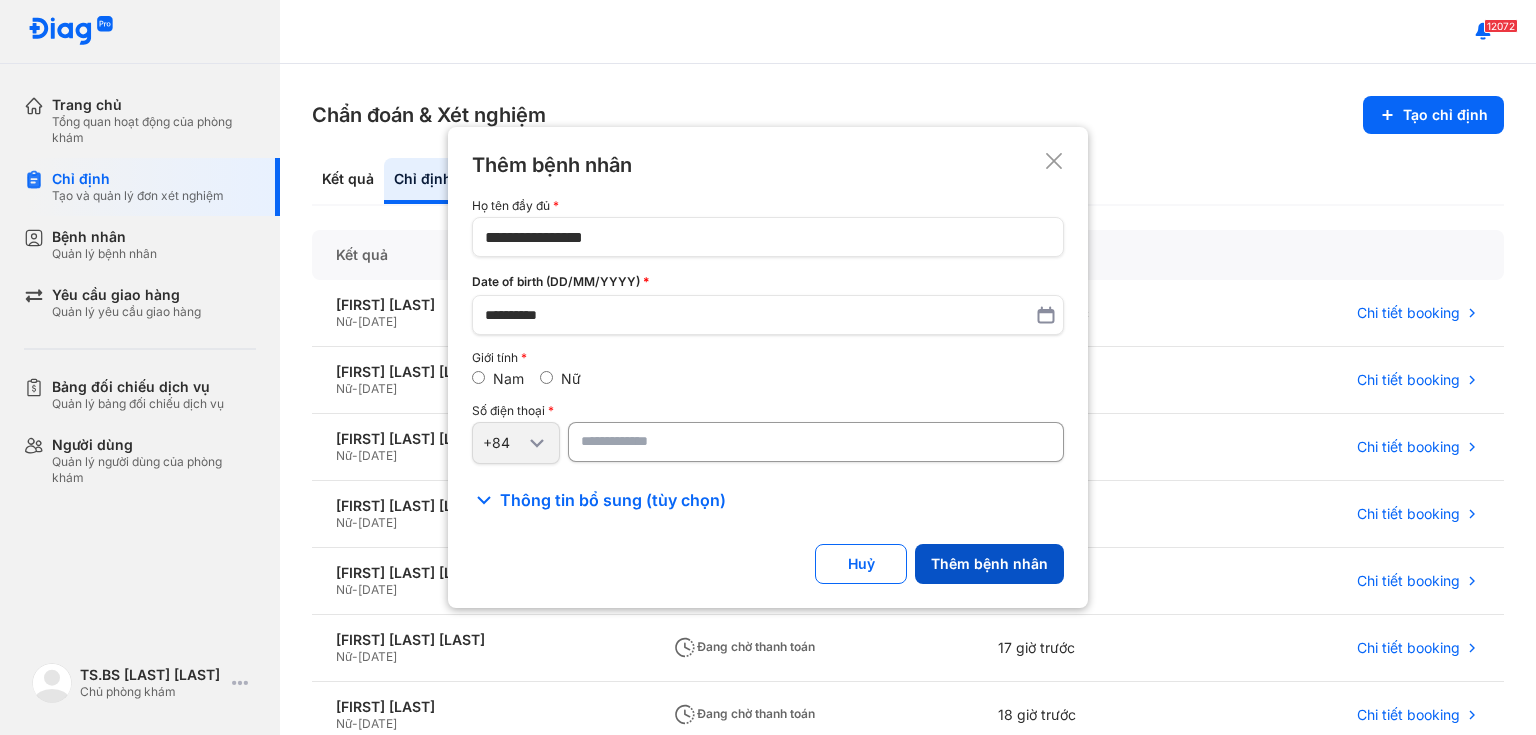 type on "**********" 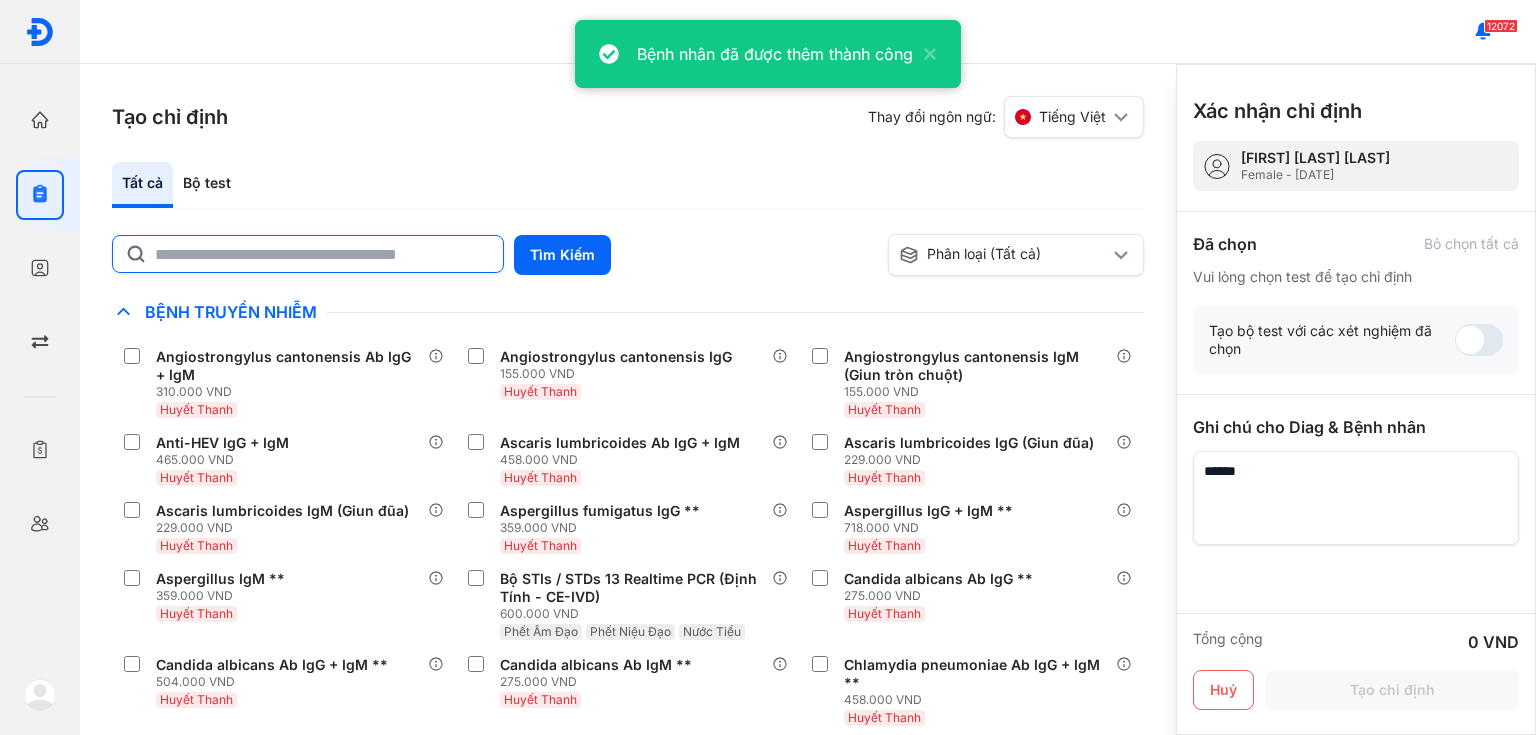 click 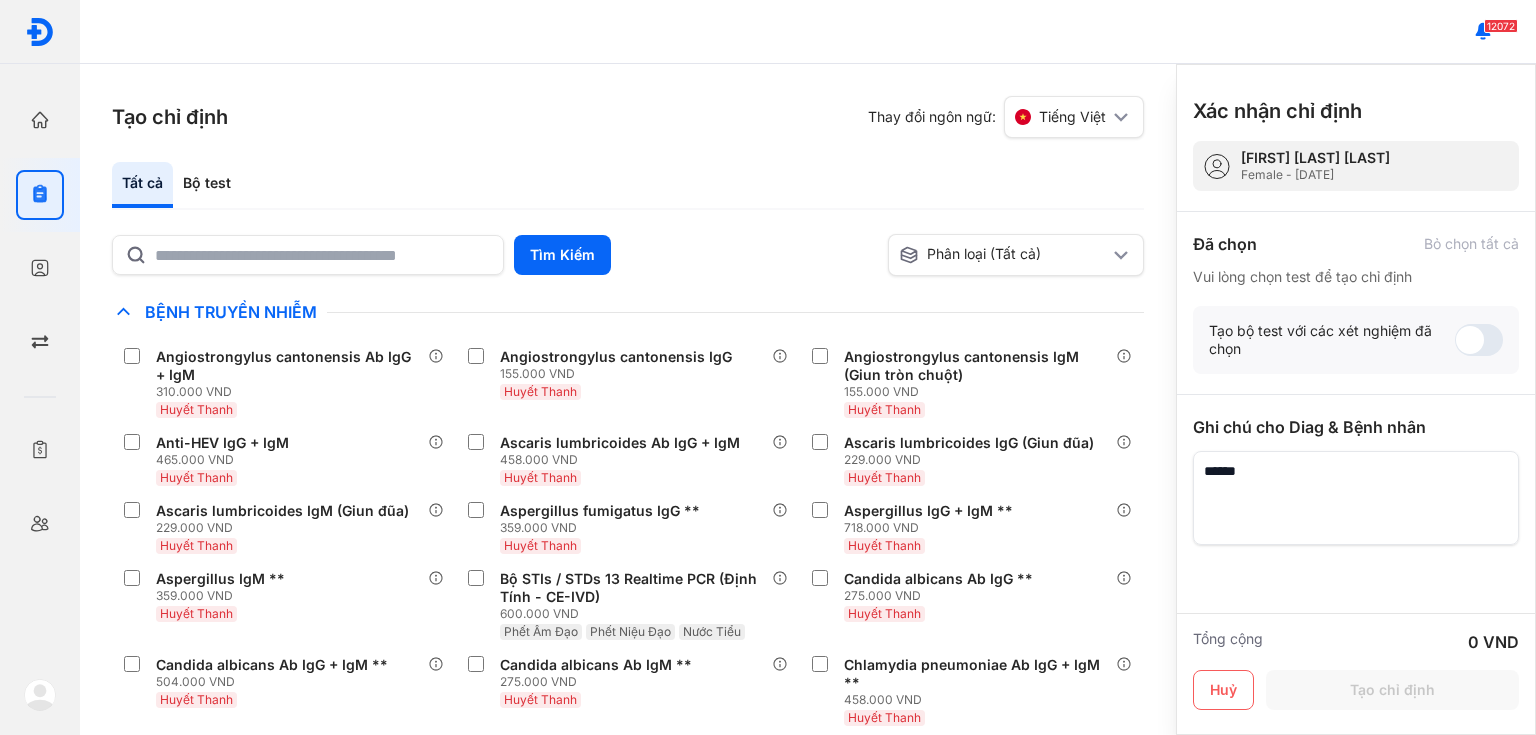 click on "Tất cả Bộ test" at bounding box center [628, 186] 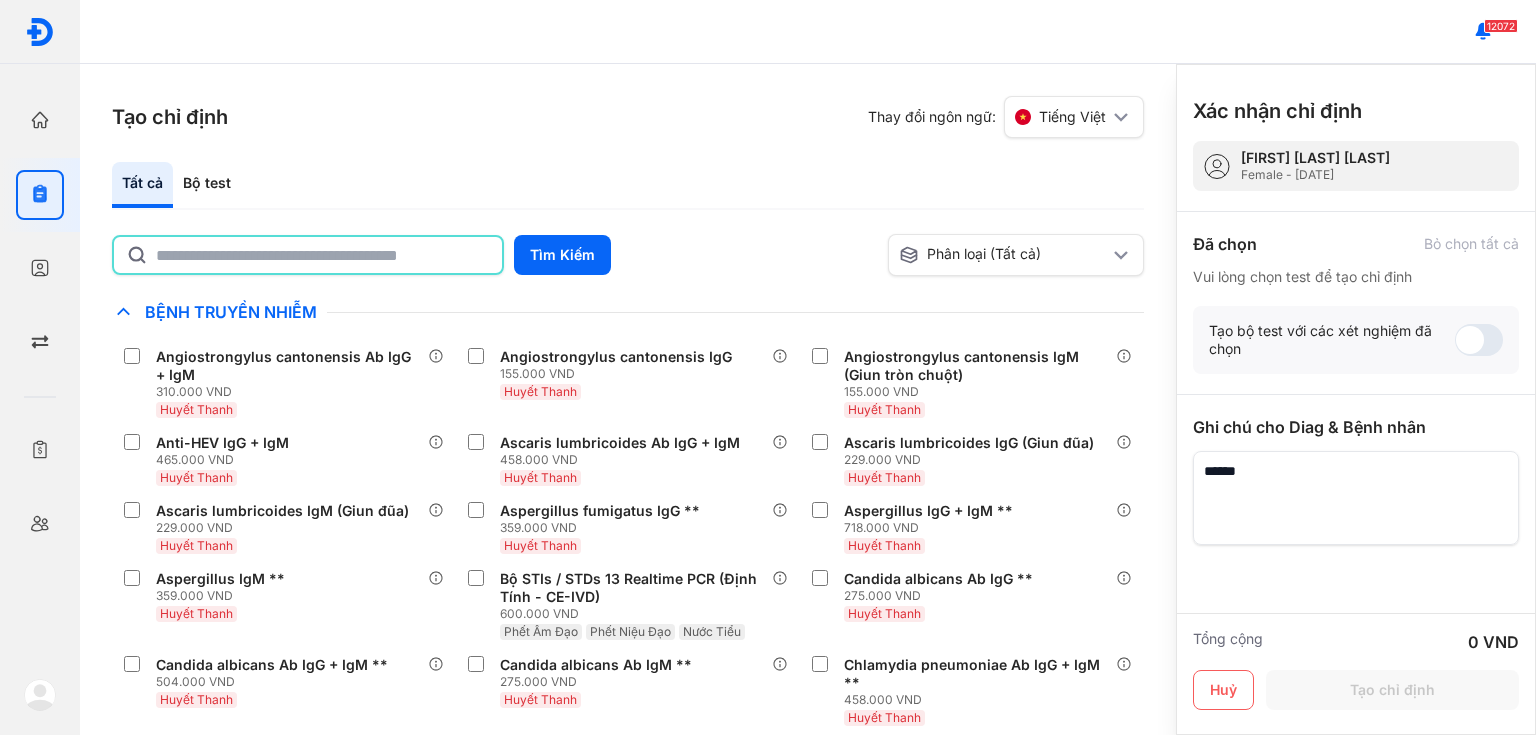 click 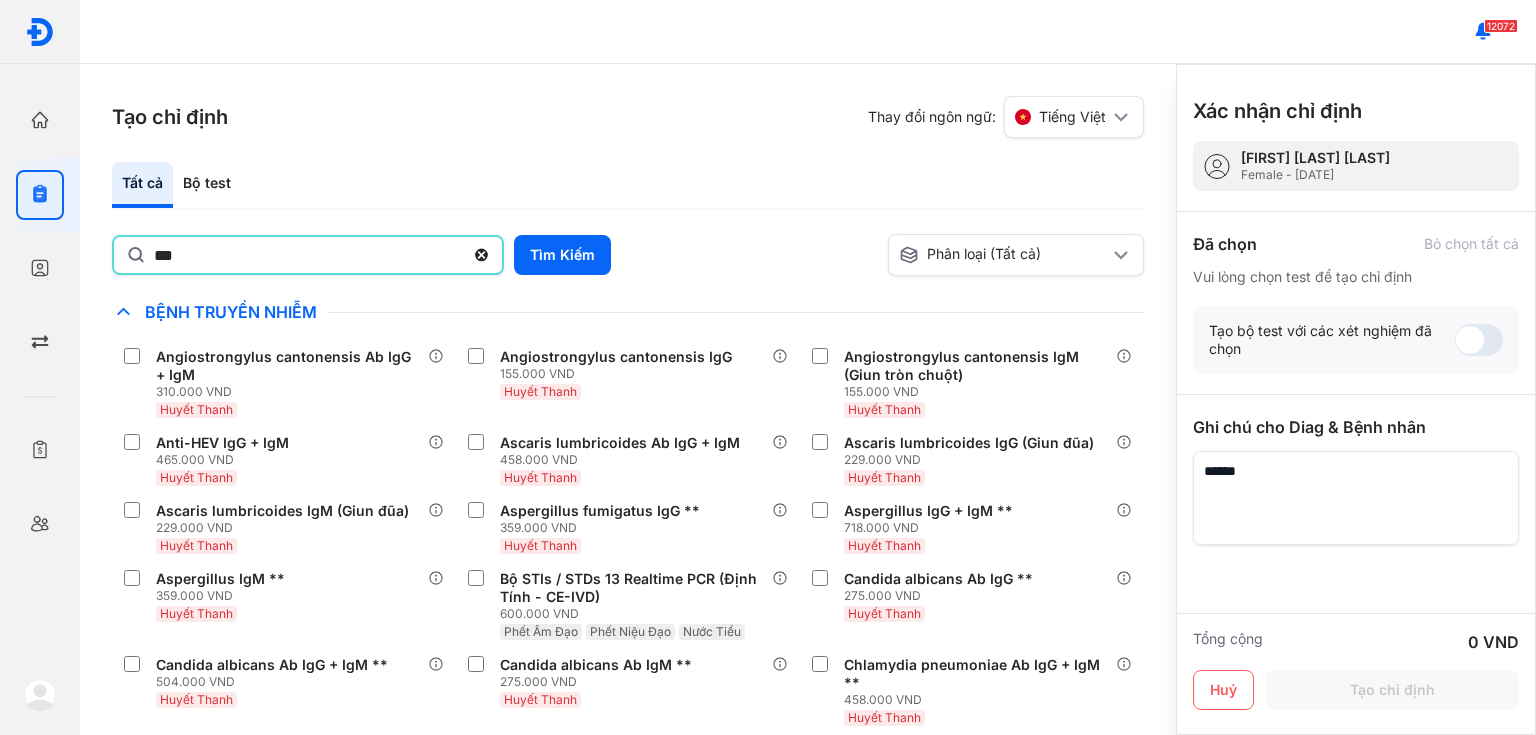 type on "***" 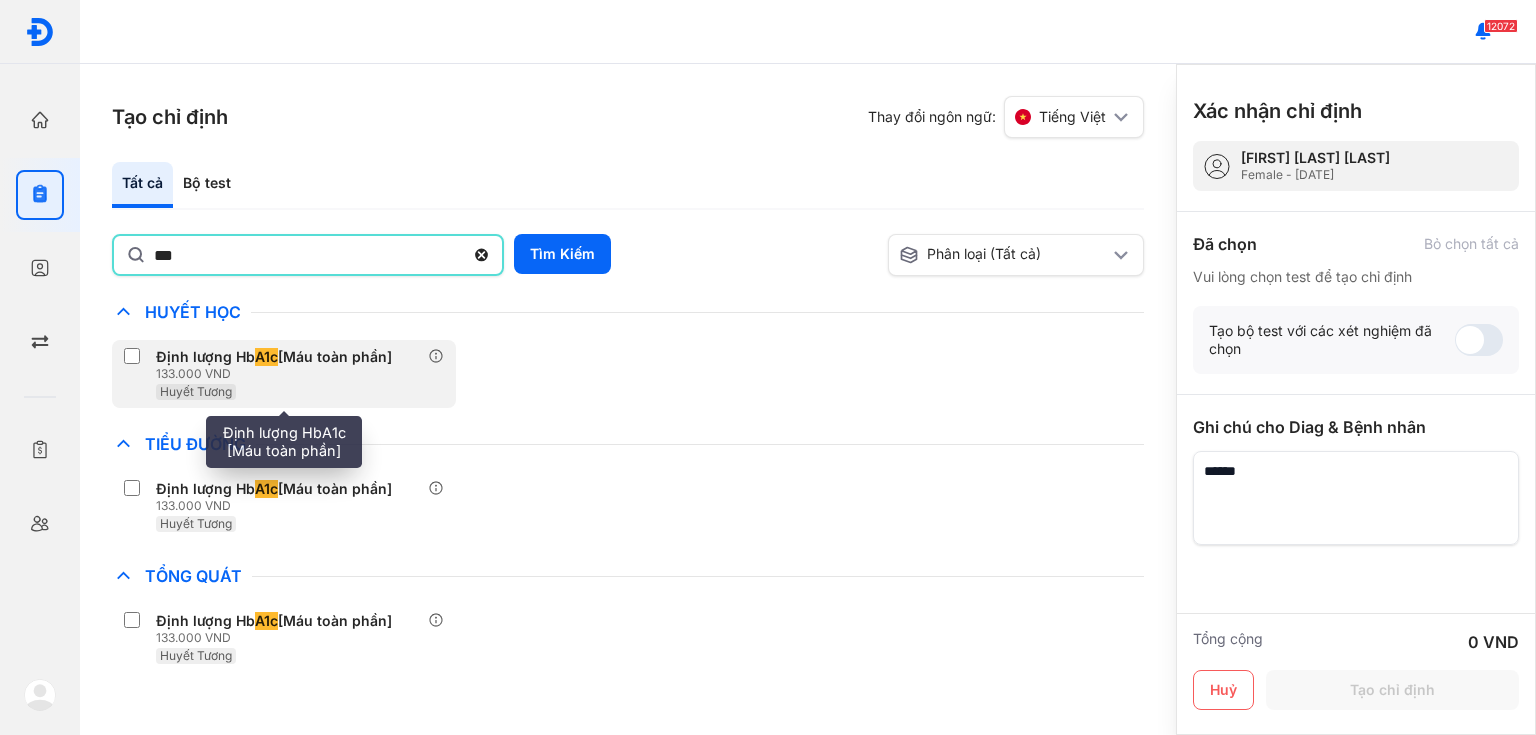 drag, startPoint x: 364, startPoint y: 372, endPoint x: 387, endPoint y: 352, distance: 30.479502 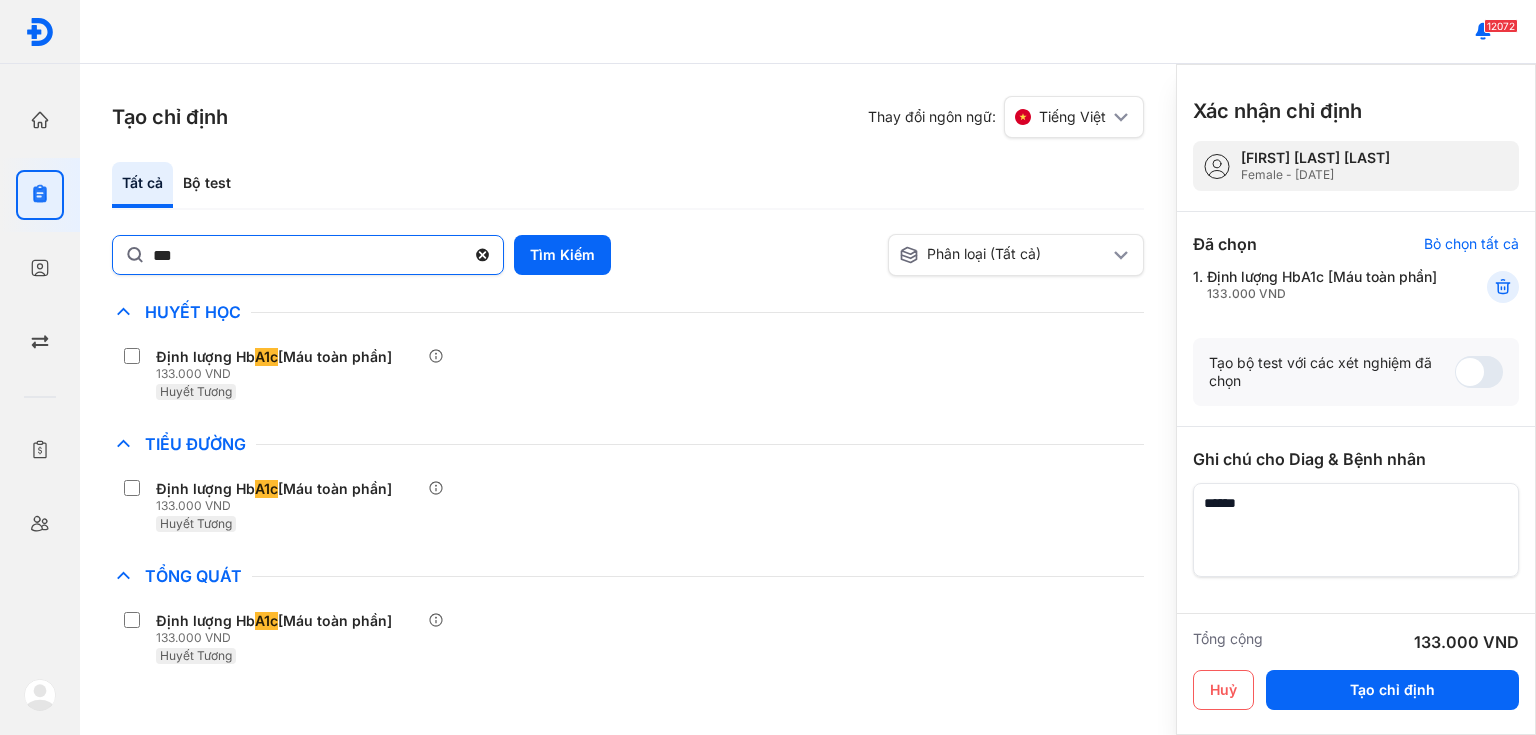 click on "***" at bounding box center (308, 255) 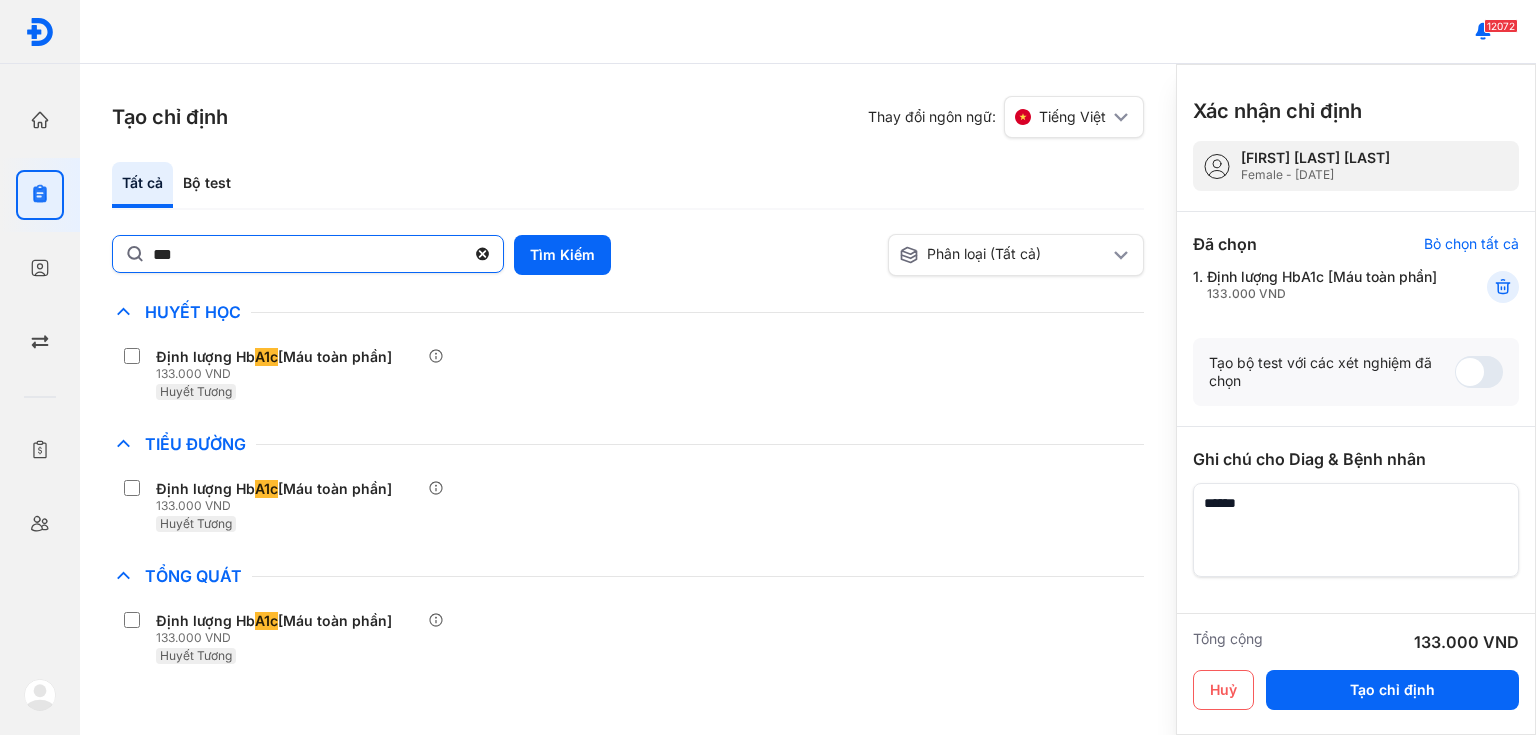 click on "***" 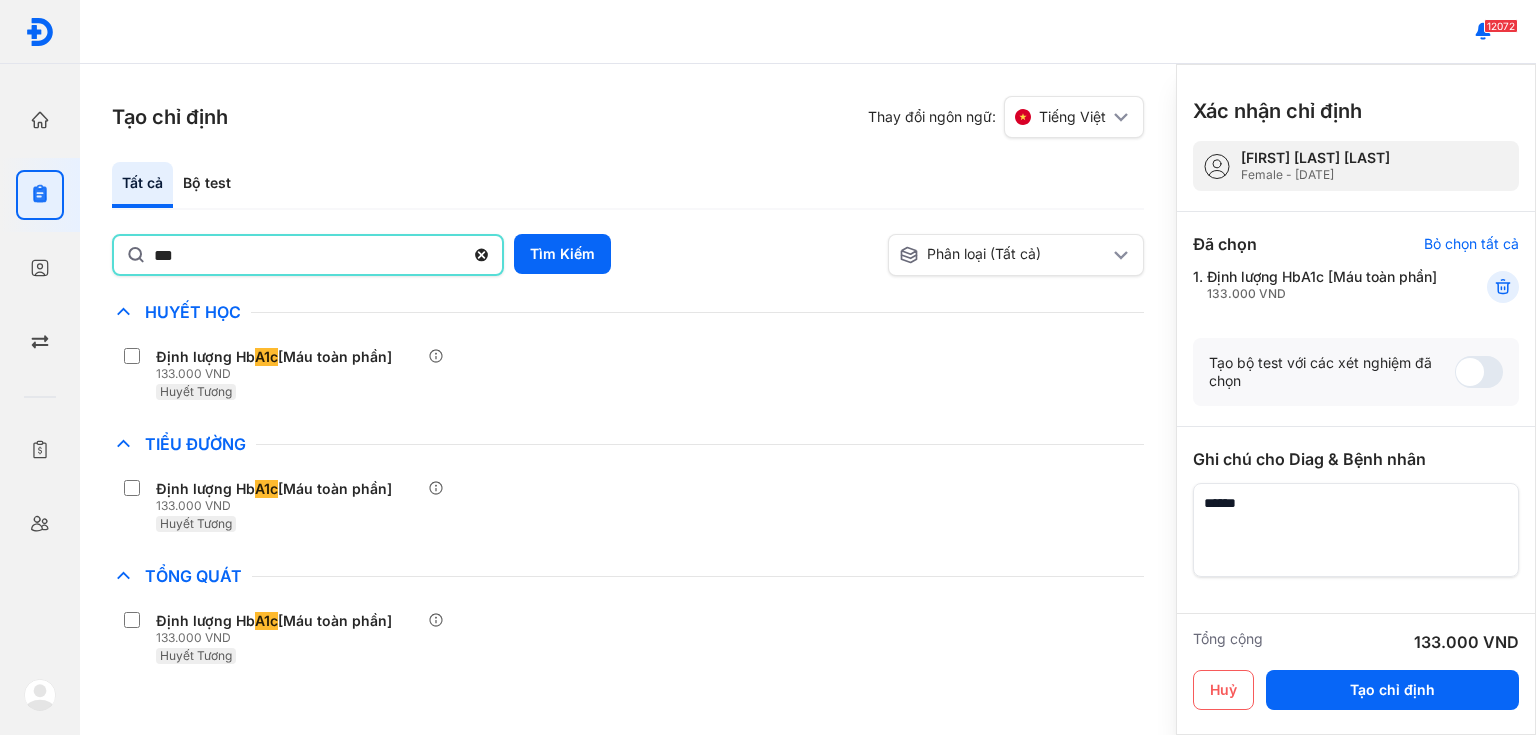 click 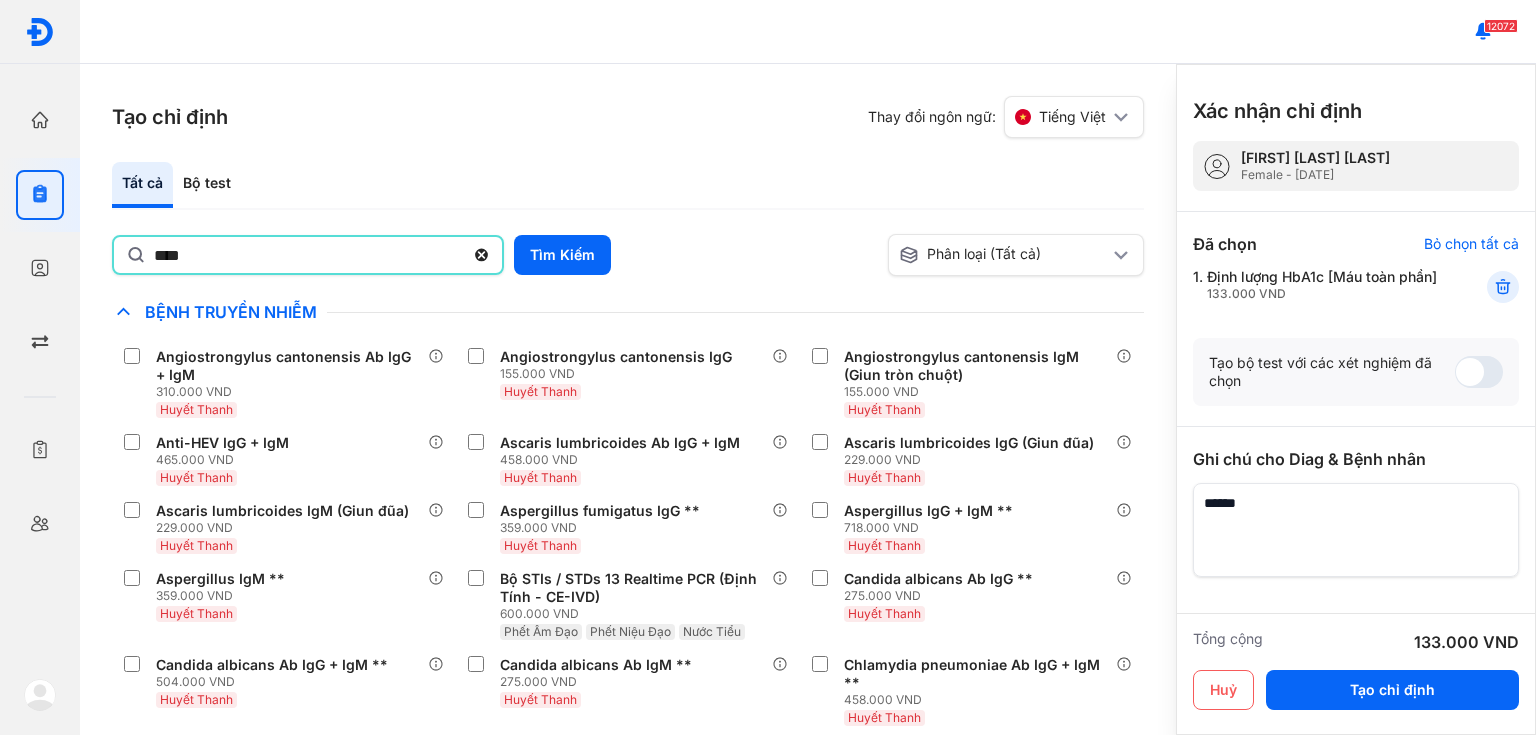 type on "*****" 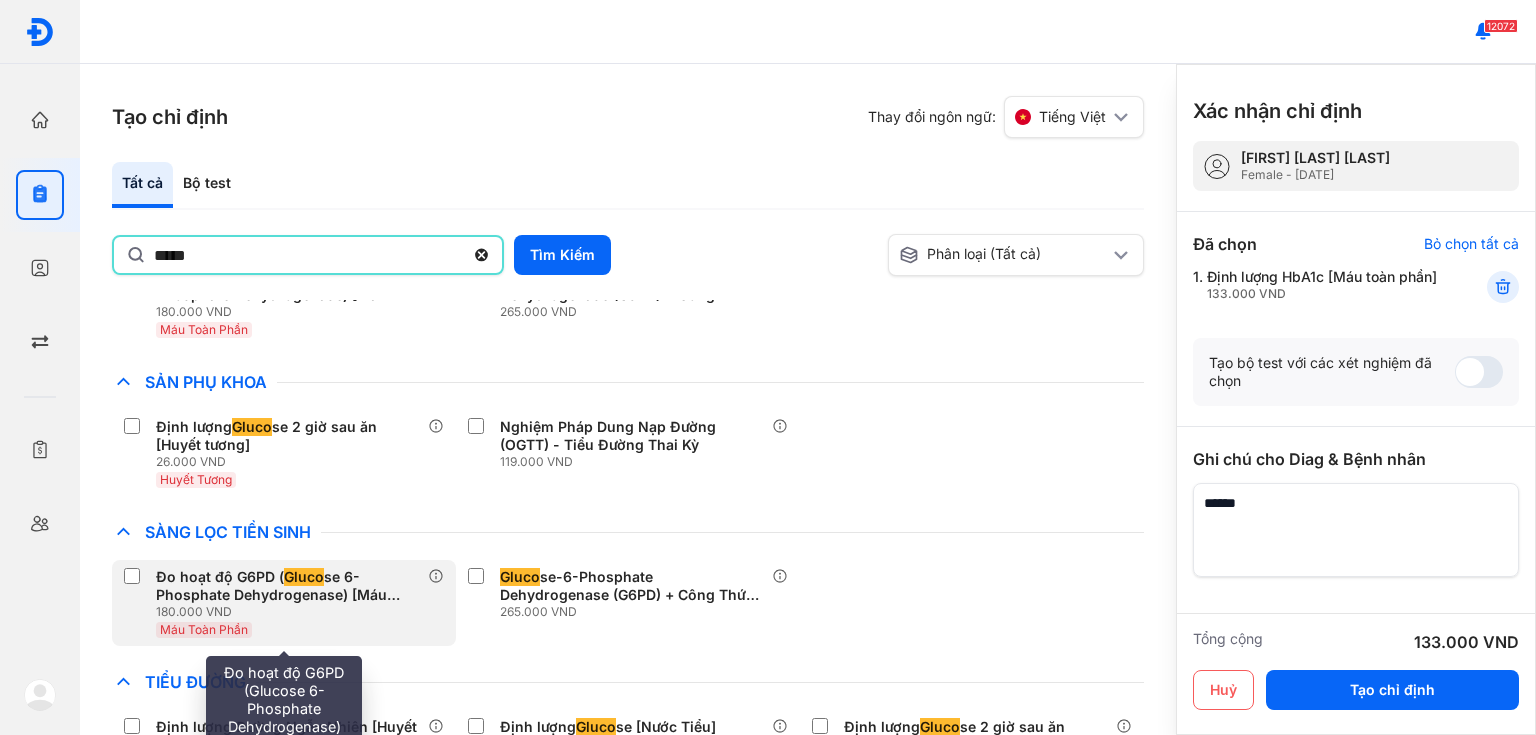 scroll, scrollTop: 320, scrollLeft: 0, axis: vertical 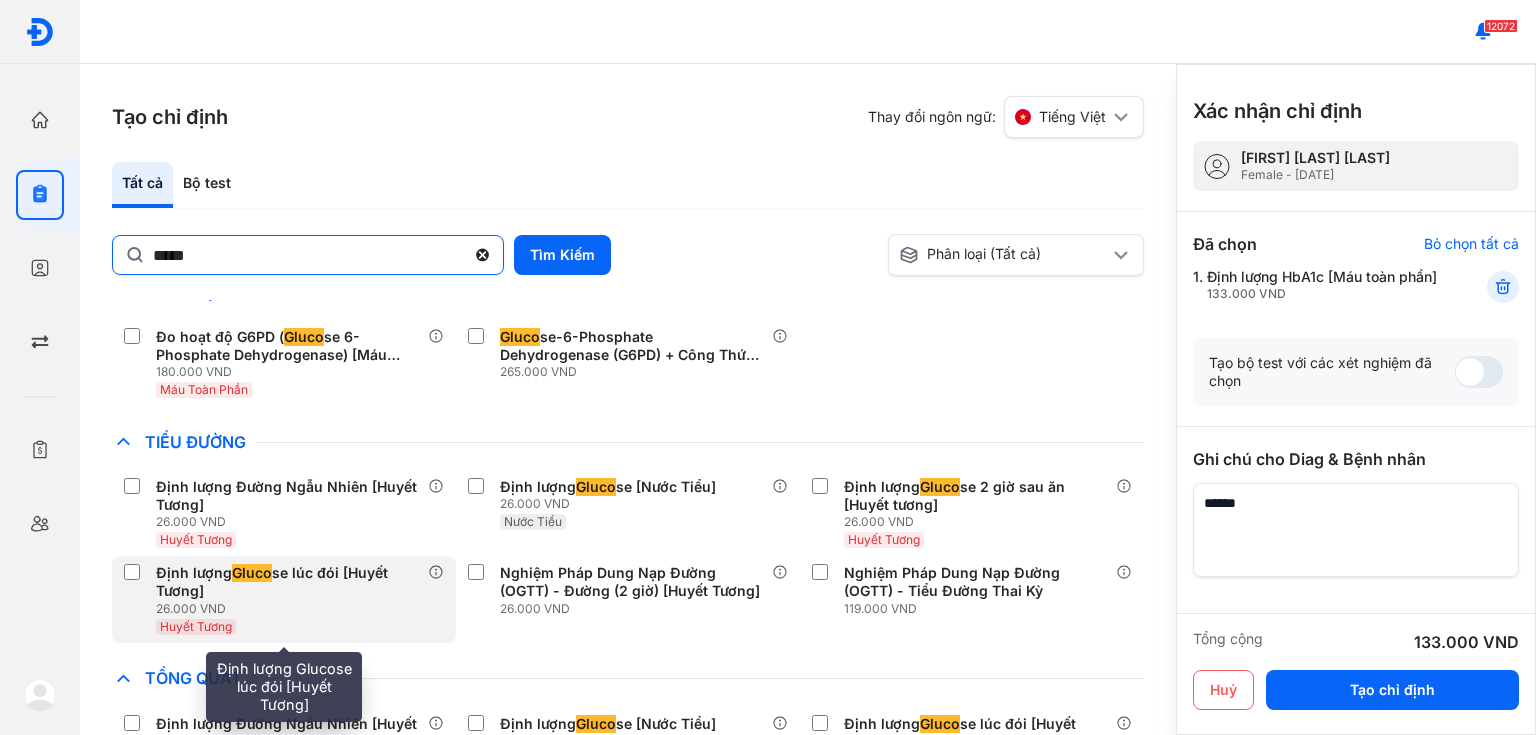 click on "26.000 VND" at bounding box center [292, 609] 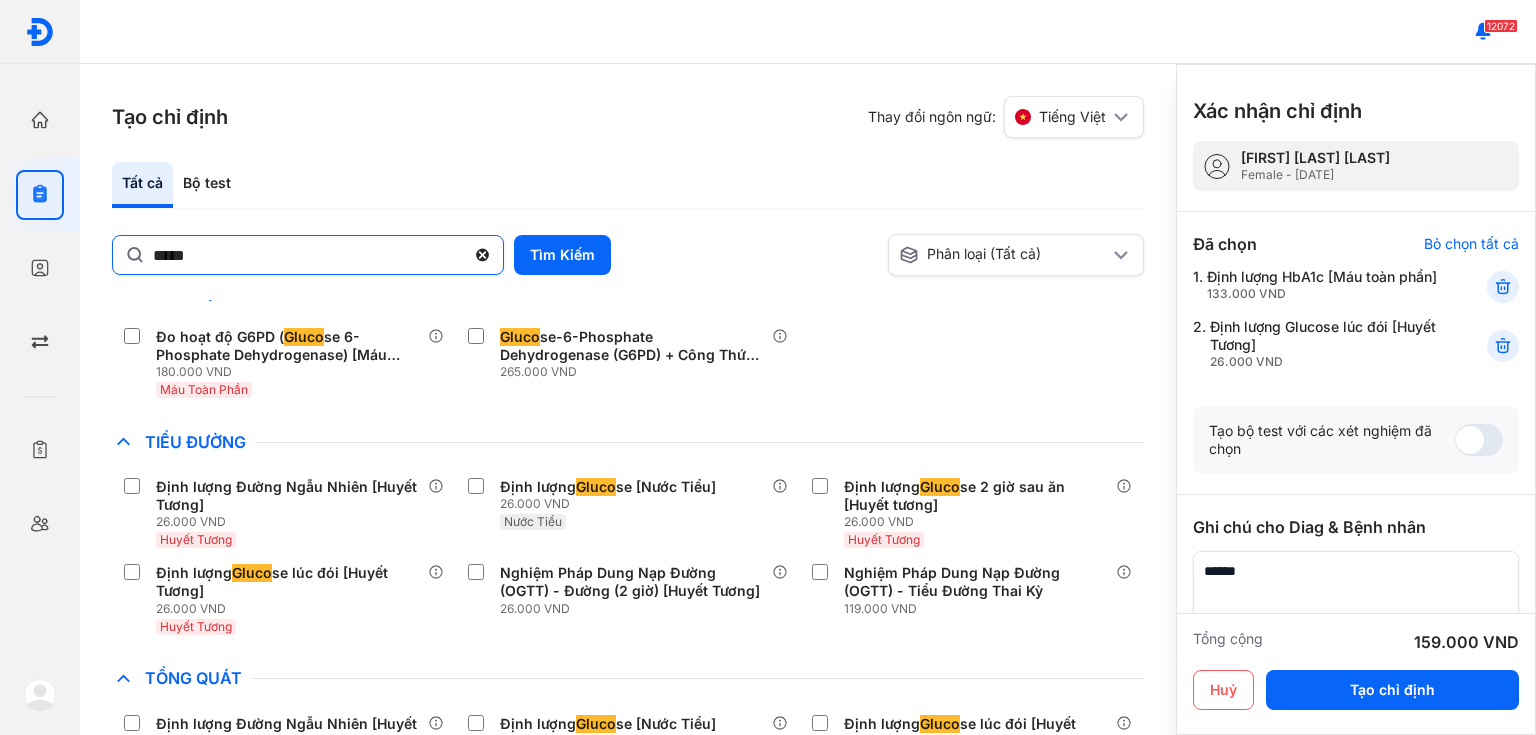 click 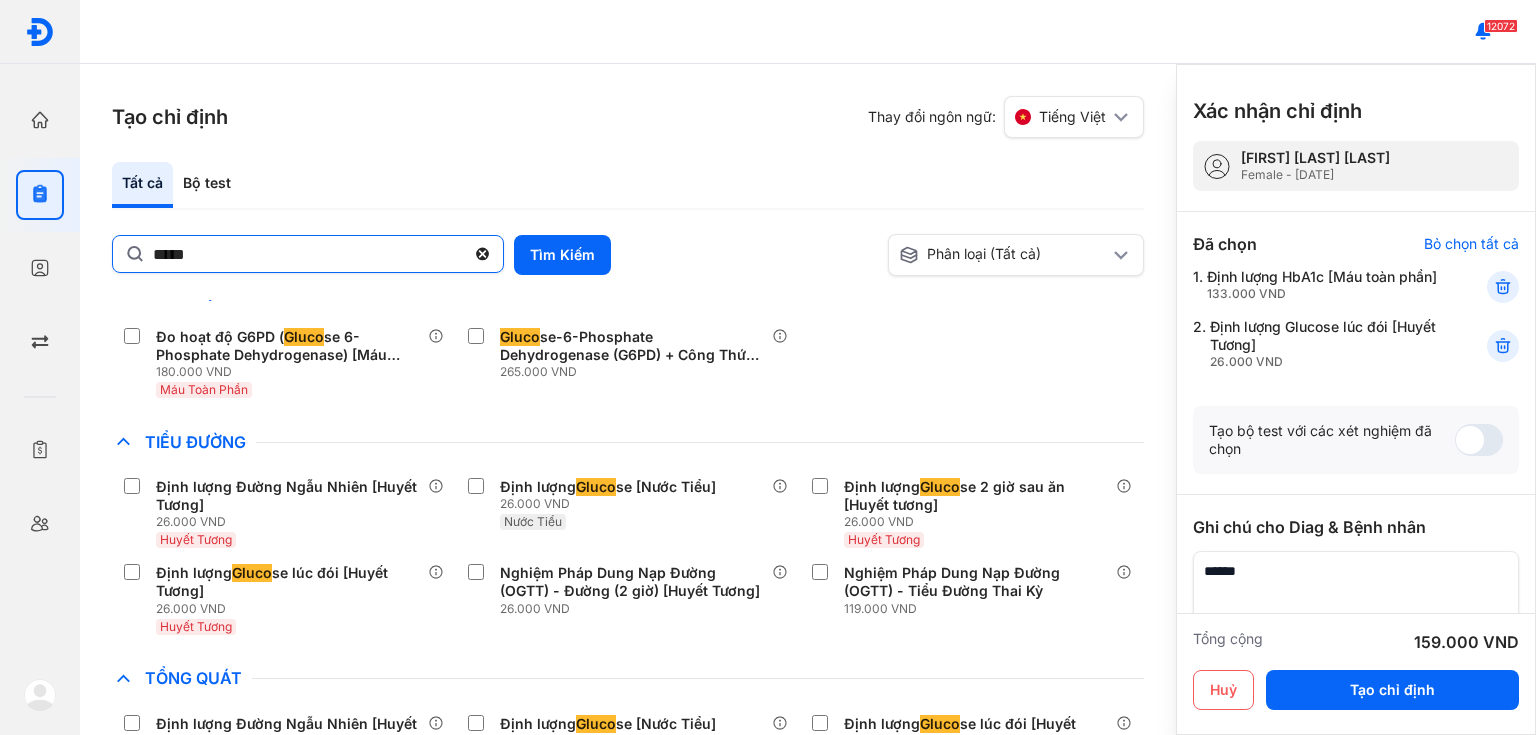 click on "*****" 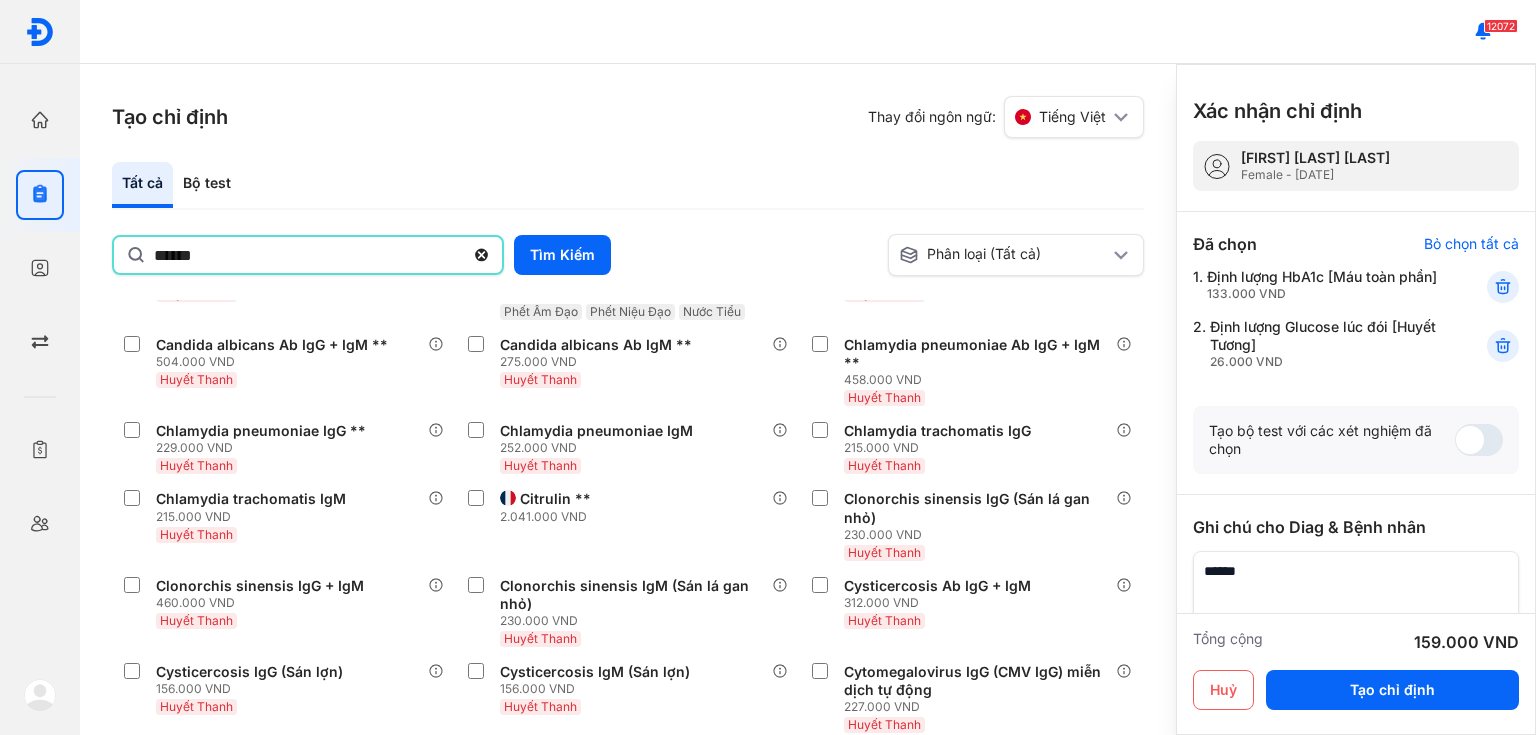 type on "******" 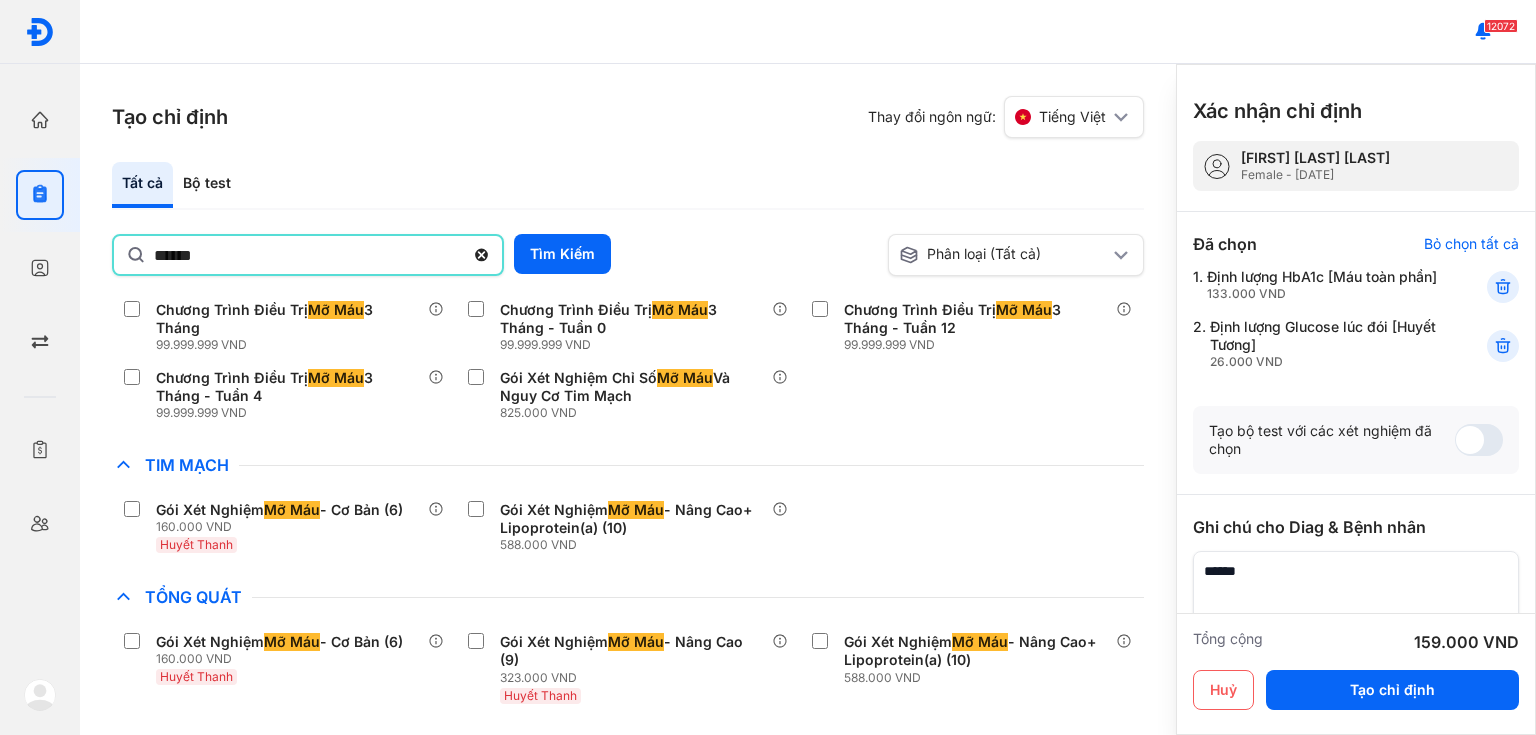 drag, startPoint x: 287, startPoint y: 544, endPoint x: 347, endPoint y: 431, distance: 127.94139 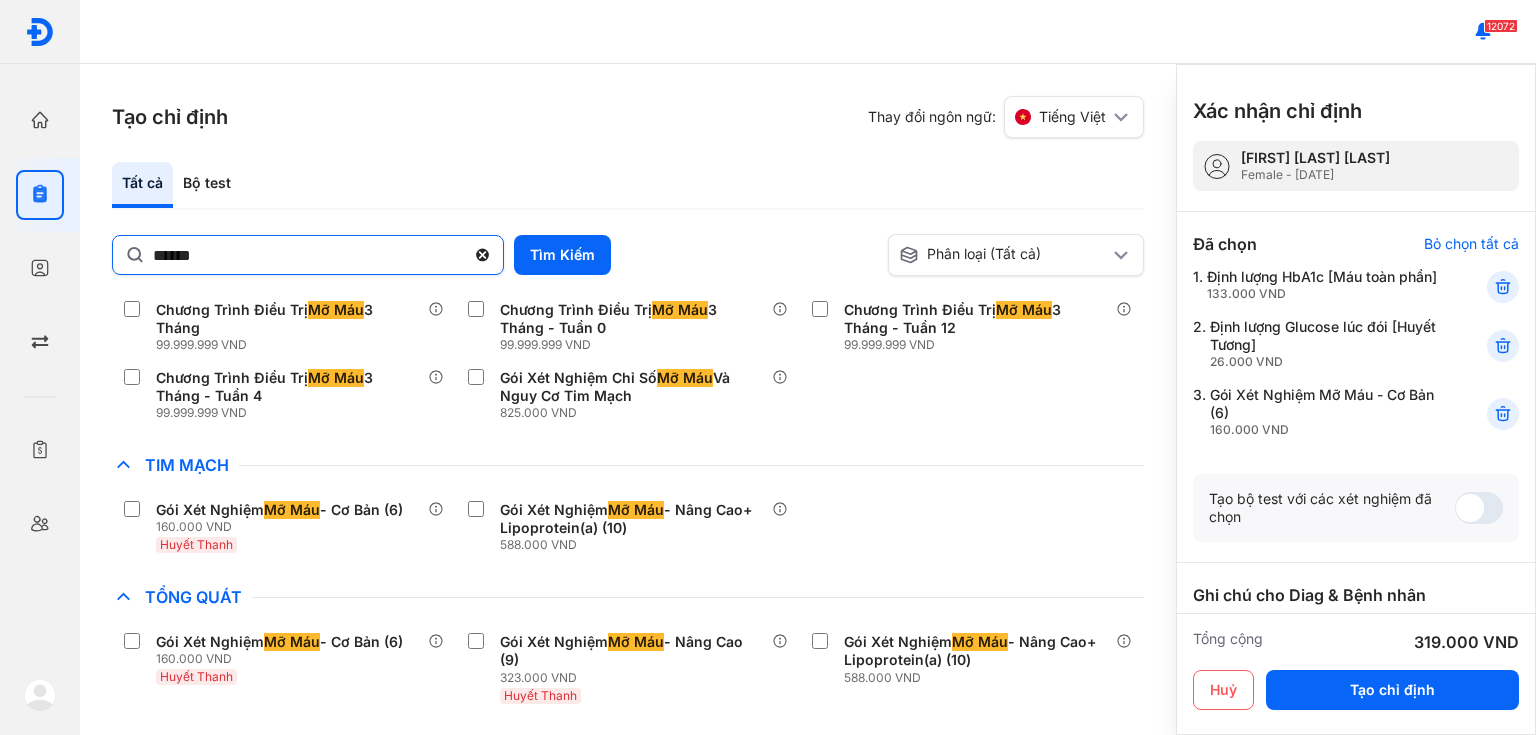 click 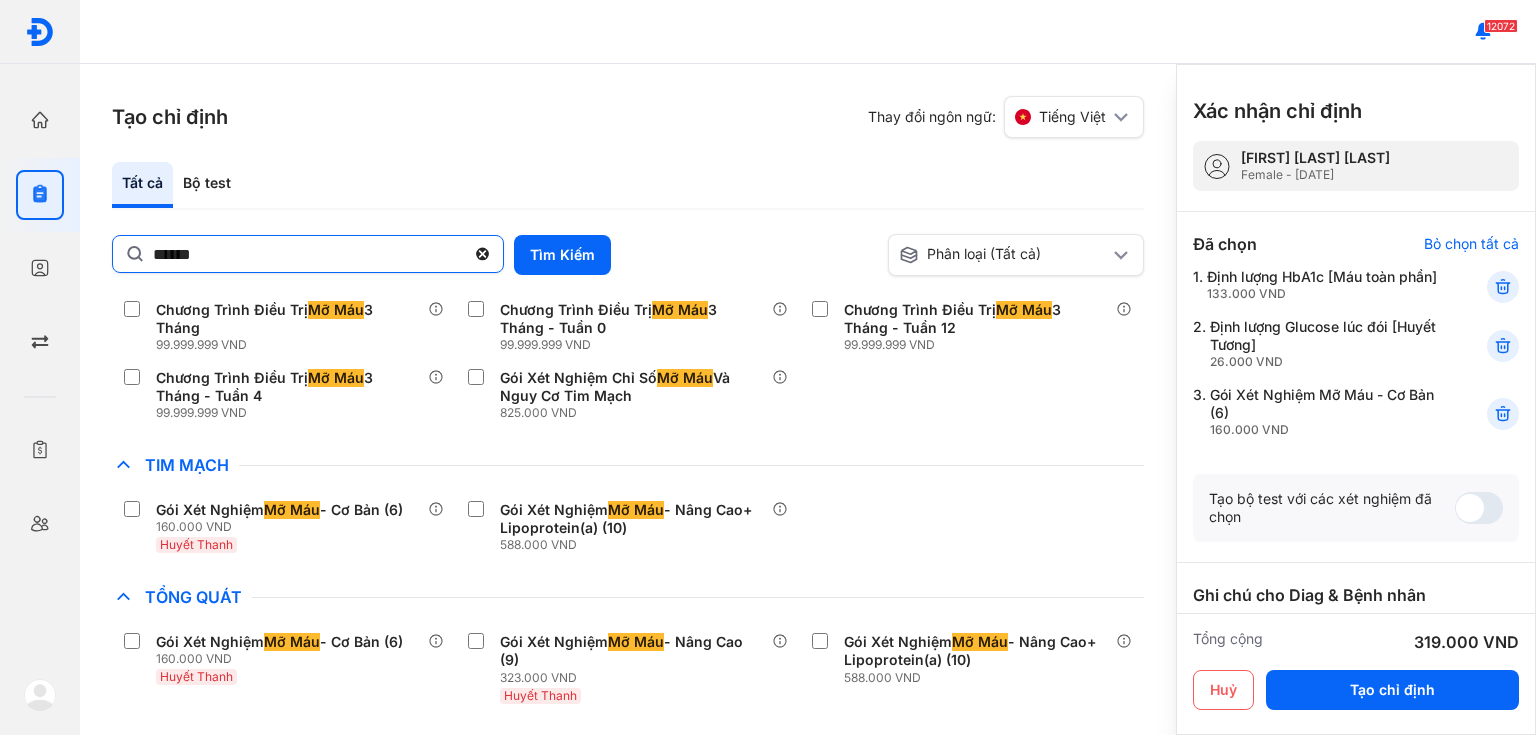 click on "******" 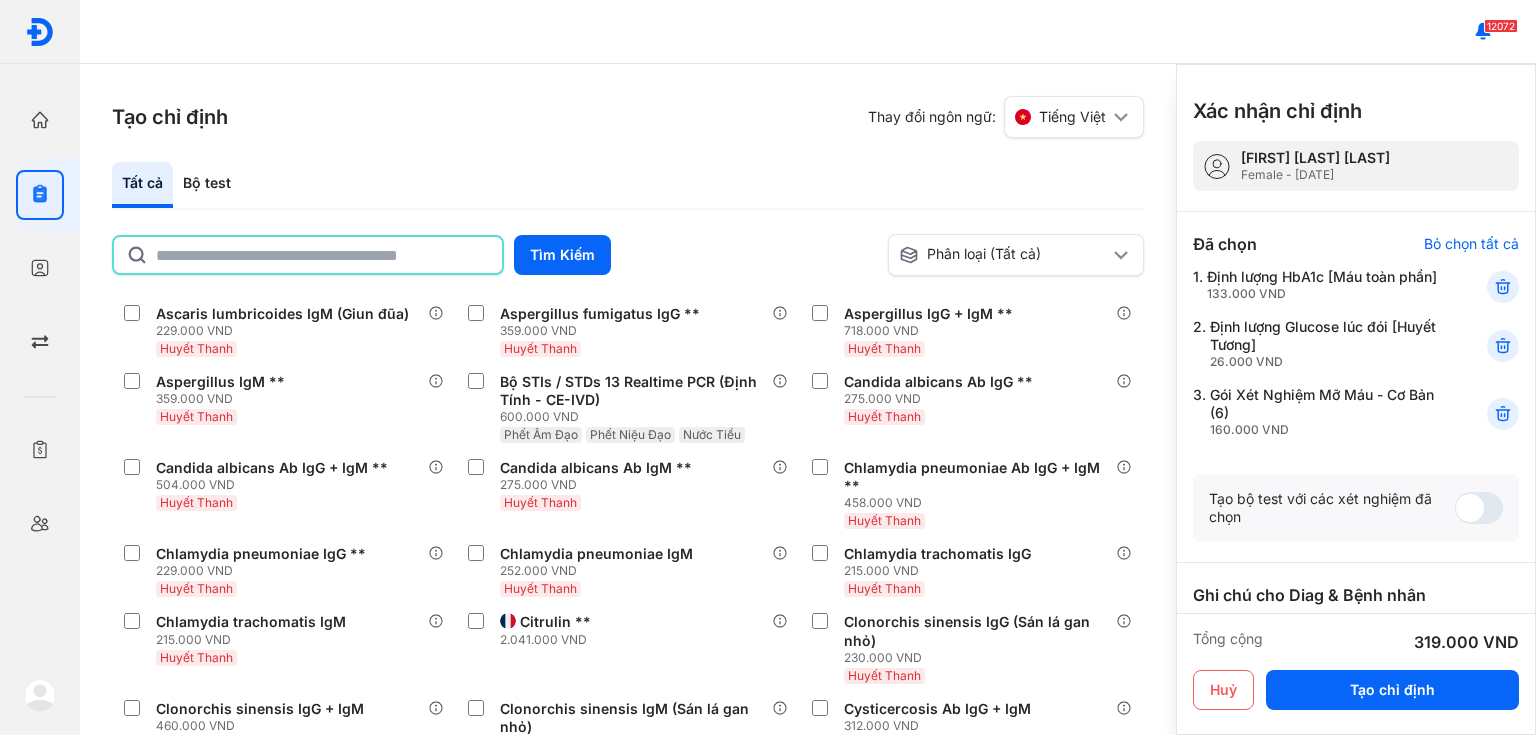 type on "*" 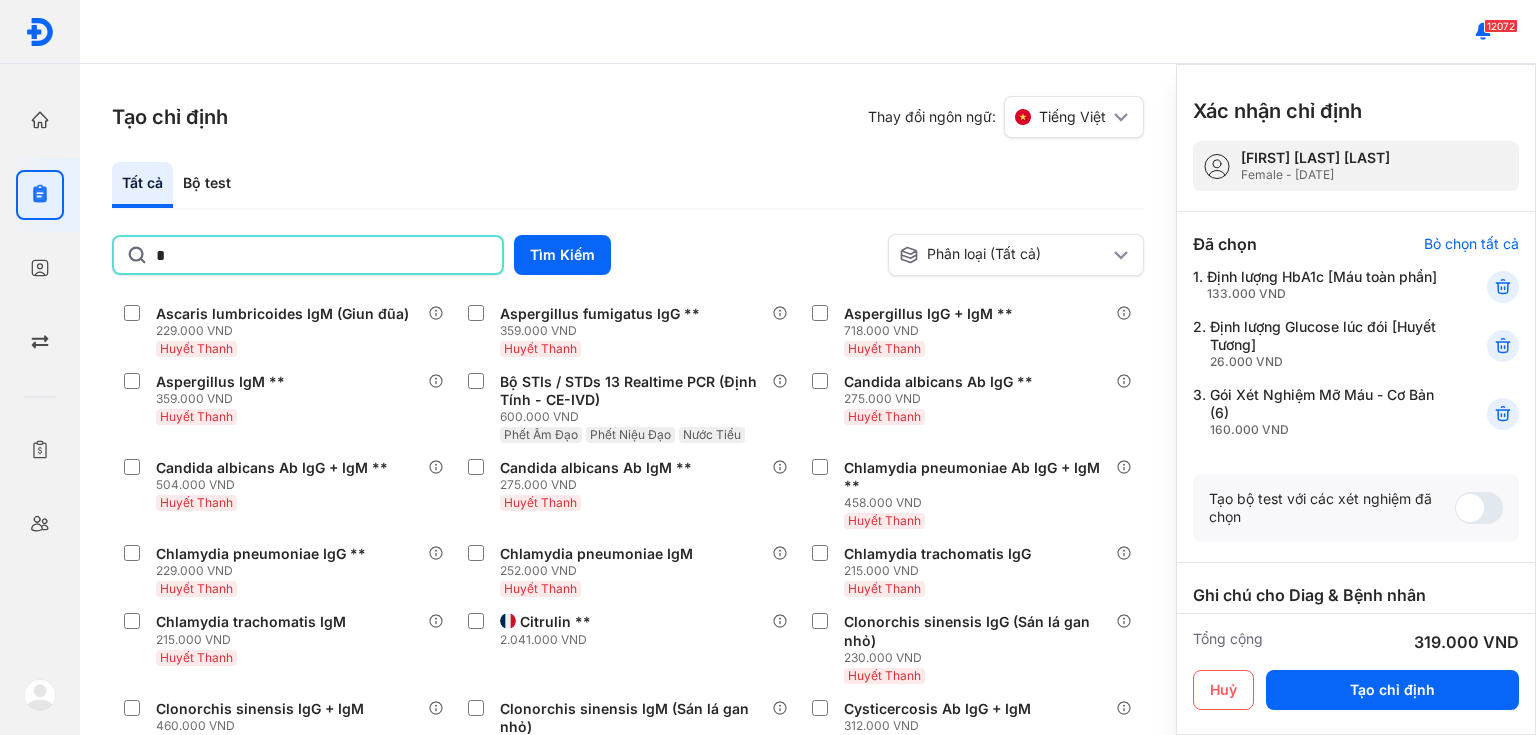 scroll, scrollTop: 320, scrollLeft: 0, axis: vertical 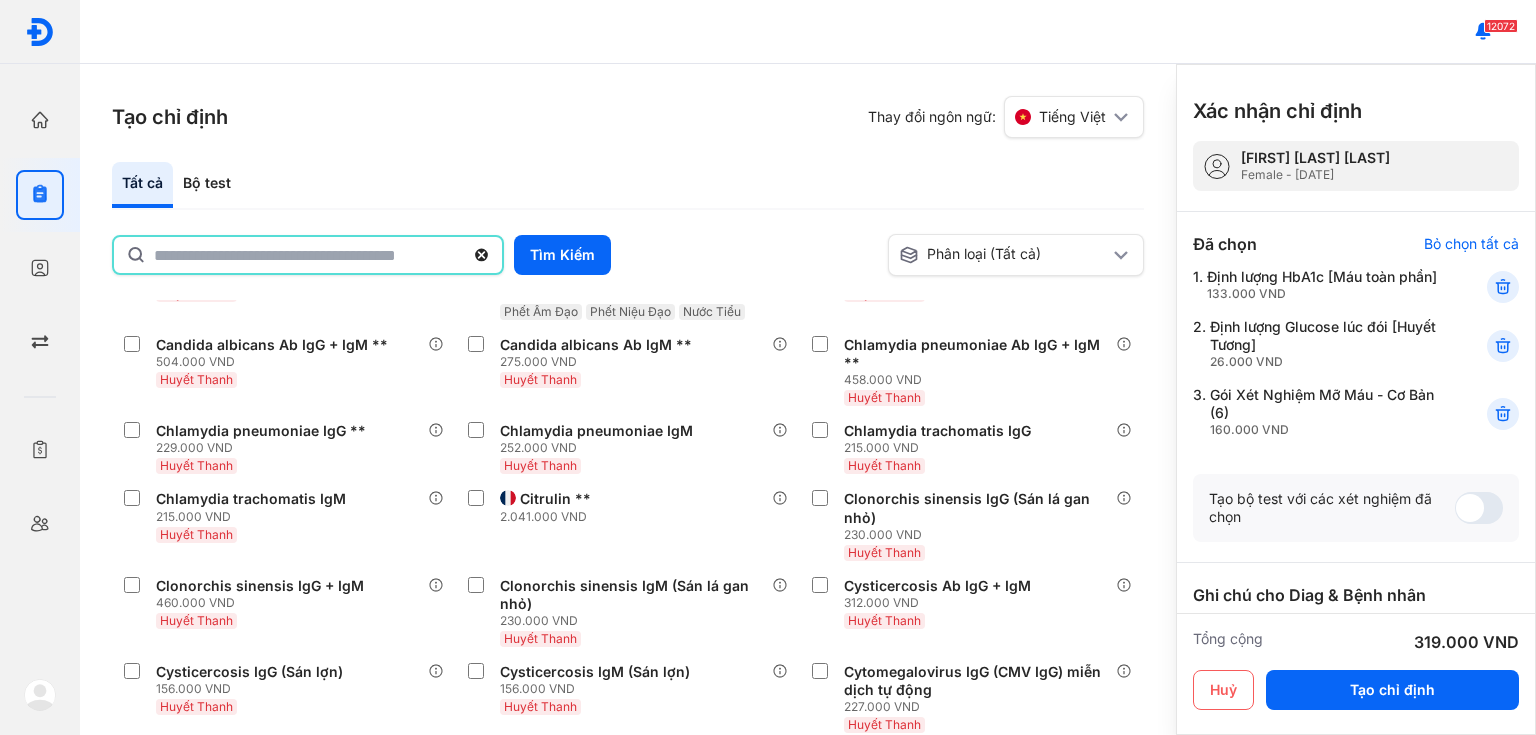 type on "*" 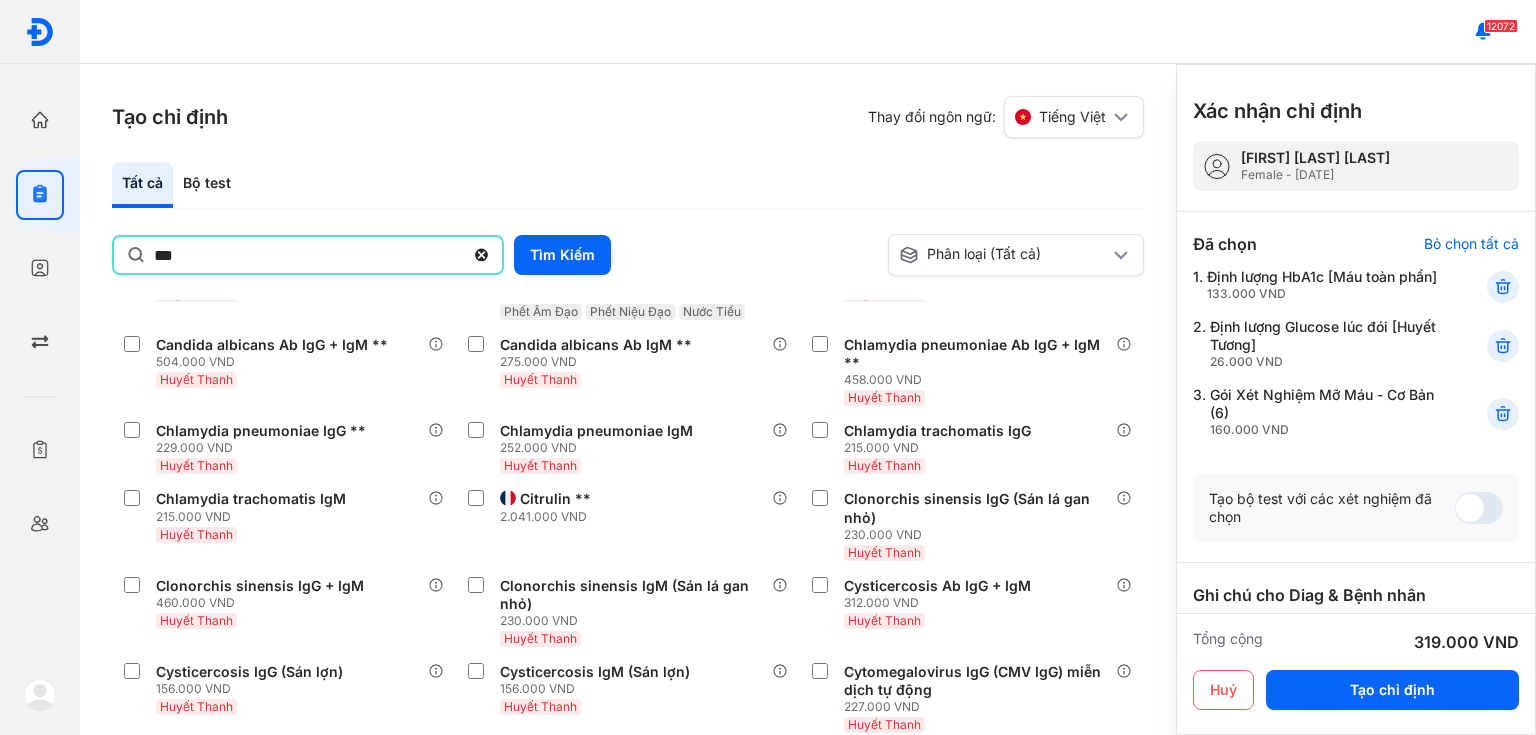 type on "***" 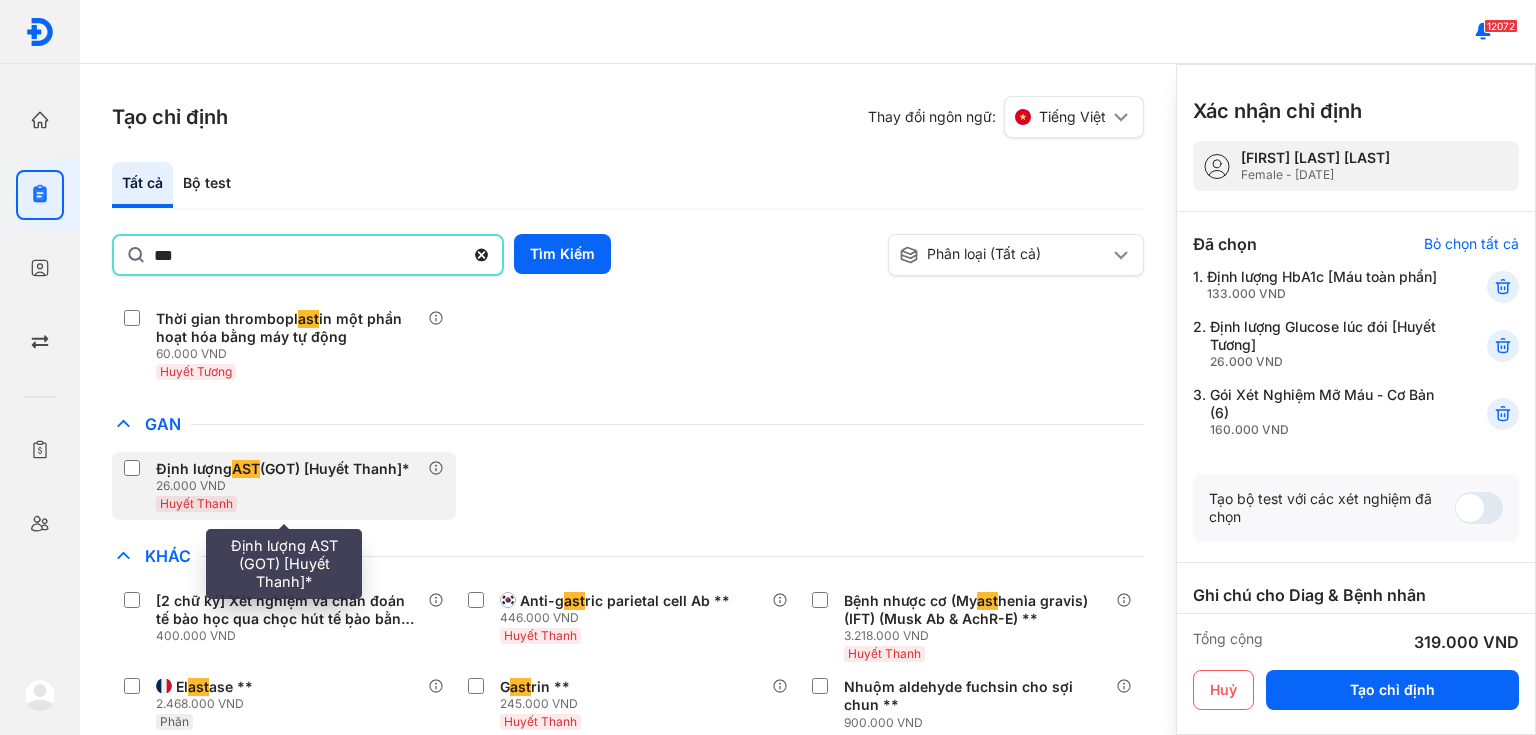 click on "26.000 VND" at bounding box center [287, 486] 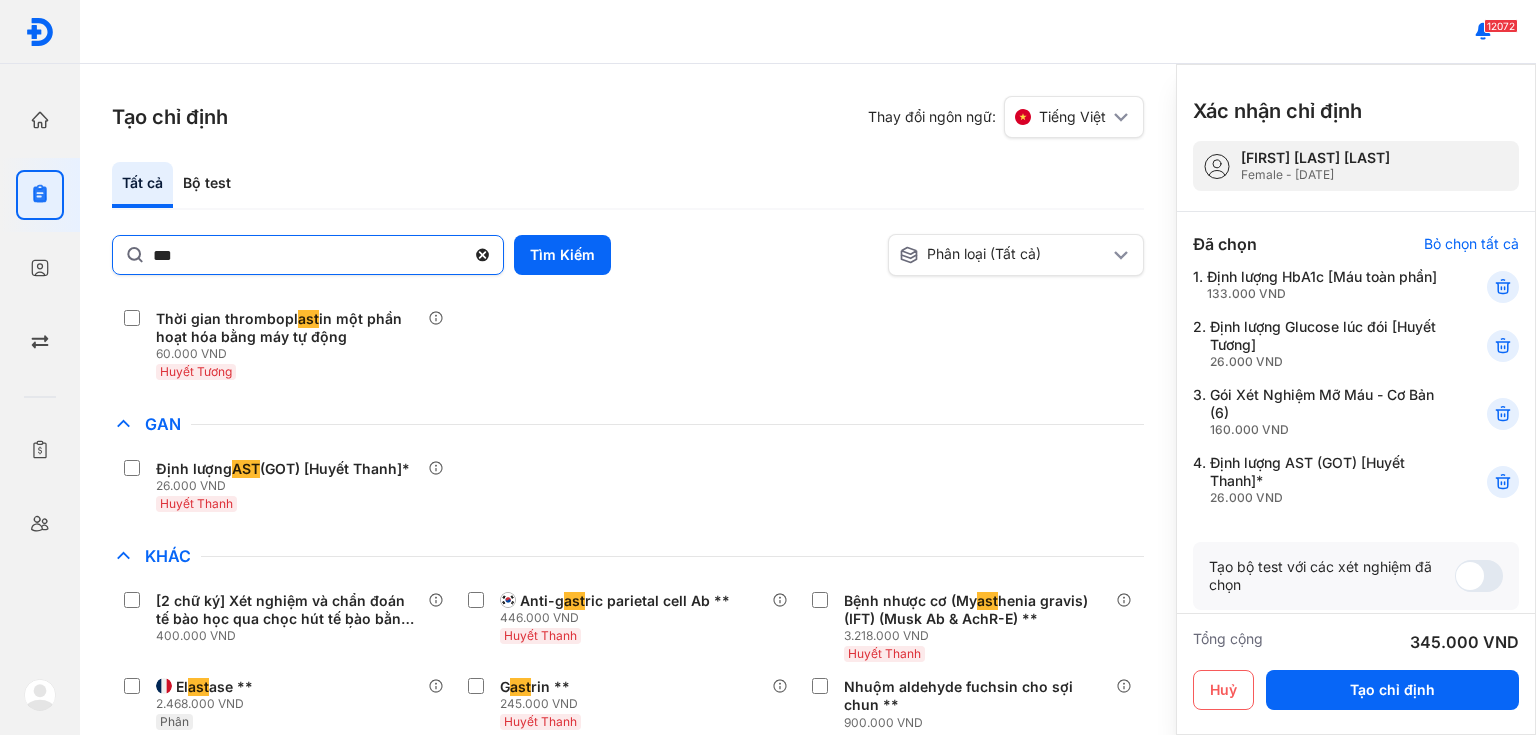 click 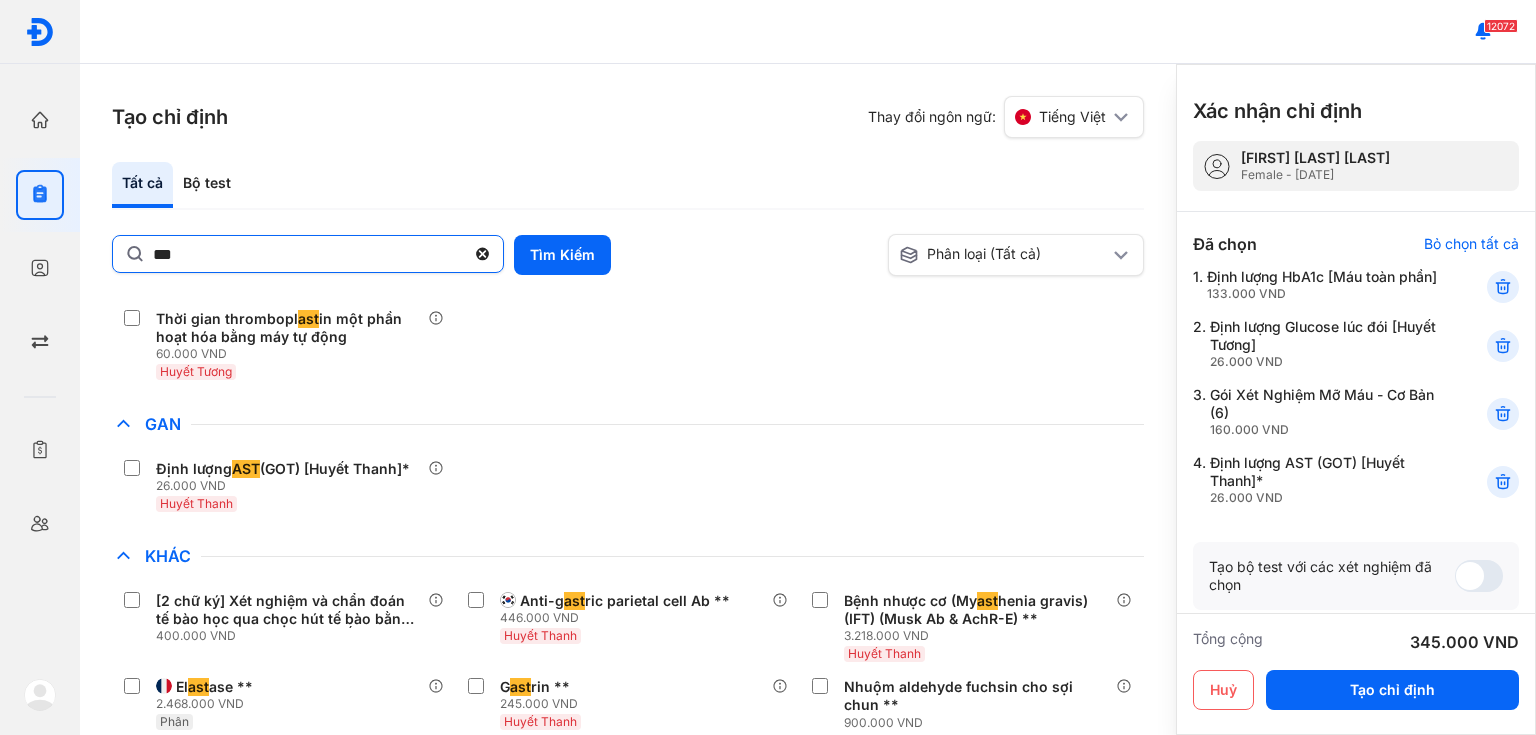 click on "***" 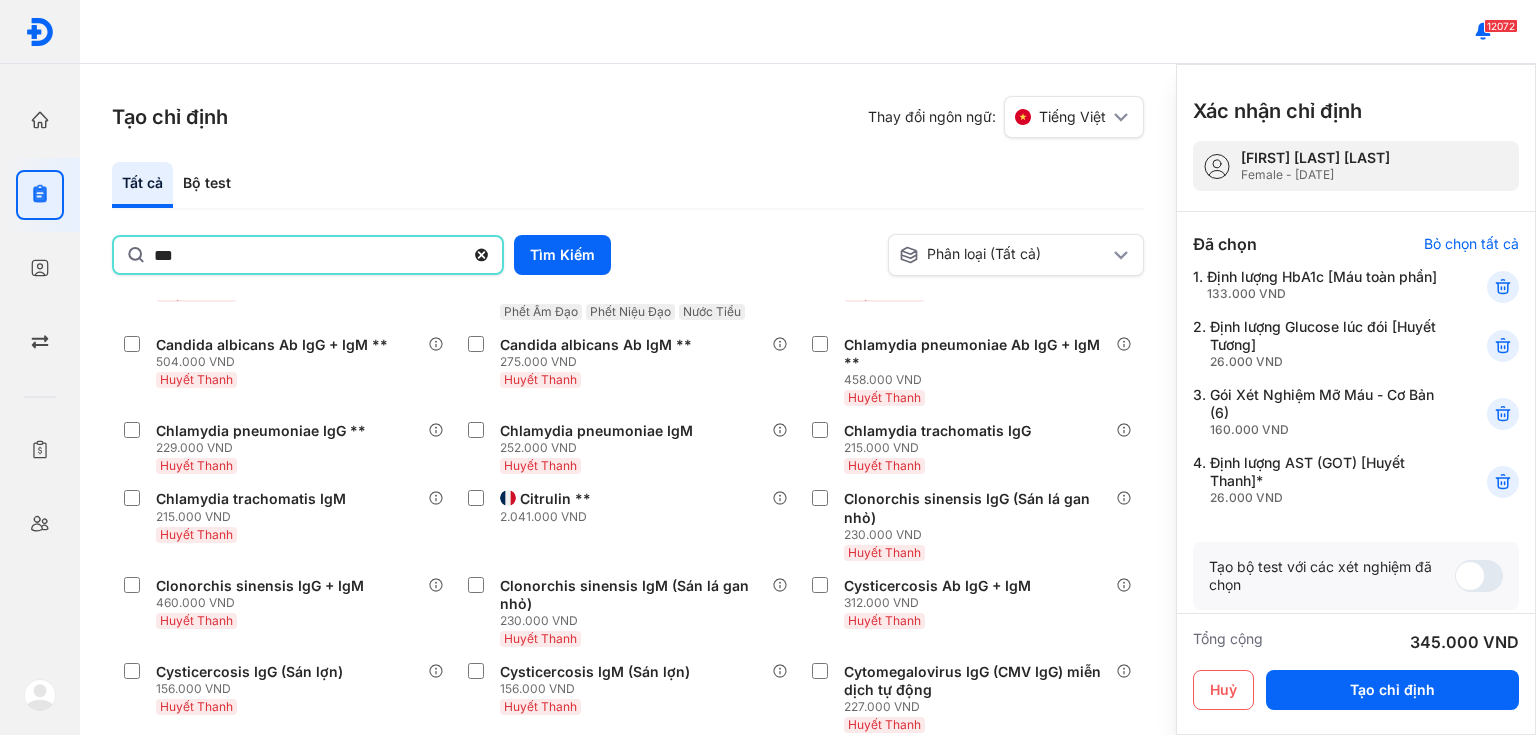 type on "***" 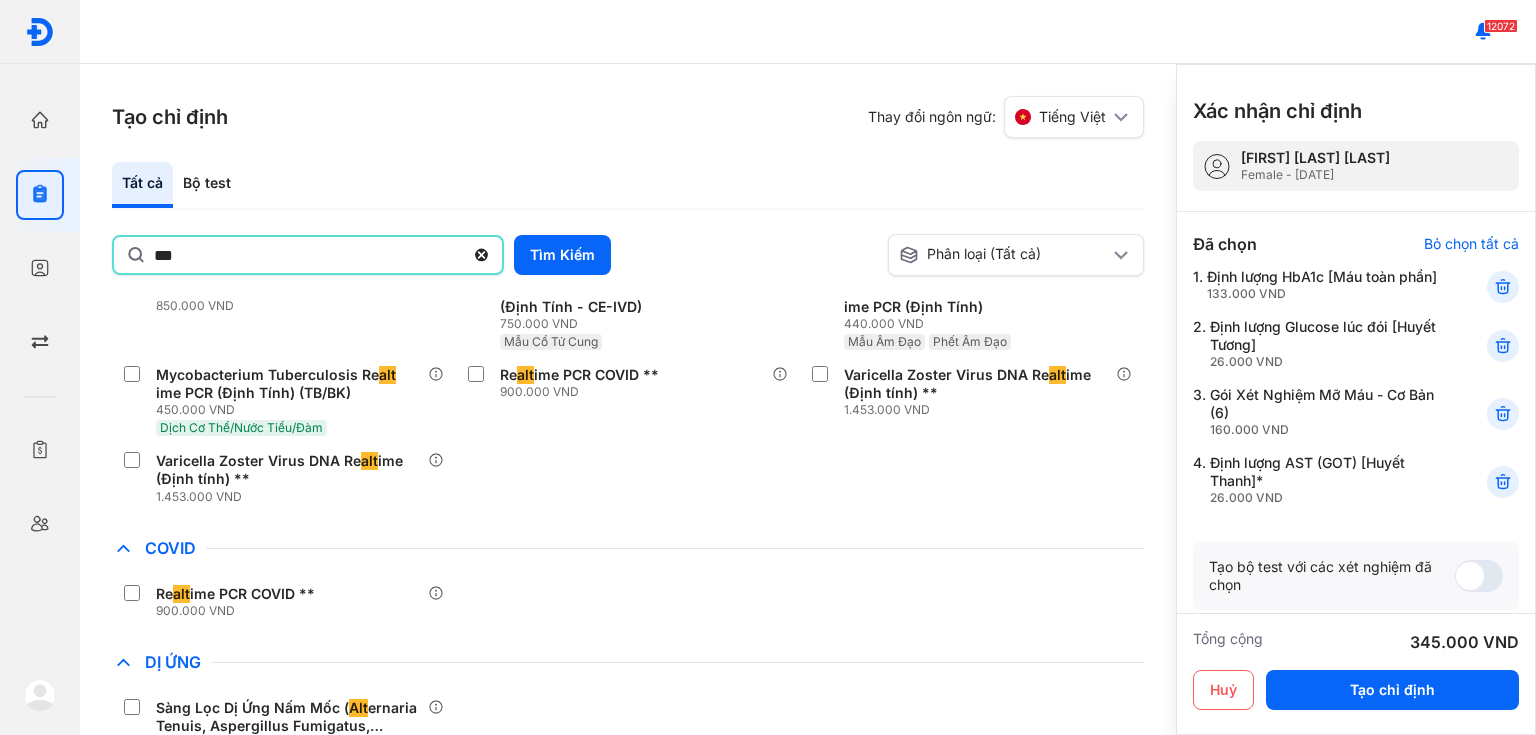 scroll, scrollTop: 480, scrollLeft: 0, axis: vertical 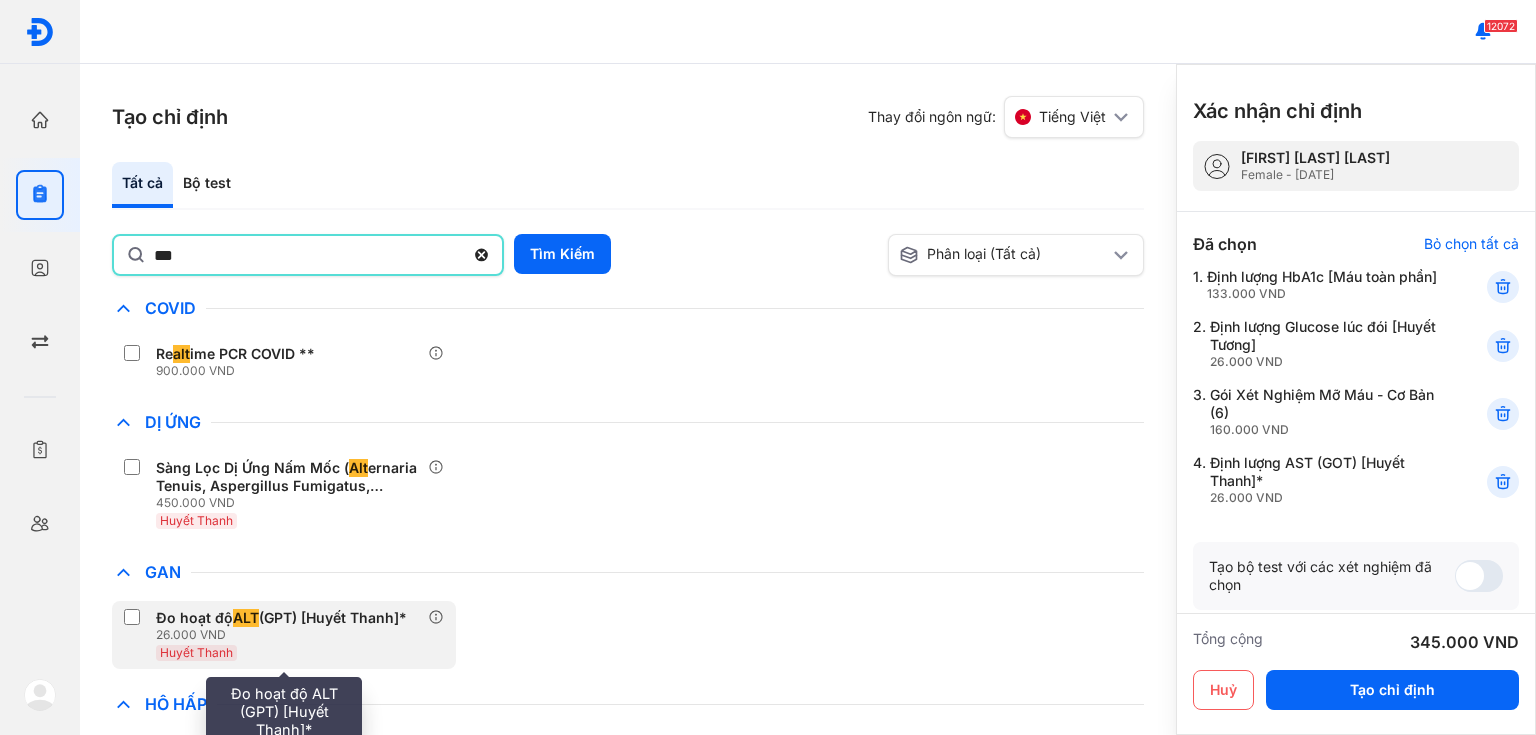 click on "26.000 VND" at bounding box center (285, 635) 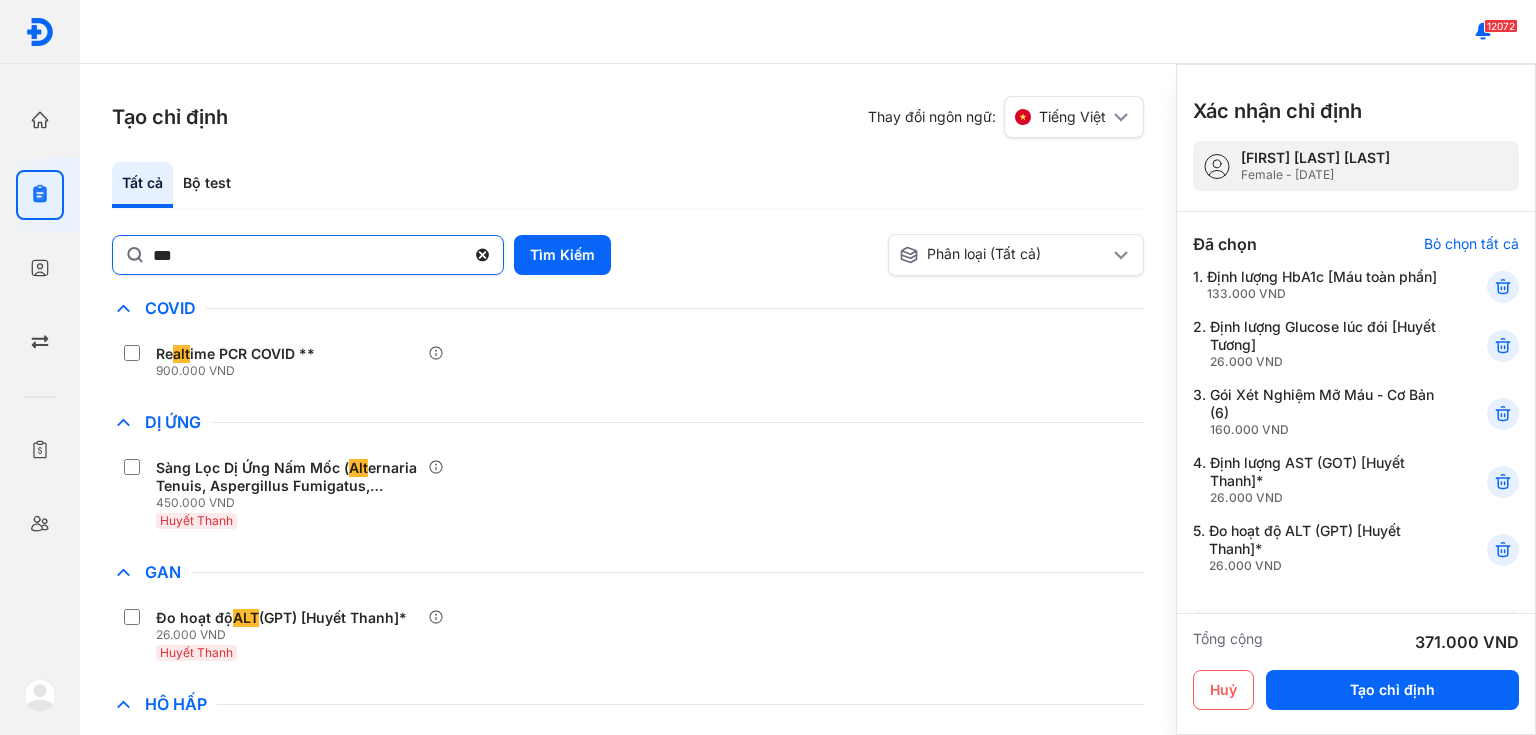 click 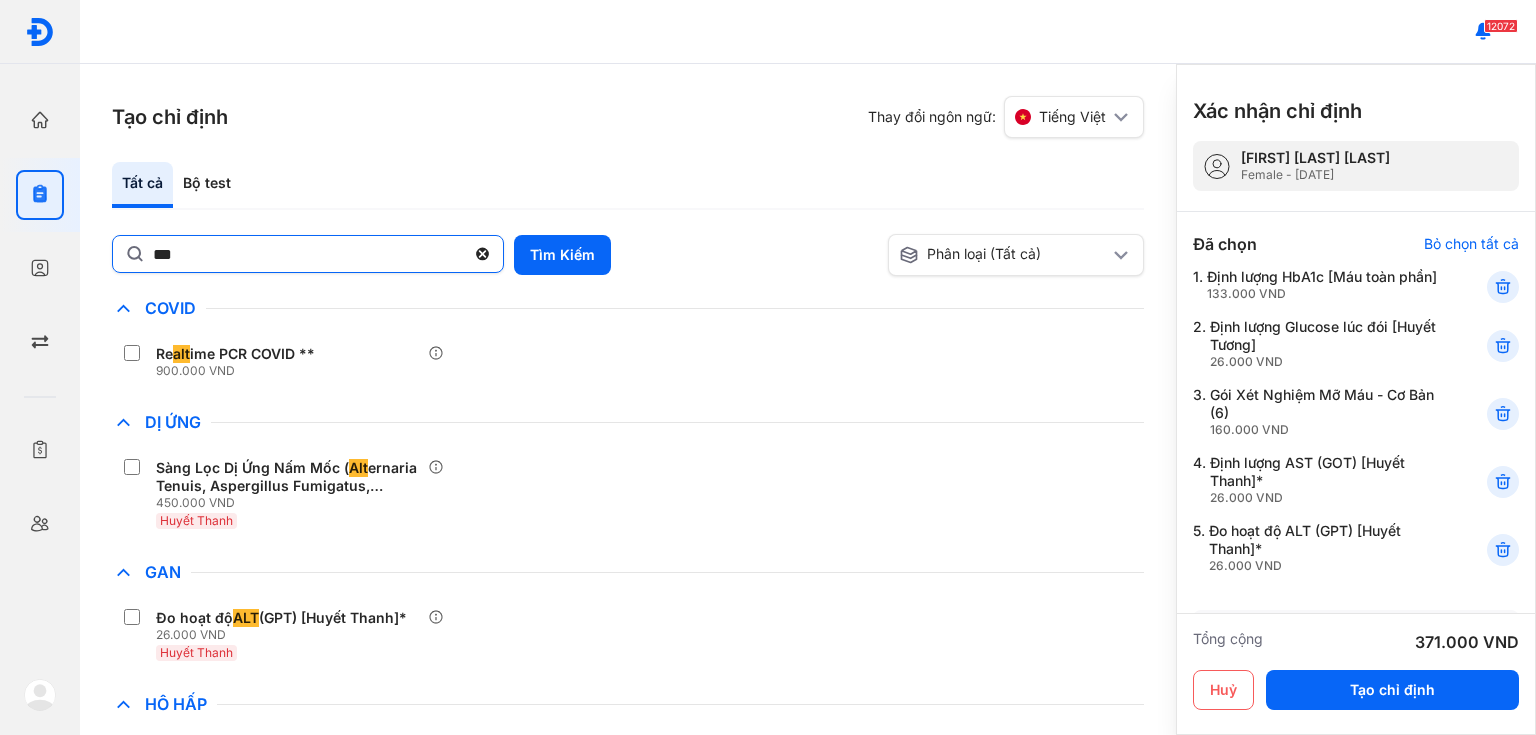 click on "***" 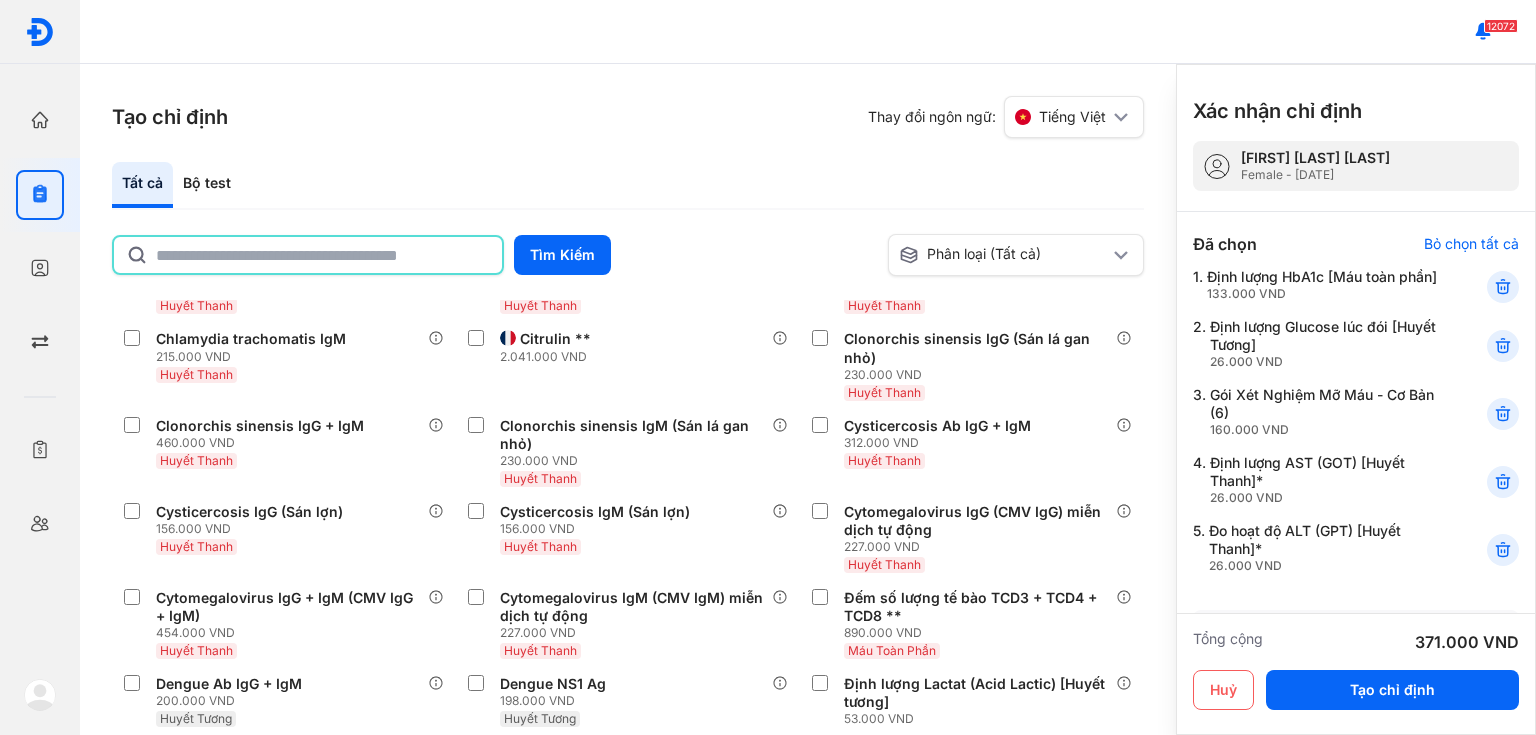 scroll, scrollTop: 5924, scrollLeft: 0, axis: vertical 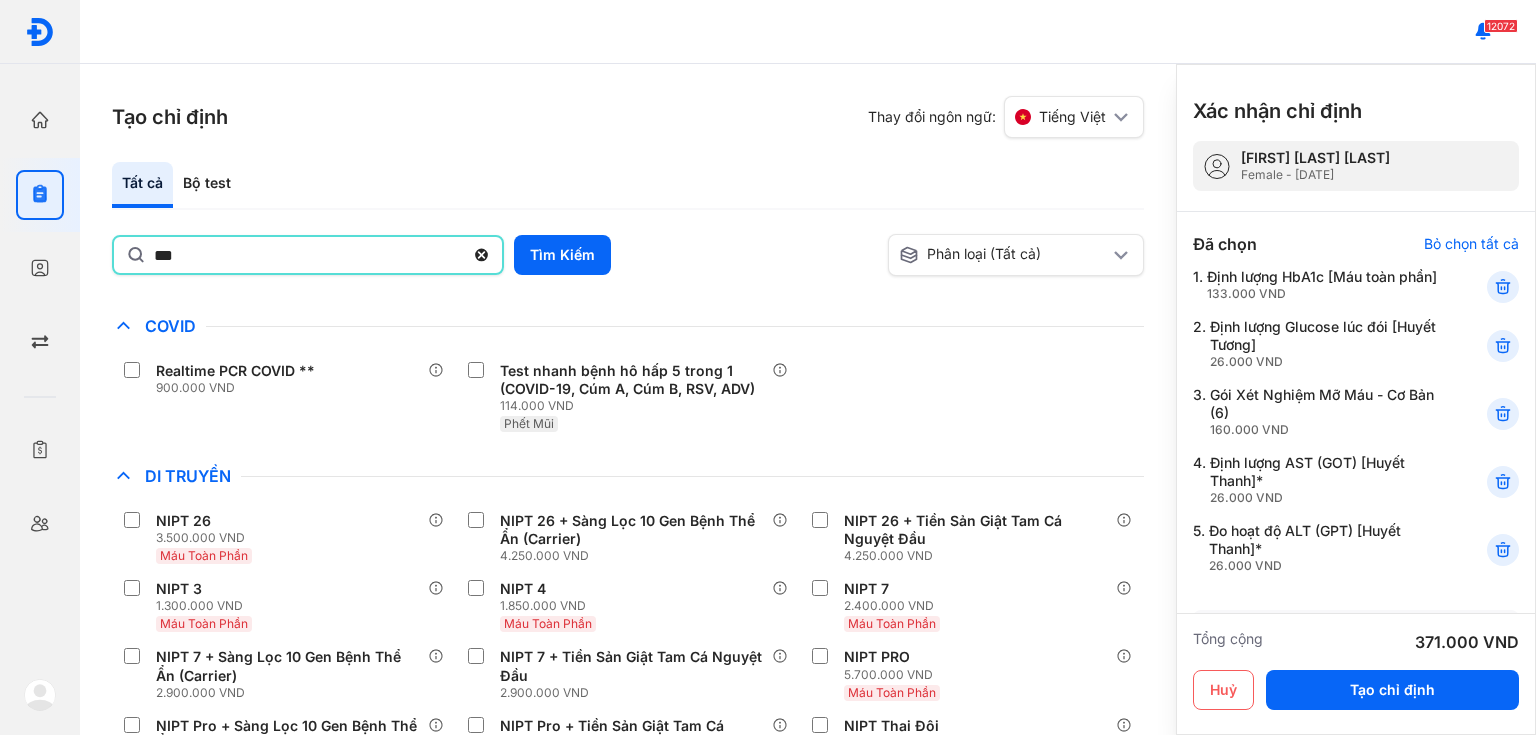type on "***" 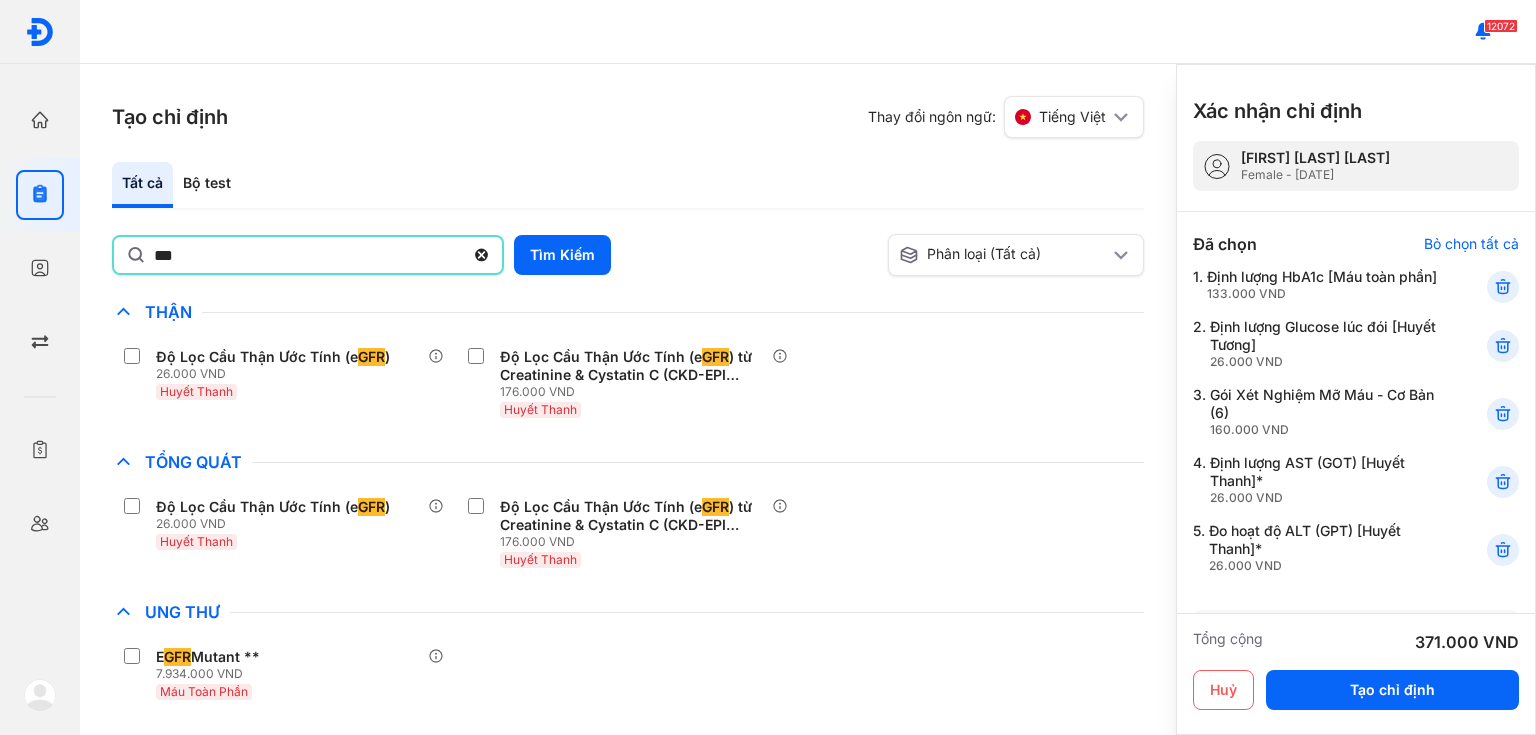 scroll, scrollTop: 0, scrollLeft: 0, axis: both 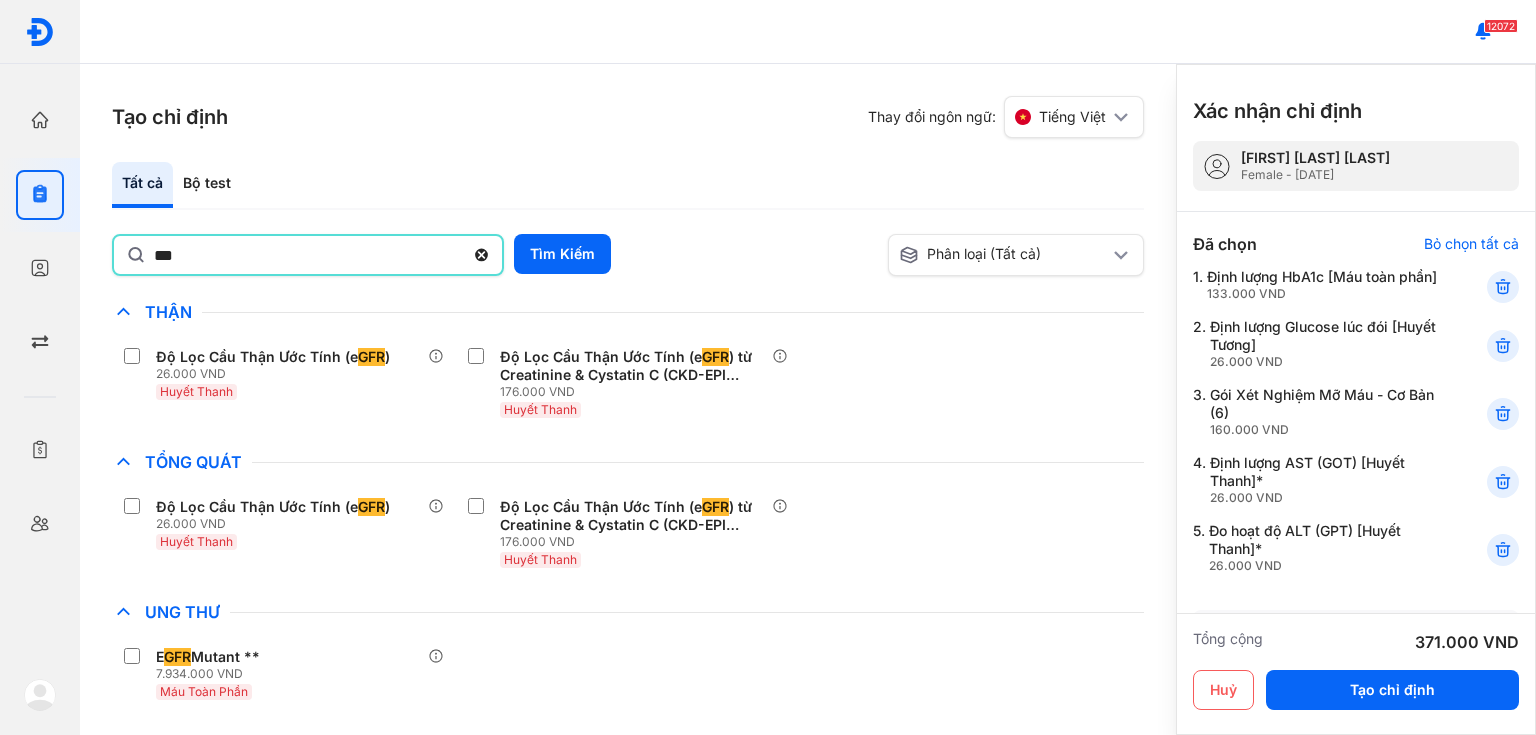 click on "Thận Độ Lọc Cầu Thận Ước Tính (e GFR ) 26.000 VND Huyết Thanh Độ Lọc Cầu Thận Ước Tính (e GFR ) từ Creatinine & Cystatin C (CKD-EPI 2021) 176.000 VND Huyết Thanh" 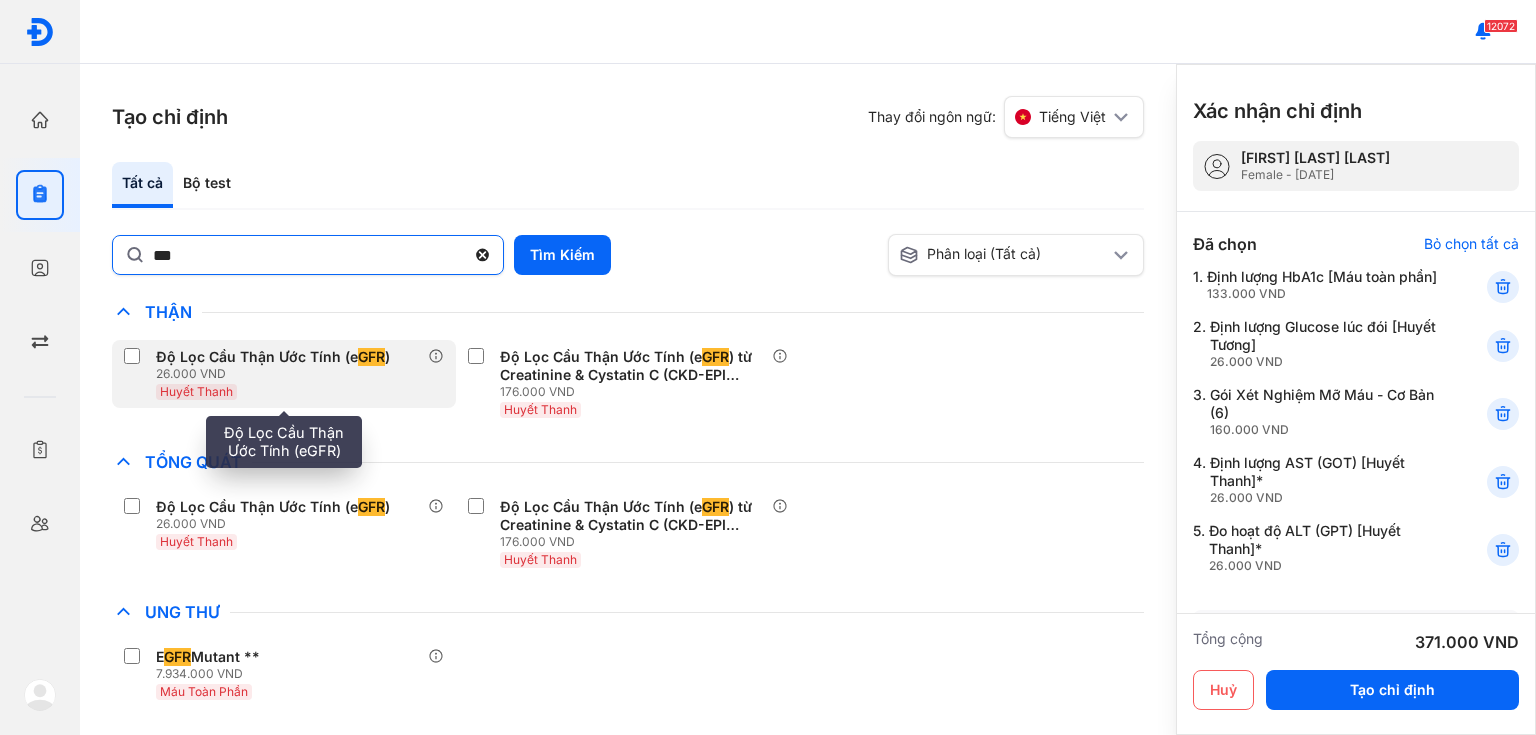 click on "26.000 VND" at bounding box center [277, 374] 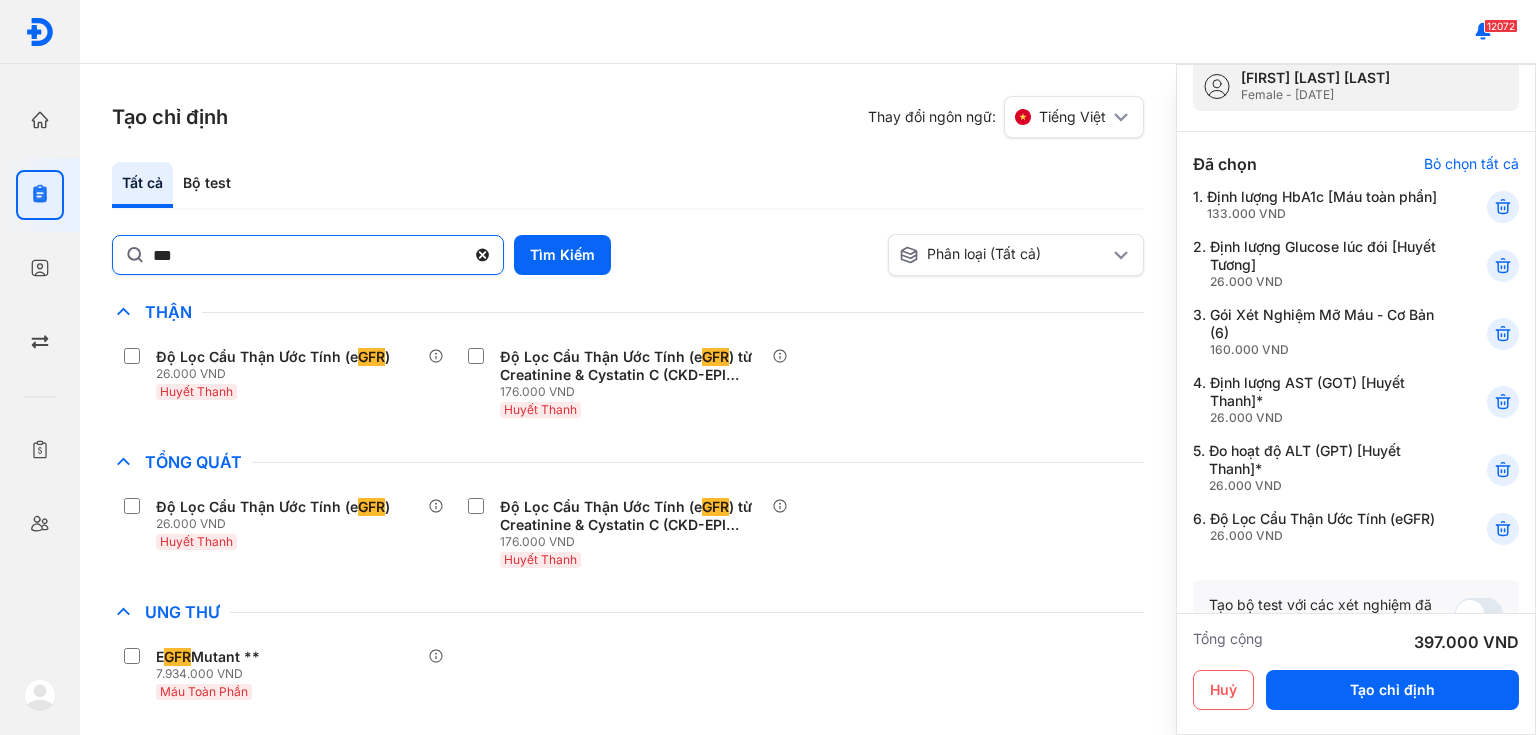scroll, scrollTop: 240, scrollLeft: 0, axis: vertical 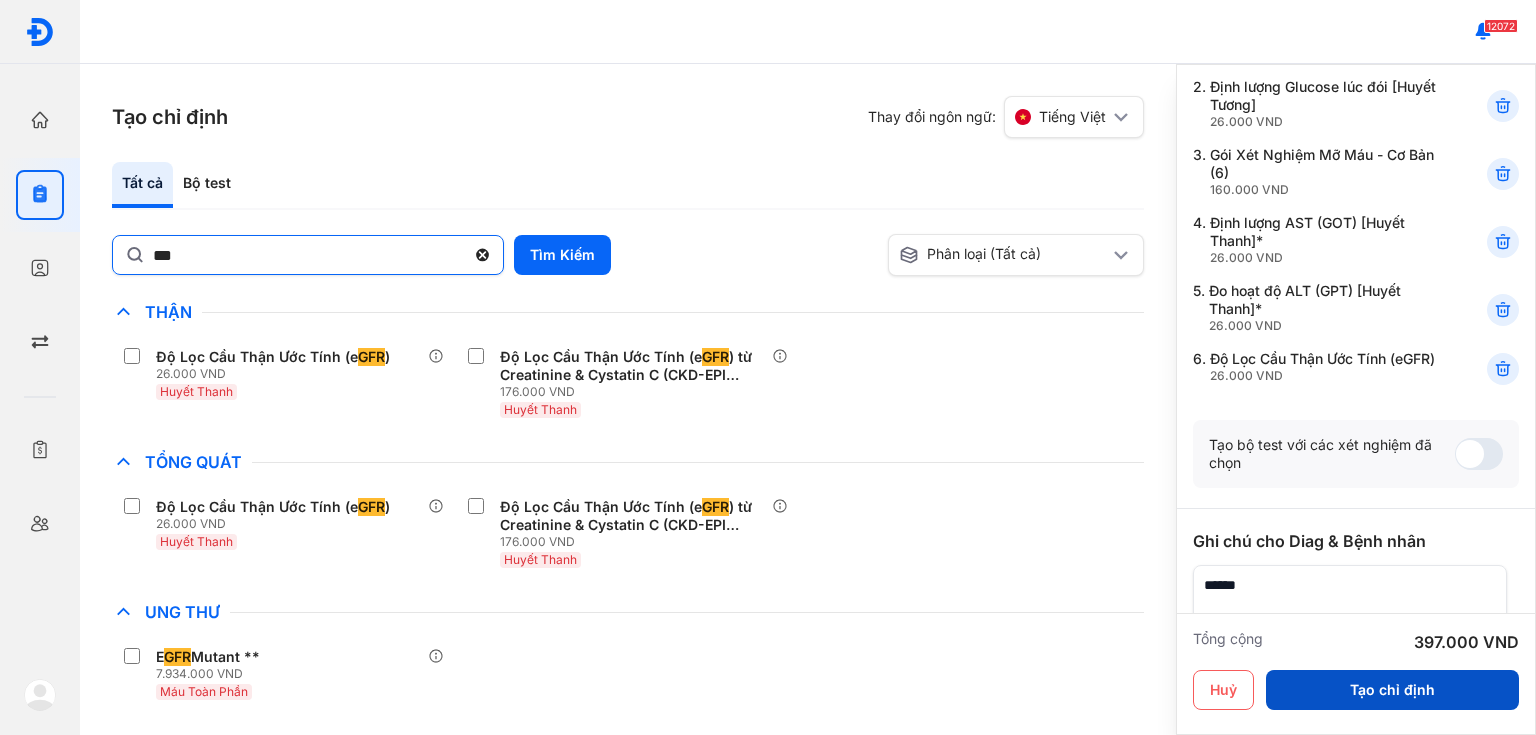 click on "Tạo chỉ định" at bounding box center (1392, 690) 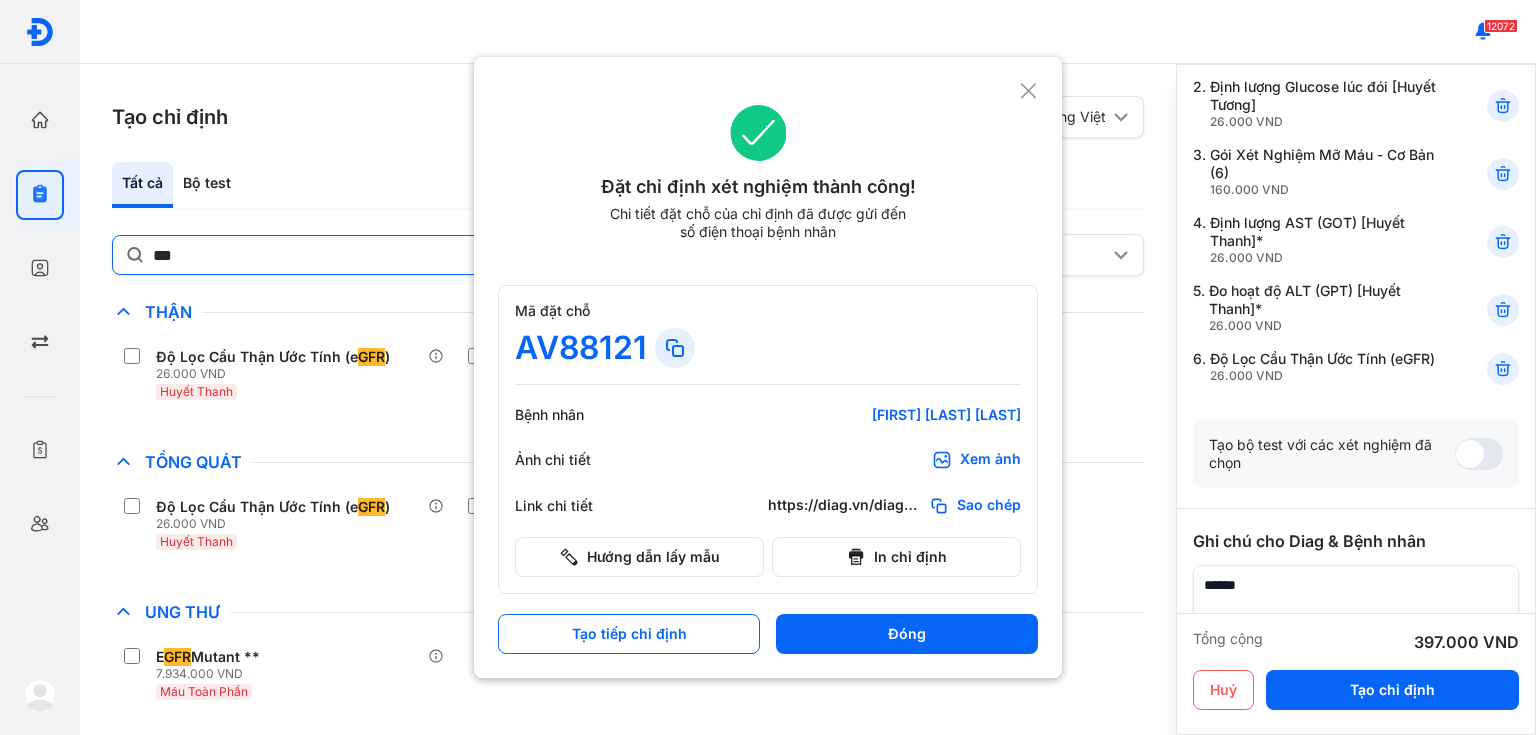 click on "Xem ảnh" at bounding box center [990, 460] 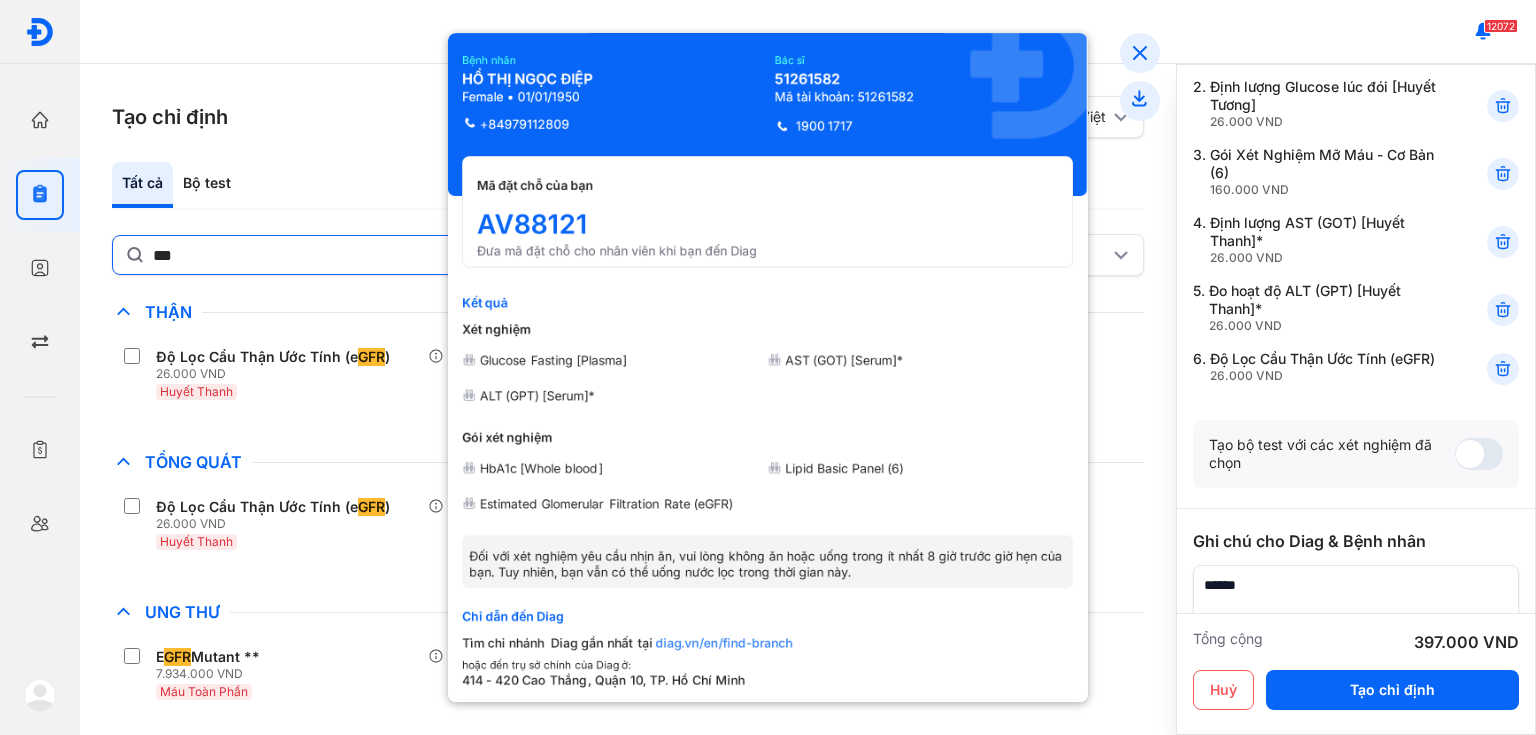 click at bounding box center [768, 367] 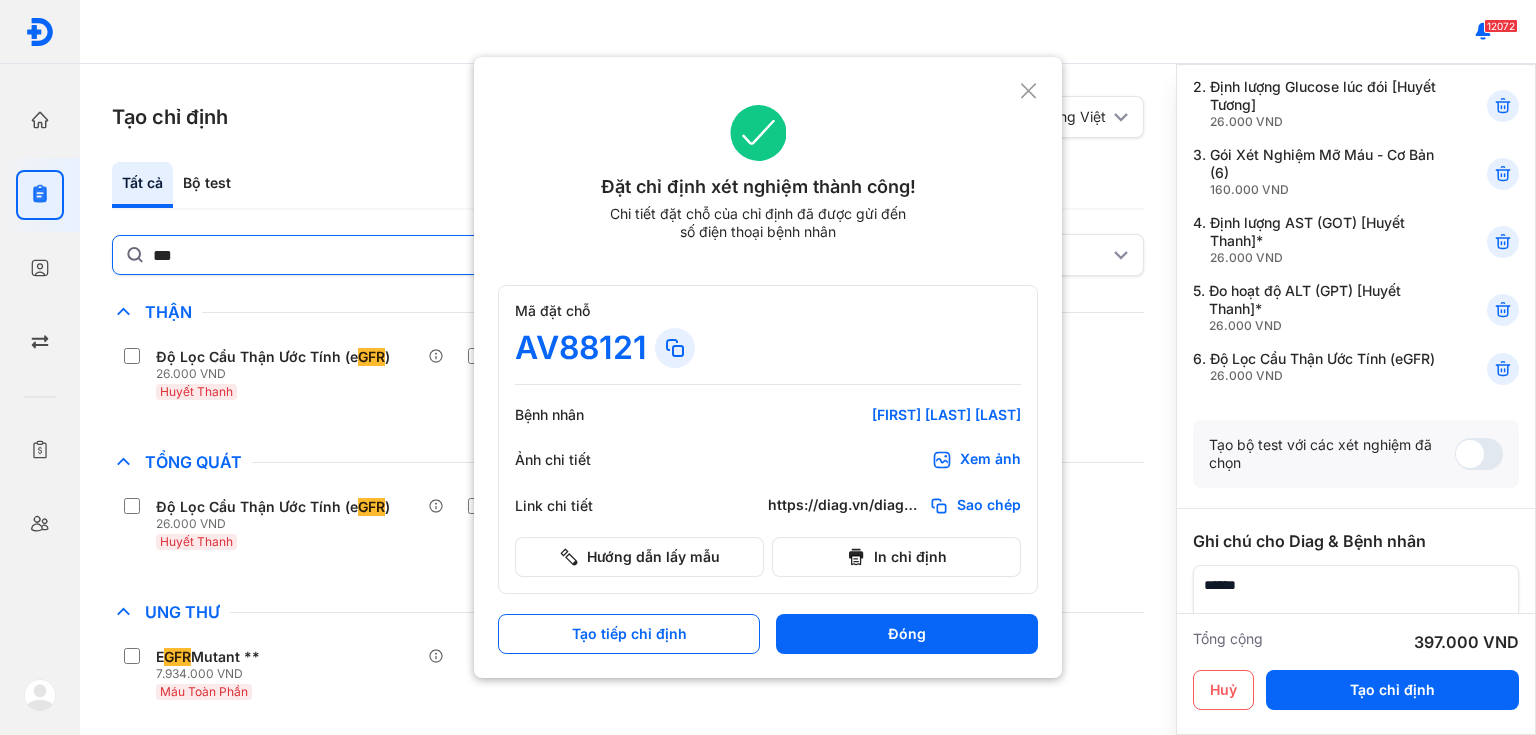click at bounding box center [768, 367] 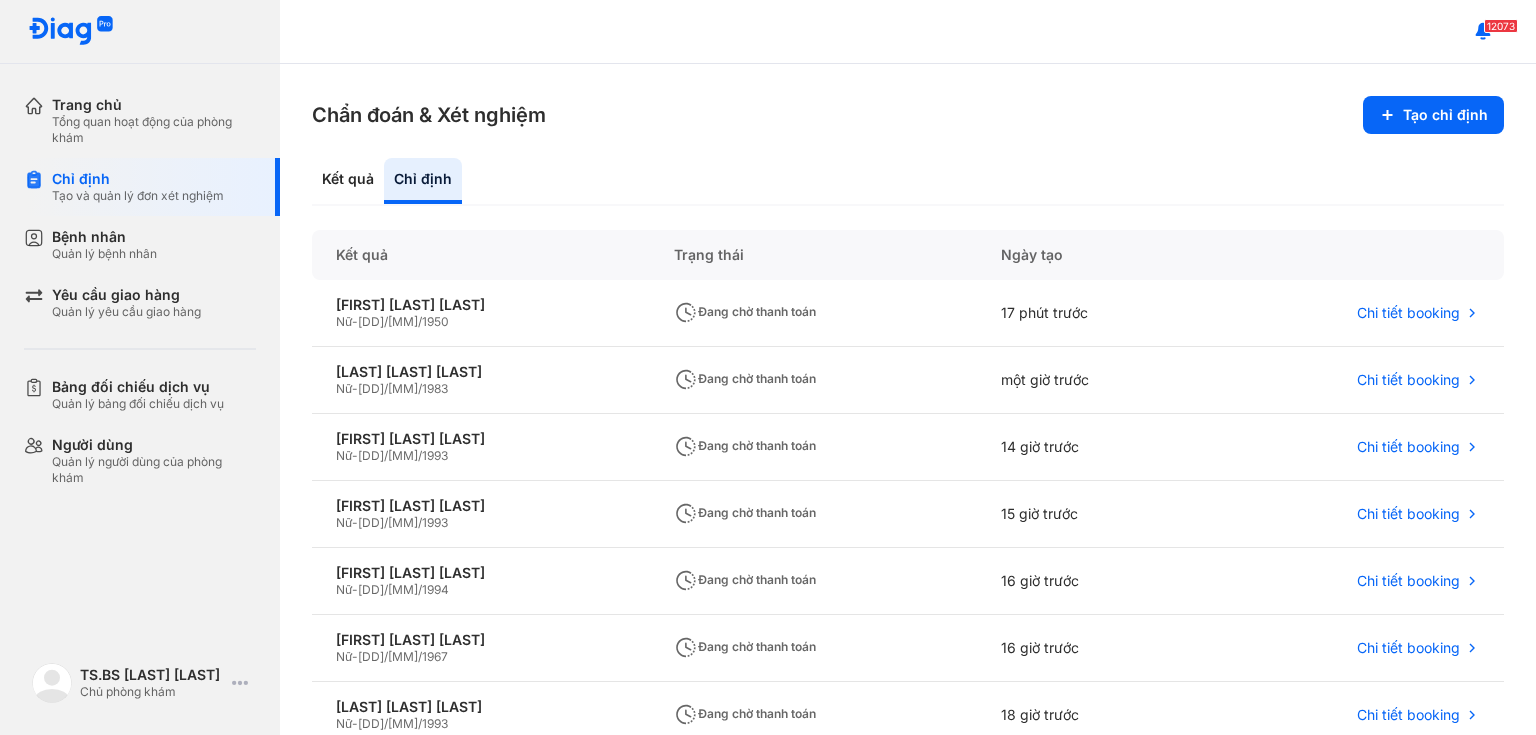 scroll, scrollTop: 0, scrollLeft: 0, axis: both 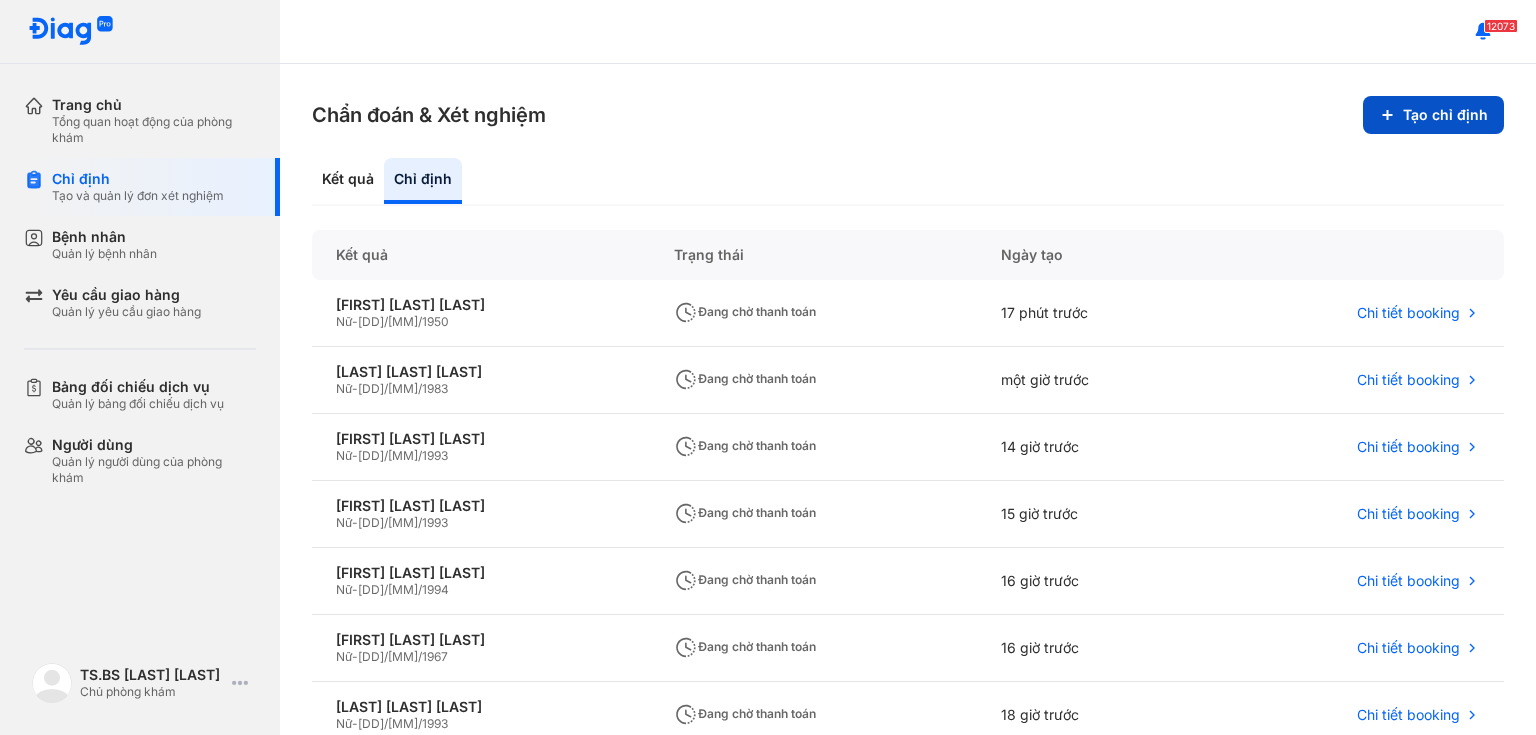click on "Tạo chỉ định" at bounding box center [1433, 115] 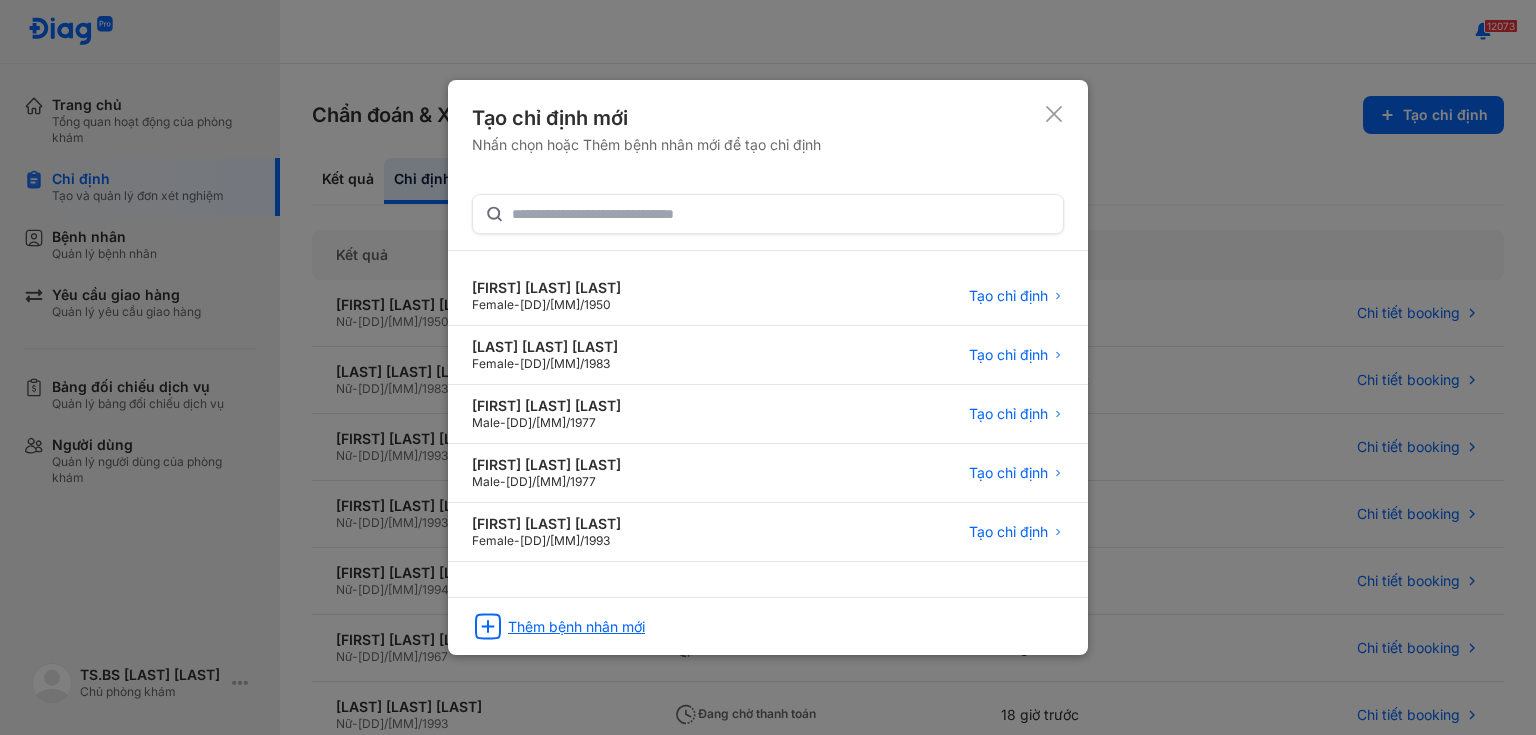 click on "Thêm bệnh nhân mới" at bounding box center [576, 627] 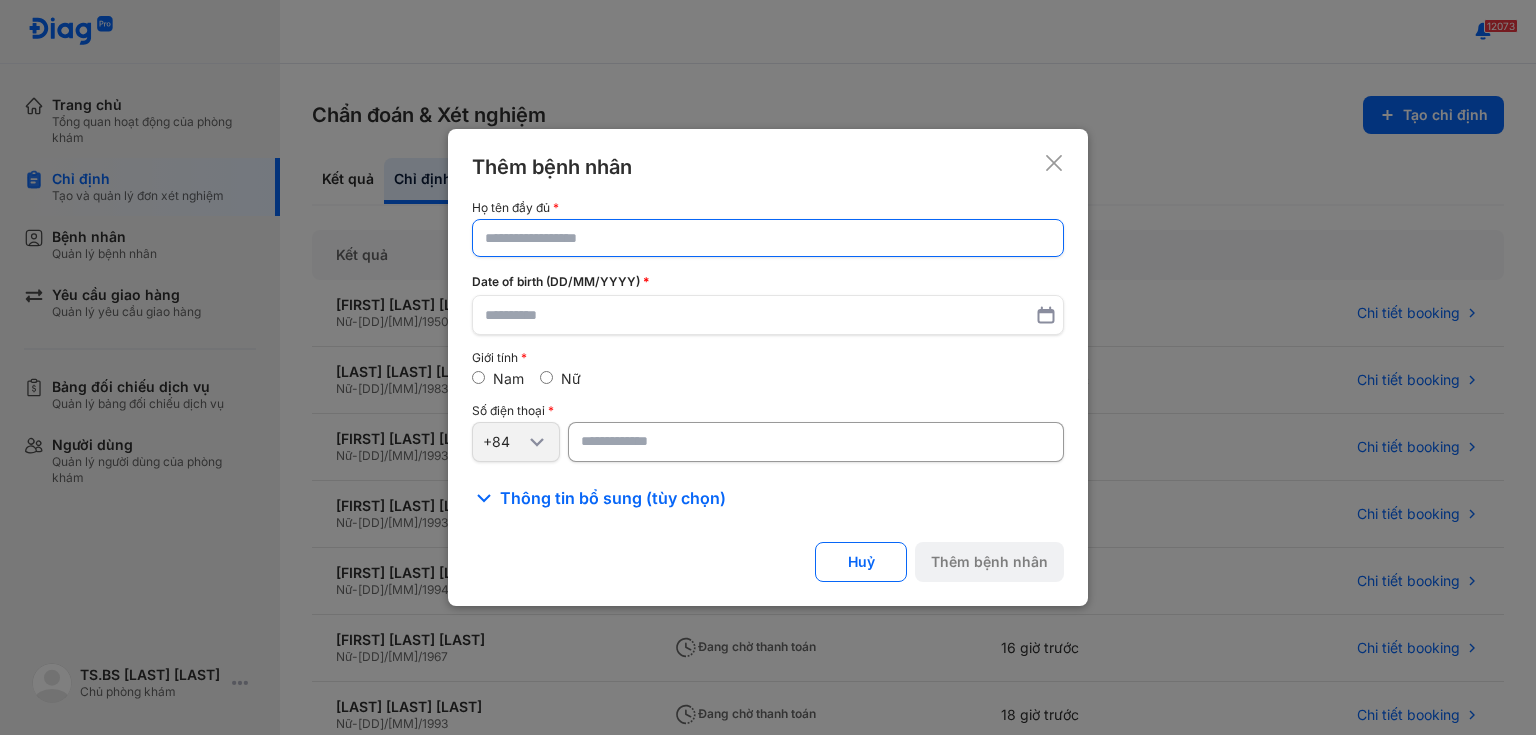 click 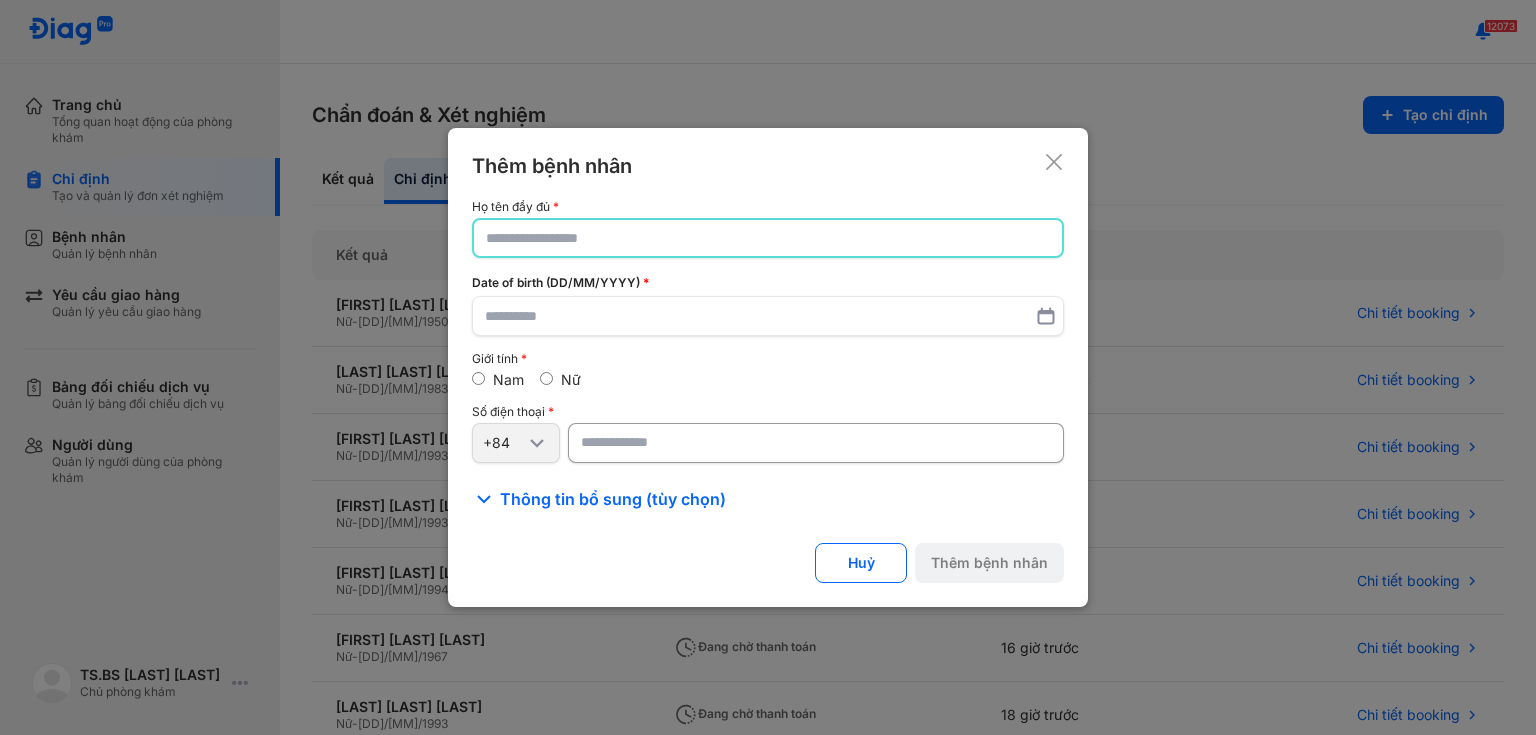 paste on "**********" 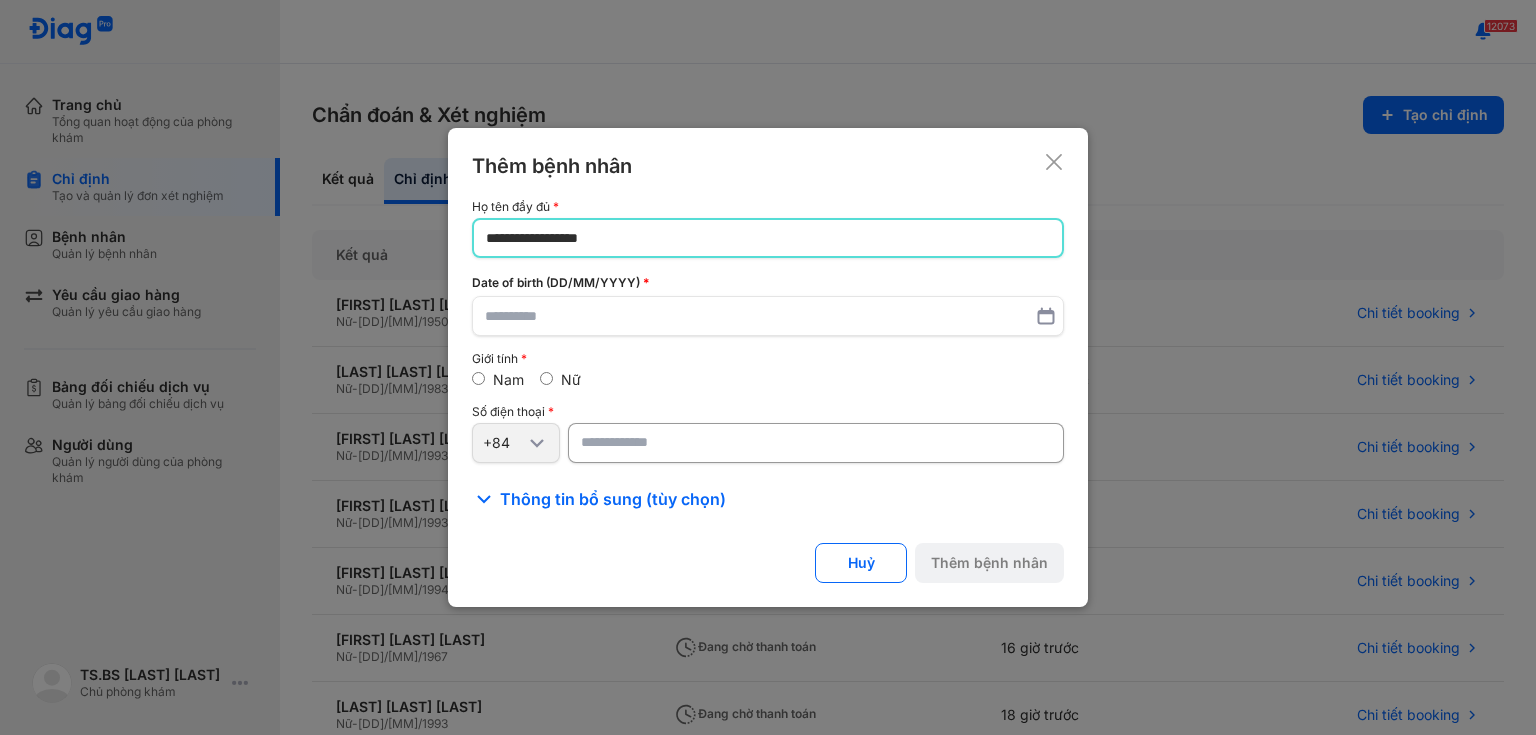 type on "**********" 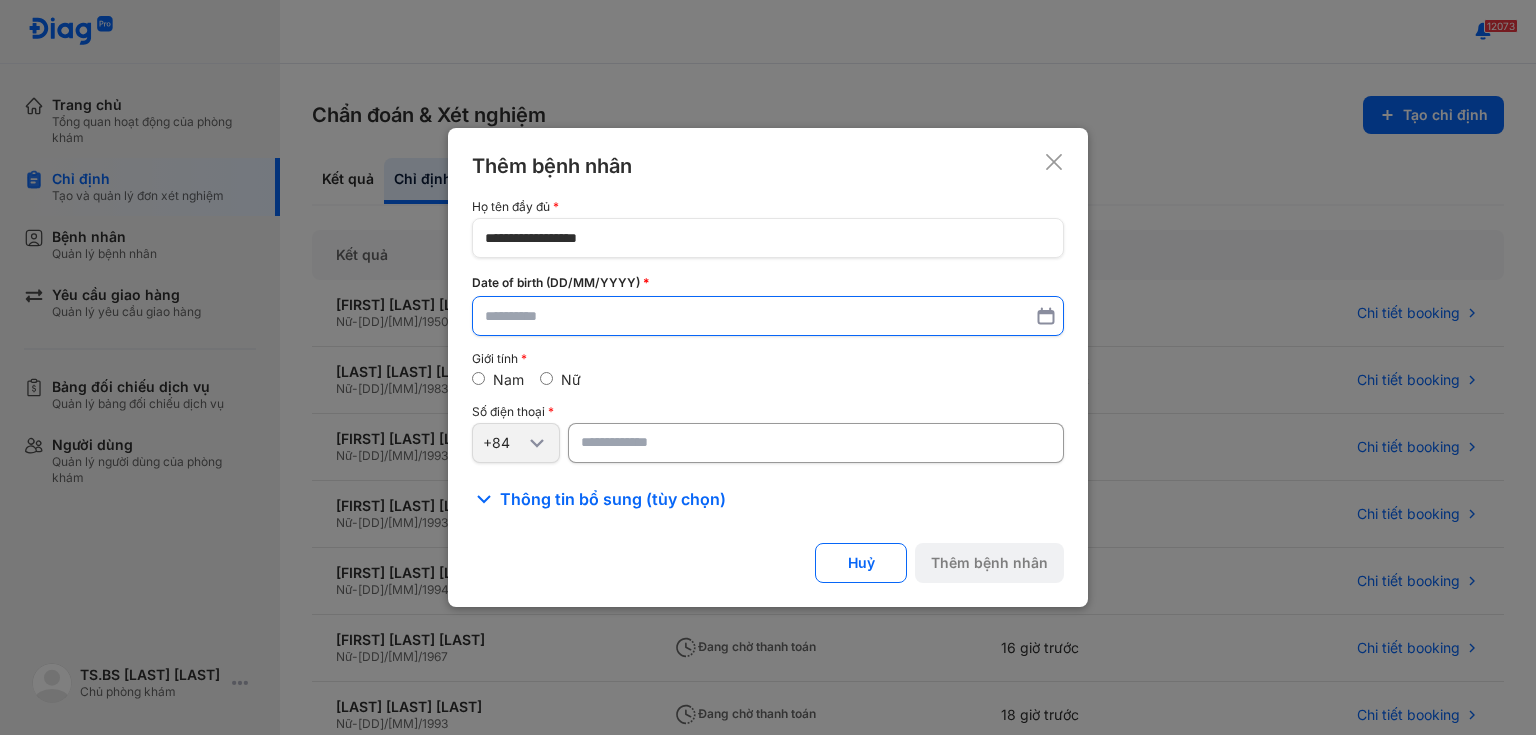 click at bounding box center (768, 316) 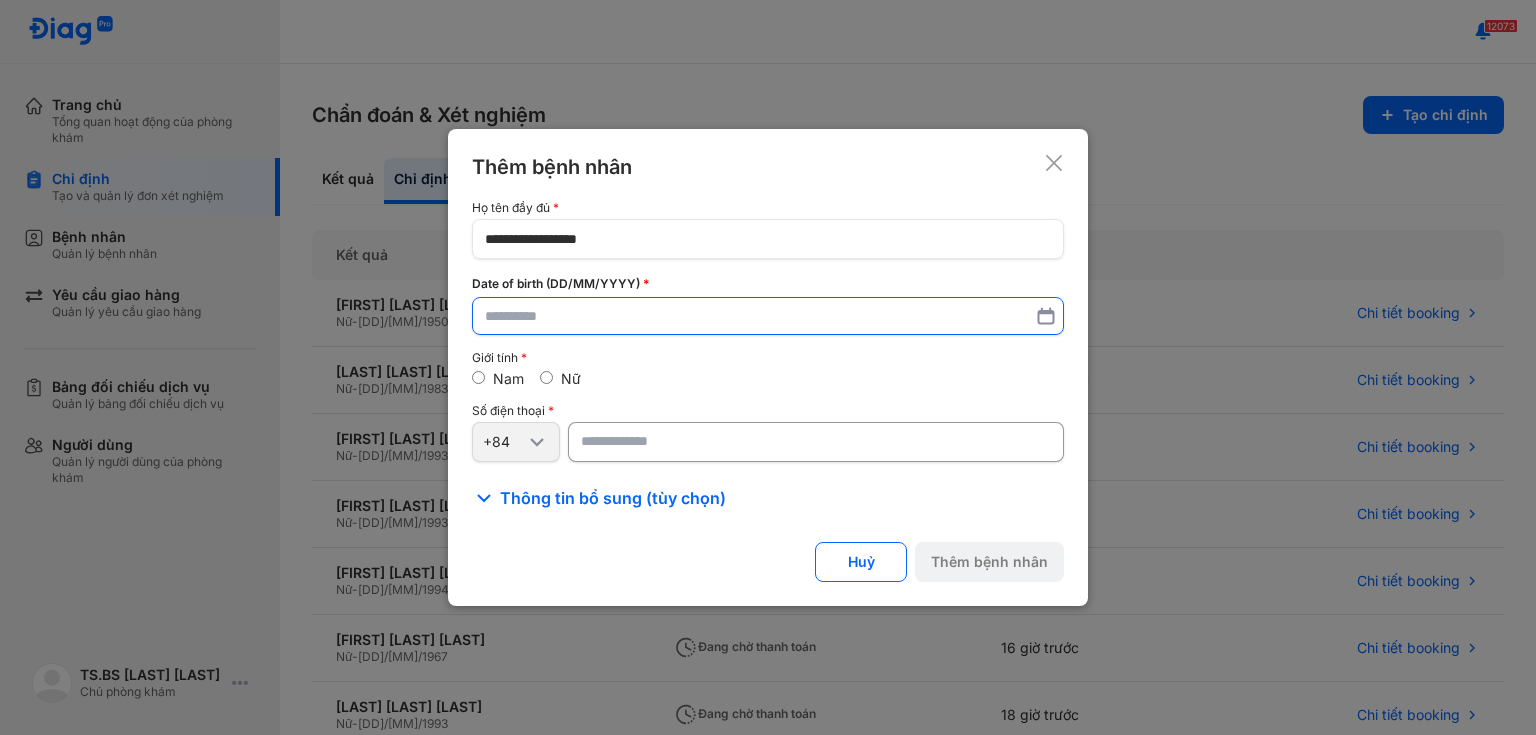 click at bounding box center (768, 316) 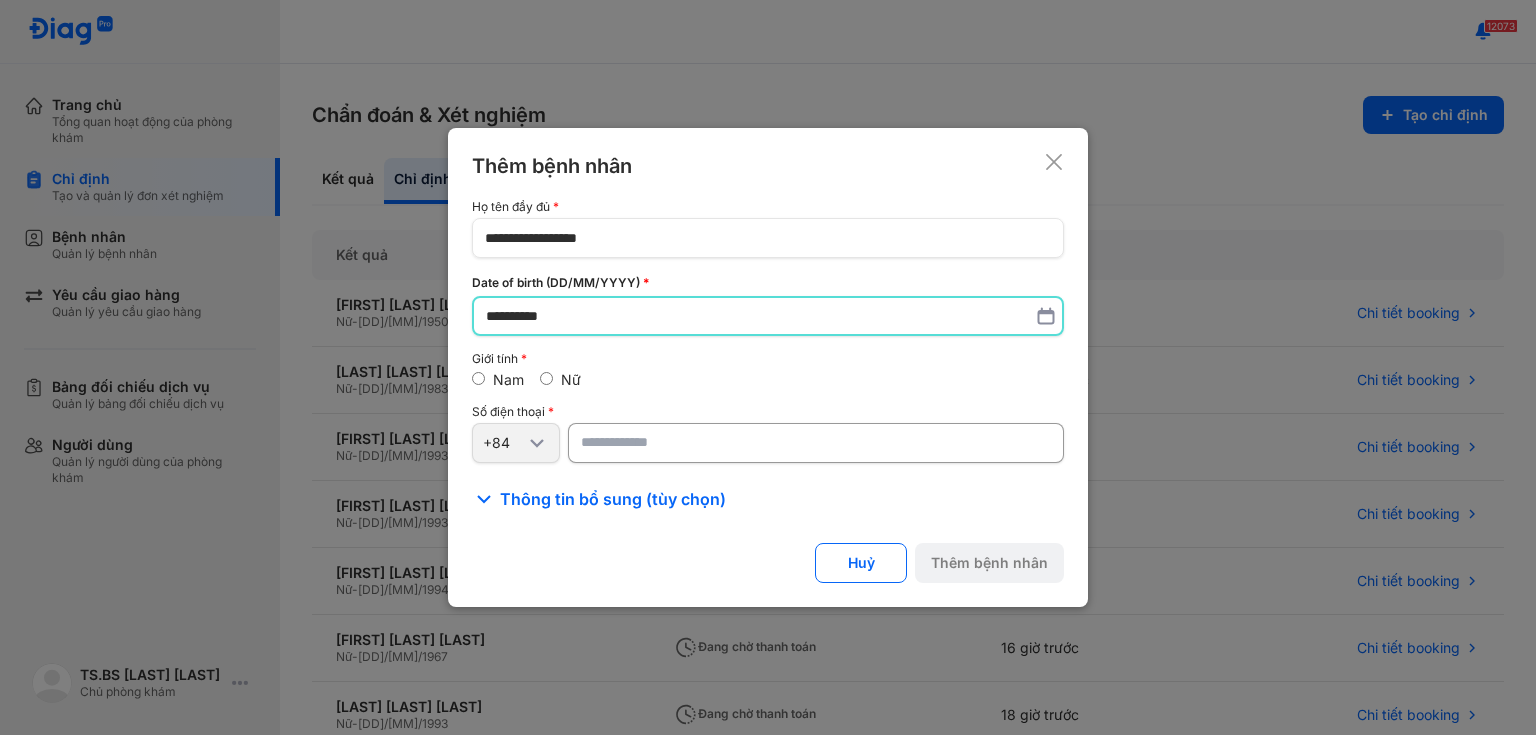 type on "**********" 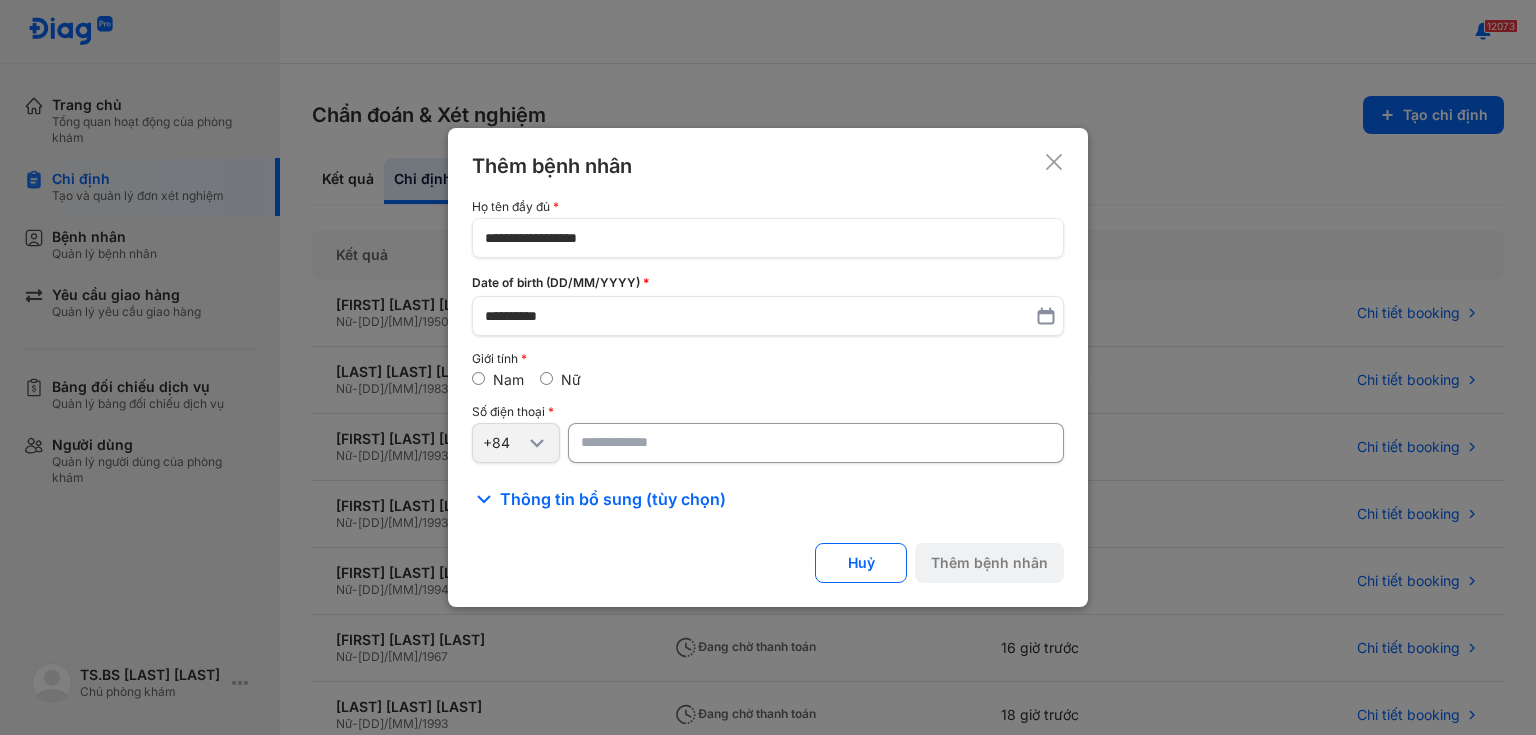 click at bounding box center (816, 443) 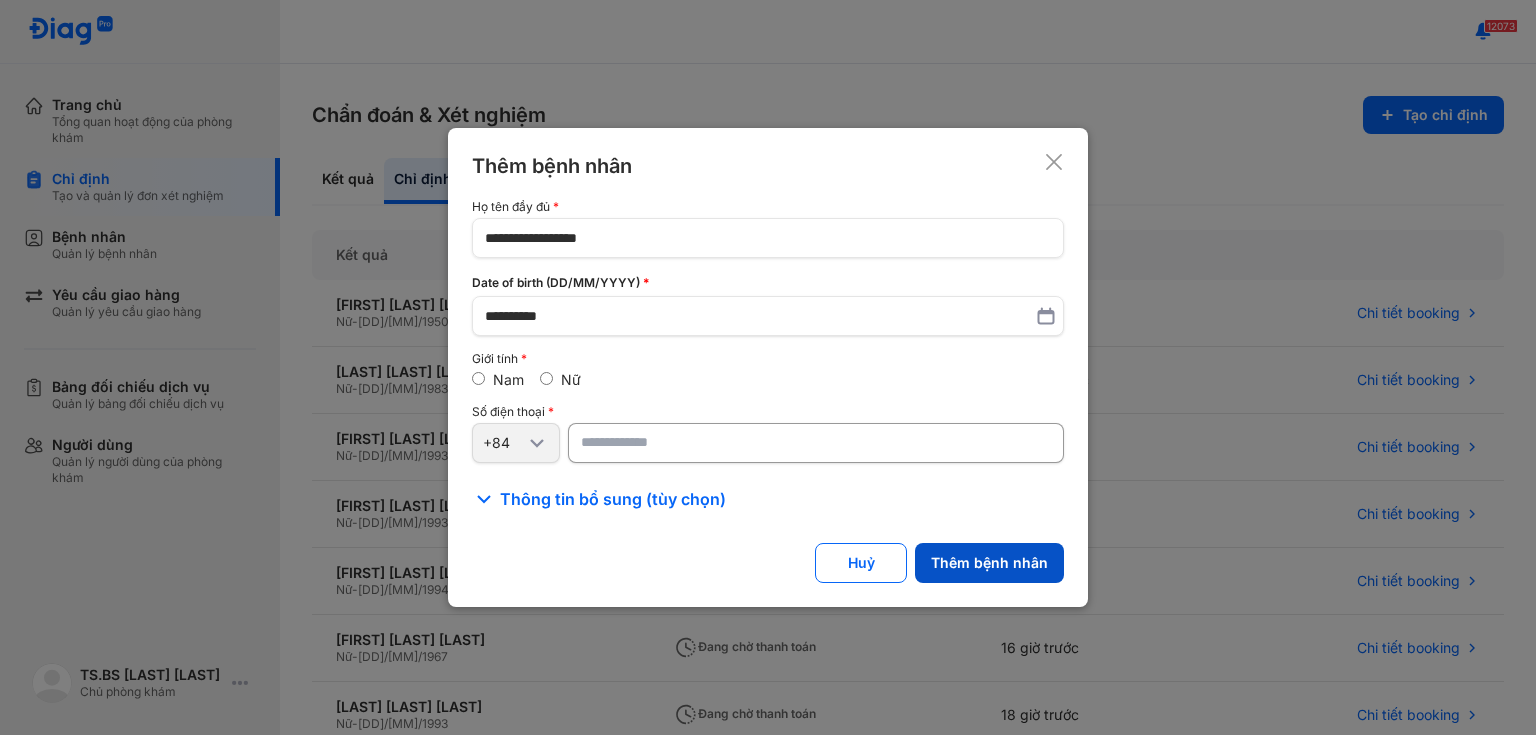 type on "**********" 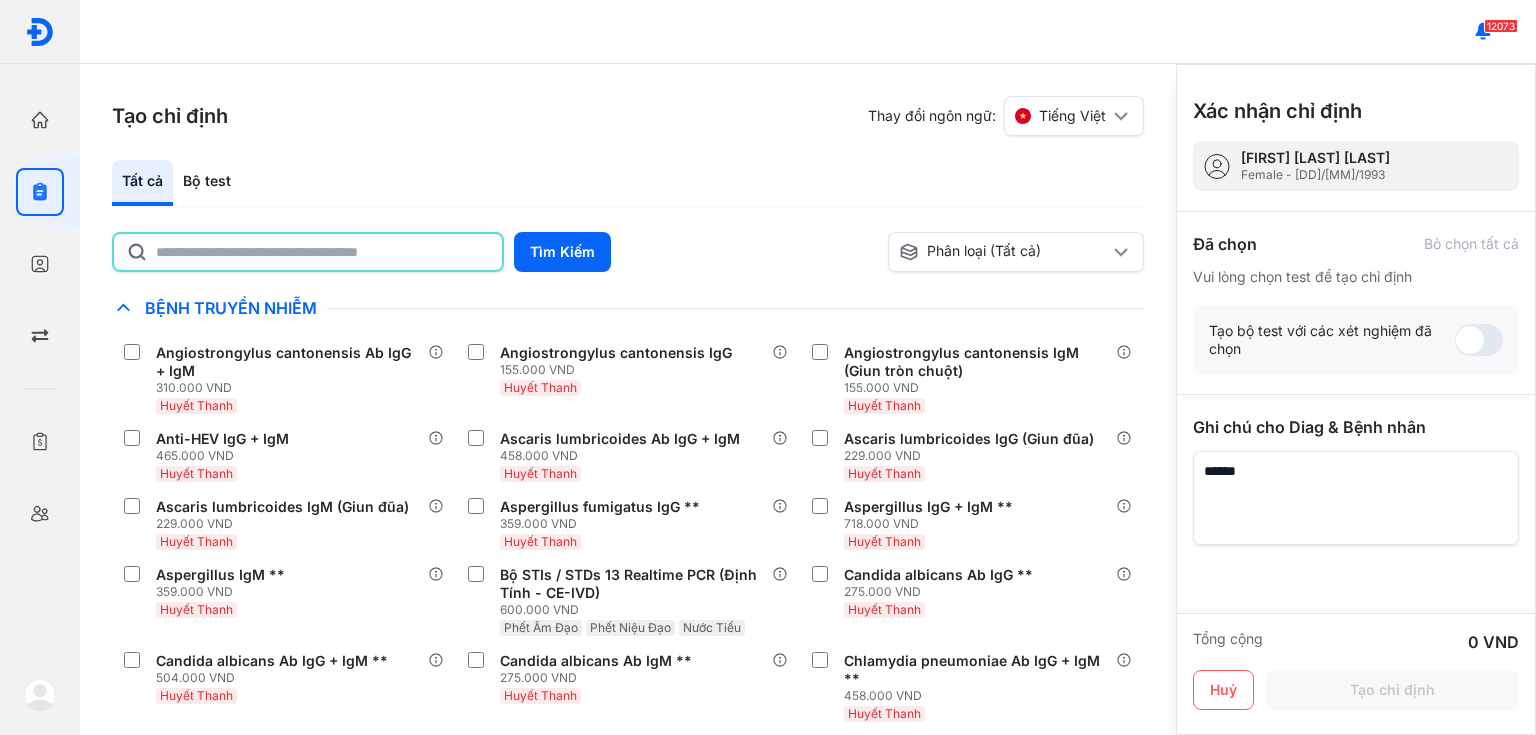 click 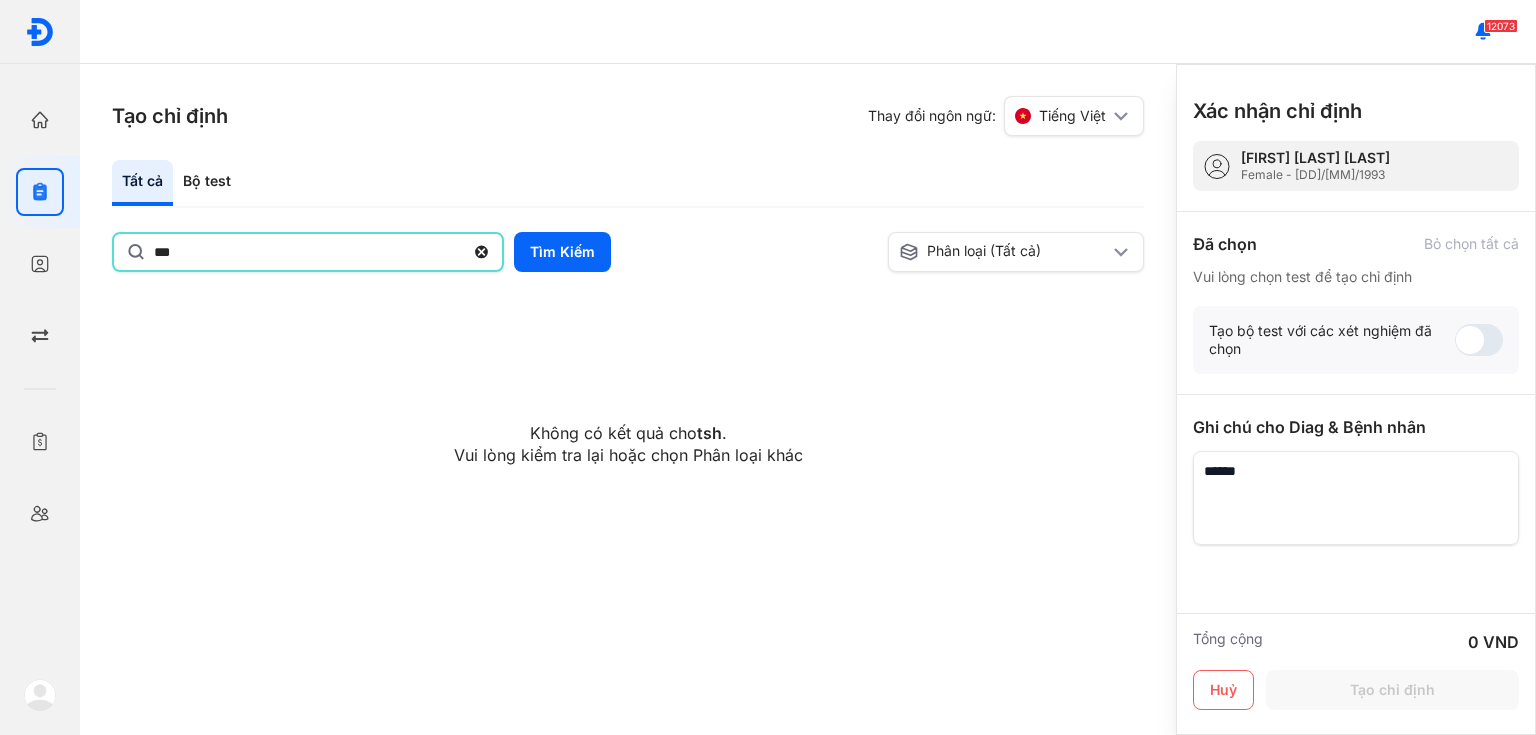 type on "***" 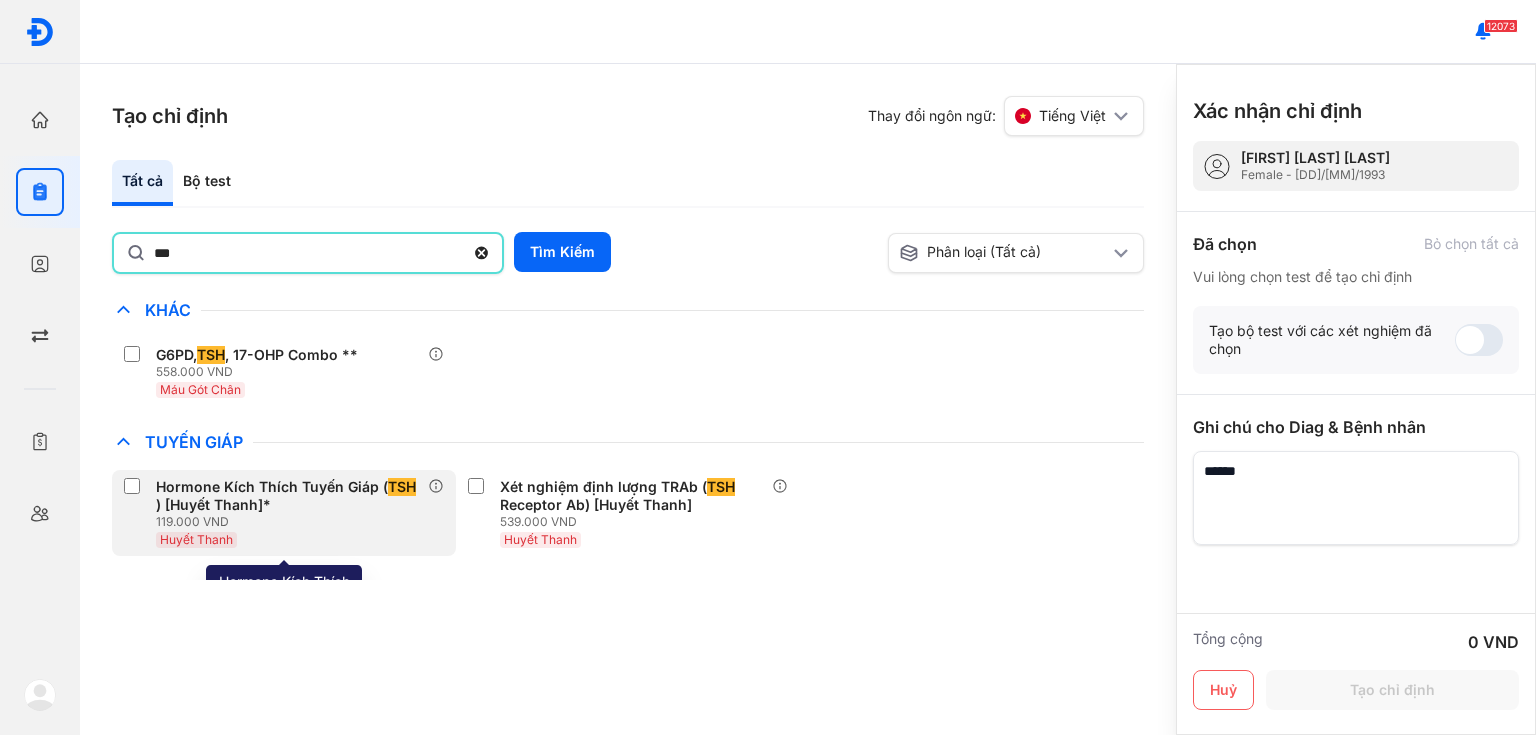 drag, startPoint x: 313, startPoint y: 516, endPoint x: 333, endPoint y: 526, distance: 22.36068 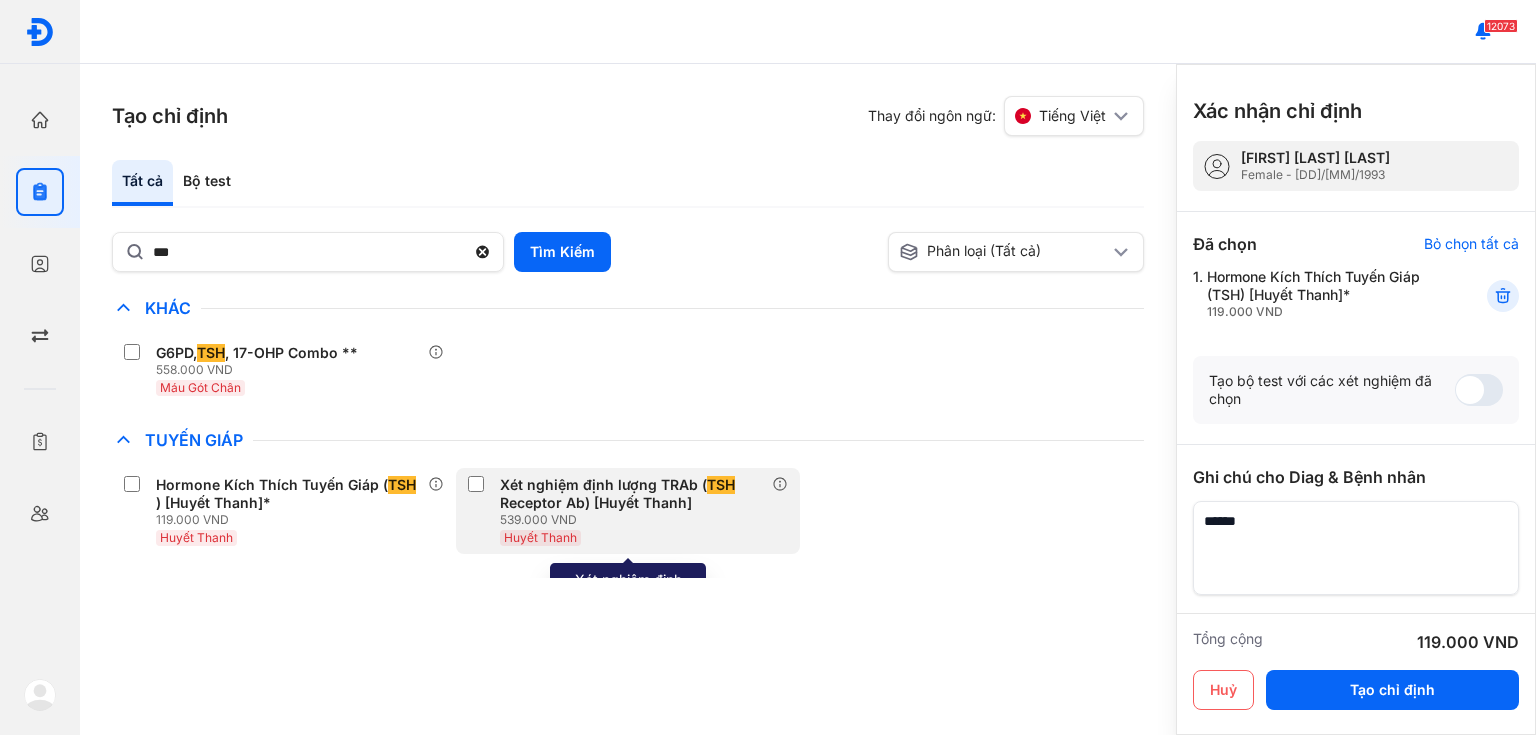 click on "Huyết Thanh" at bounding box center [636, 537] 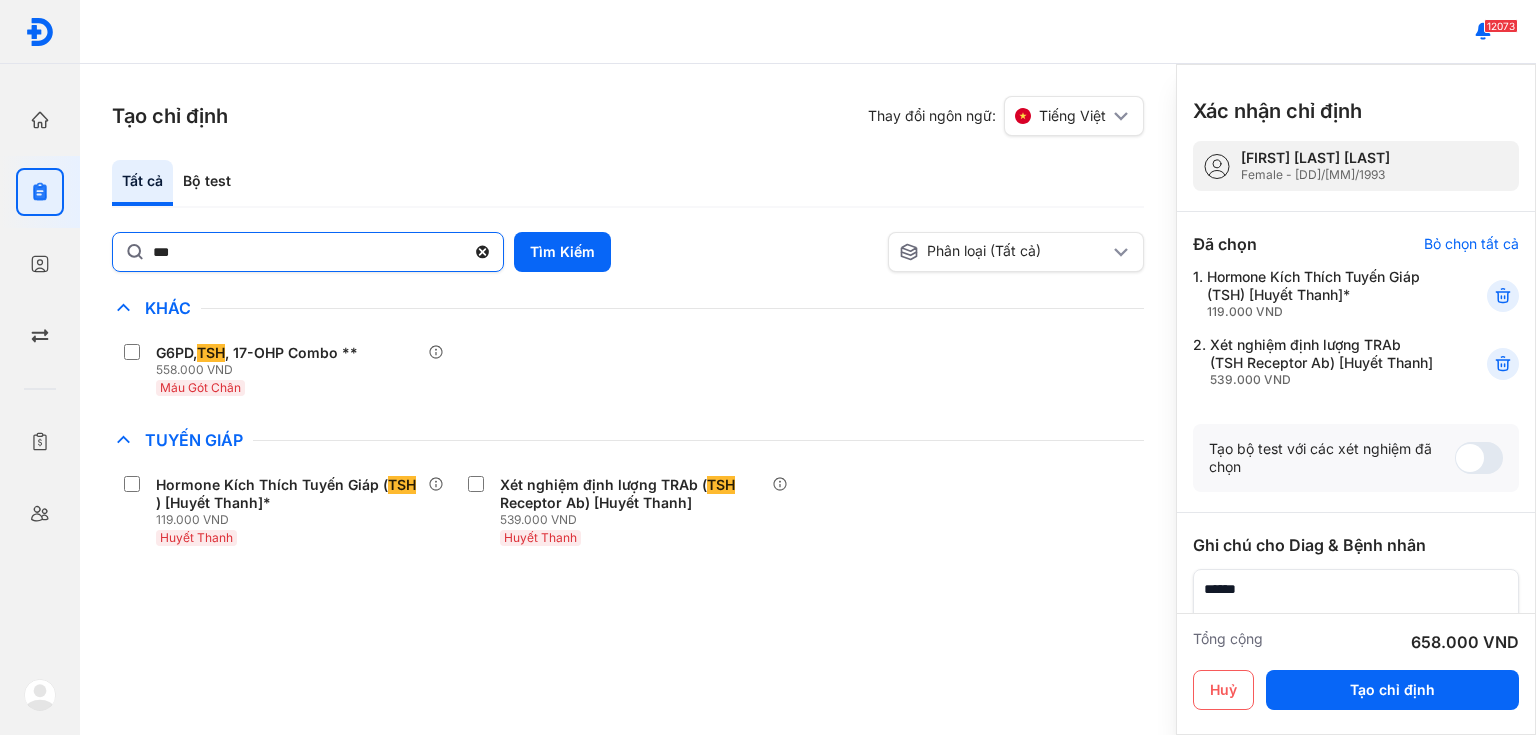 click 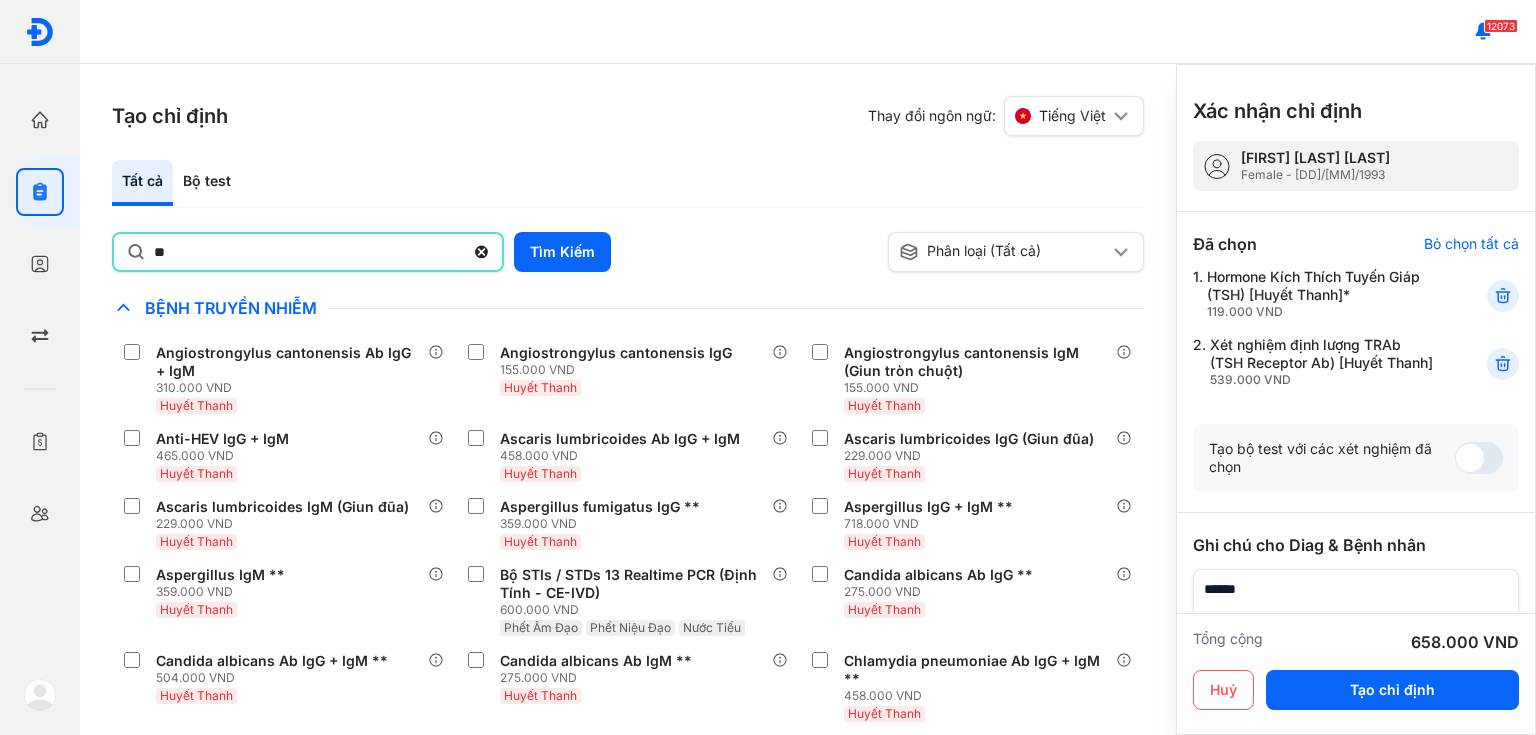 type on "**" 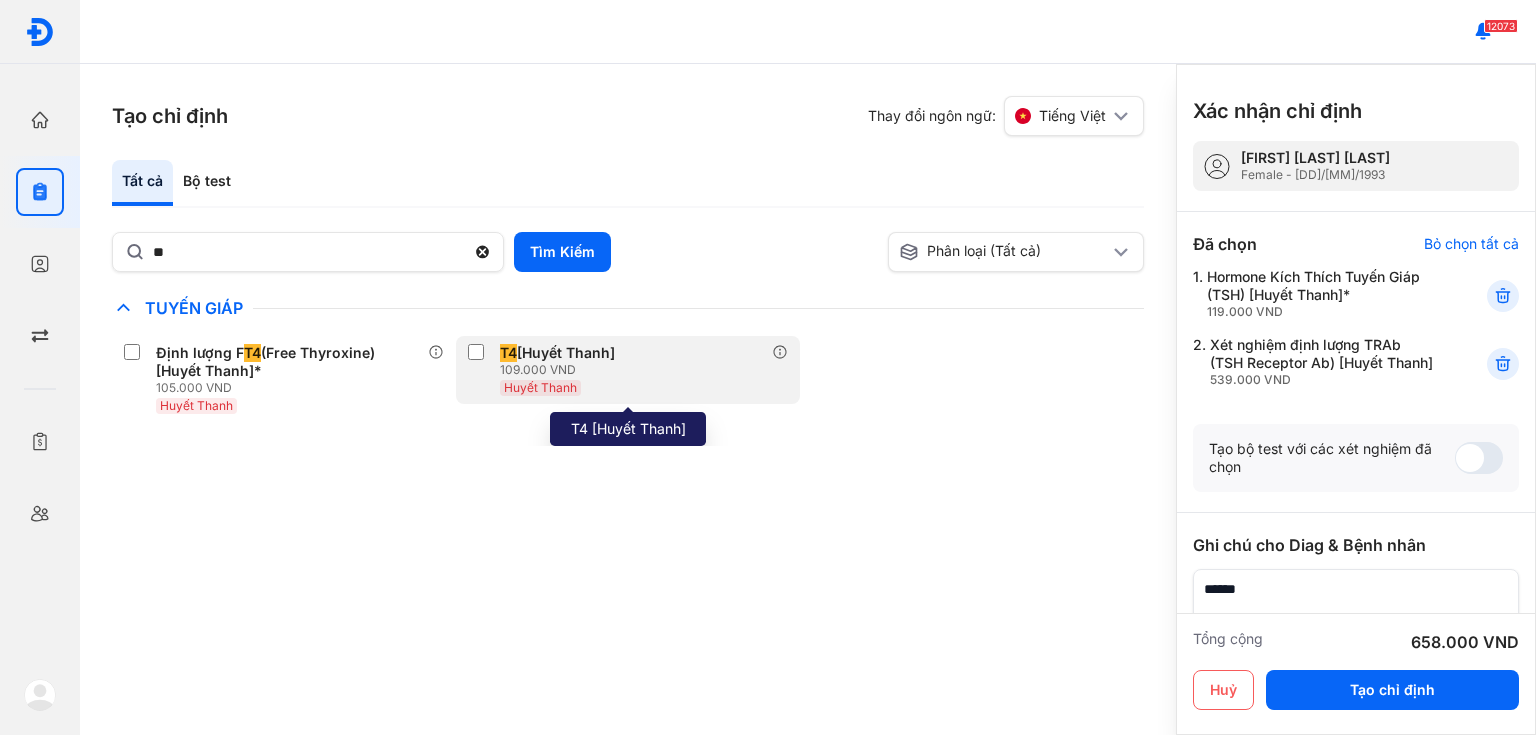 click on "T4  [Huyết Thanh]" at bounding box center (557, 353) 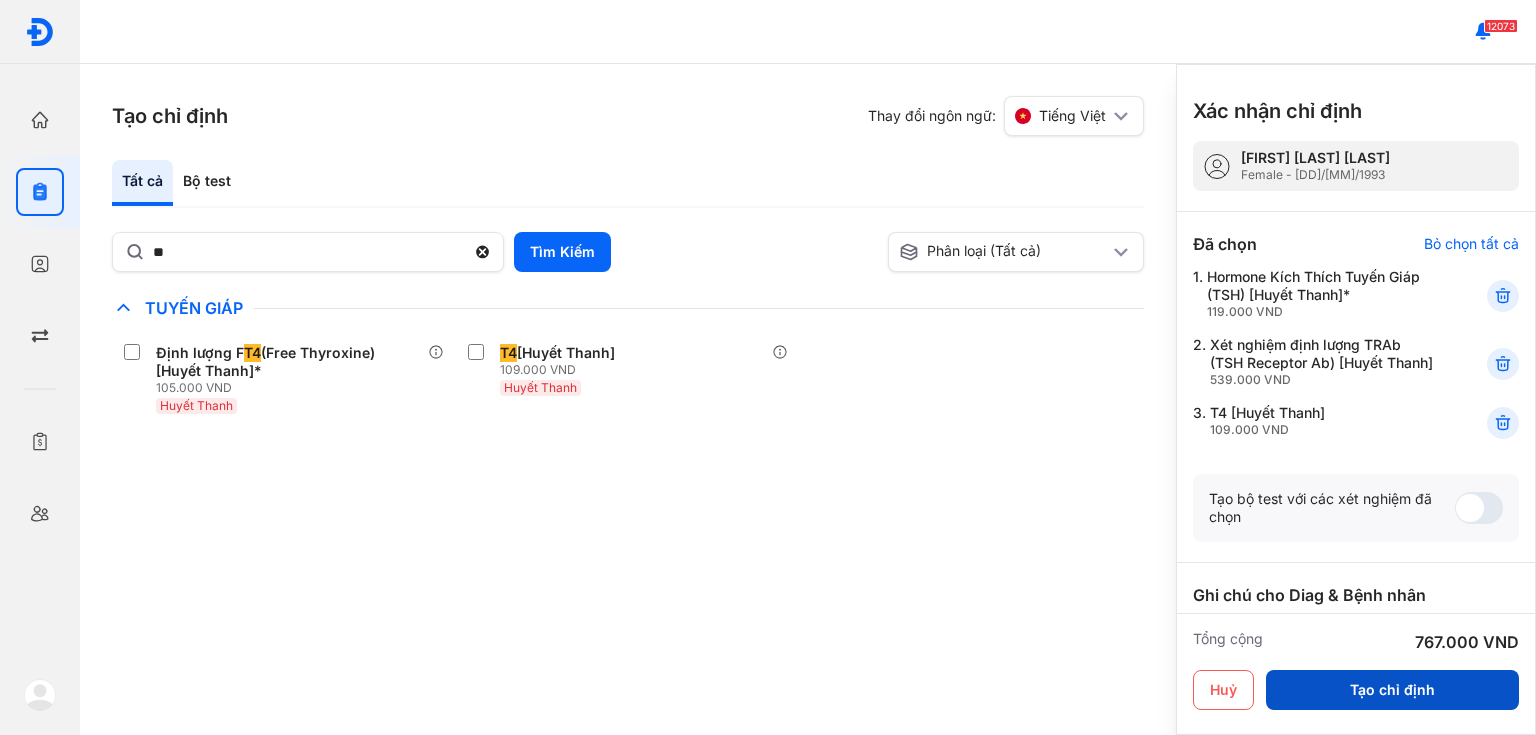 click on "Tạo chỉ định" at bounding box center [1392, 690] 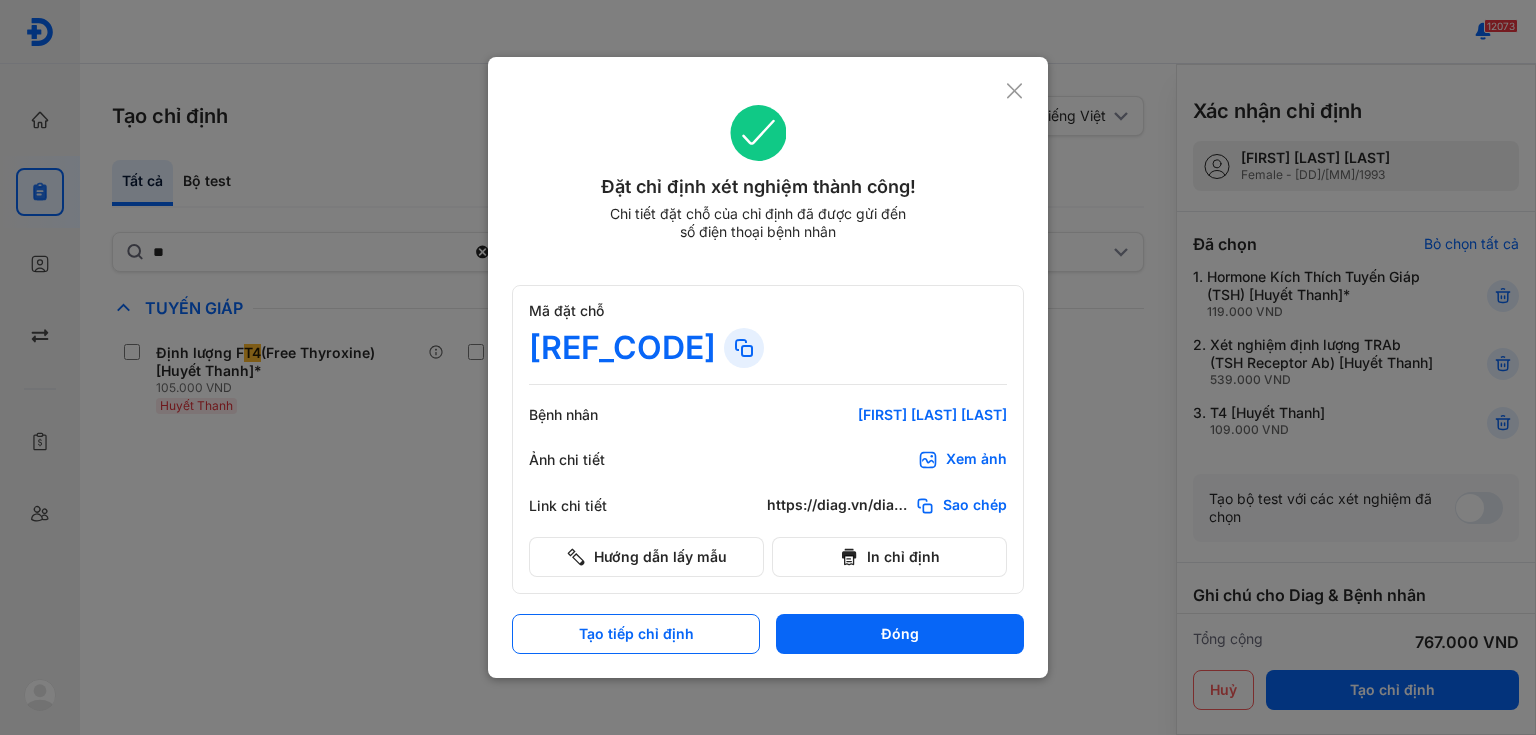 click on "Xem ảnh" at bounding box center [976, 460] 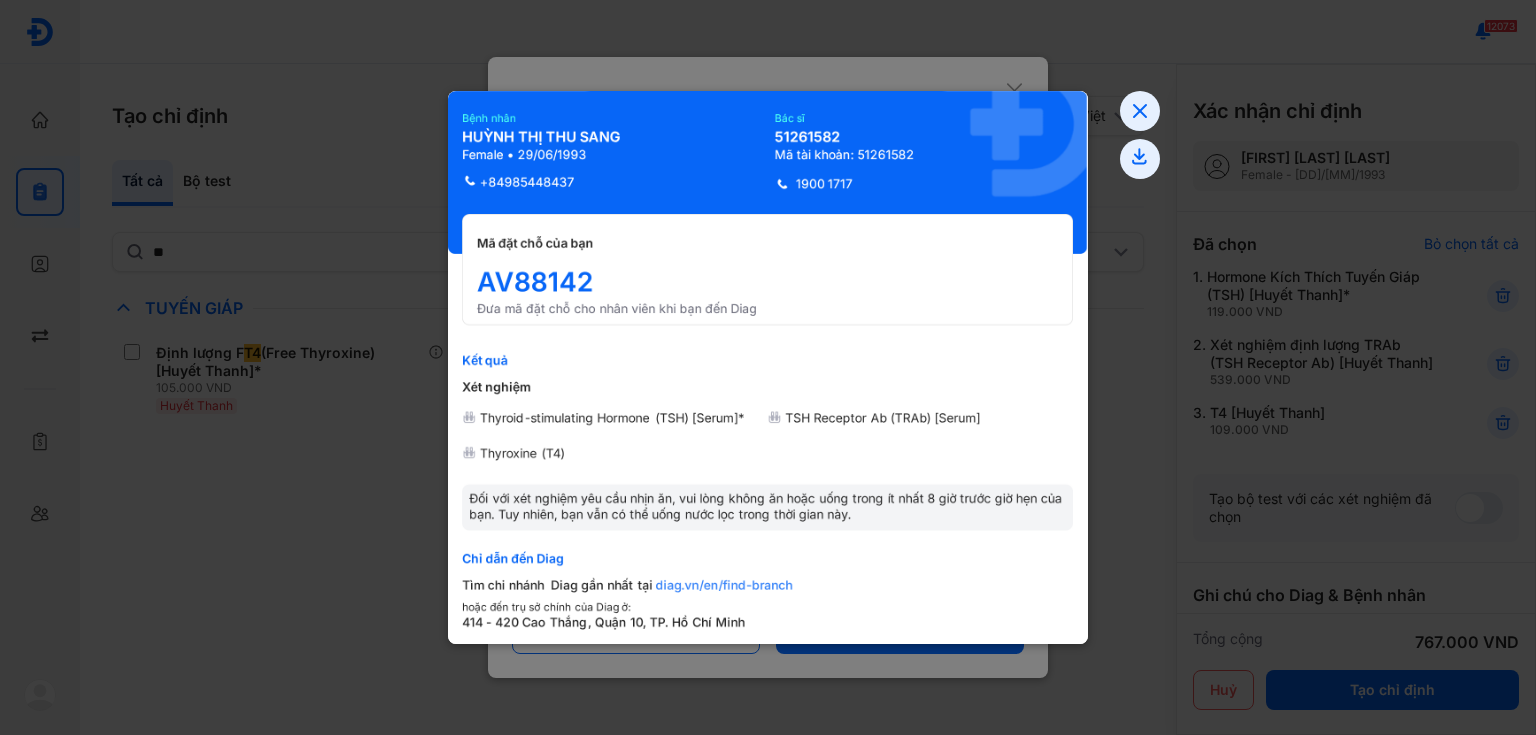 click at bounding box center [768, 367] 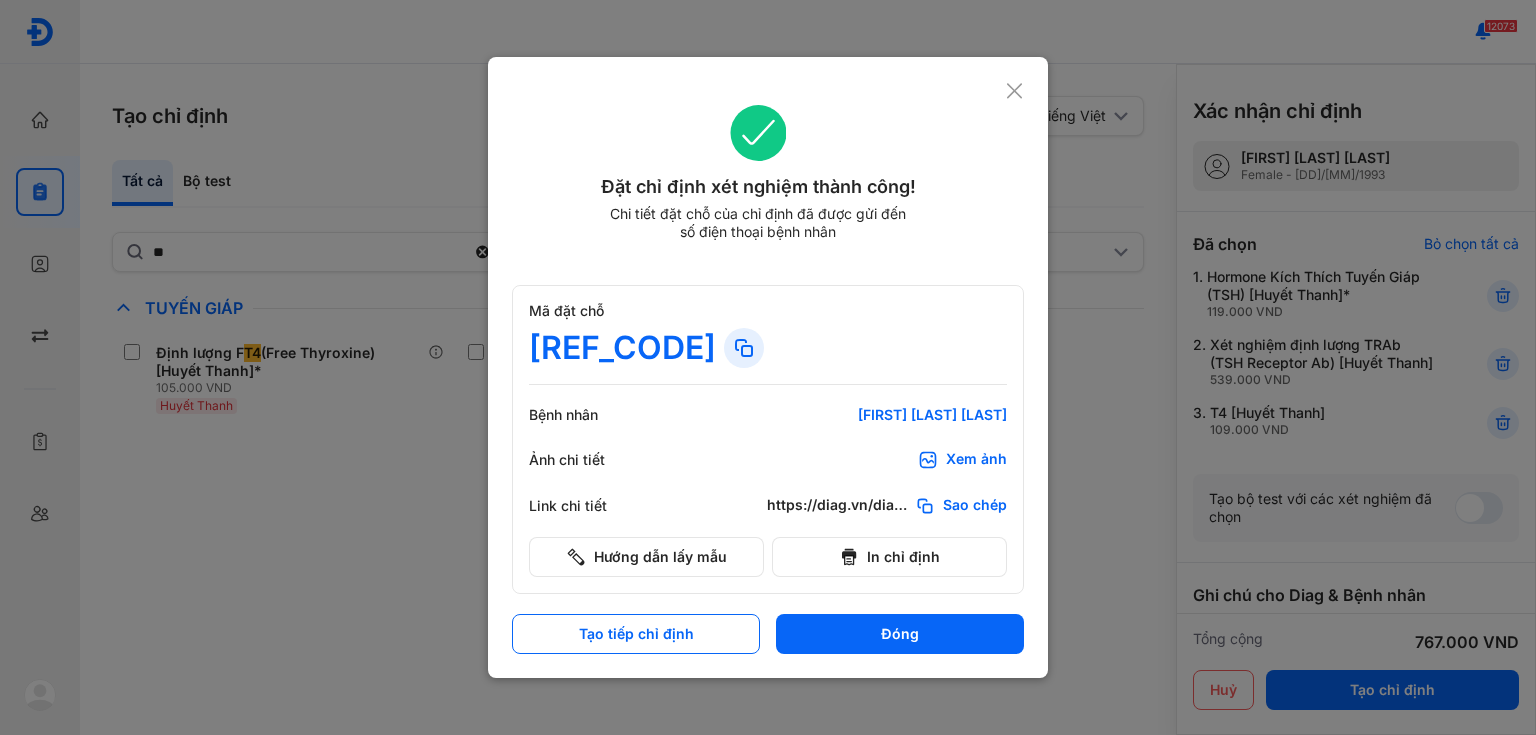 click at bounding box center (768, 367) 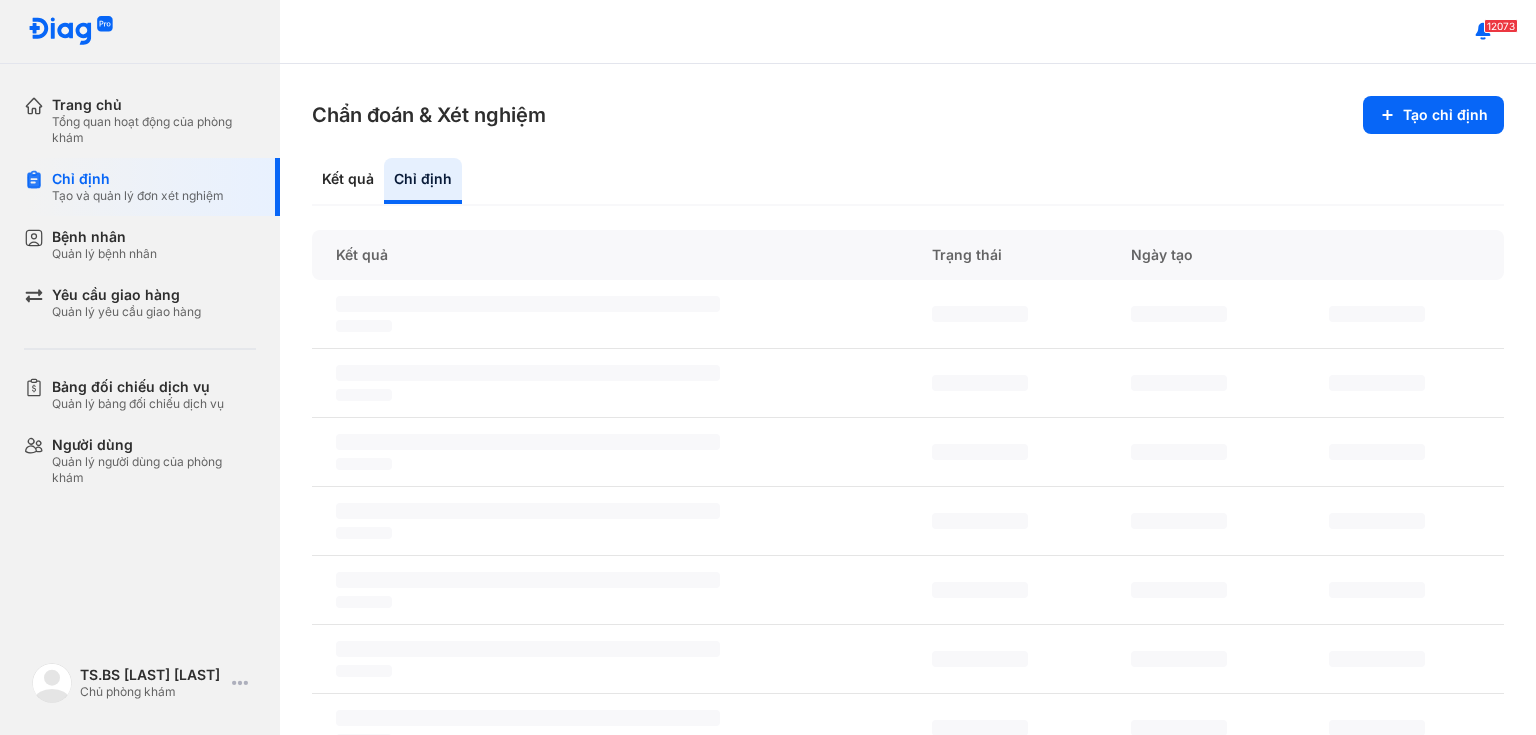 click on "Chẩn đoán & Xét nghiệm  Tạo chỉ định Kết quả Chỉ định Kết quả Trạng thái Ngày tạo ‌ ‌ ‌ ‌ ‌ ‌ ‌ ‌ ‌ ‌ ‌ ‌ ‌ ‌ ‌ ‌ ‌ ‌ ‌ ‌ ‌ ‌ ‌ ‌ ‌ ‌ ‌ ‌ ‌ ‌ ‌ ‌ ‌ ‌ ‌ ‌ ‌ ‌ ‌ ‌ ‌ ‌ ‌ ‌ ‌ ‌ ‌ ‌ ‌ ‌ 1 2 3 4 ... 94" at bounding box center (908, 399) 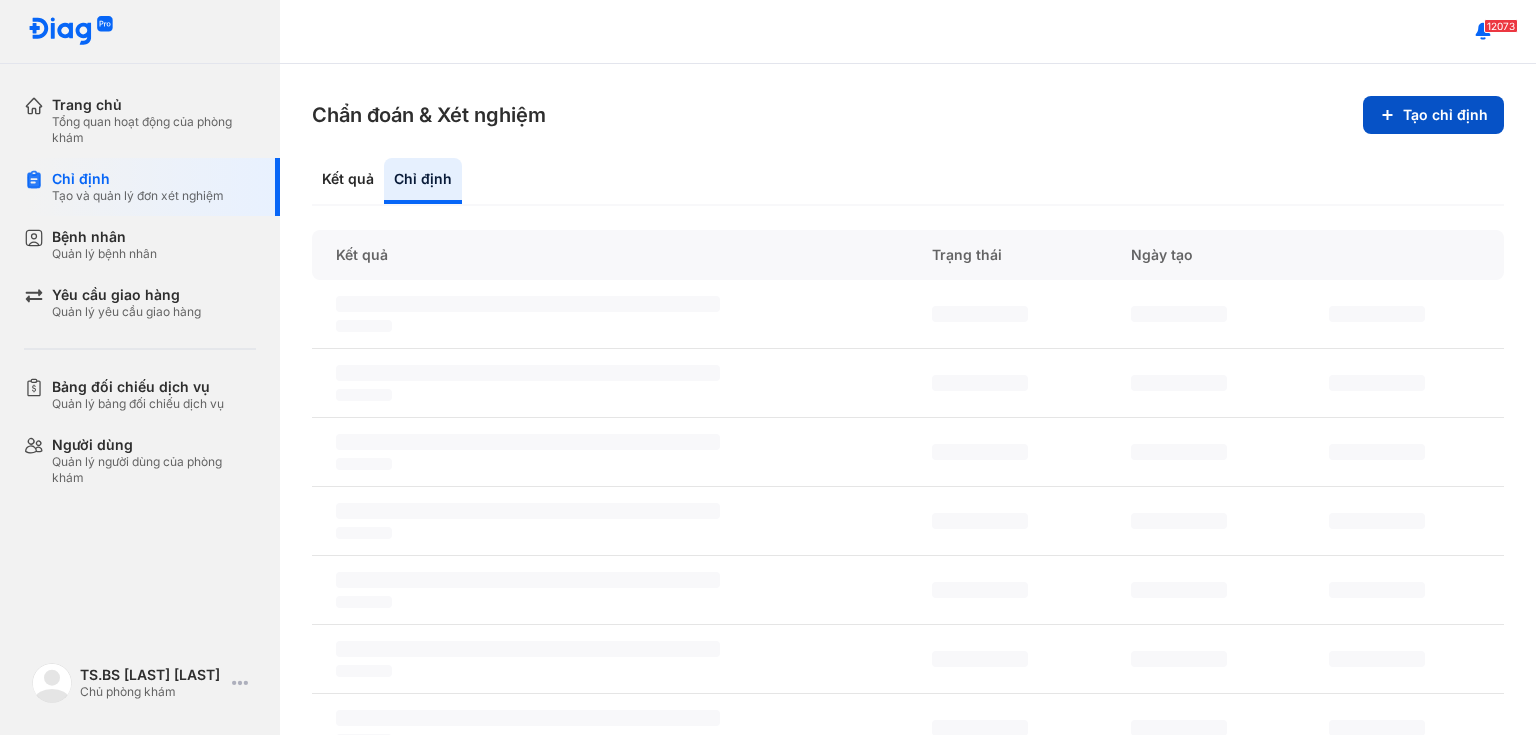 click on "Tạo chỉ định" at bounding box center [1433, 115] 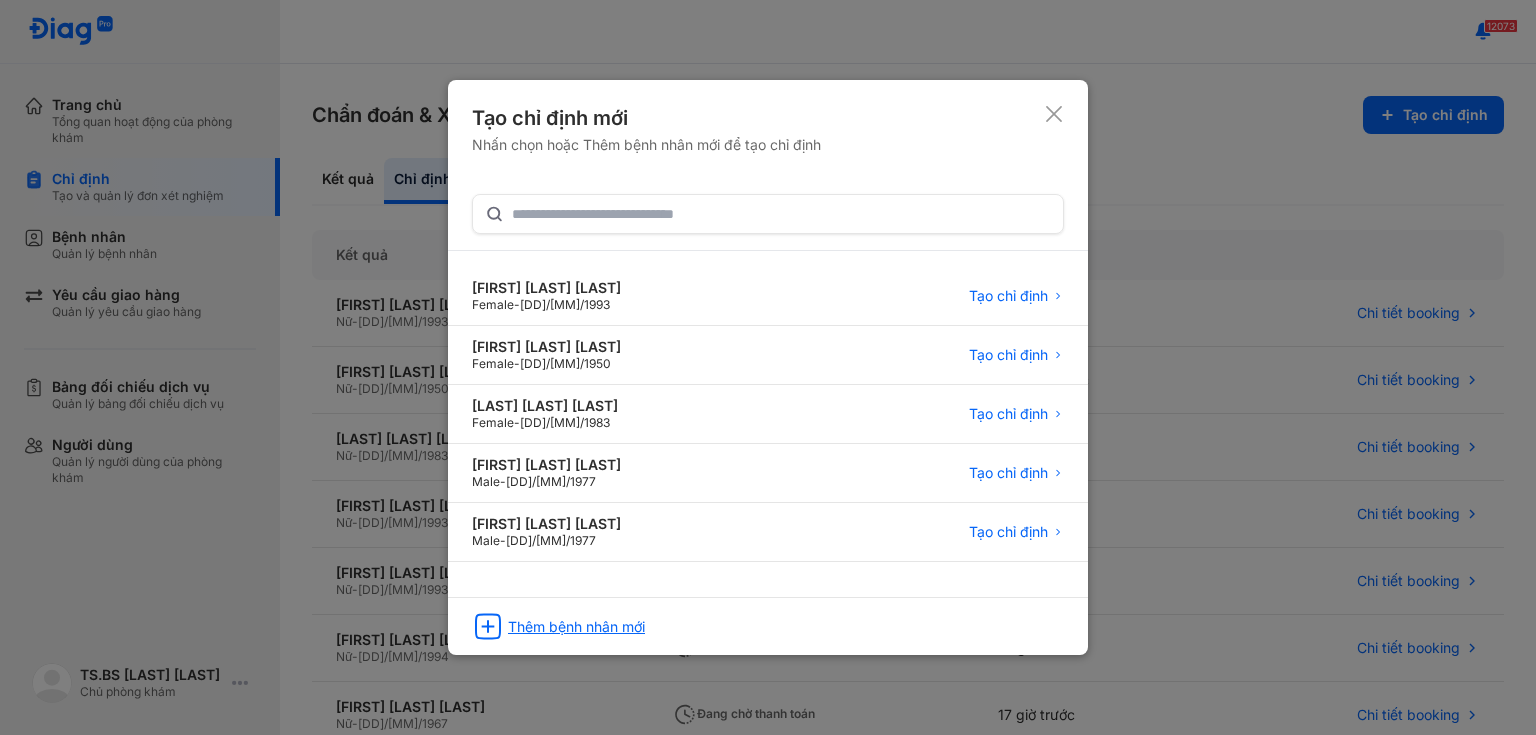 click on "Thêm bệnh nhân mới" at bounding box center (576, 627) 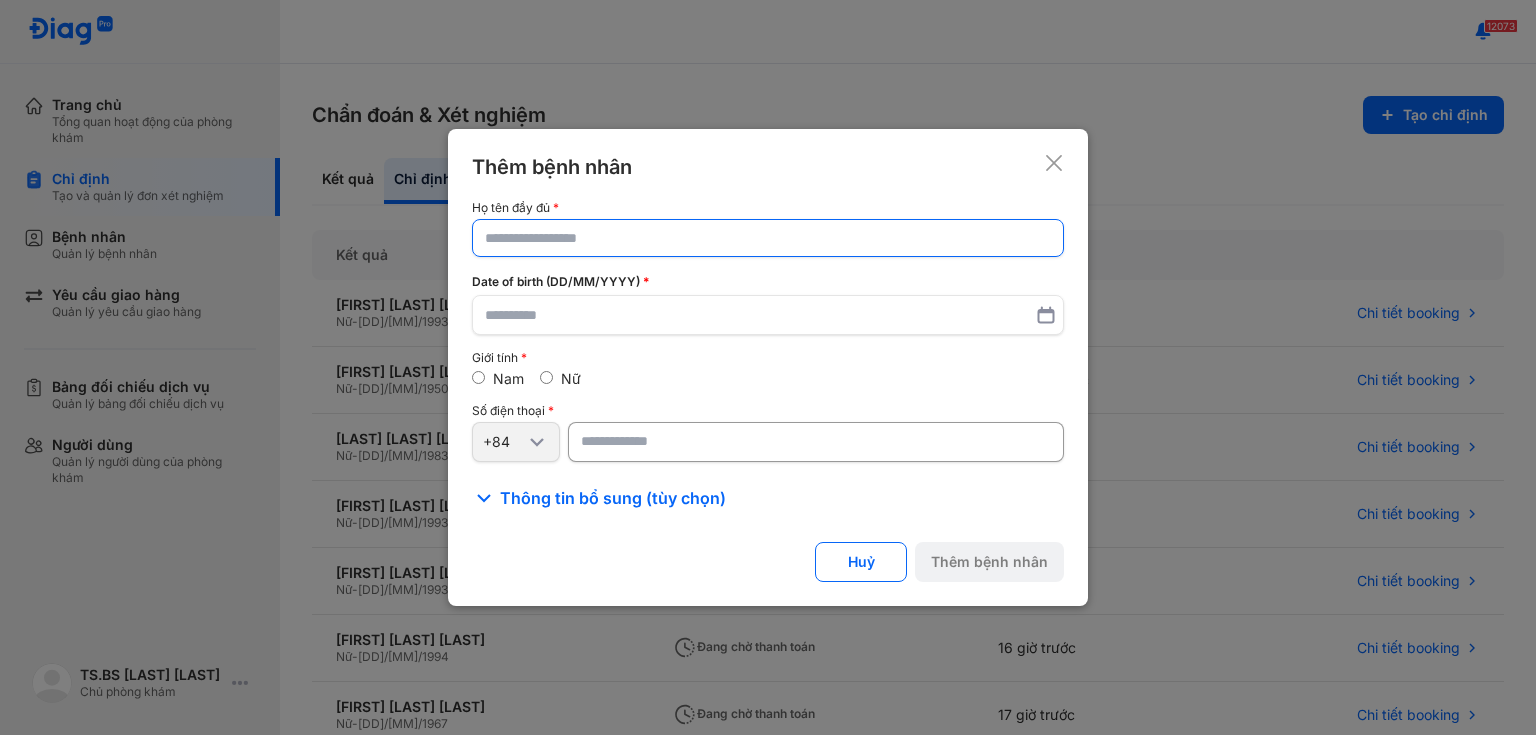 click 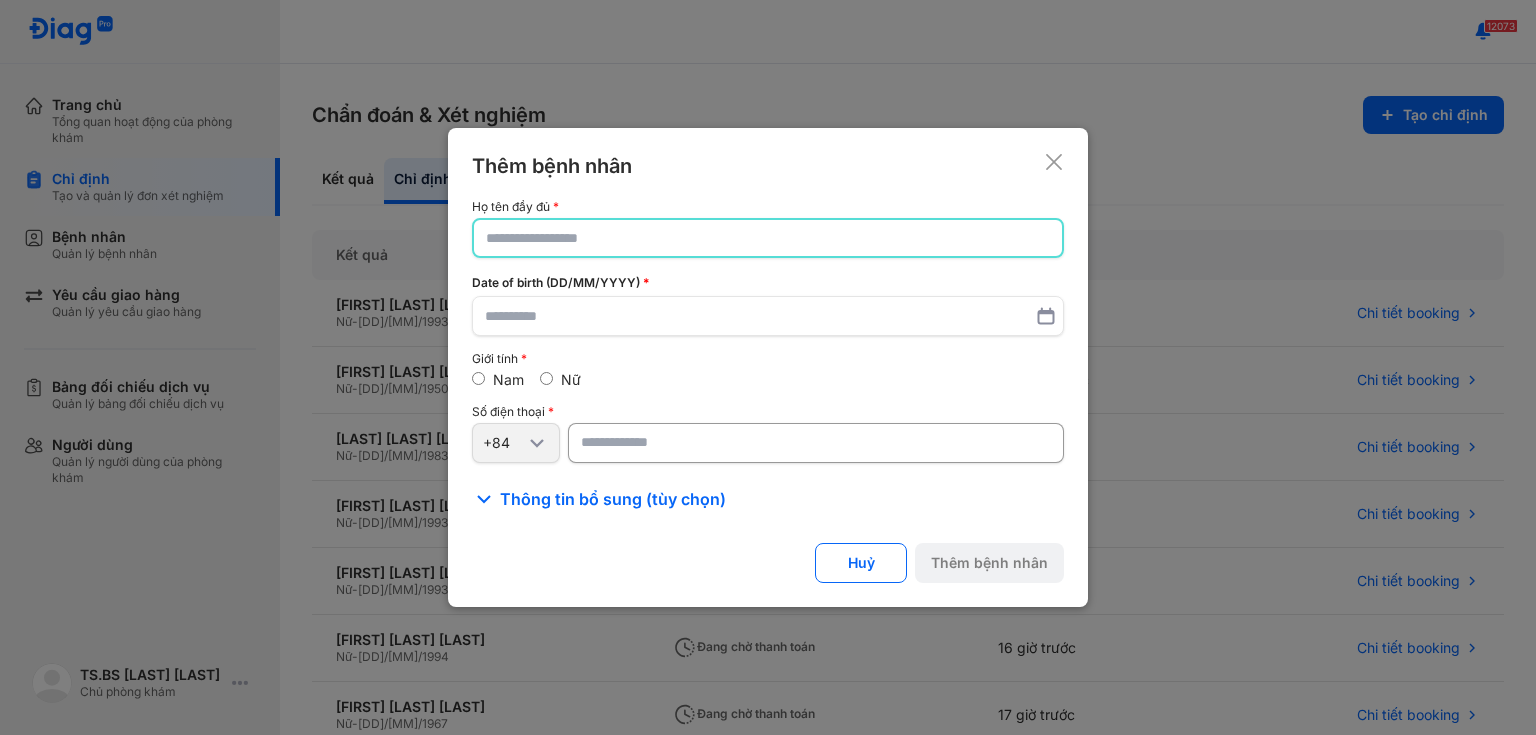 paste on "**********" 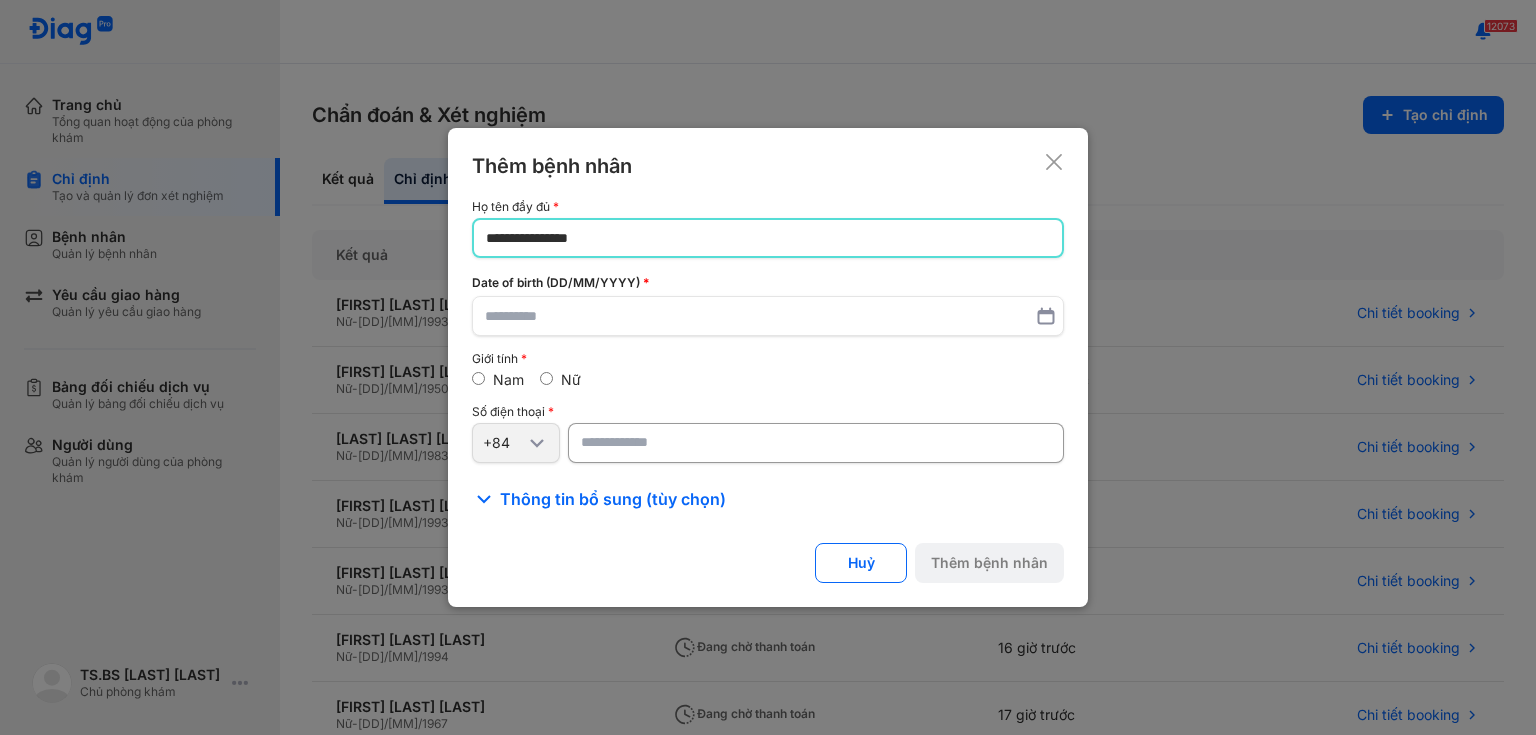 type on "**********" 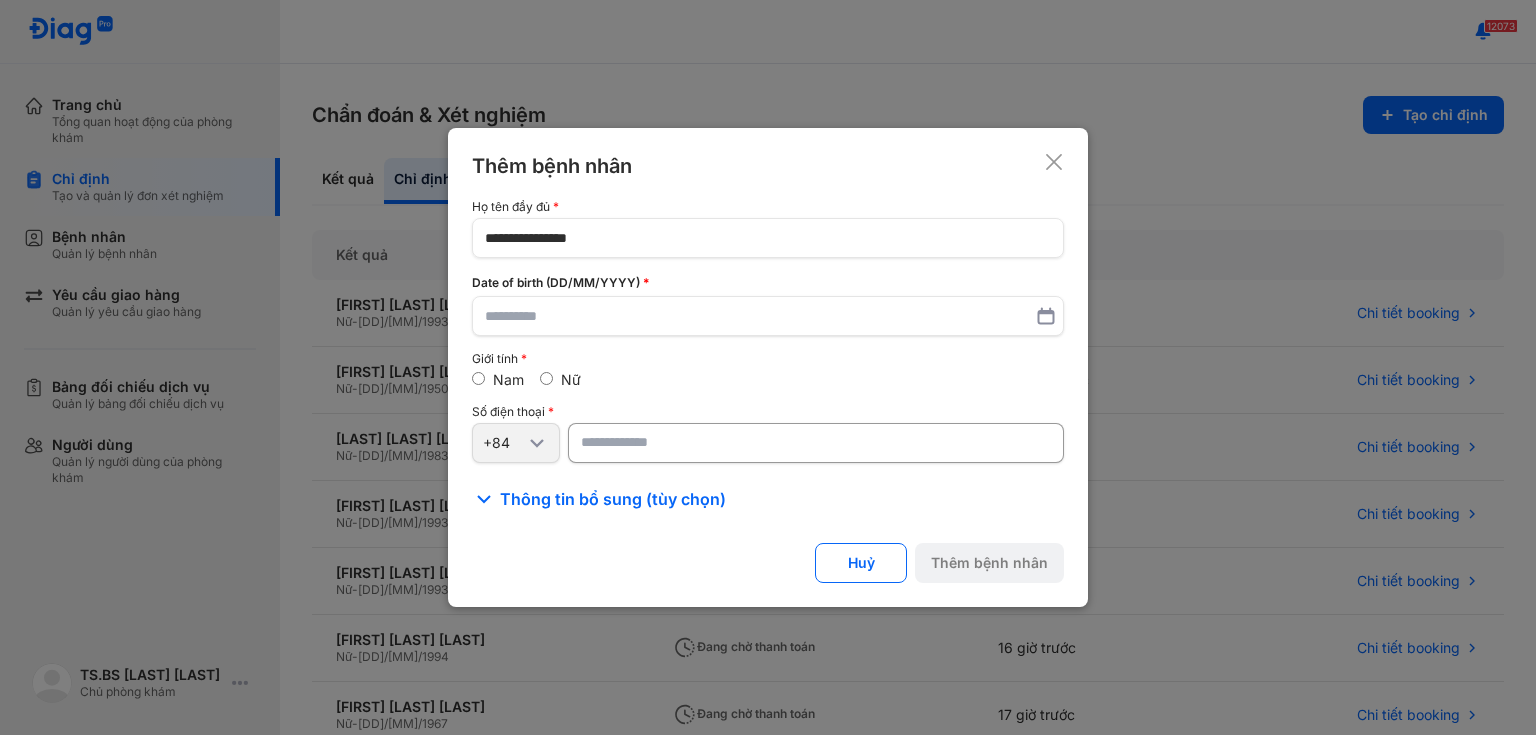 click at bounding box center (816, 443) 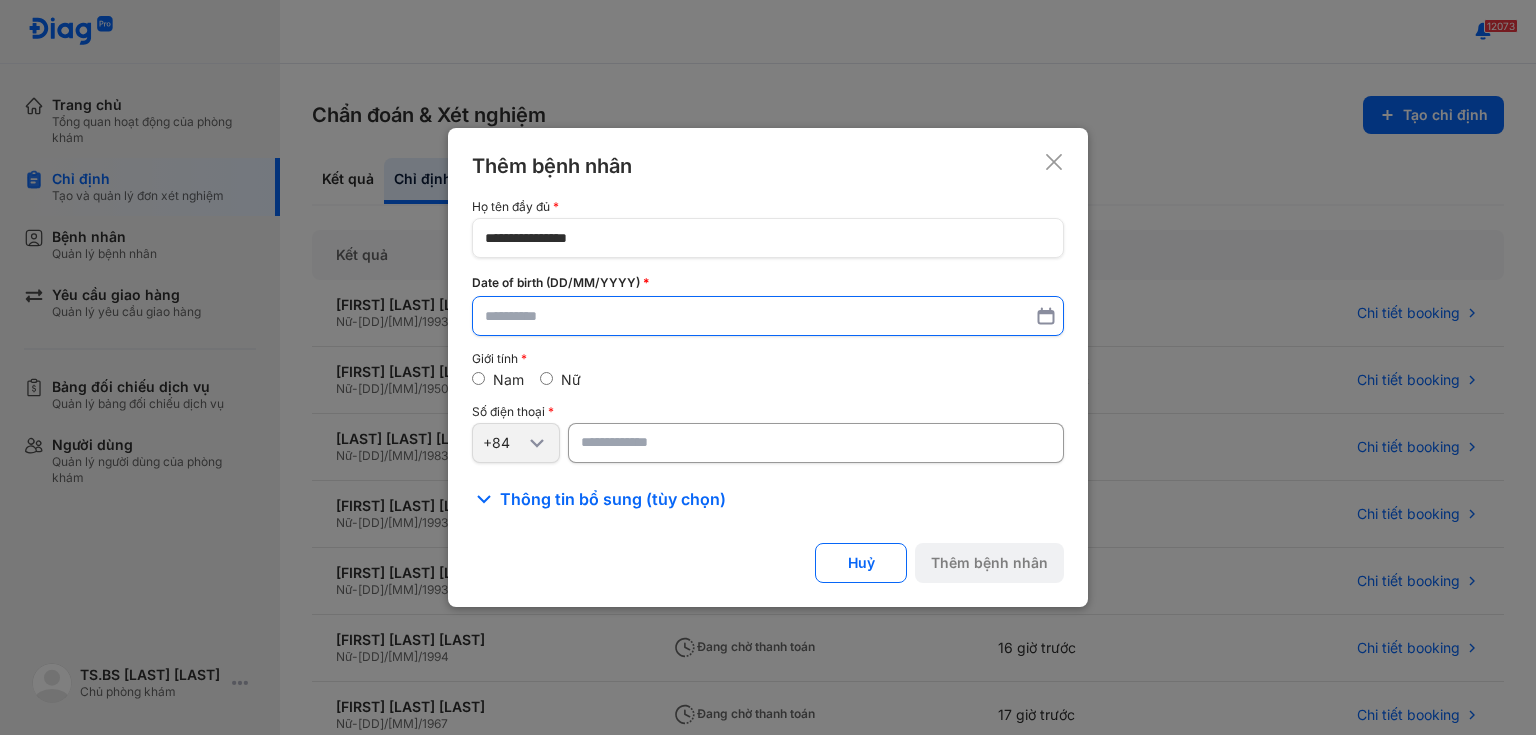 type on "**********" 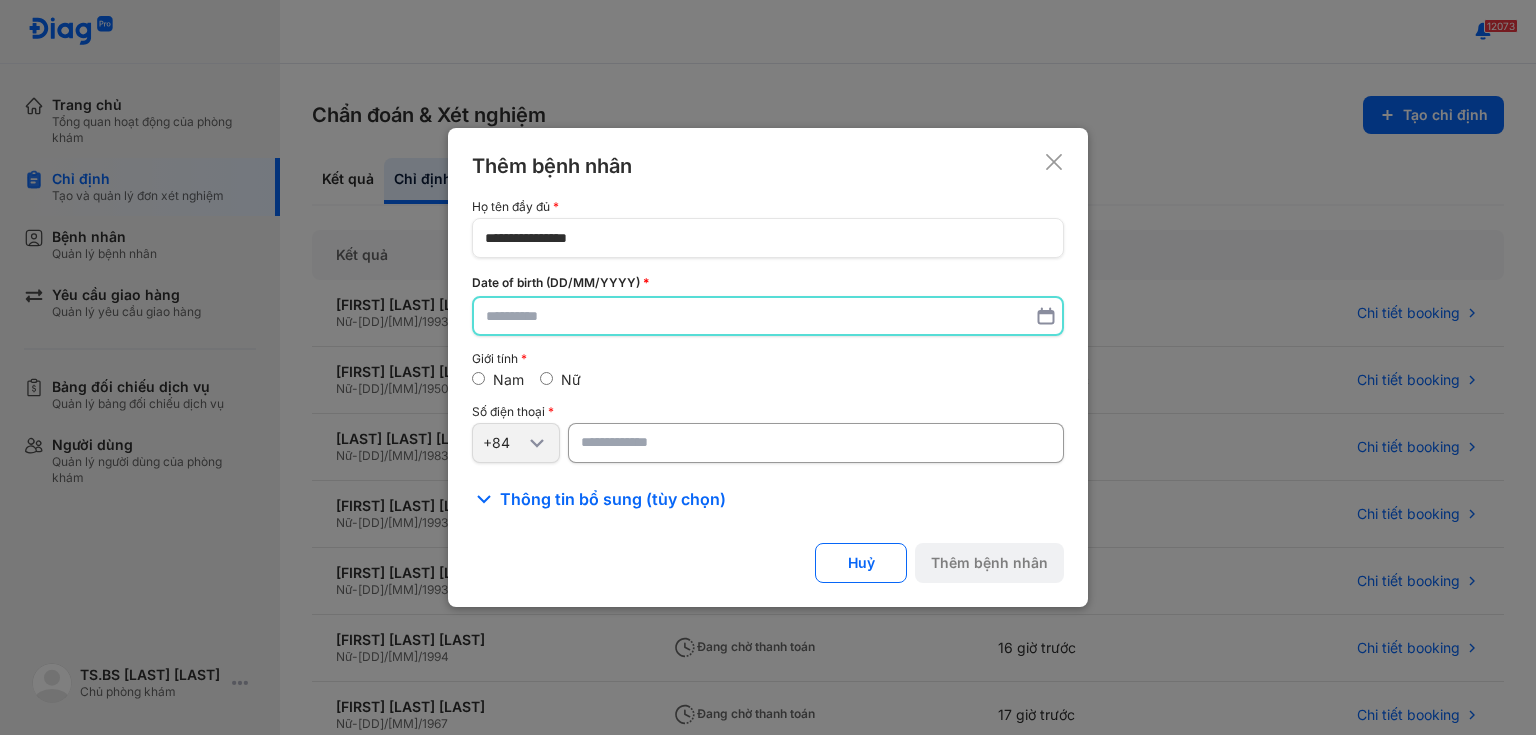 click at bounding box center [768, 316] 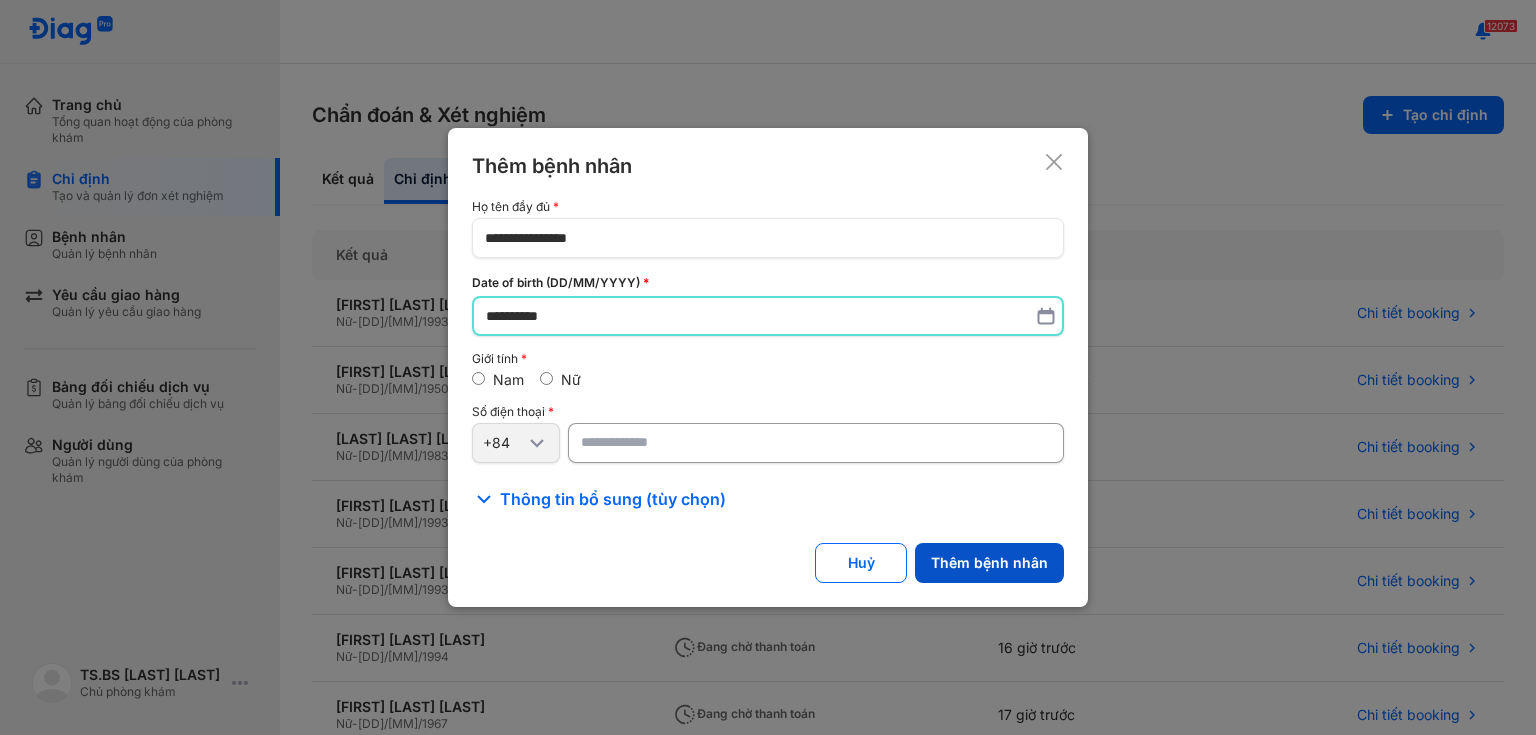 type on "**********" 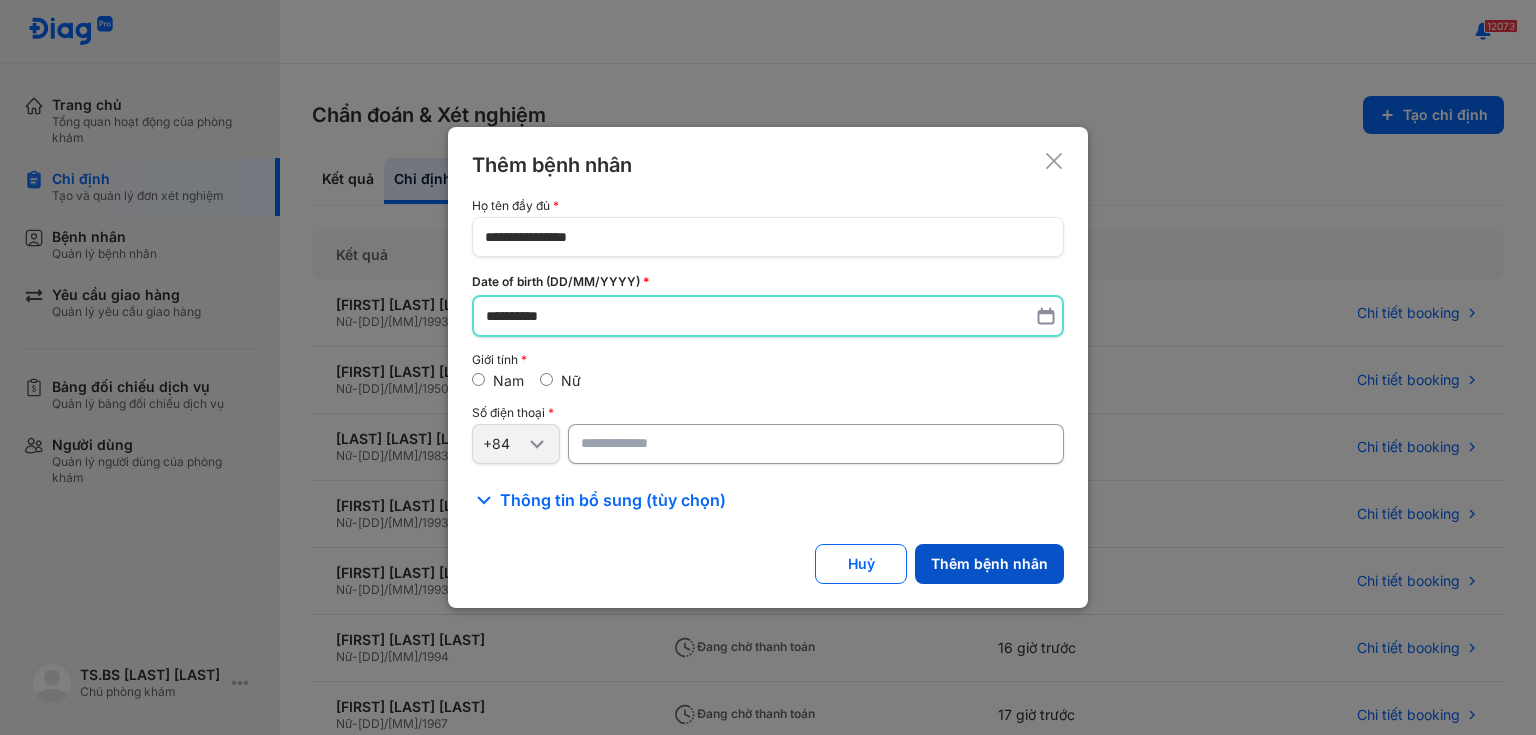click on "Thêm bệnh nhân" at bounding box center [989, 564] 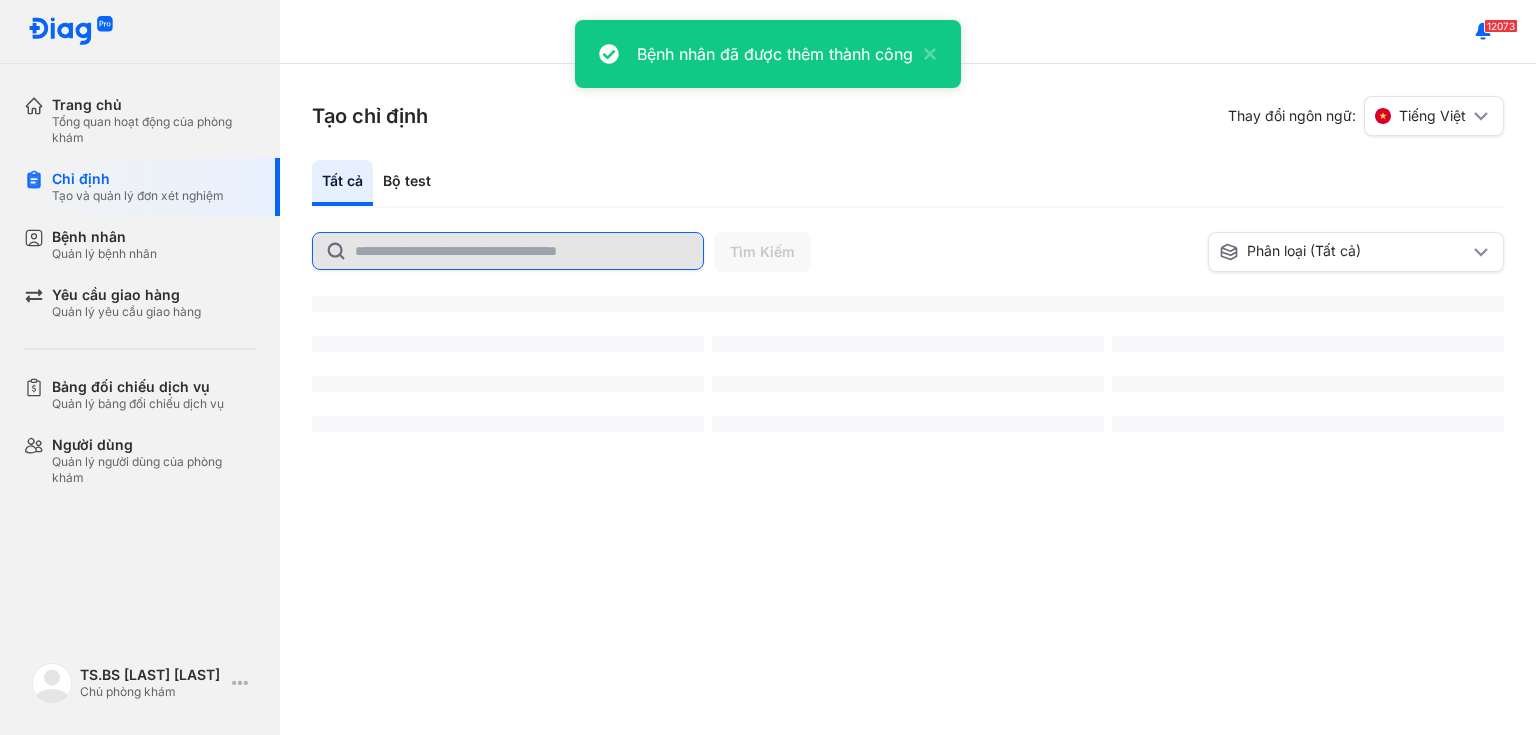 click 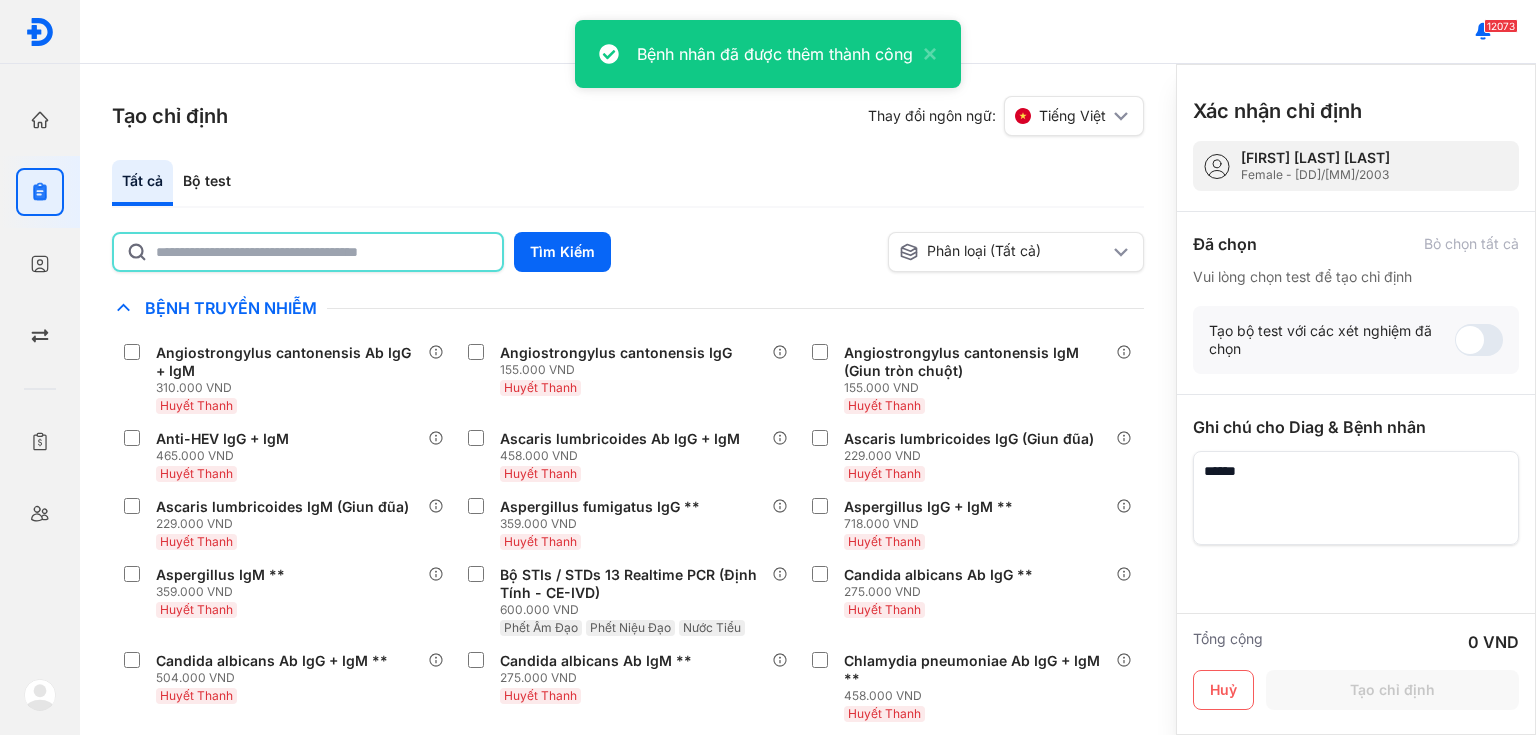 click 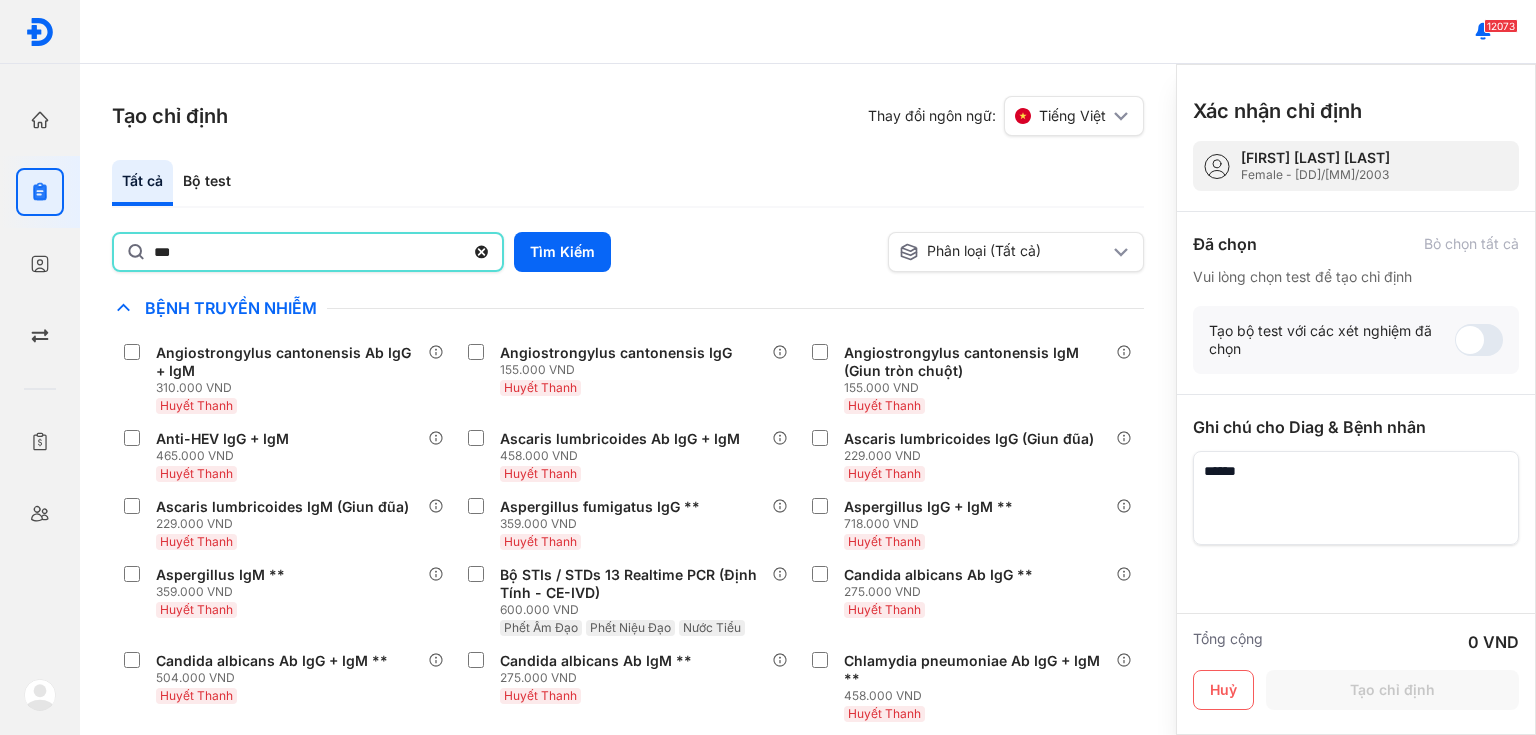 type on "***" 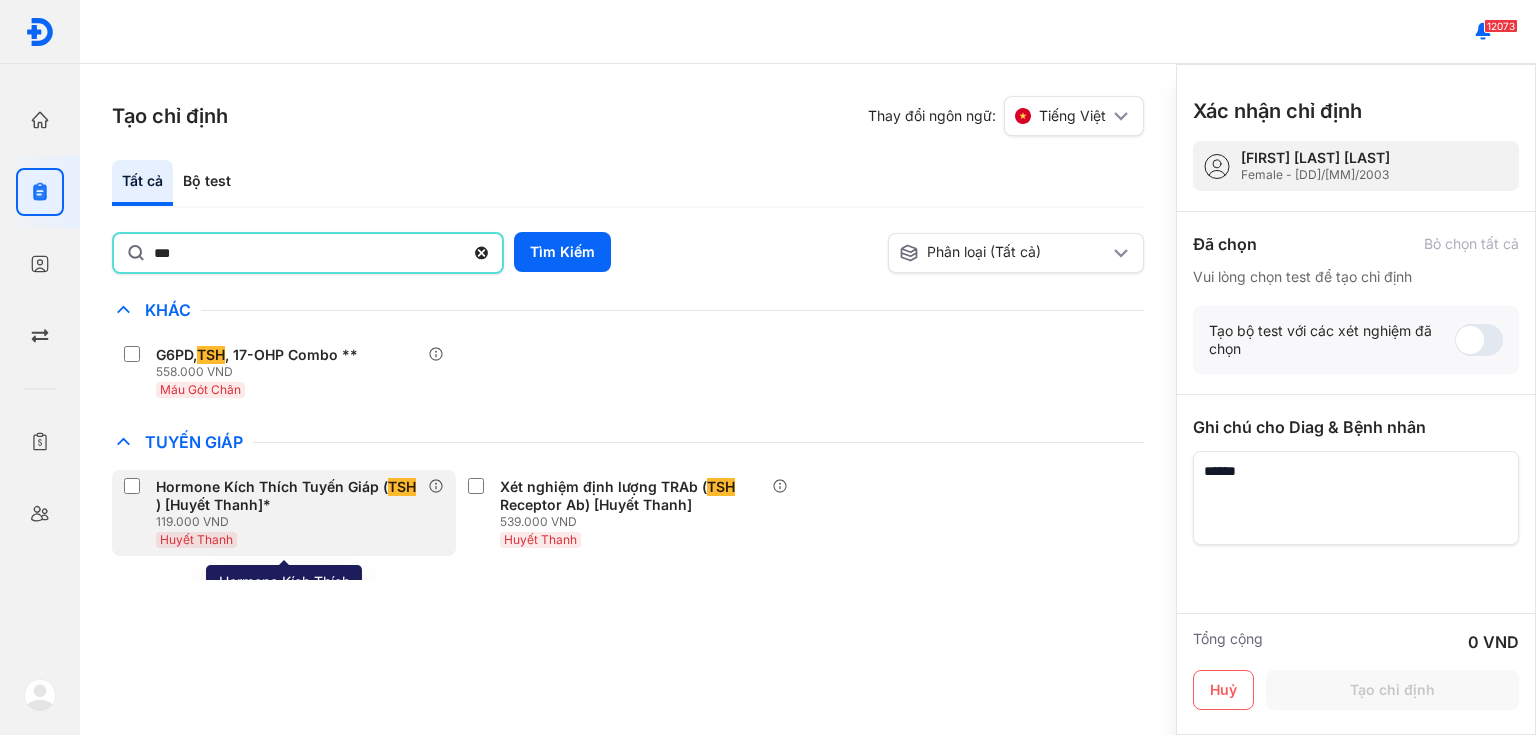 drag, startPoint x: 381, startPoint y: 516, endPoint x: 382, endPoint y: 492, distance: 24.020824 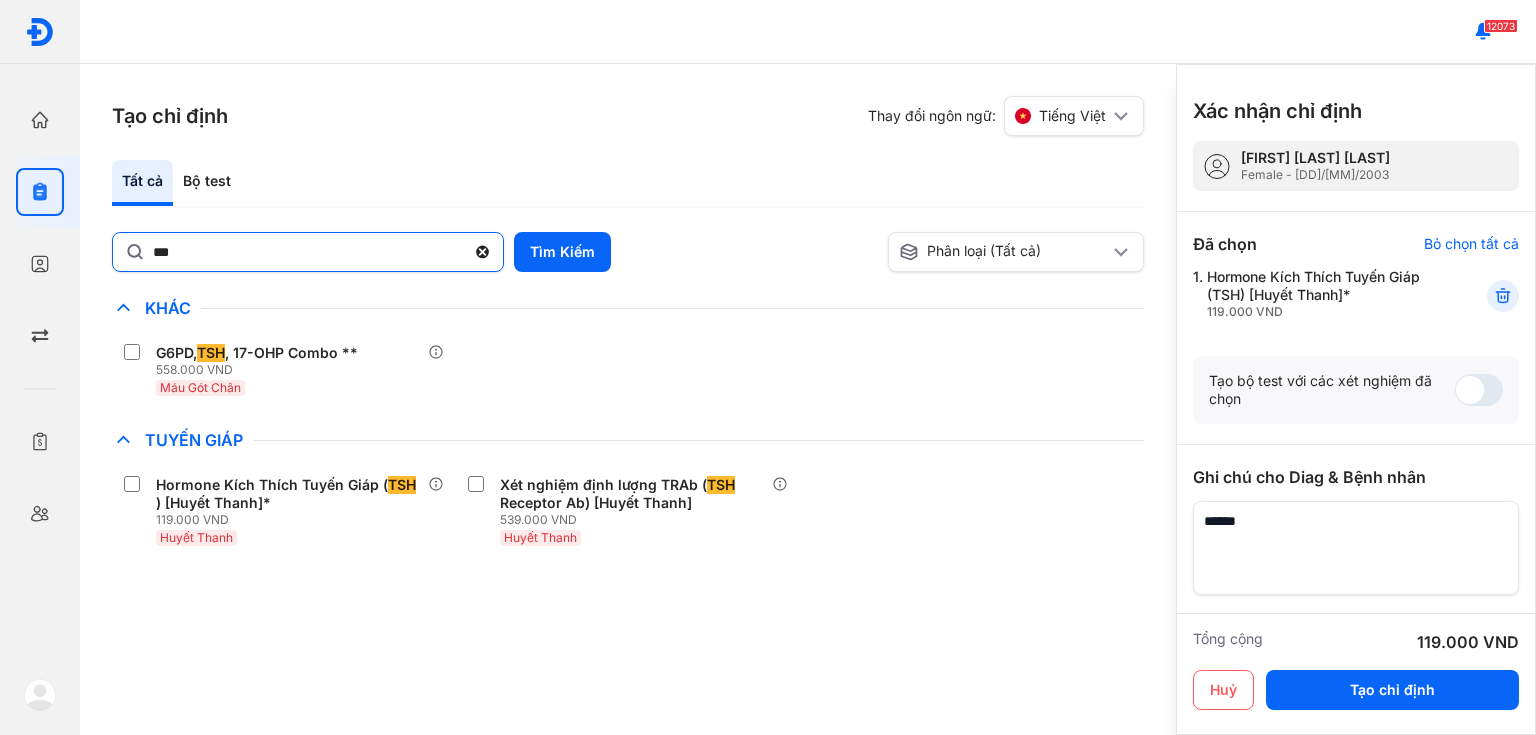 click 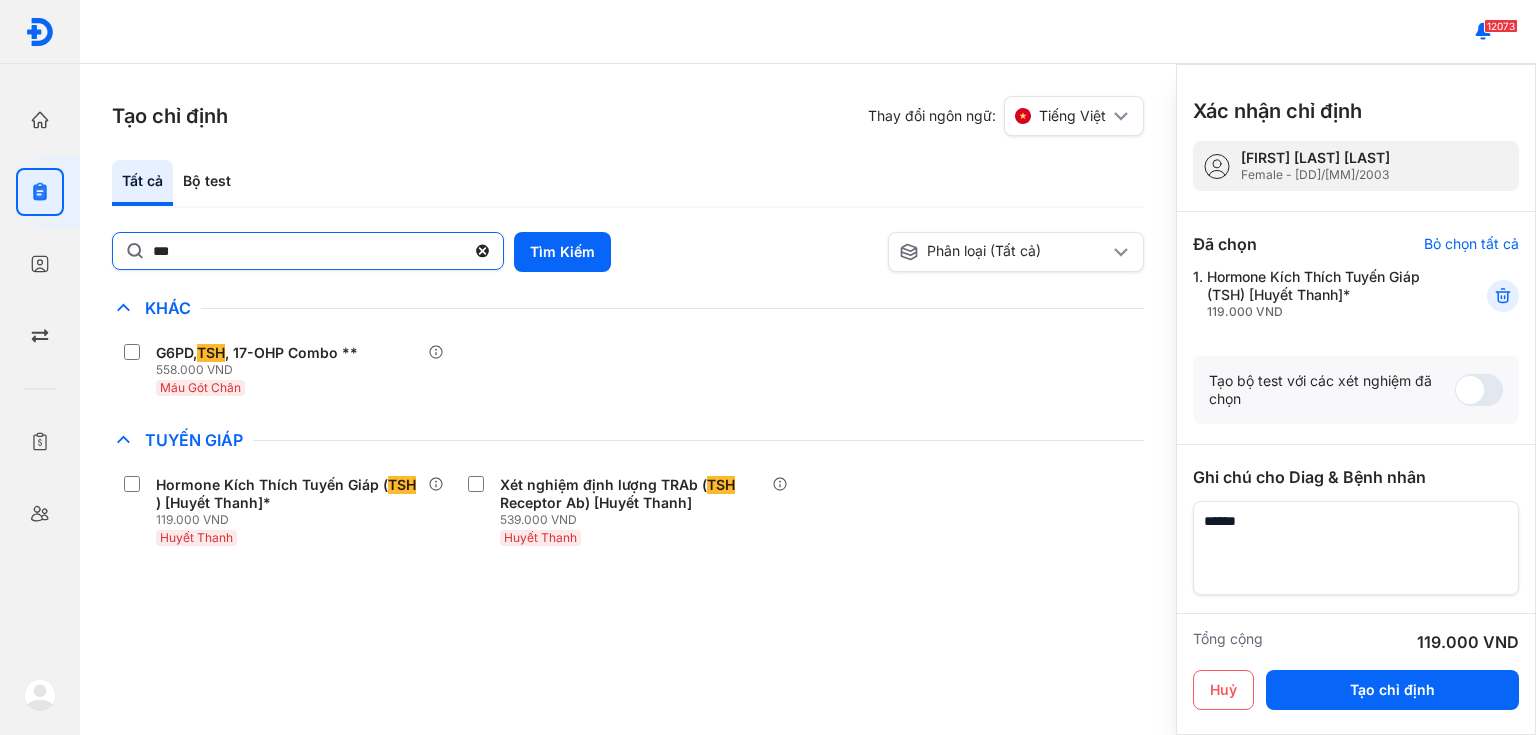 click on "***" 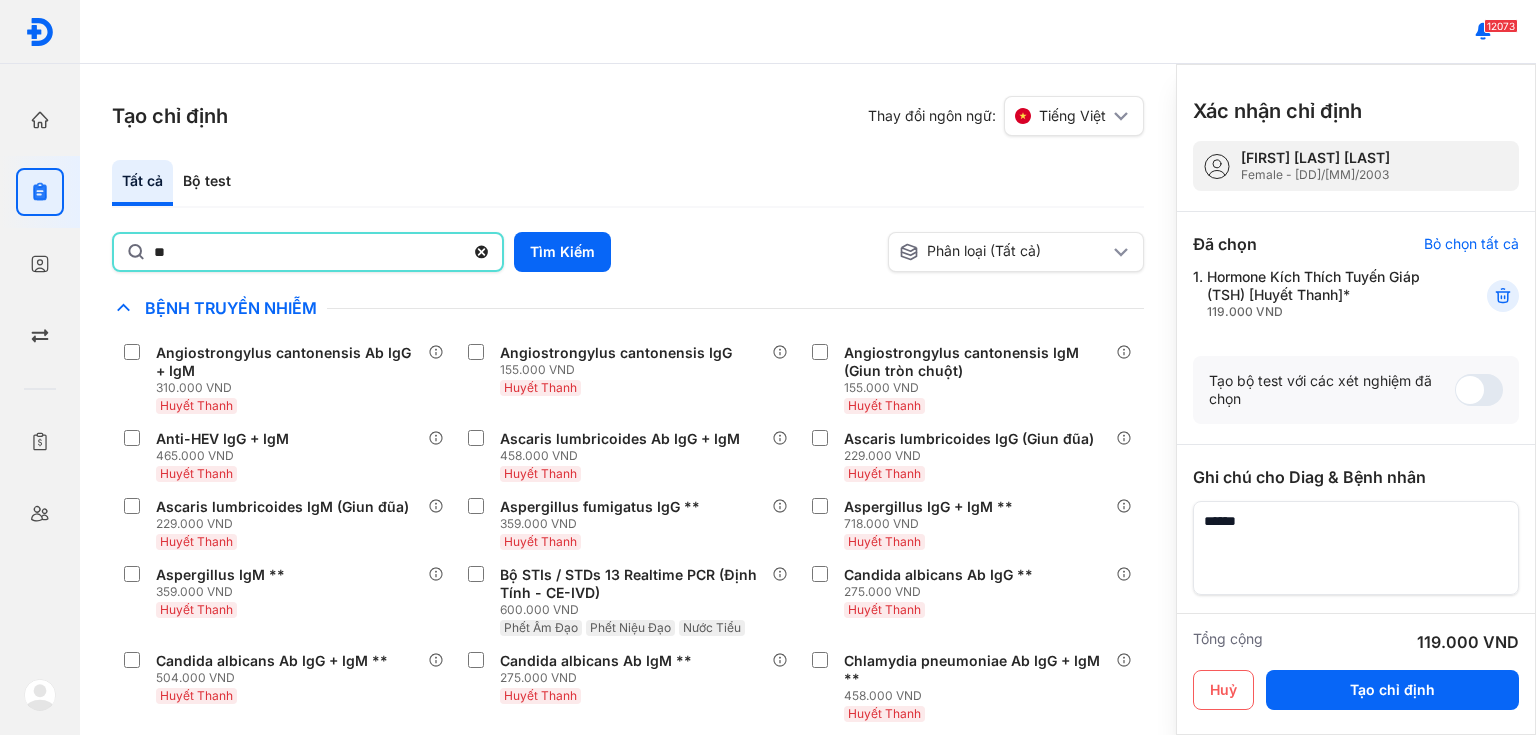 type on "**" 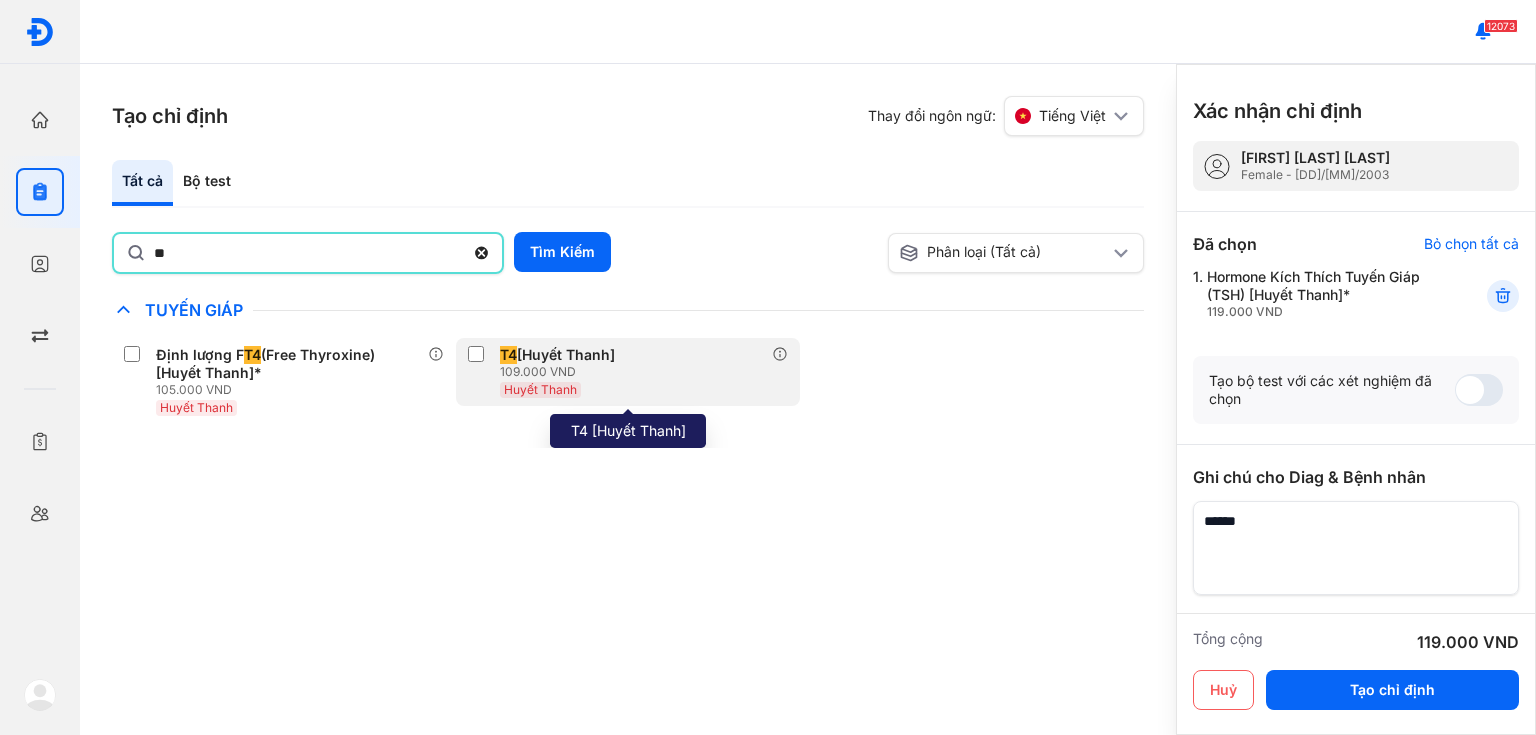 click on "109.000 VND" at bounding box center (561, 372) 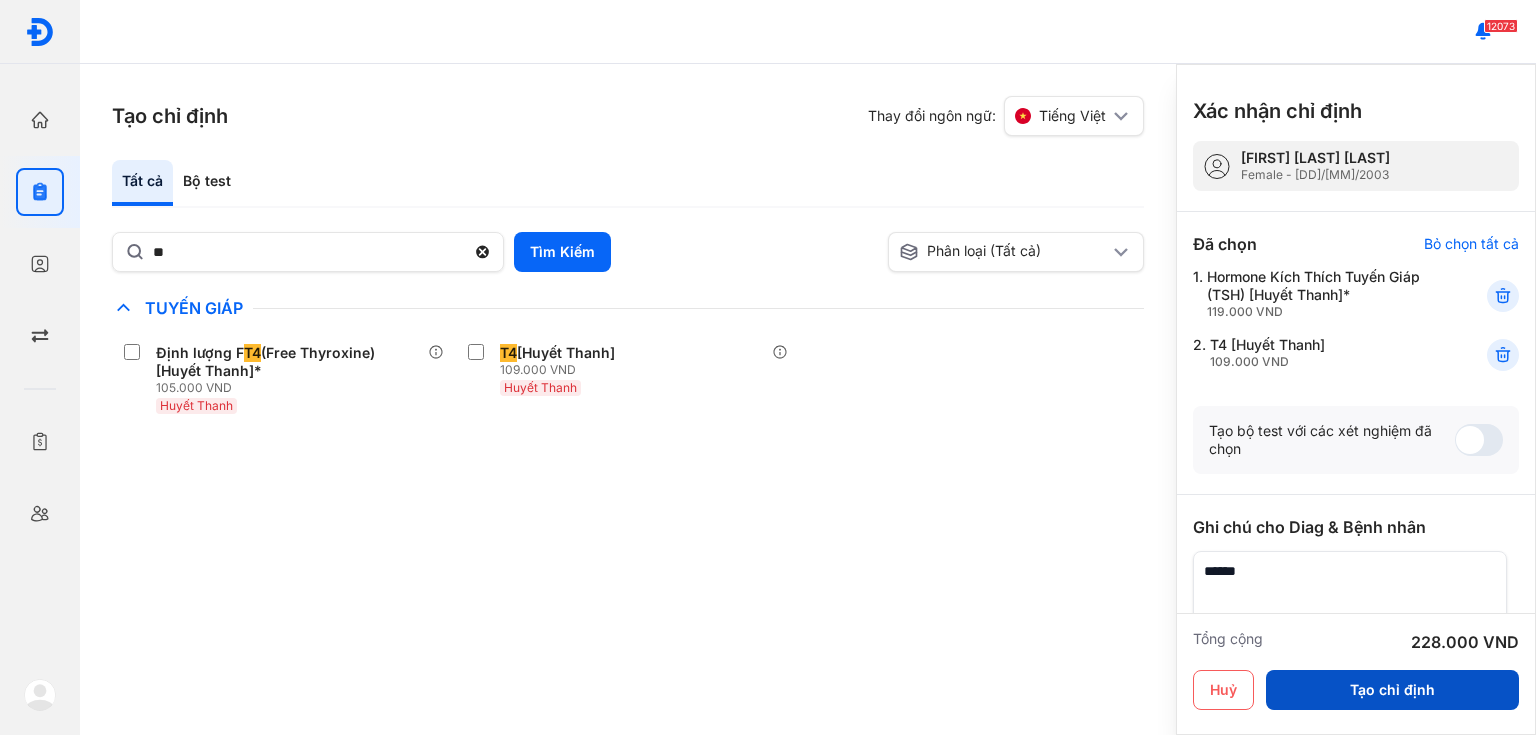 click on "Tạo chỉ định" at bounding box center (1392, 690) 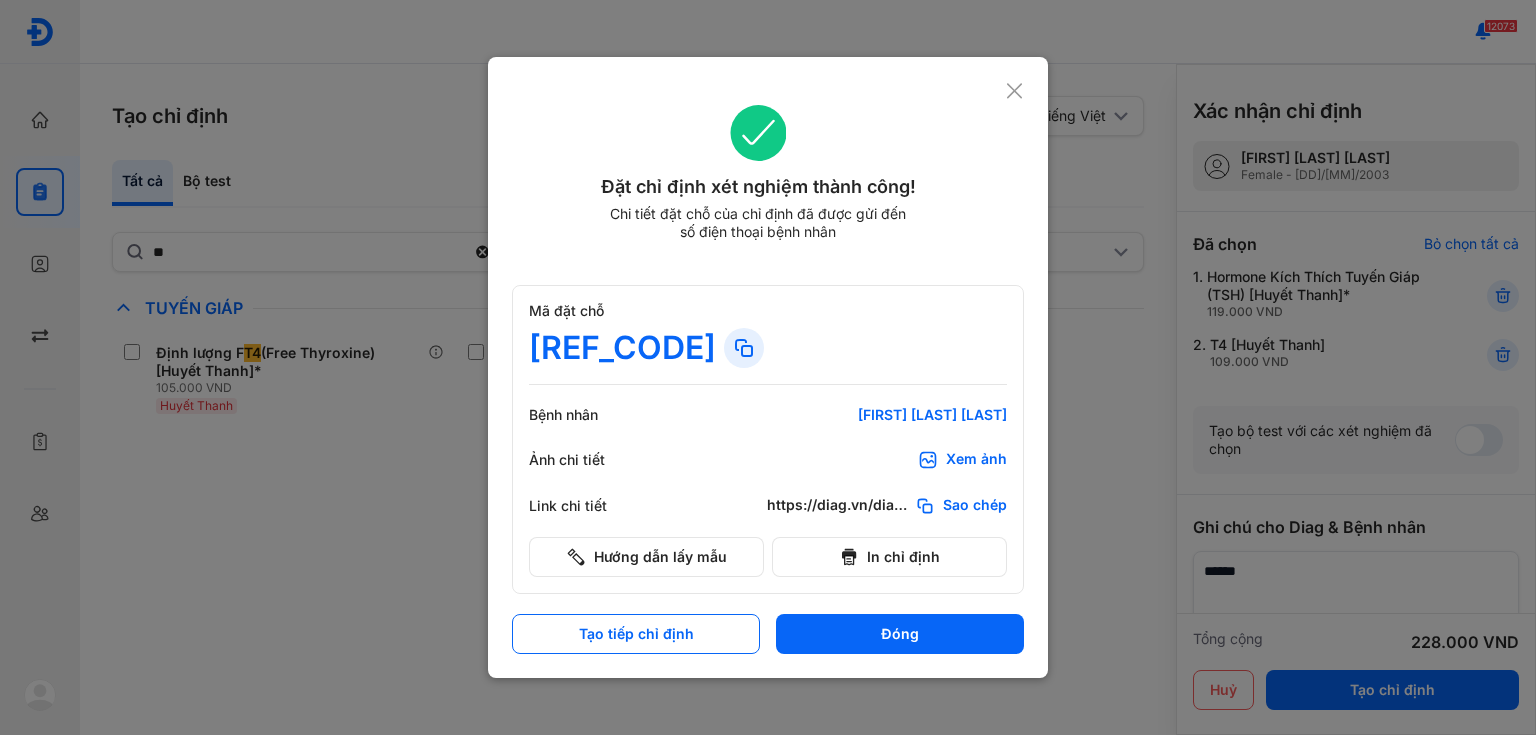click on "Xem ảnh" at bounding box center [976, 460] 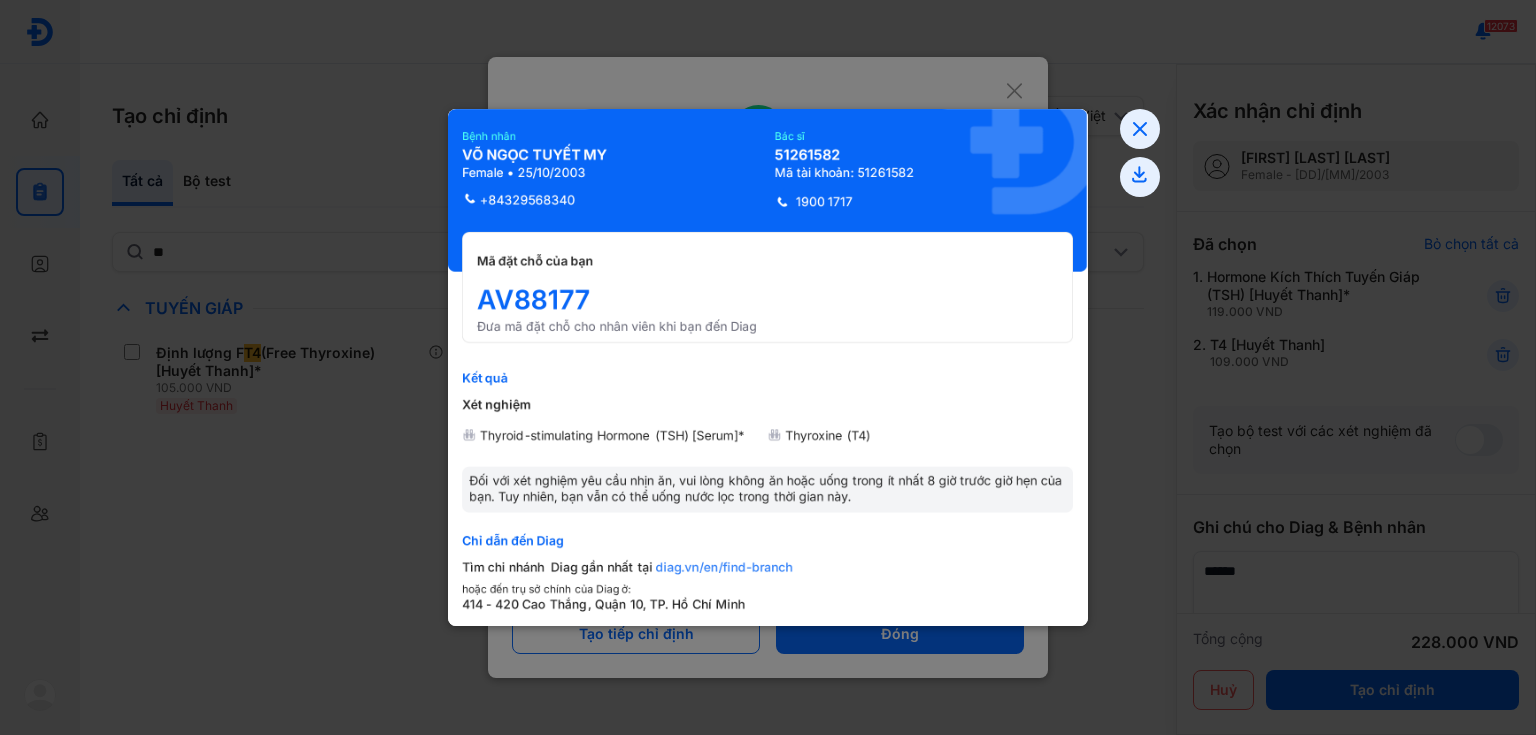 click at bounding box center (768, 367) 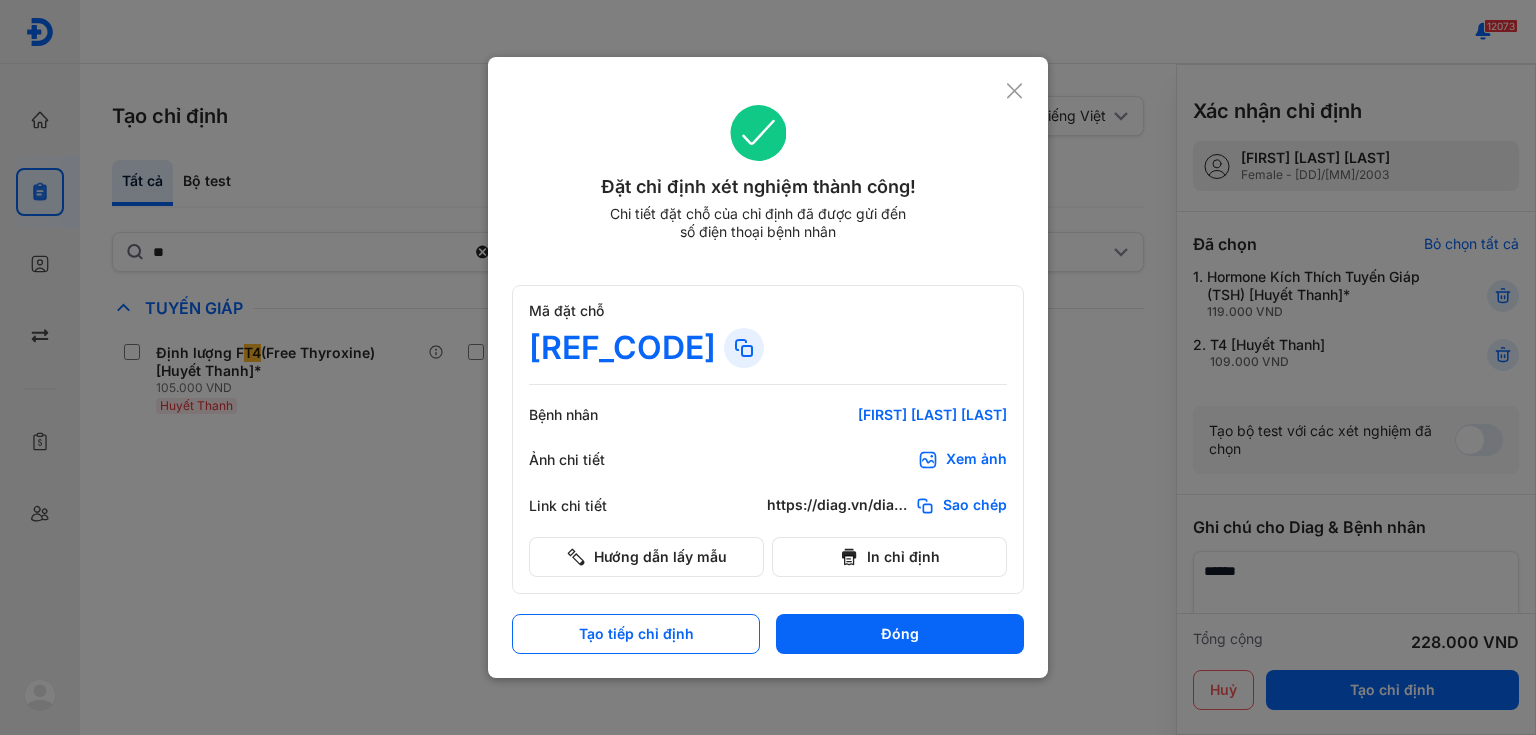 click at bounding box center [768, 367] 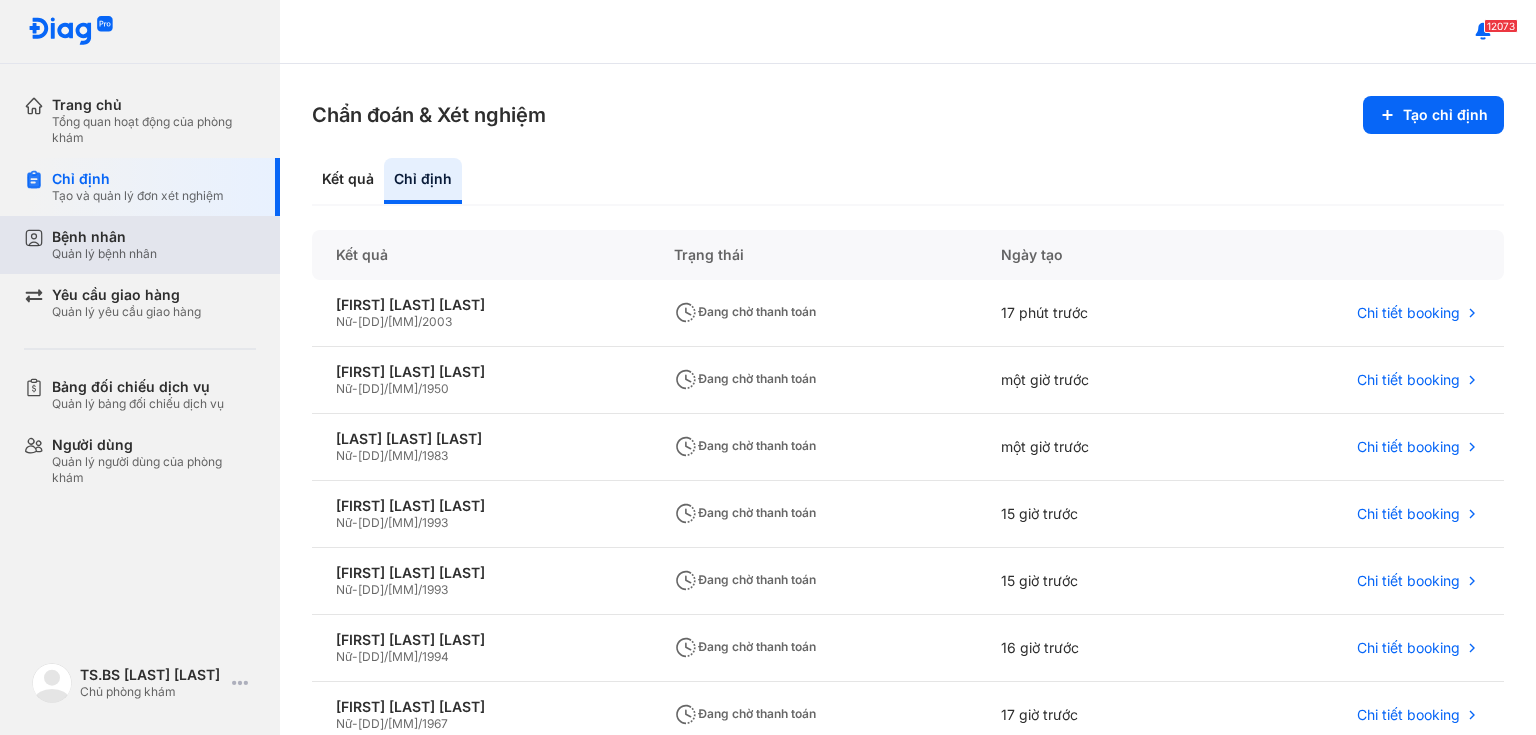 click on "Quản lý bệnh nhân" at bounding box center (104, 254) 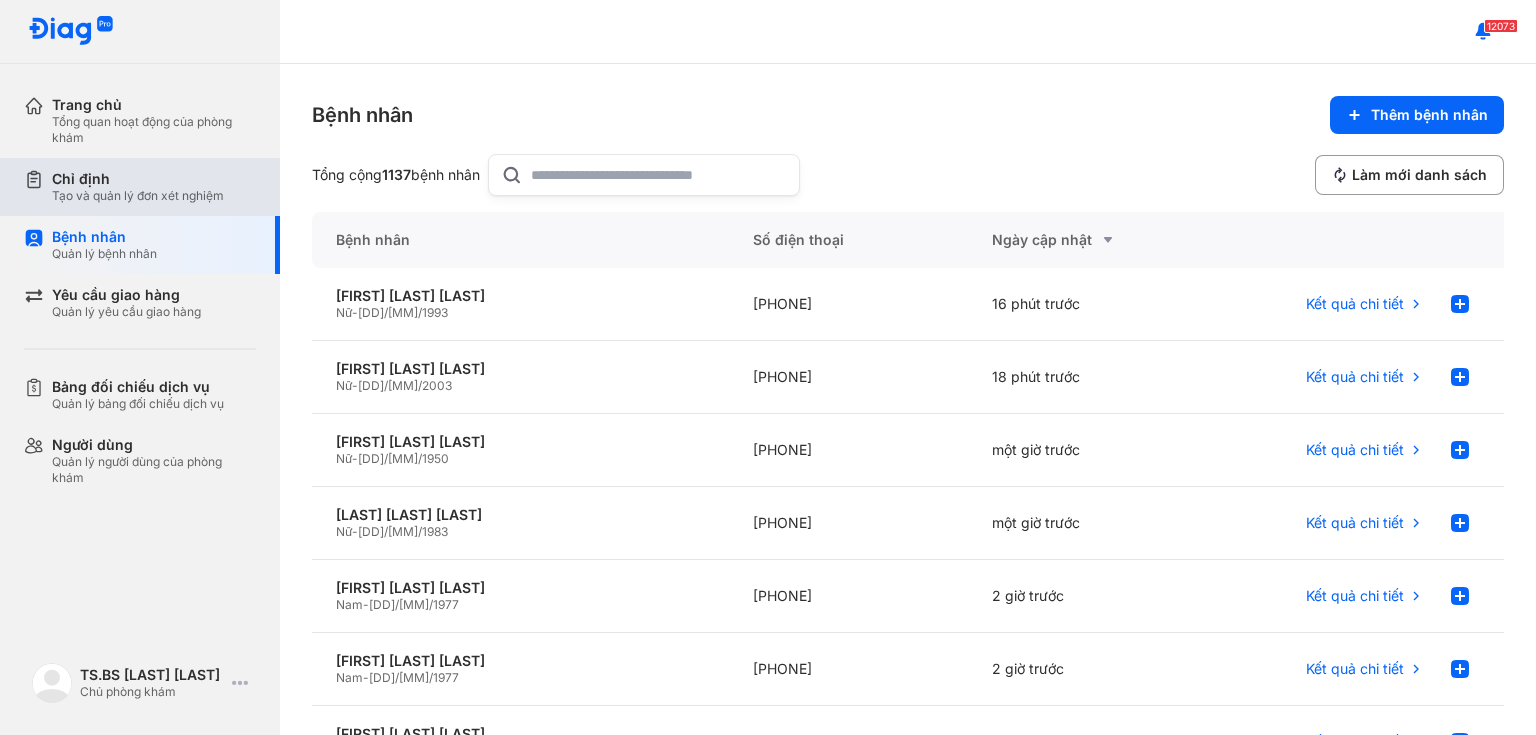 click on "Tạo và quản lý đơn xét nghiệm" at bounding box center (138, 196) 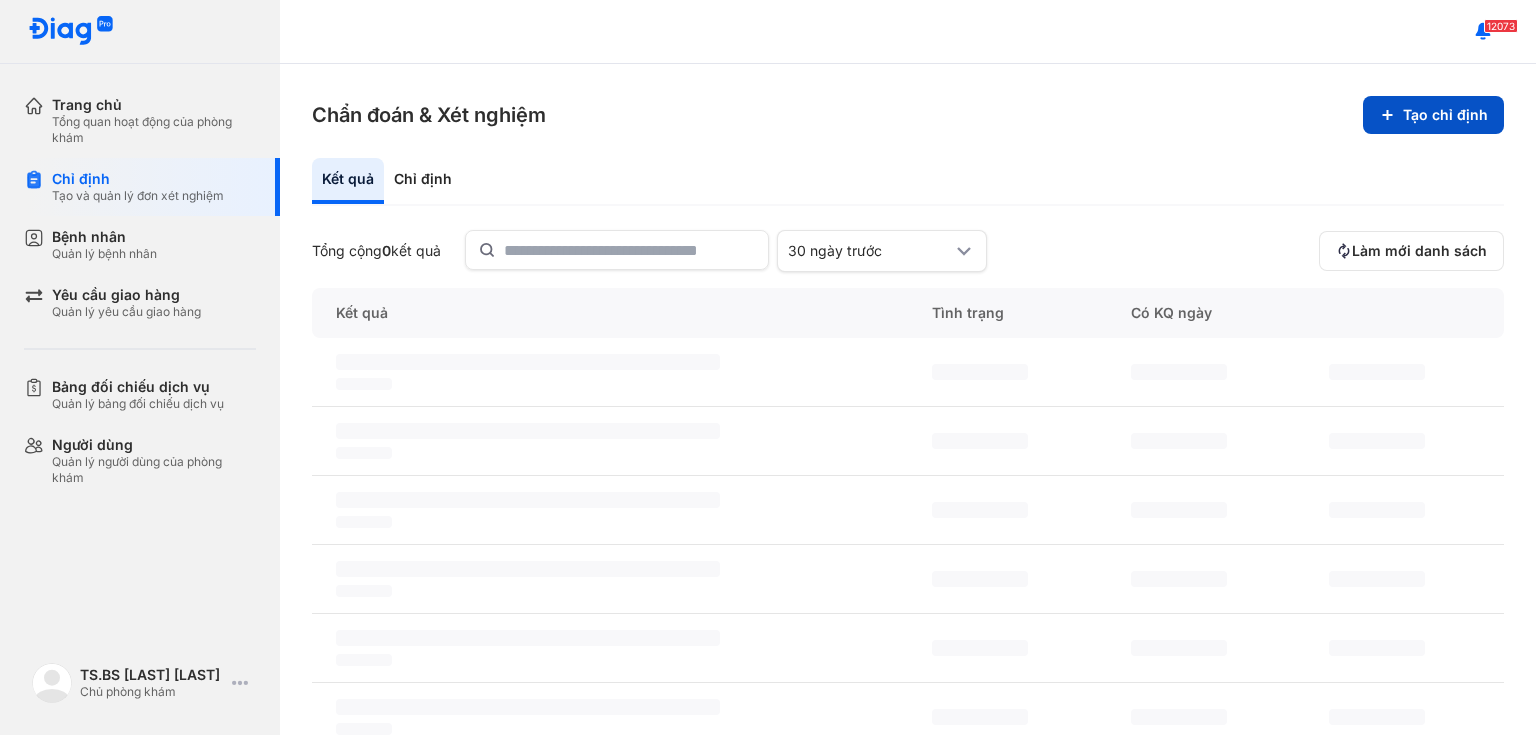 click on "Tạo chỉ định" at bounding box center (1433, 115) 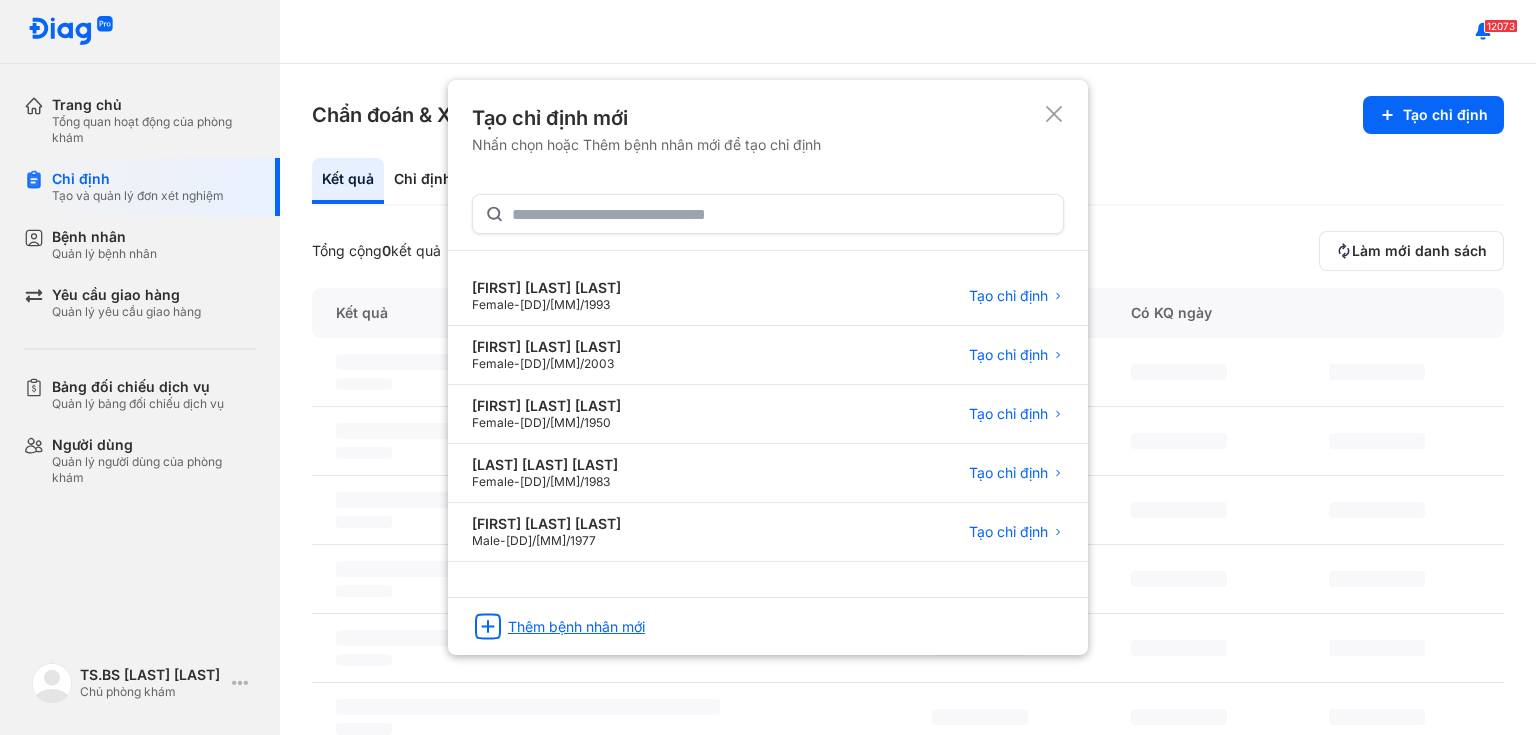 click on "Thêm bệnh nhân mới" at bounding box center (576, 627) 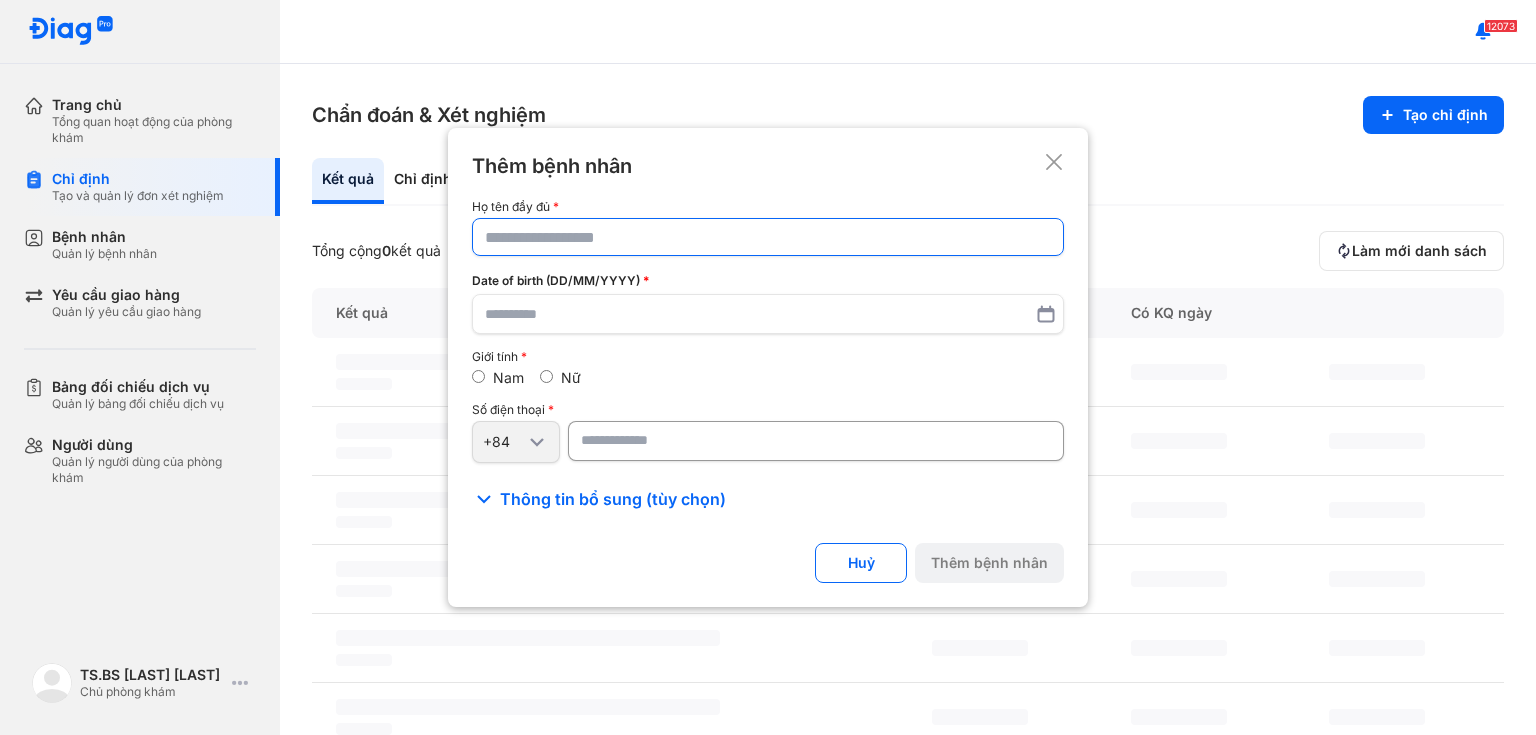 click 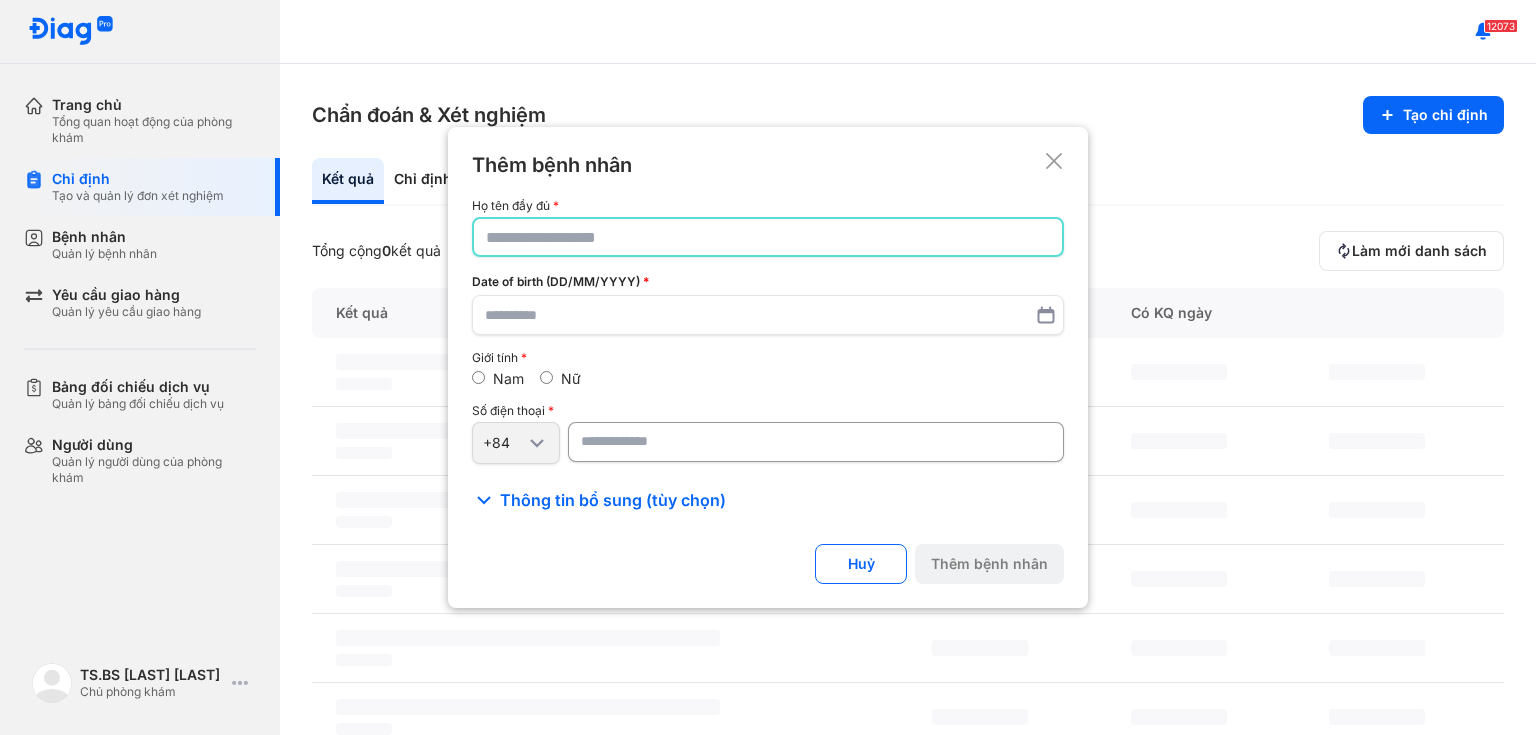 paste on "**********" 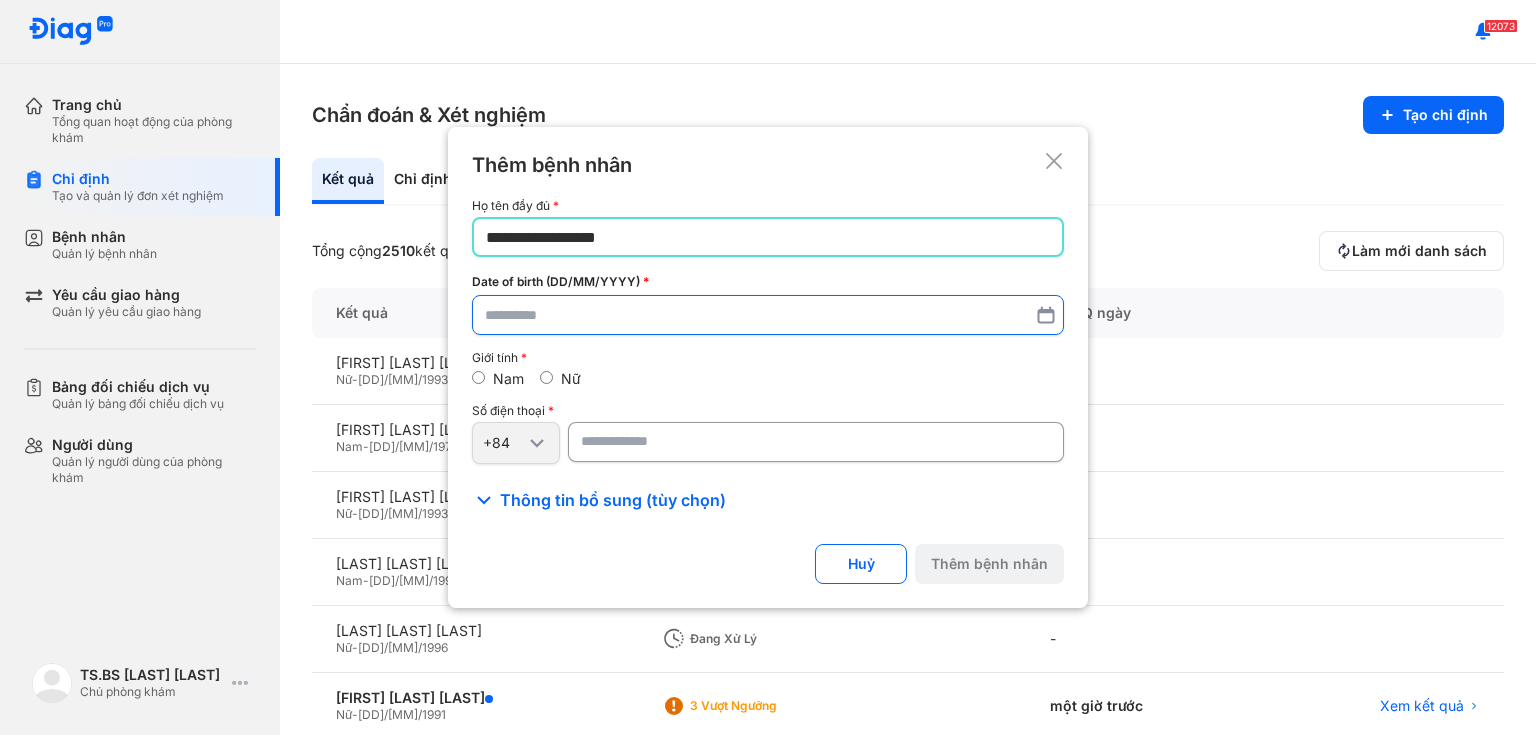 type on "**********" 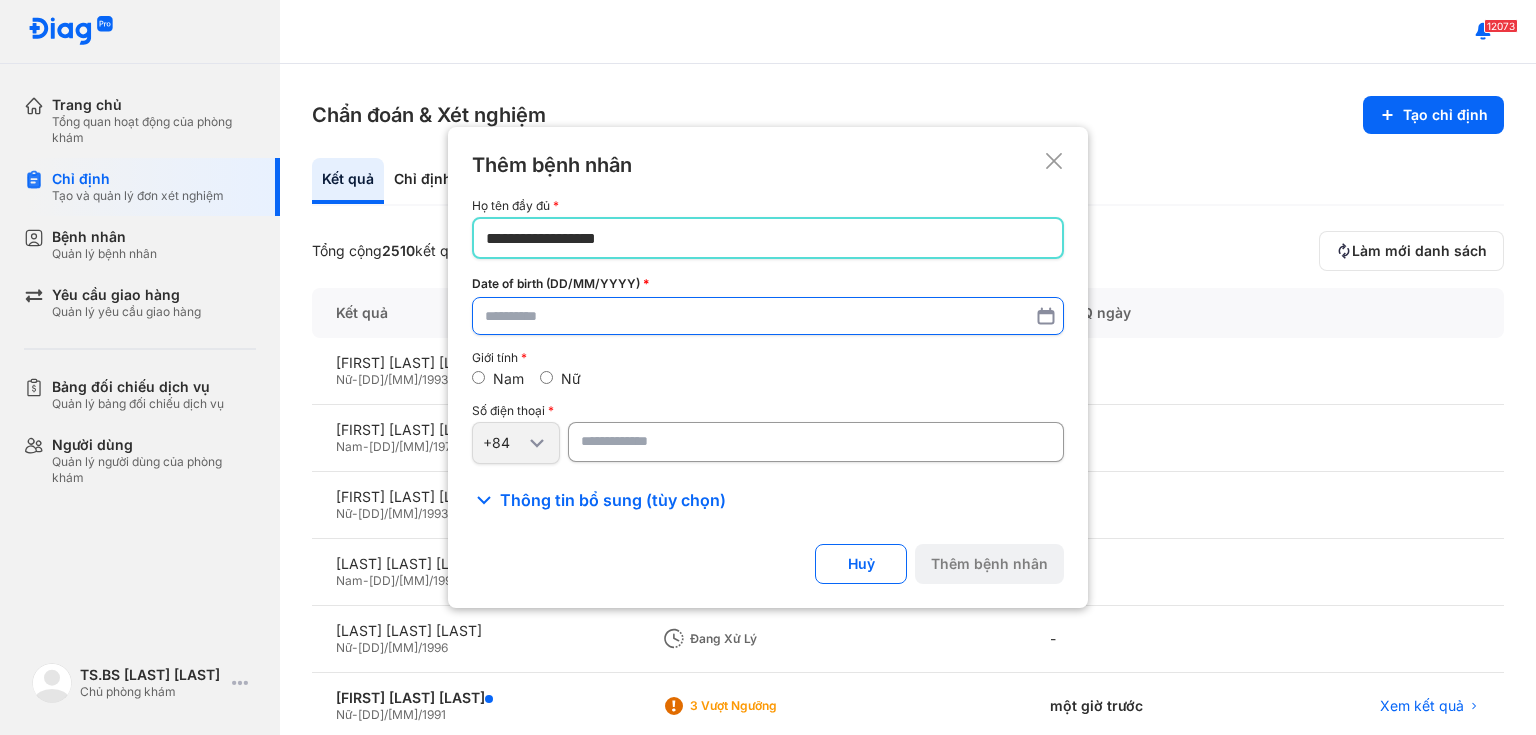 click at bounding box center (768, 316) 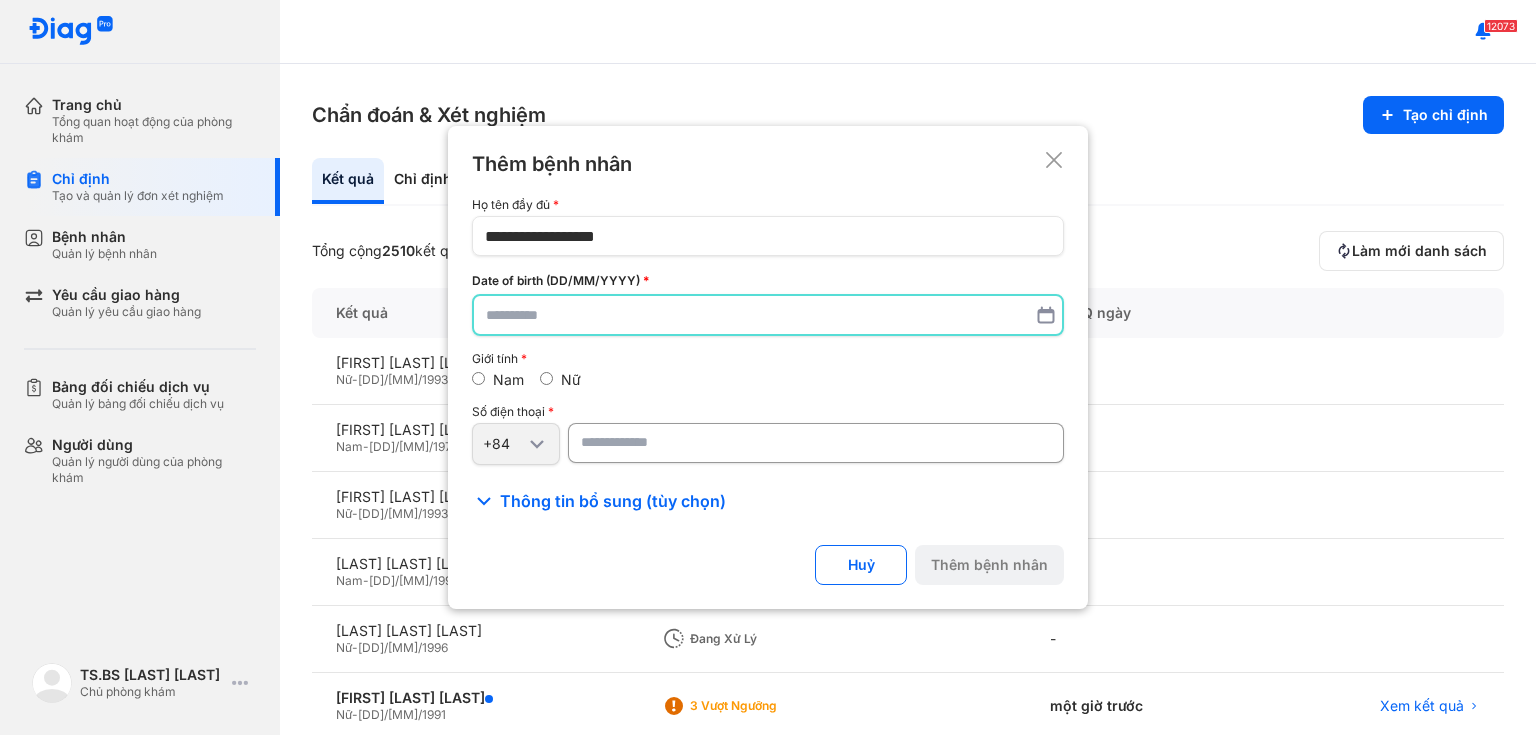 click on "Nữ" at bounding box center (560, 380) 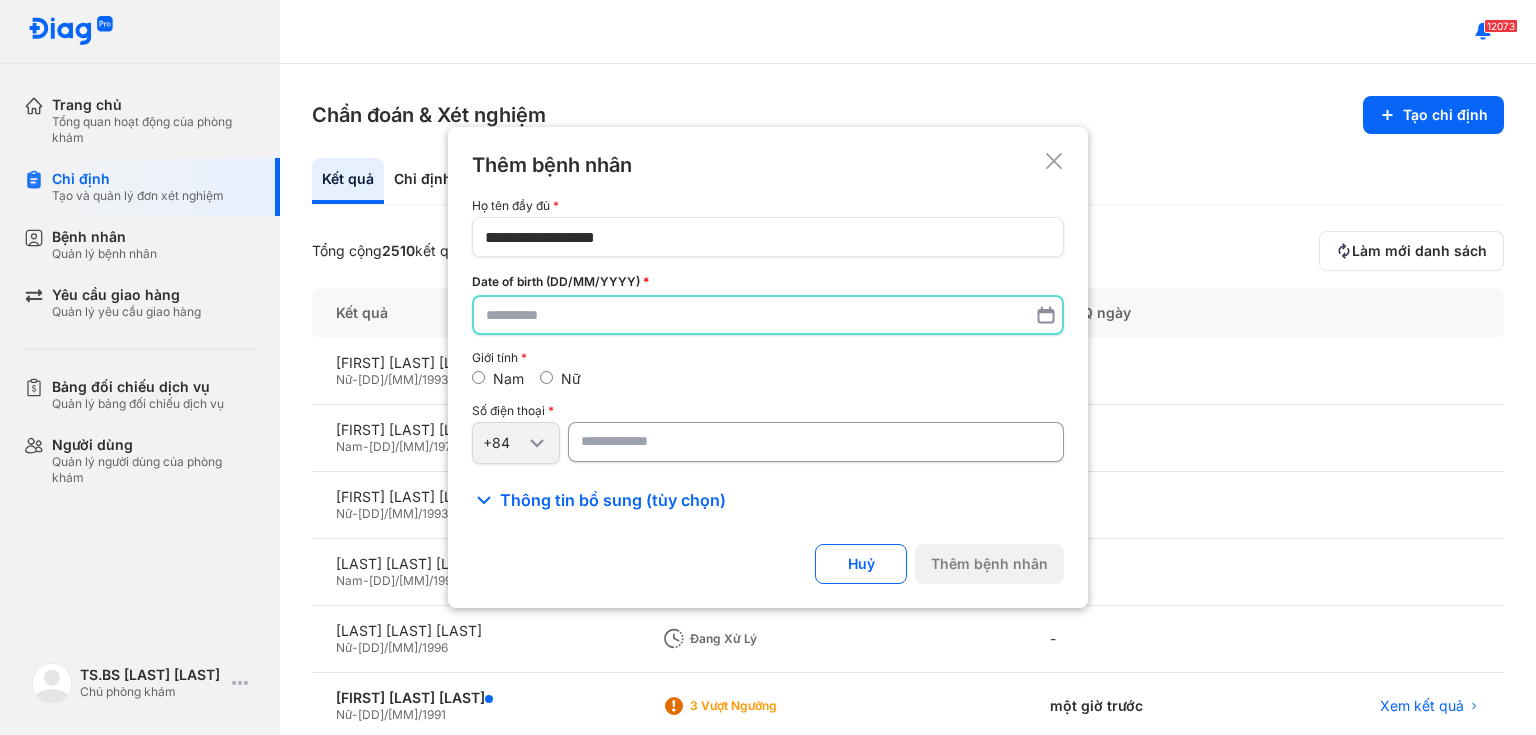 click at bounding box center [768, 315] 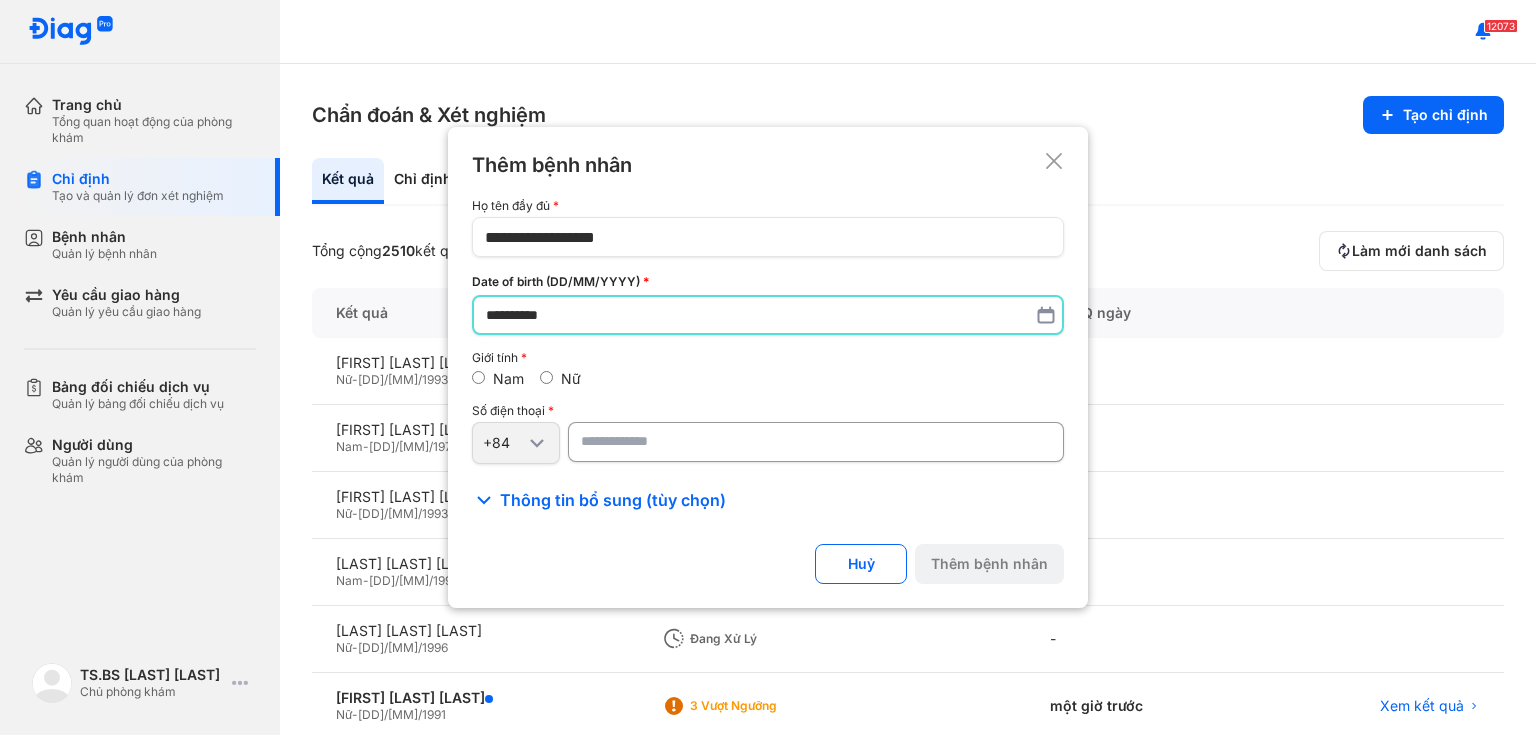 type on "**********" 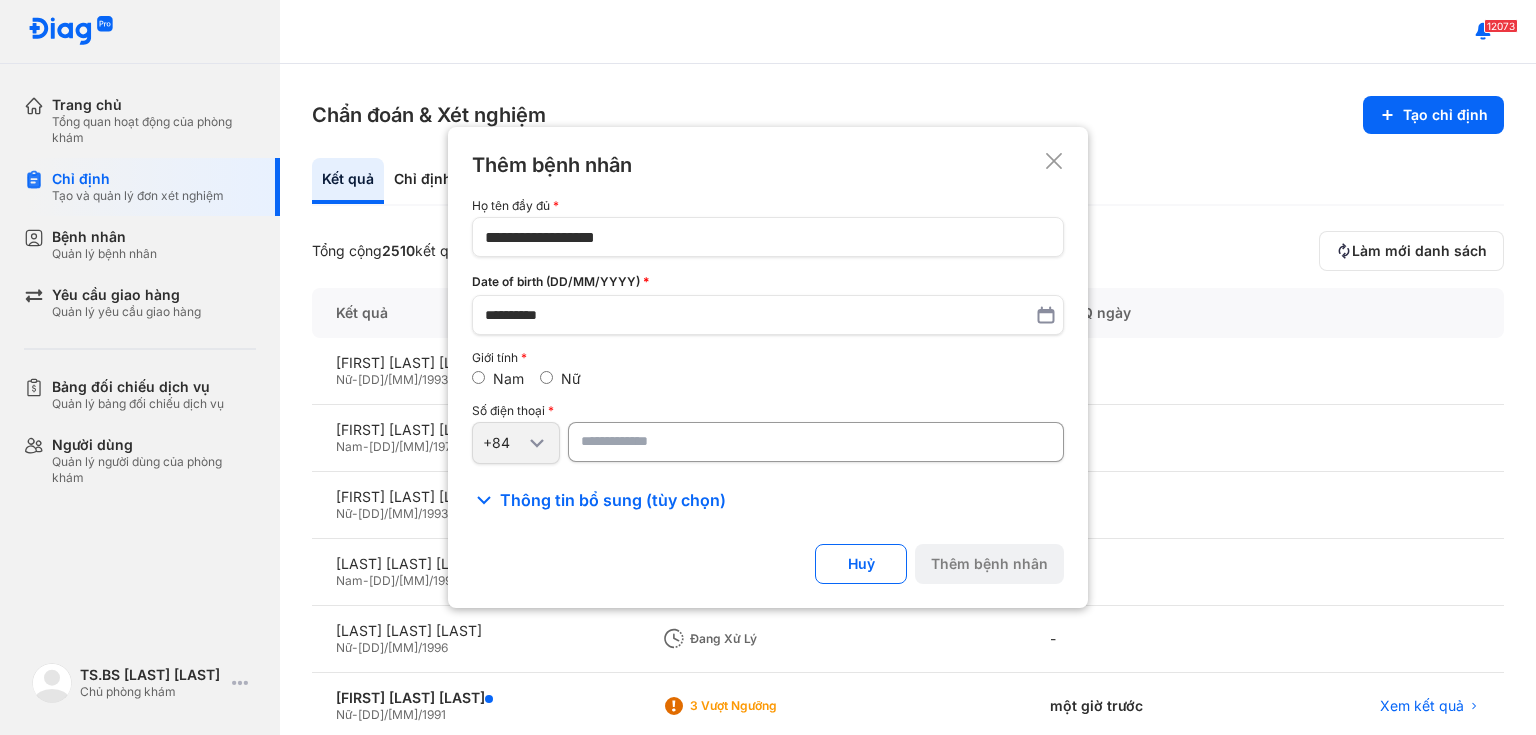 click at bounding box center [816, 442] 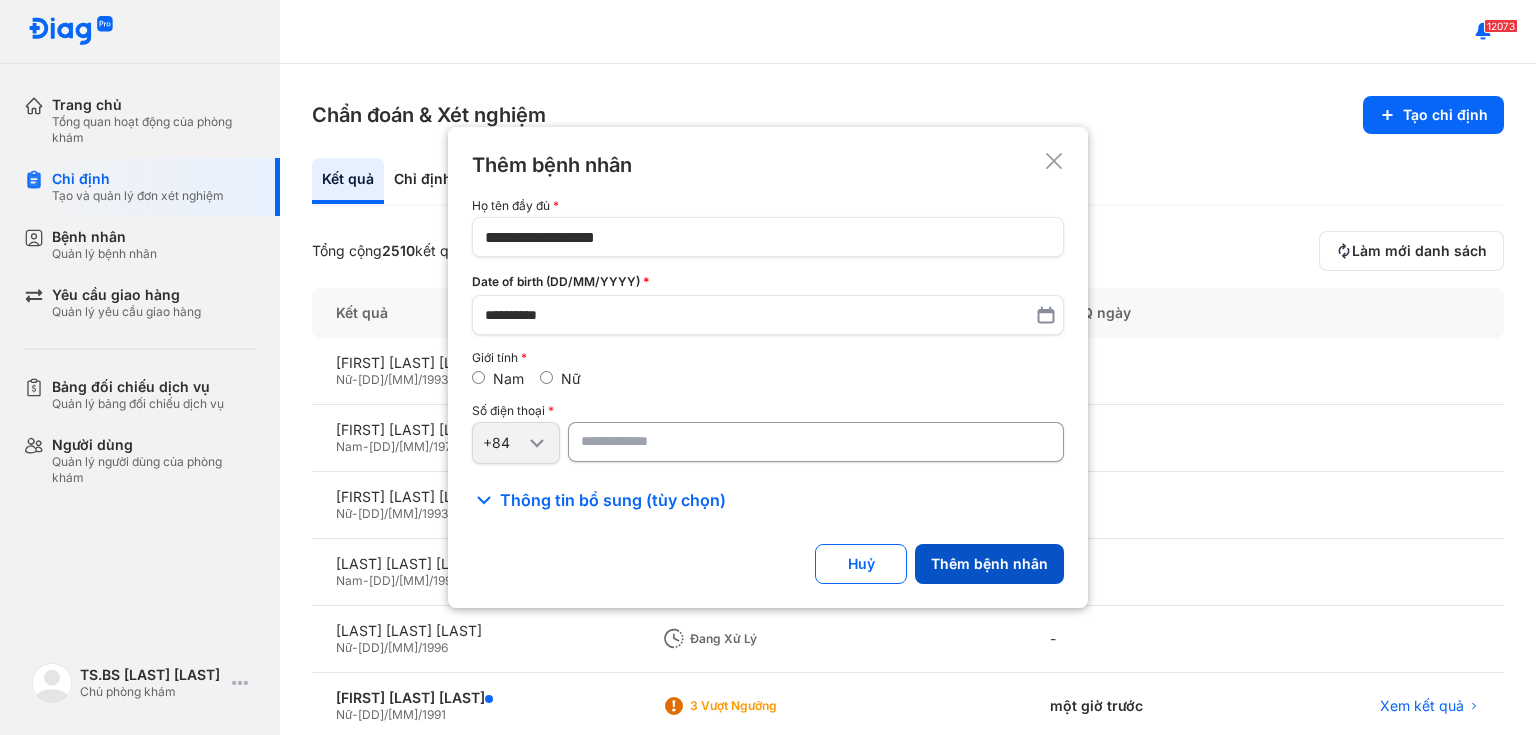 type on "**********" 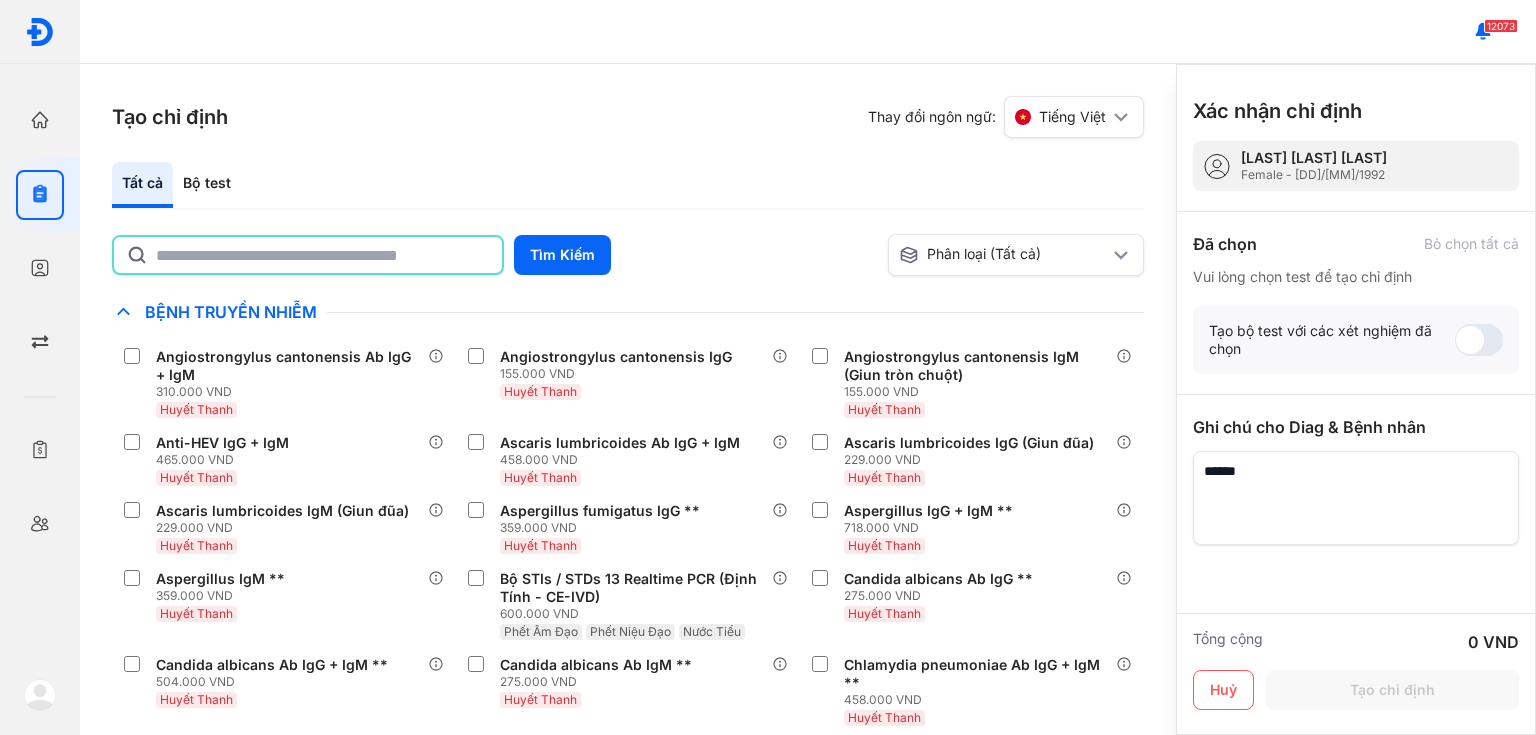 click 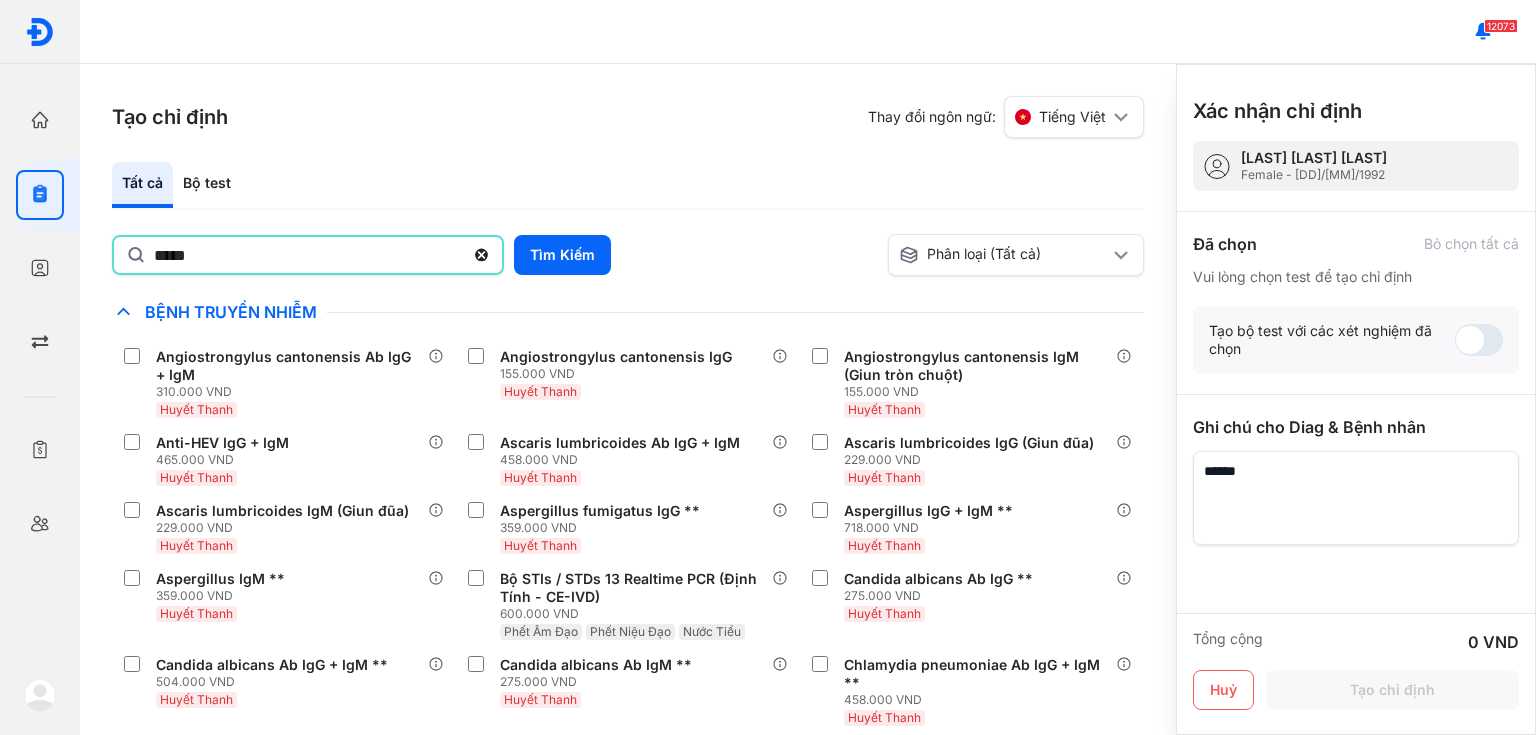 type on "*****" 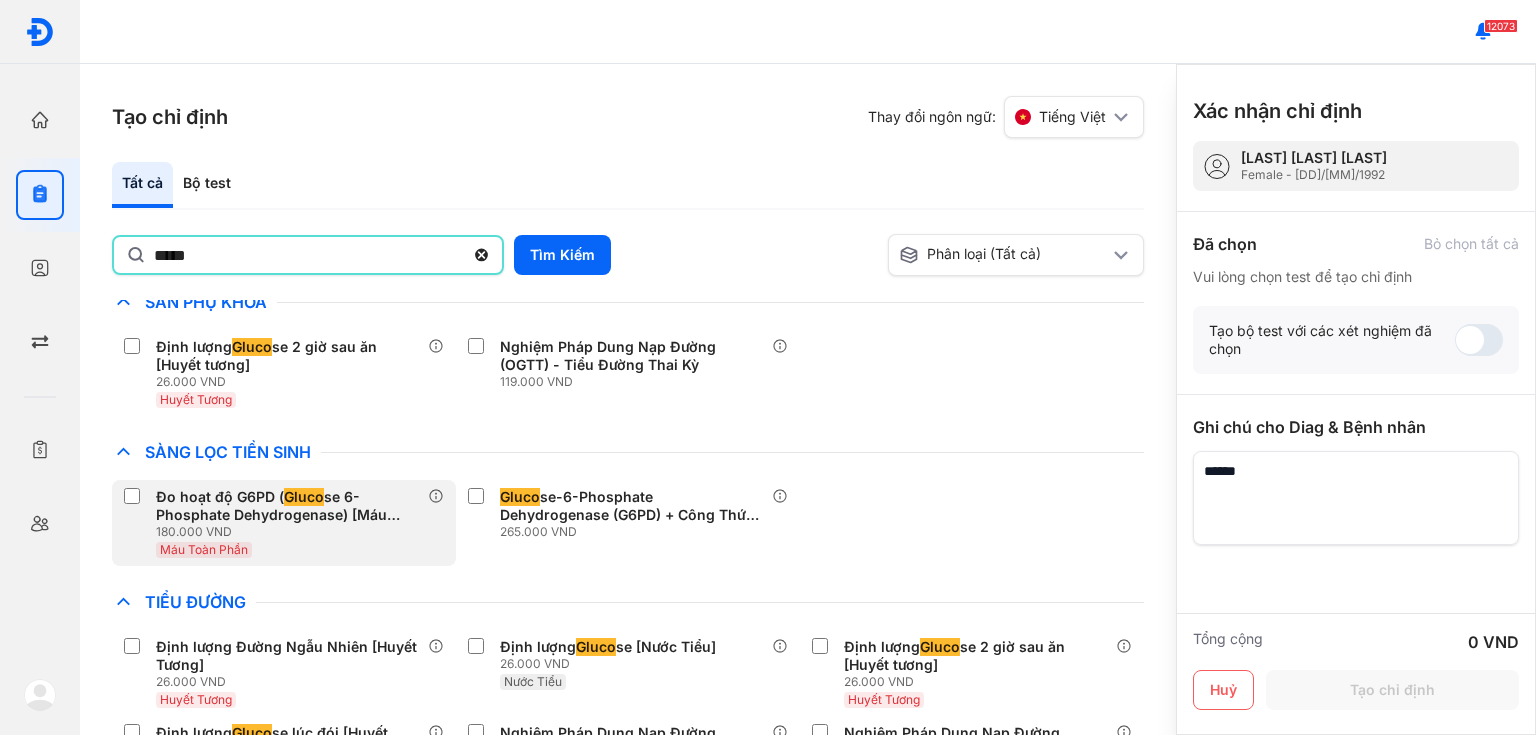 scroll, scrollTop: 240, scrollLeft: 0, axis: vertical 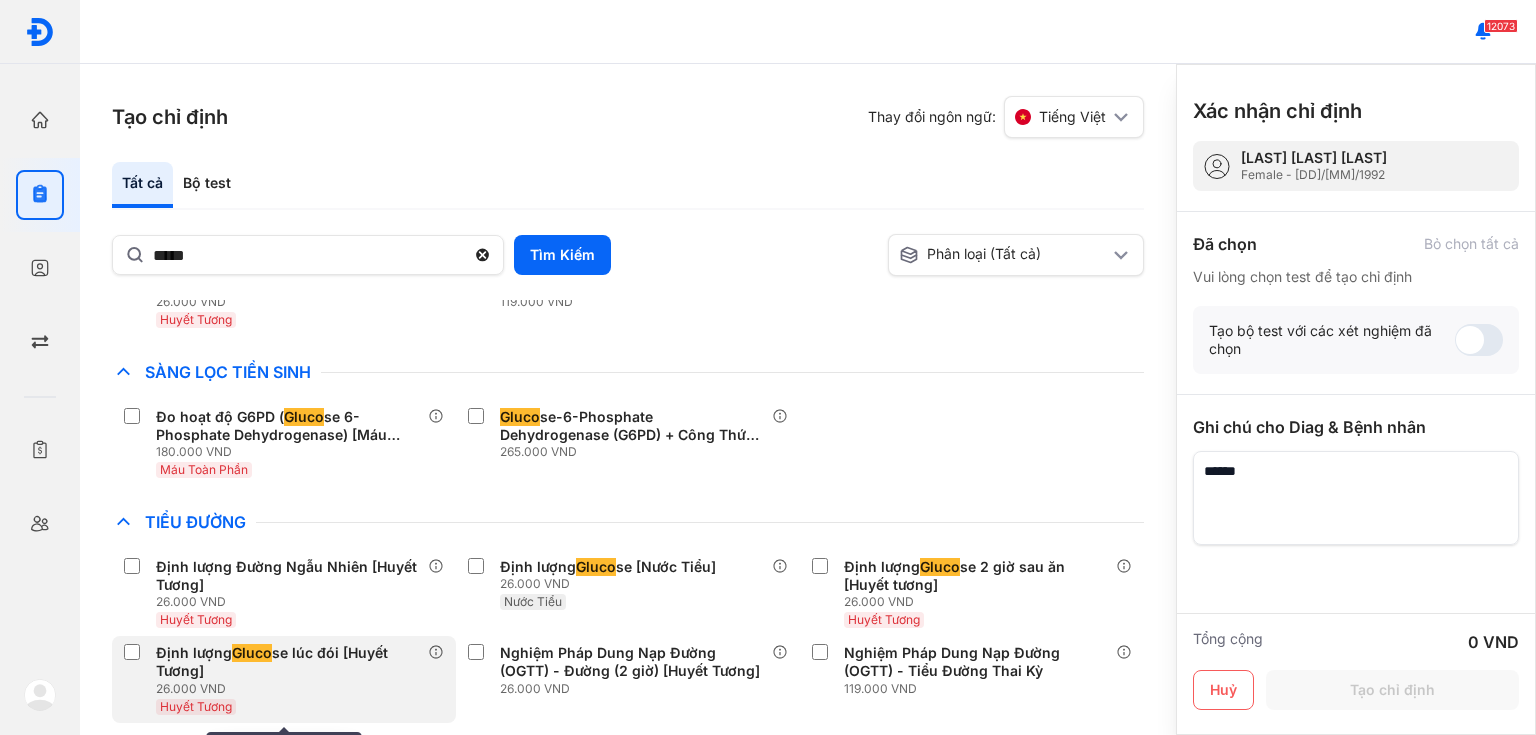 click on "Gluco" at bounding box center [252, 653] 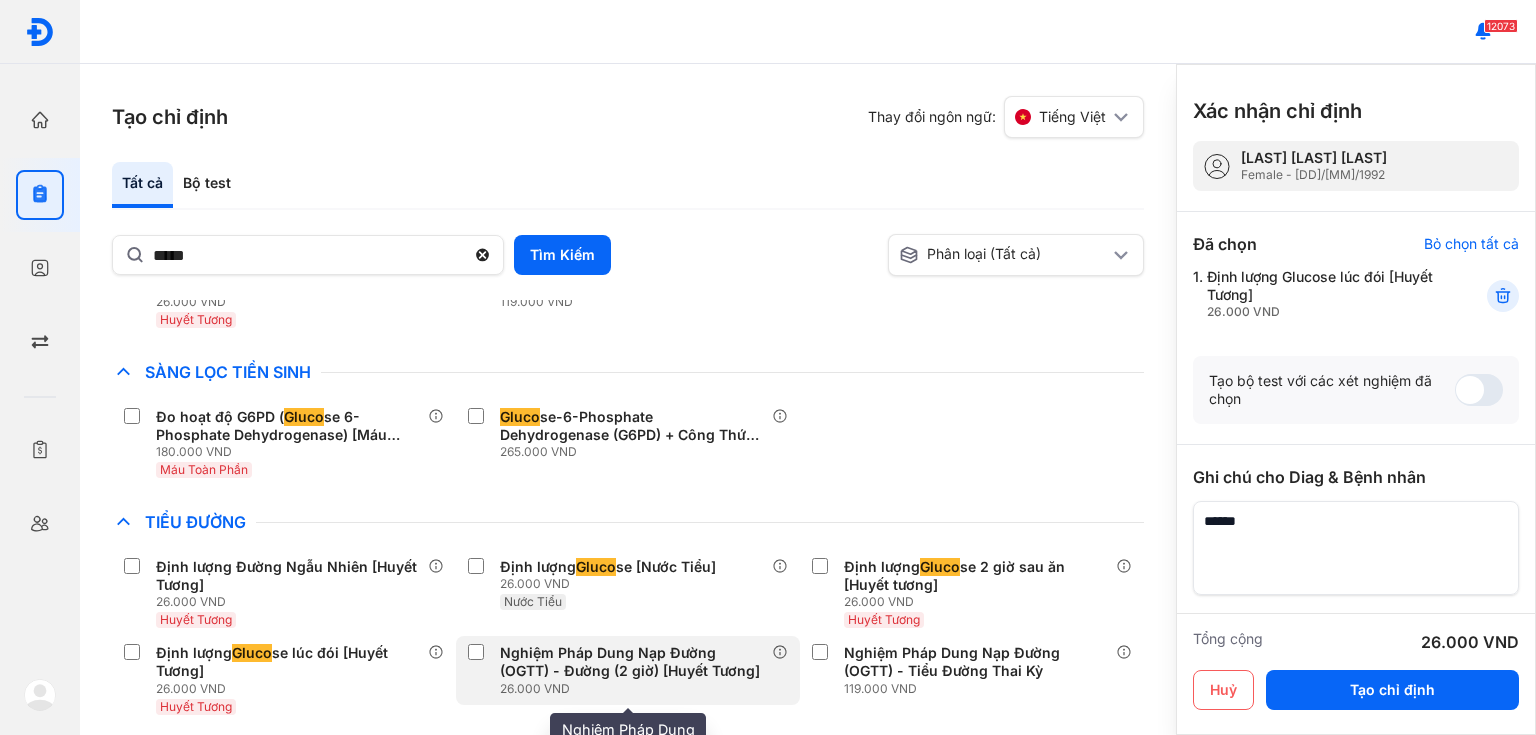 click on "Nghiệm Pháp Dung Nạp Đường (OGTT) - Đường (2 giờ) [Huyết Tương]" at bounding box center [632, 662] 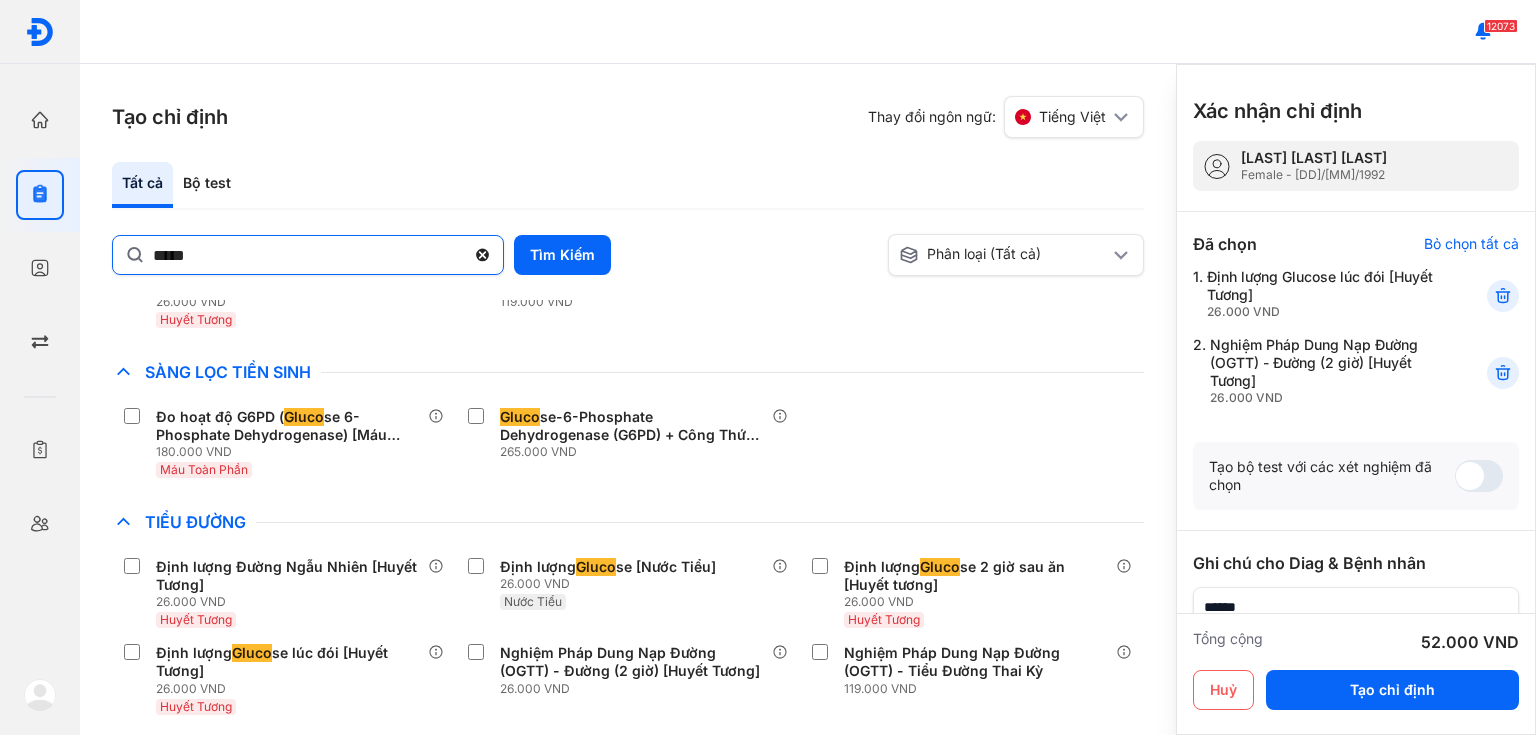 click 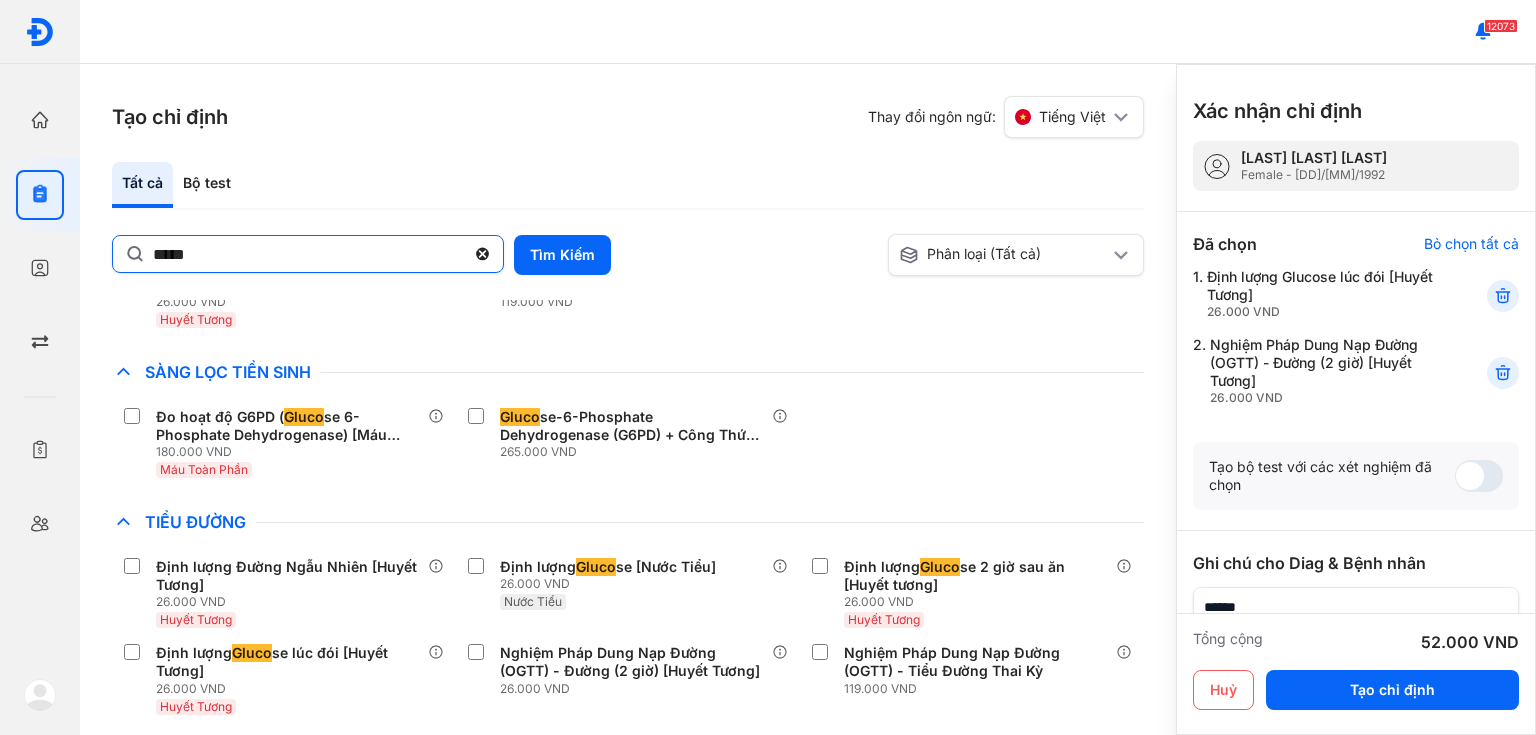 click on "*****" 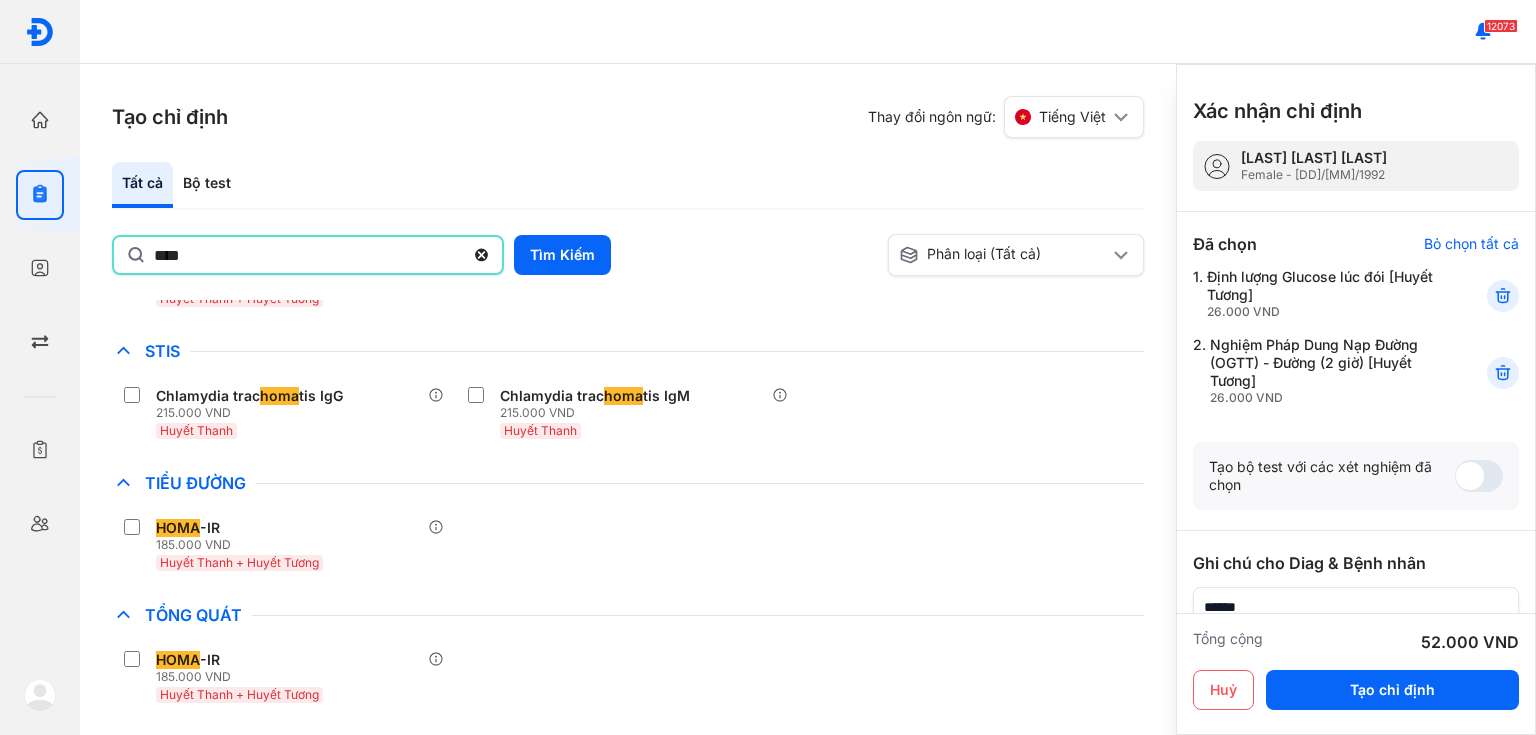 scroll, scrollTop: 224, scrollLeft: 0, axis: vertical 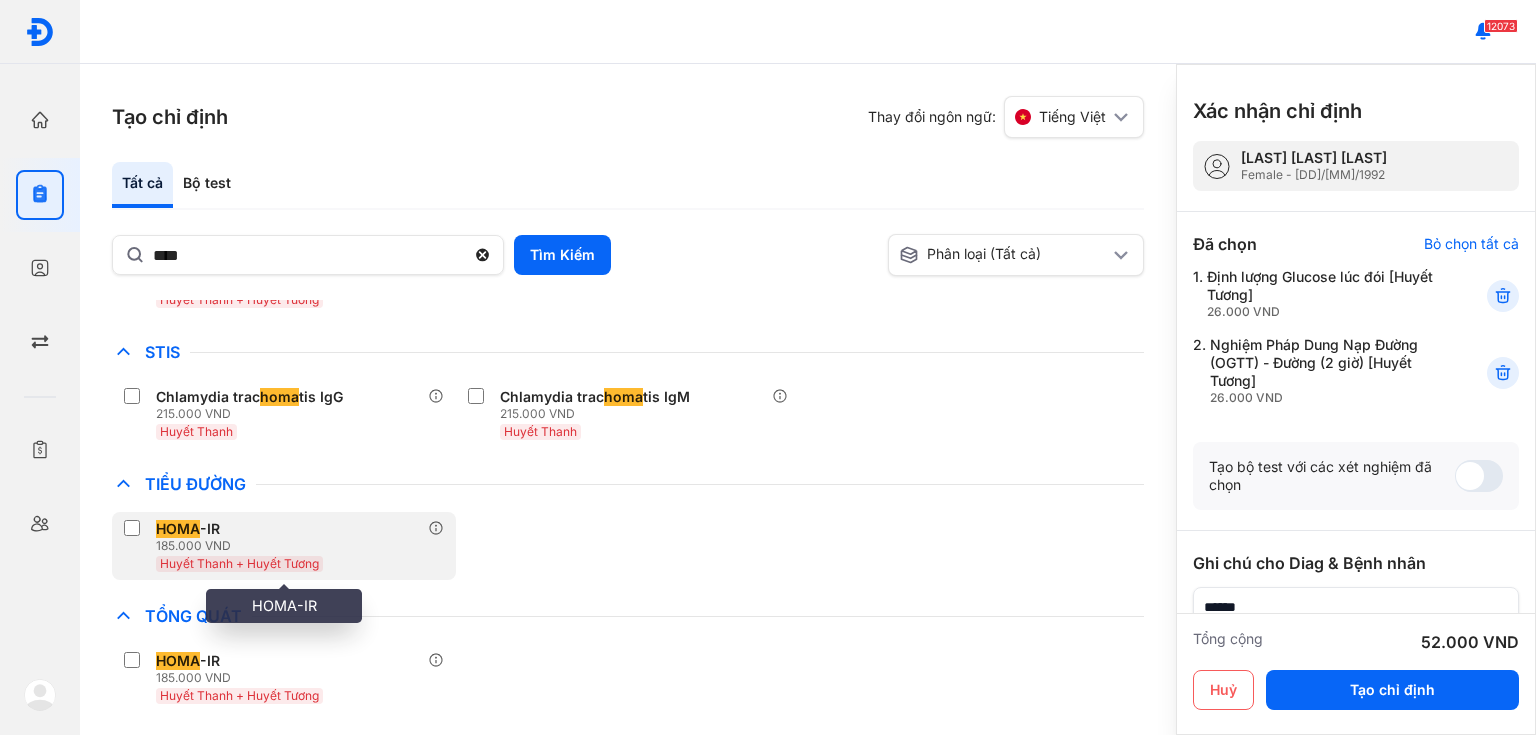 click on "Huyết Thanh + Huyết Tương" at bounding box center (239, 563) 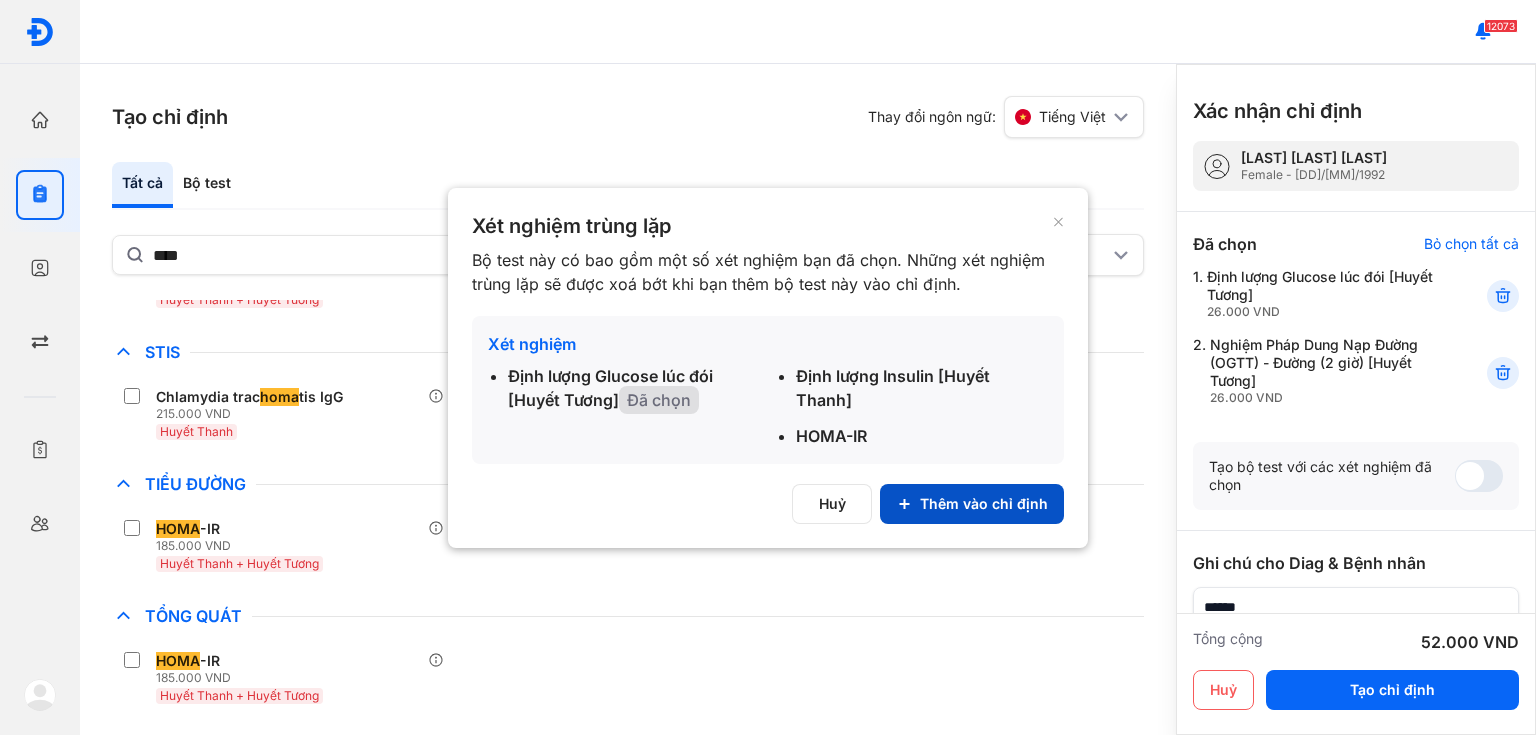 click on "Thêm vào chỉ định" at bounding box center [972, 504] 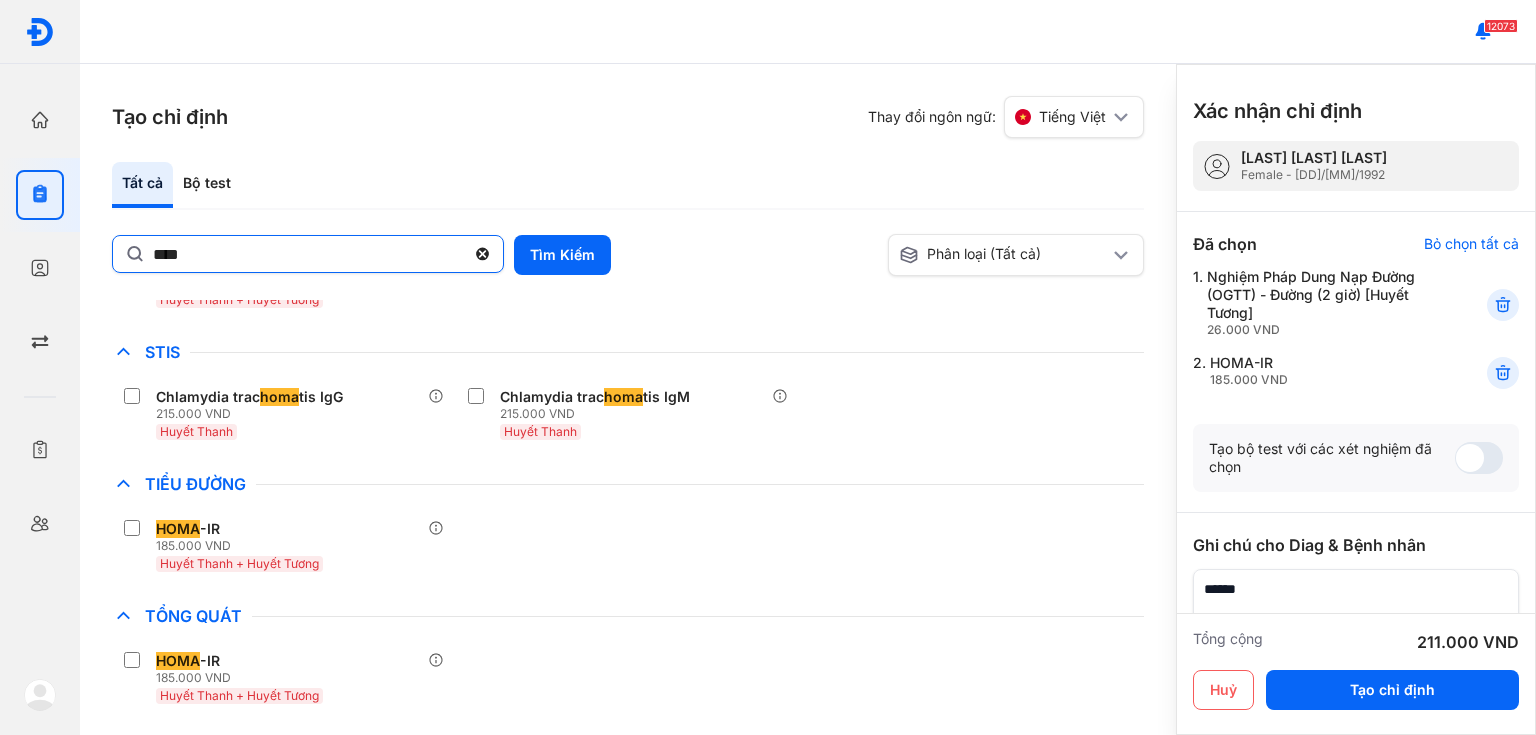 click on "****" 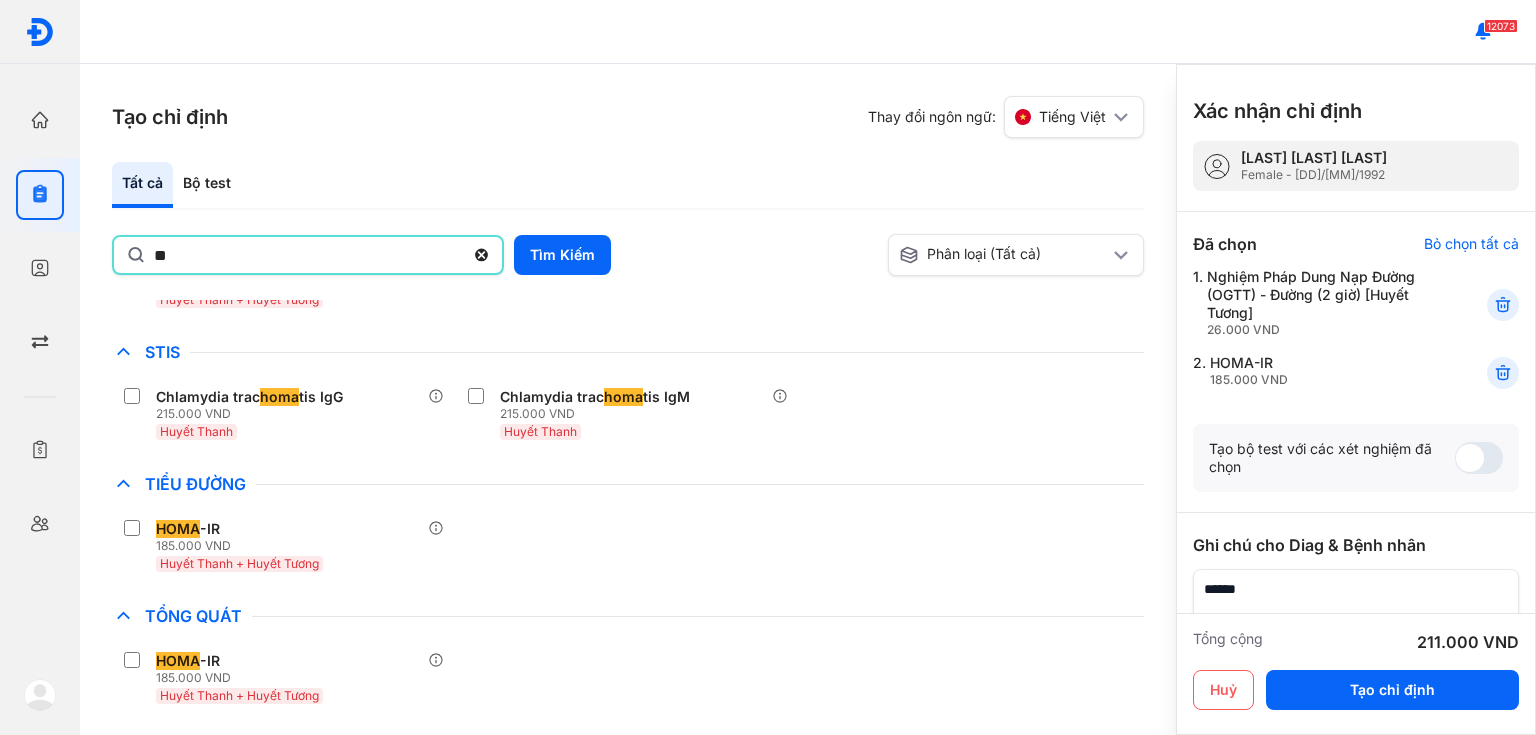 type on "*" 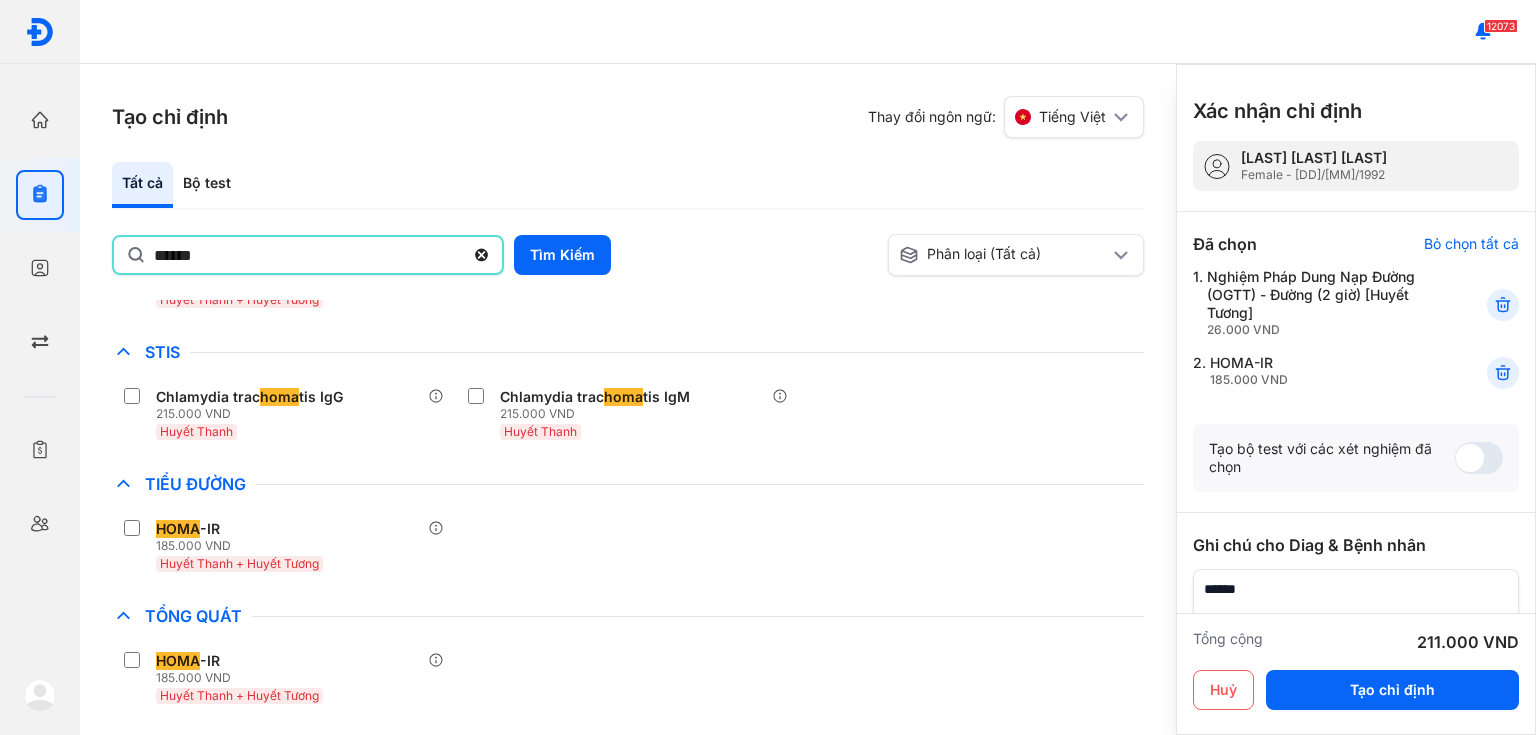 type on "******" 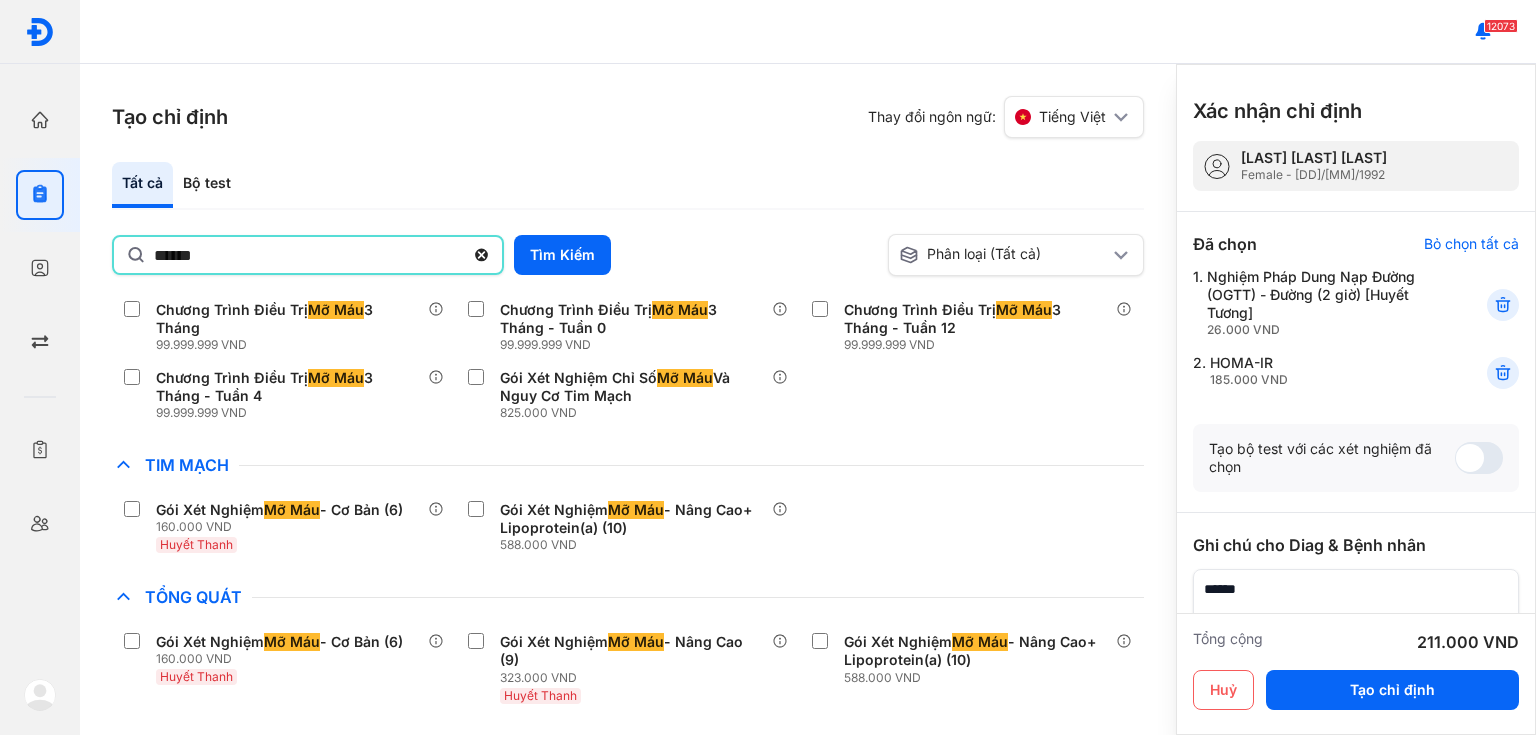 scroll, scrollTop: 197, scrollLeft: 0, axis: vertical 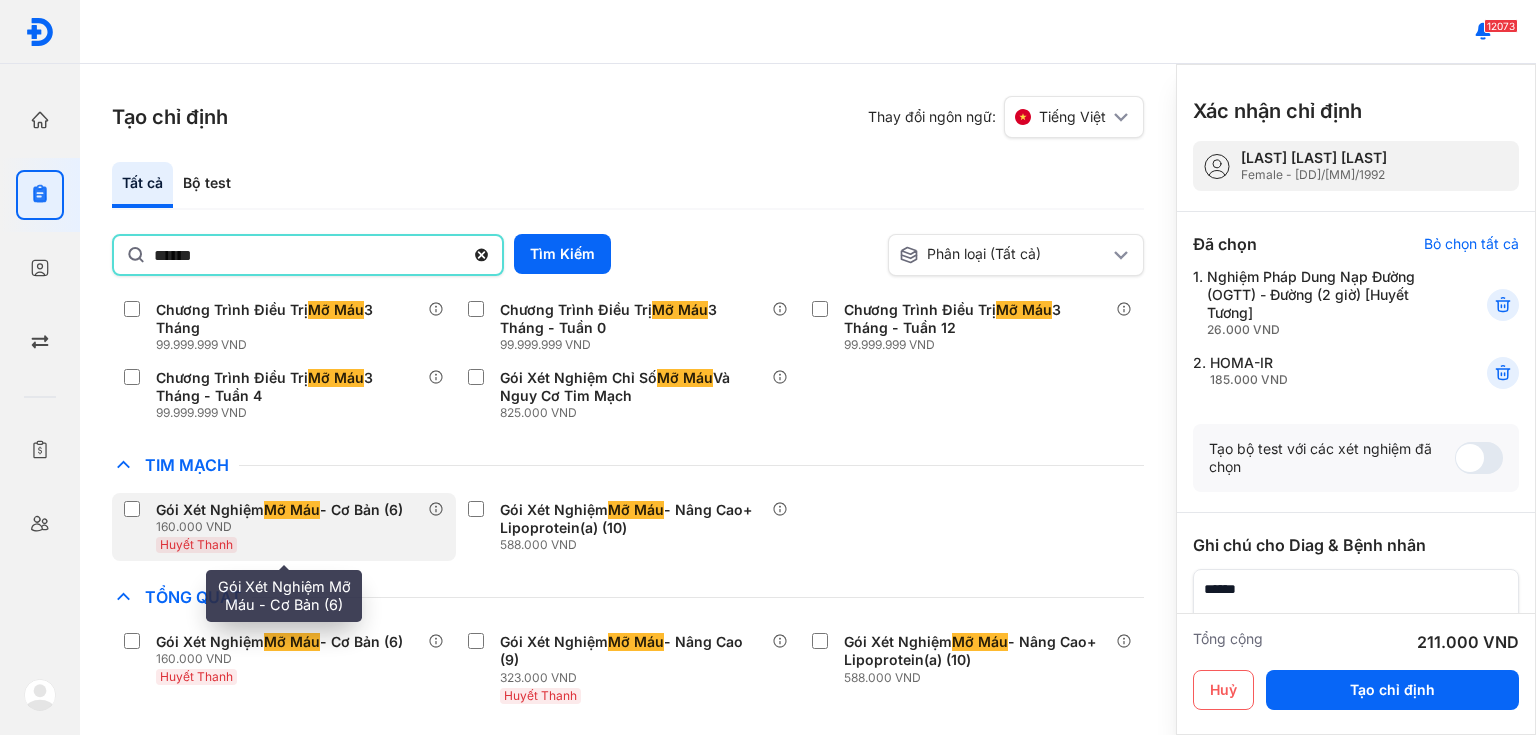 click on "Huyết Thanh" at bounding box center [283, 544] 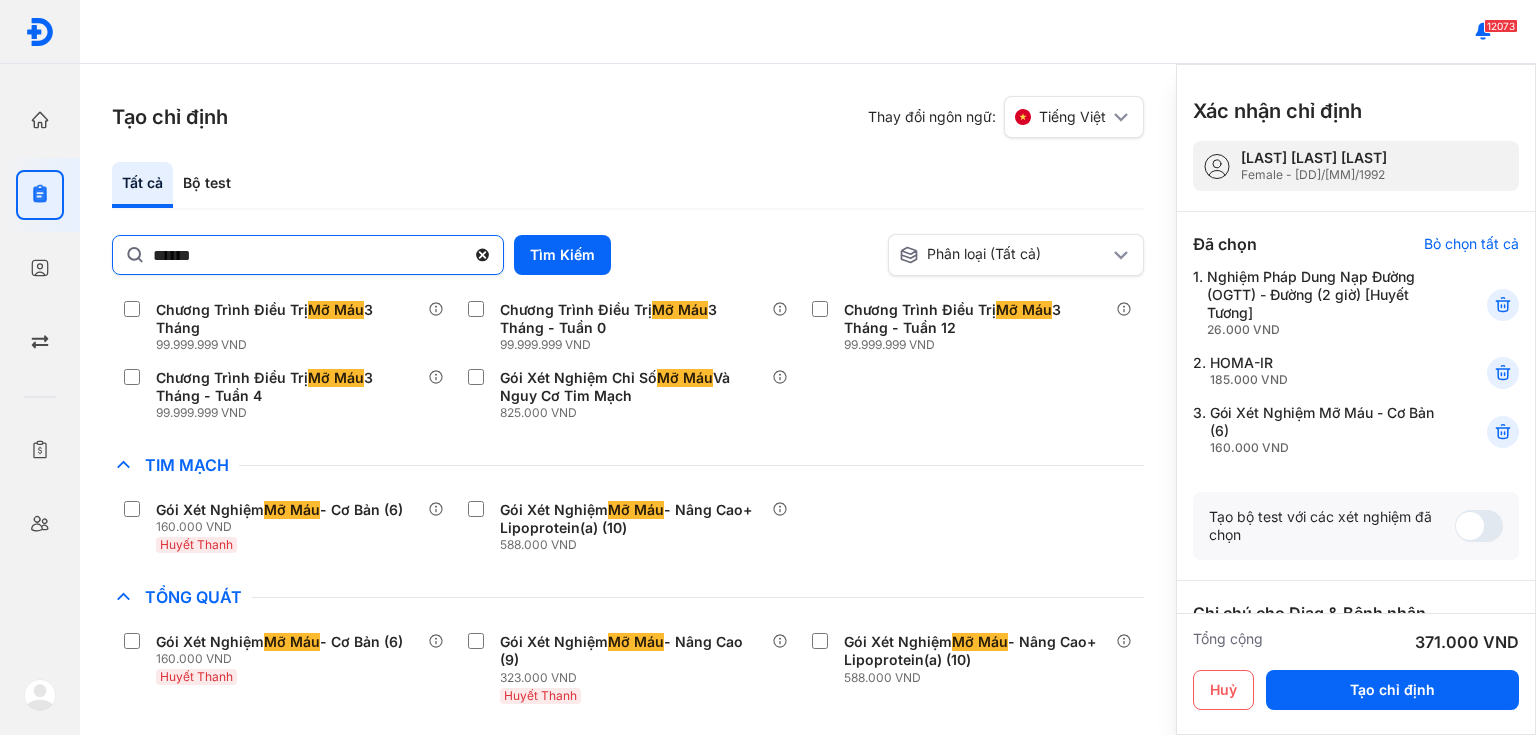click 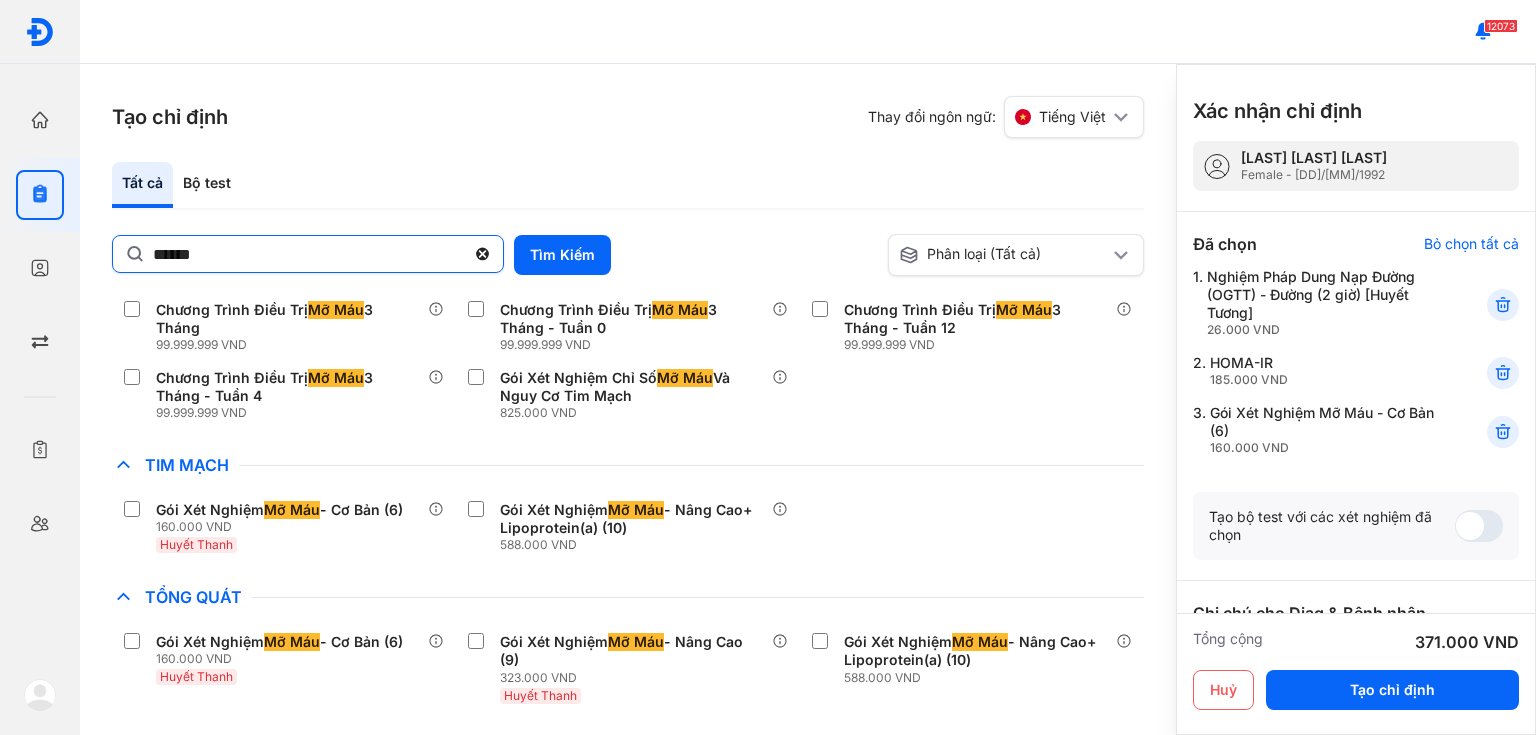 click on "******" 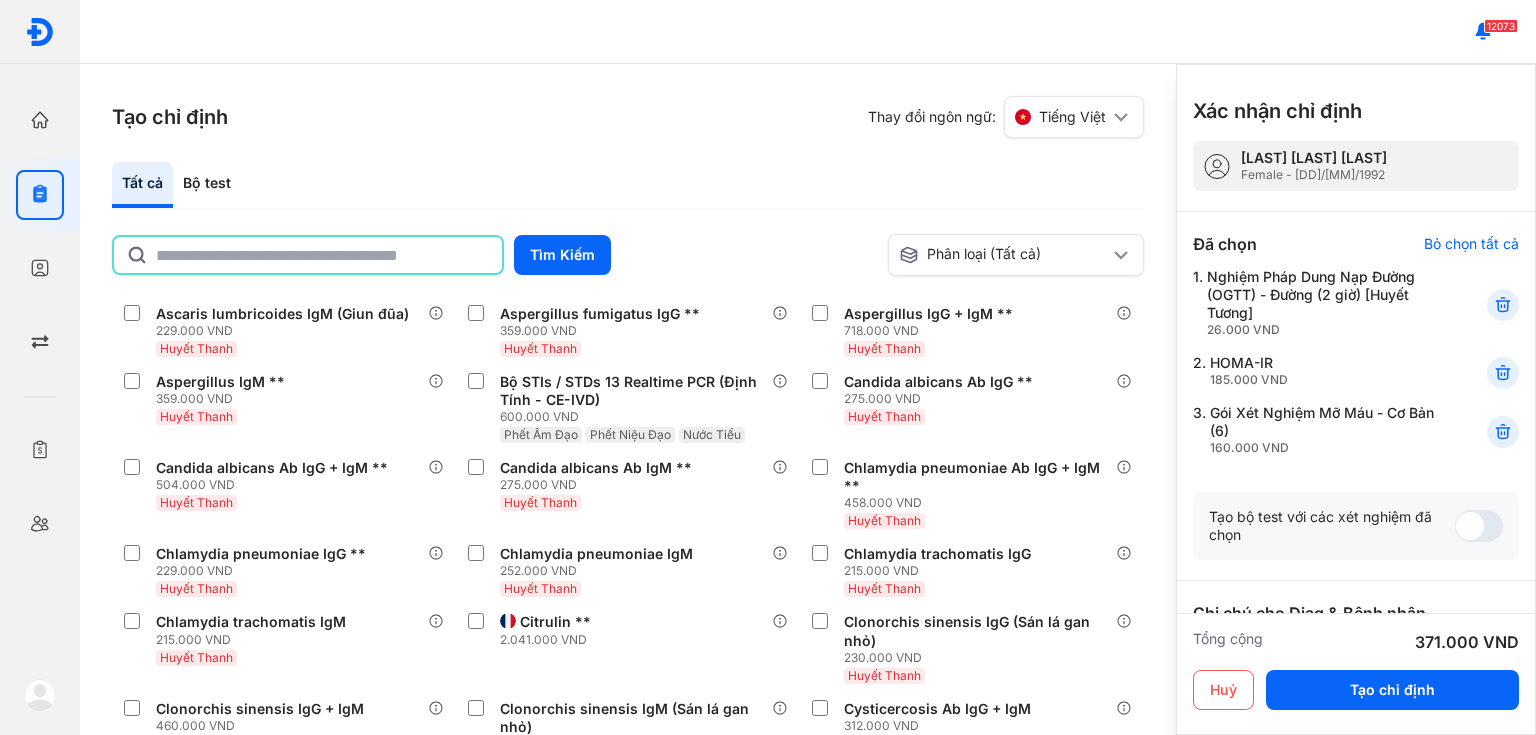 scroll, scrollTop: 240, scrollLeft: 0, axis: vertical 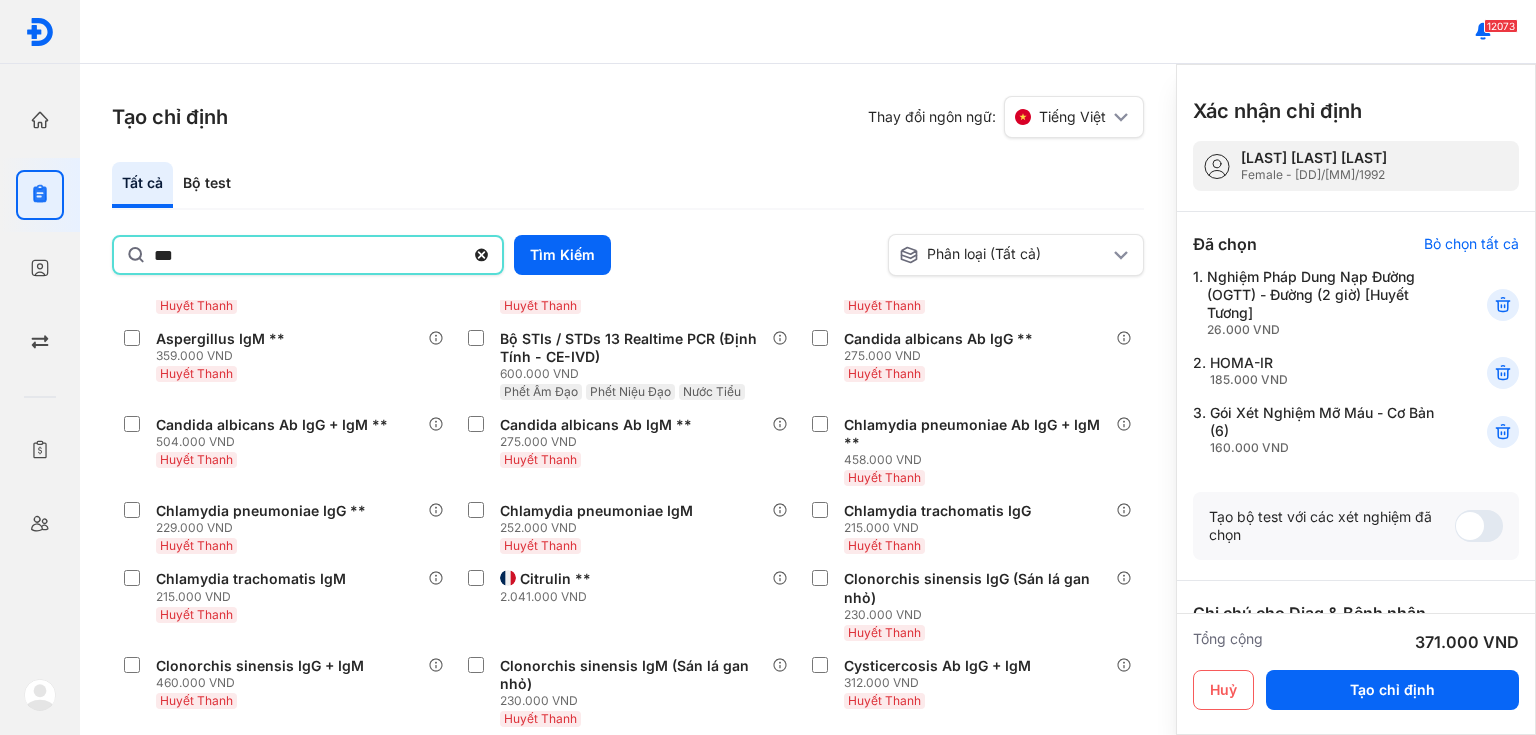 type on "***" 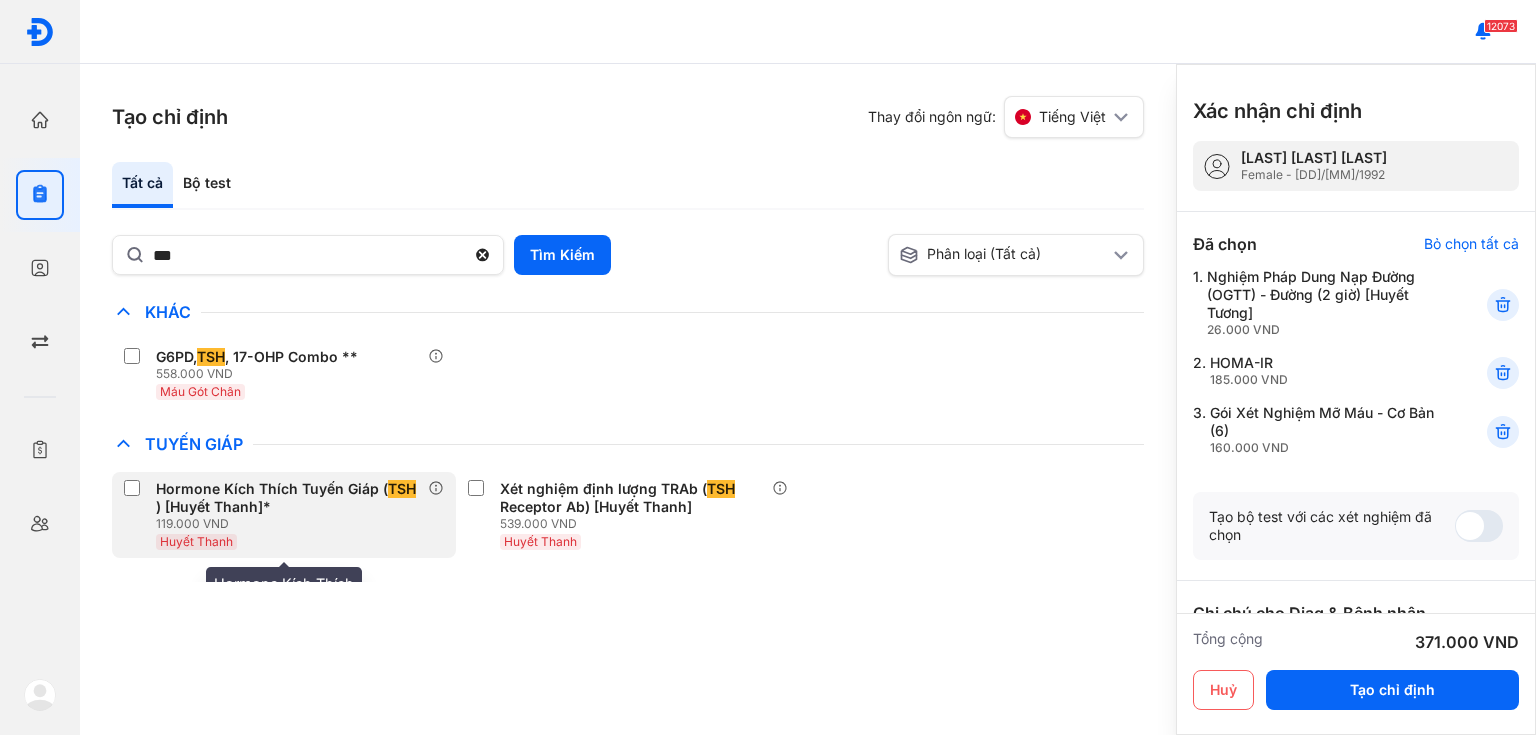 click on "Hormone Kích Thích Tuyến Giáp ( TSH ) [Huyết Thanh]*" at bounding box center [288, 498] 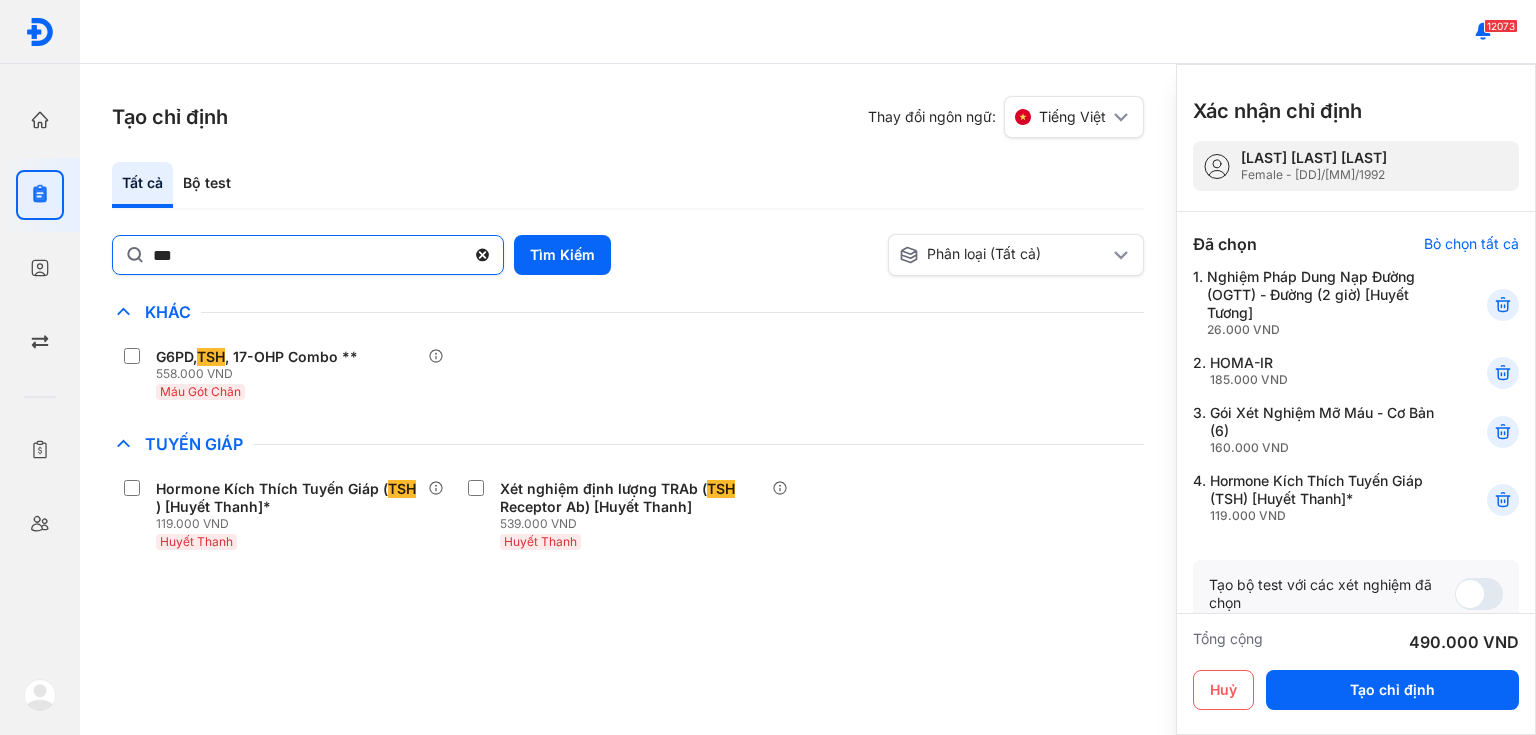 click 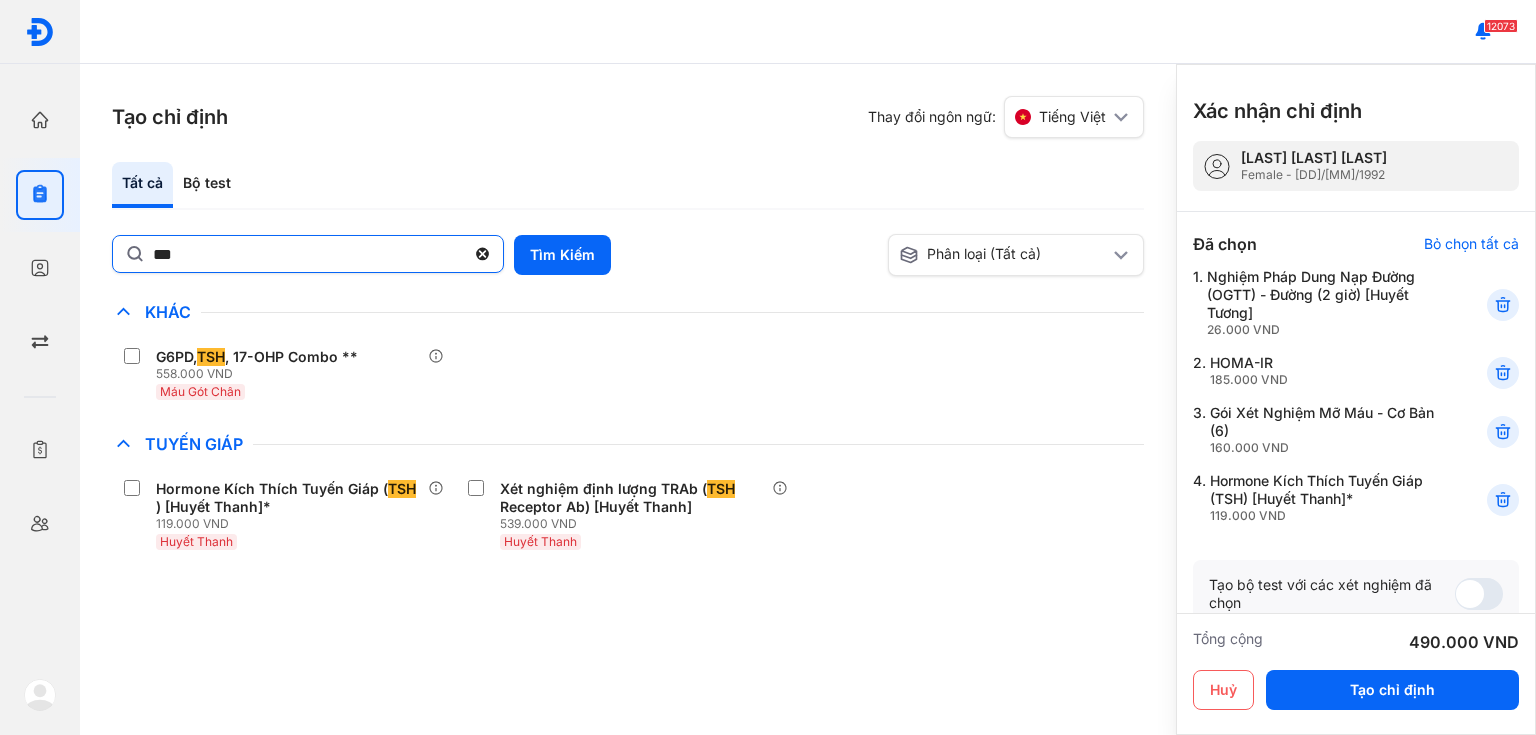click on "***" 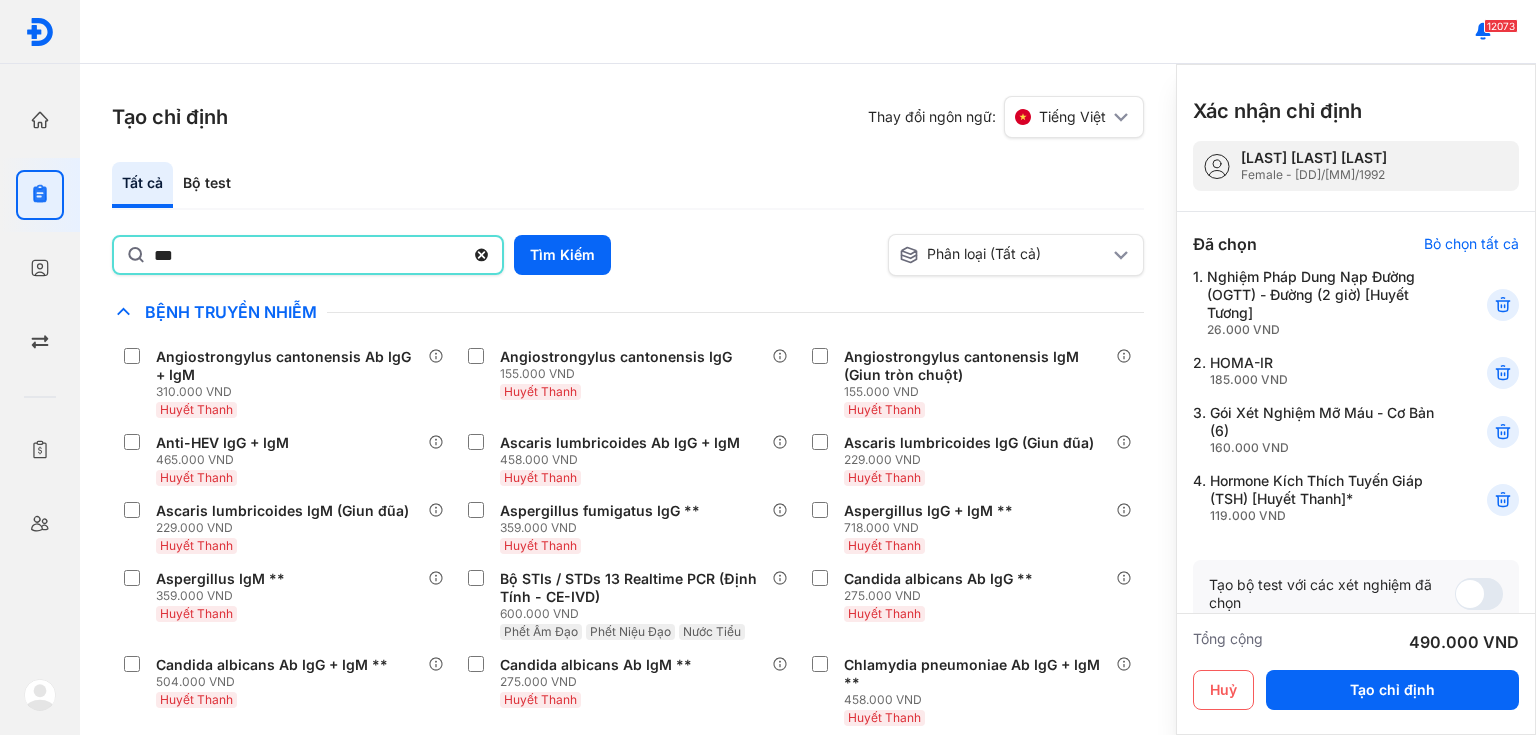 type on "***" 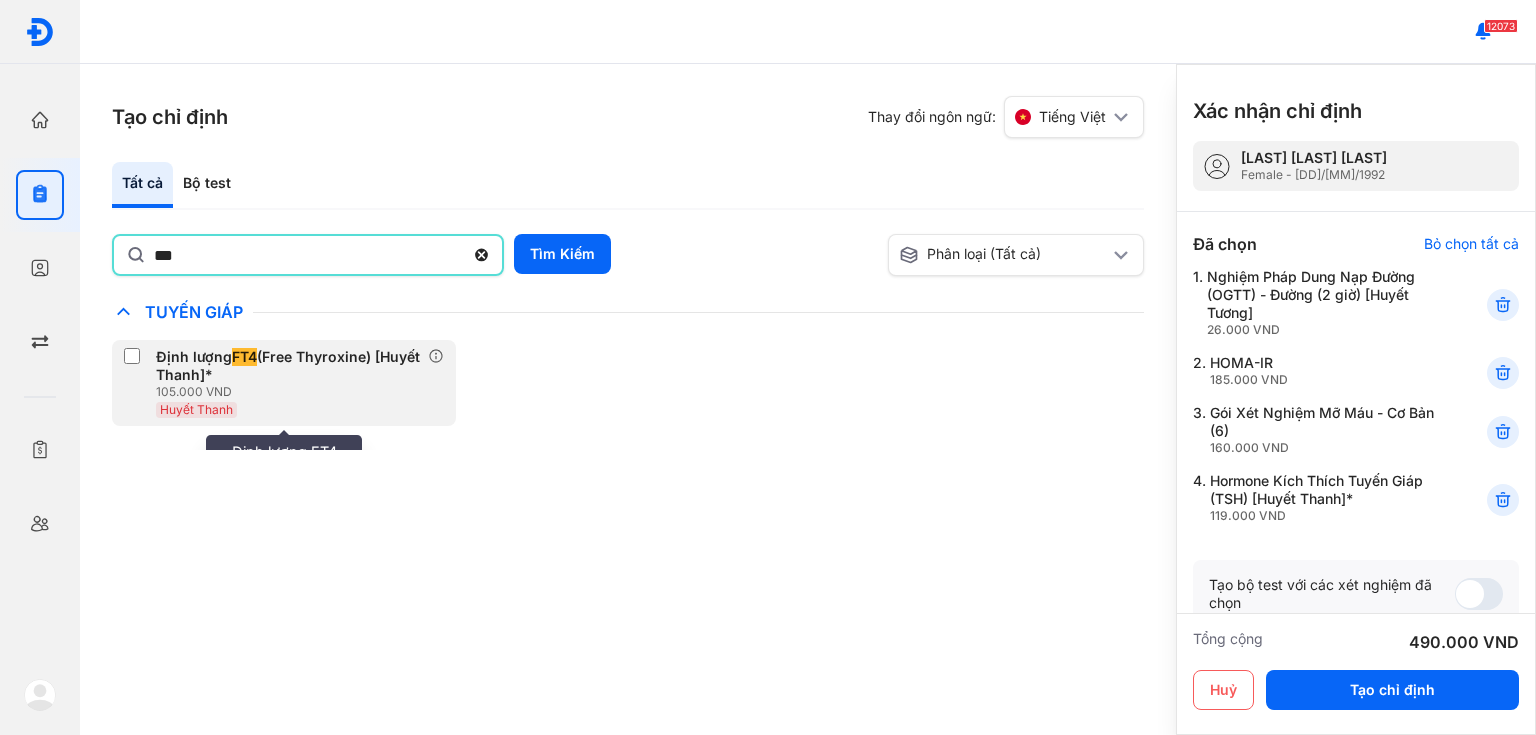 click on "Định lượng  FT4  (Free Thyroxine) [Huyết Thanh]*" at bounding box center (288, 366) 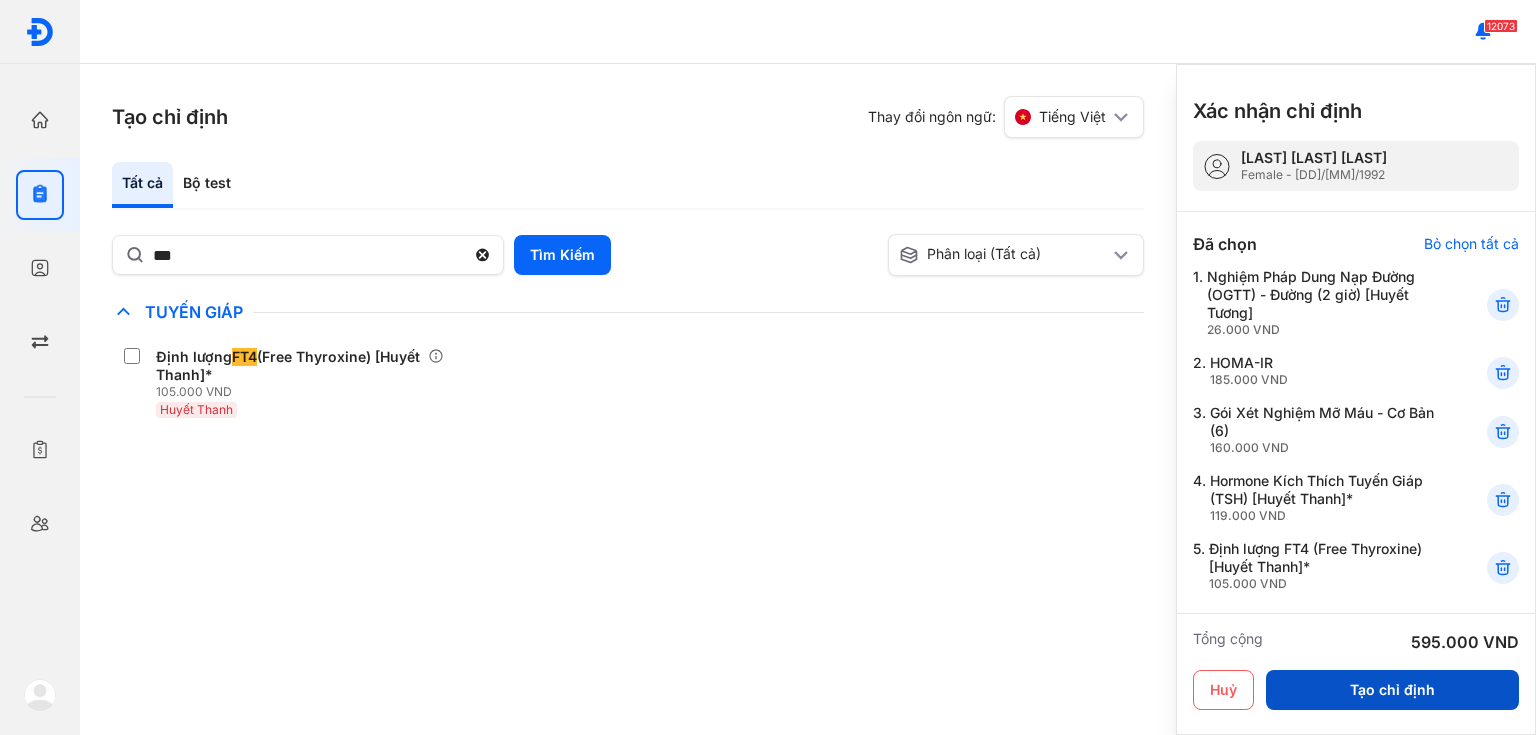 click on "Tạo chỉ định" at bounding box center (1392, 690) 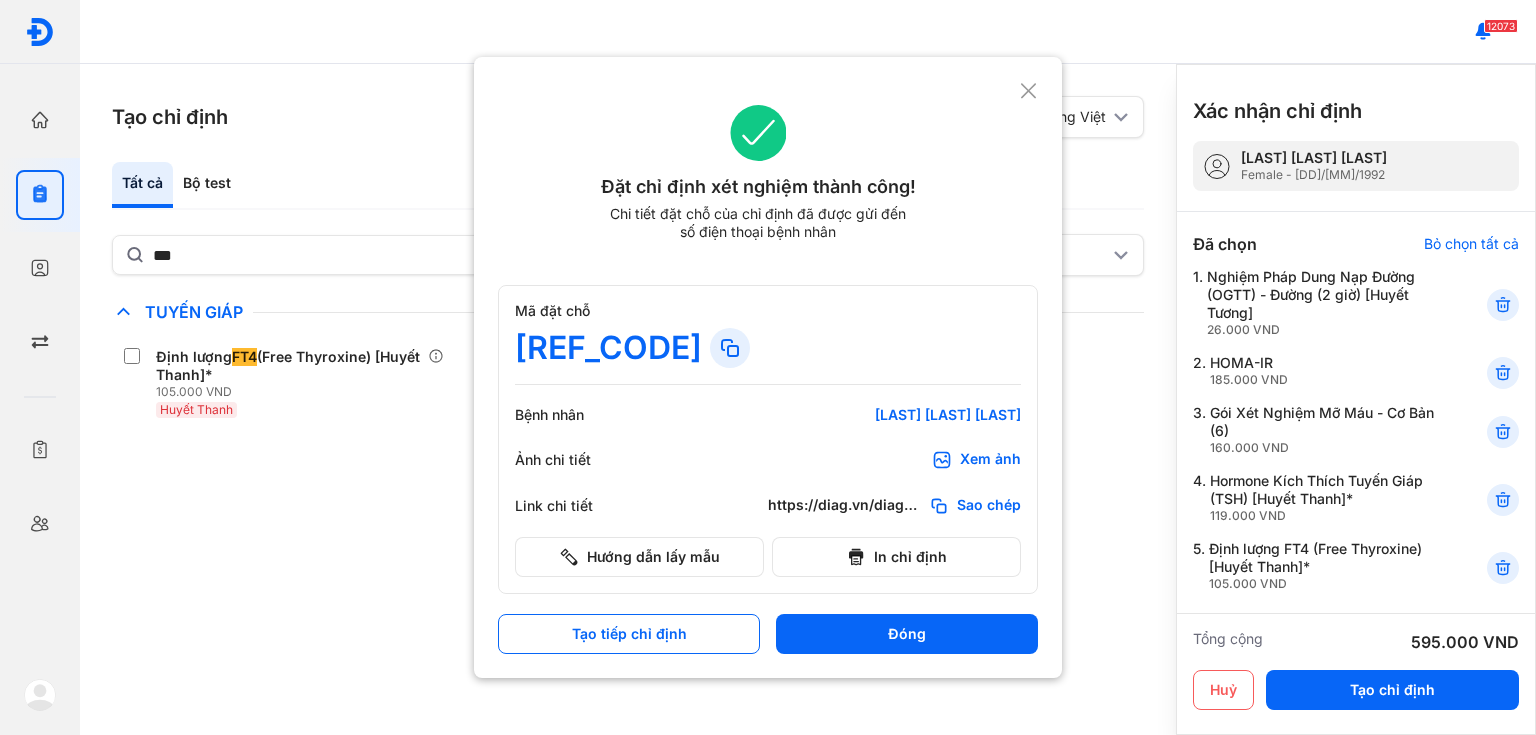 click at bounding box center (768, 367) 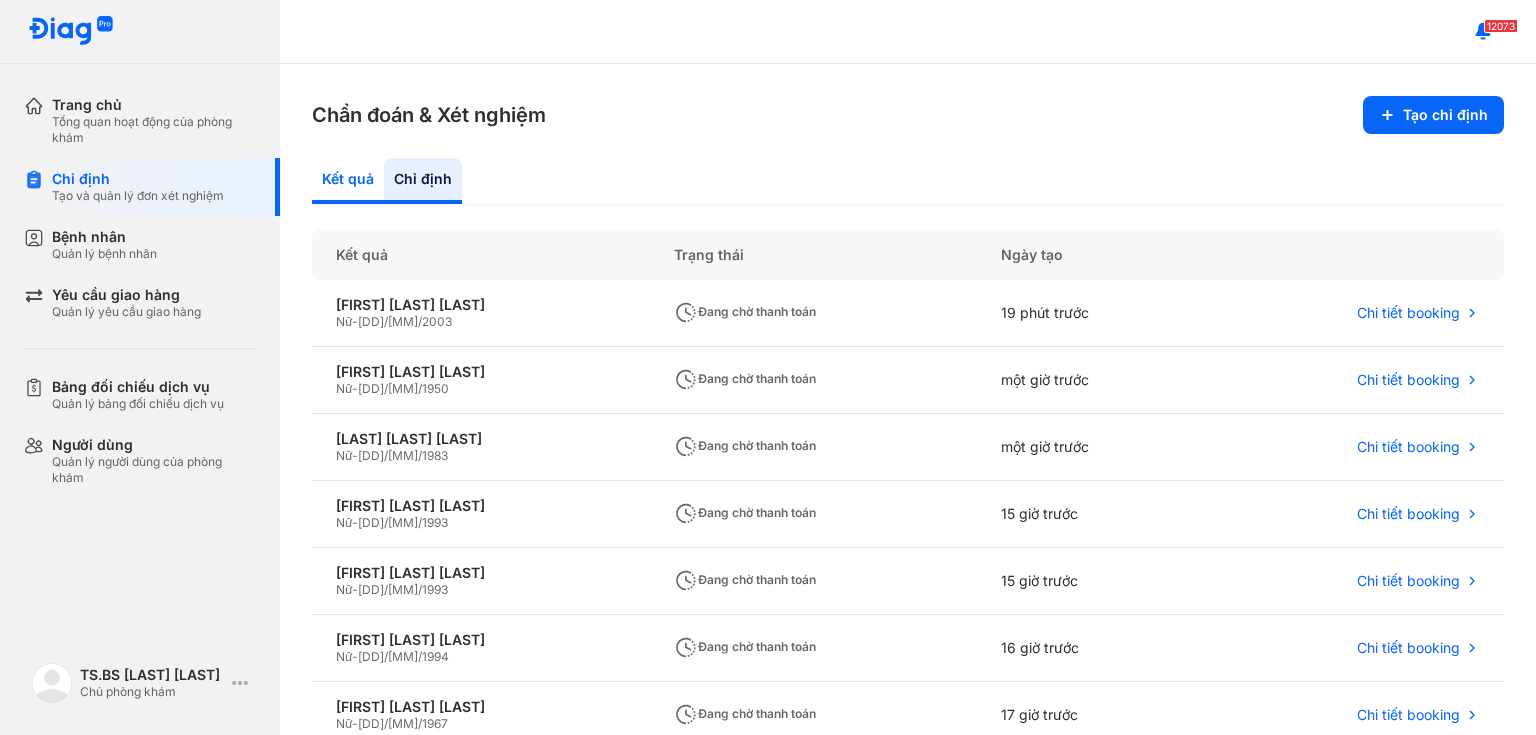 click on "Kết quả" 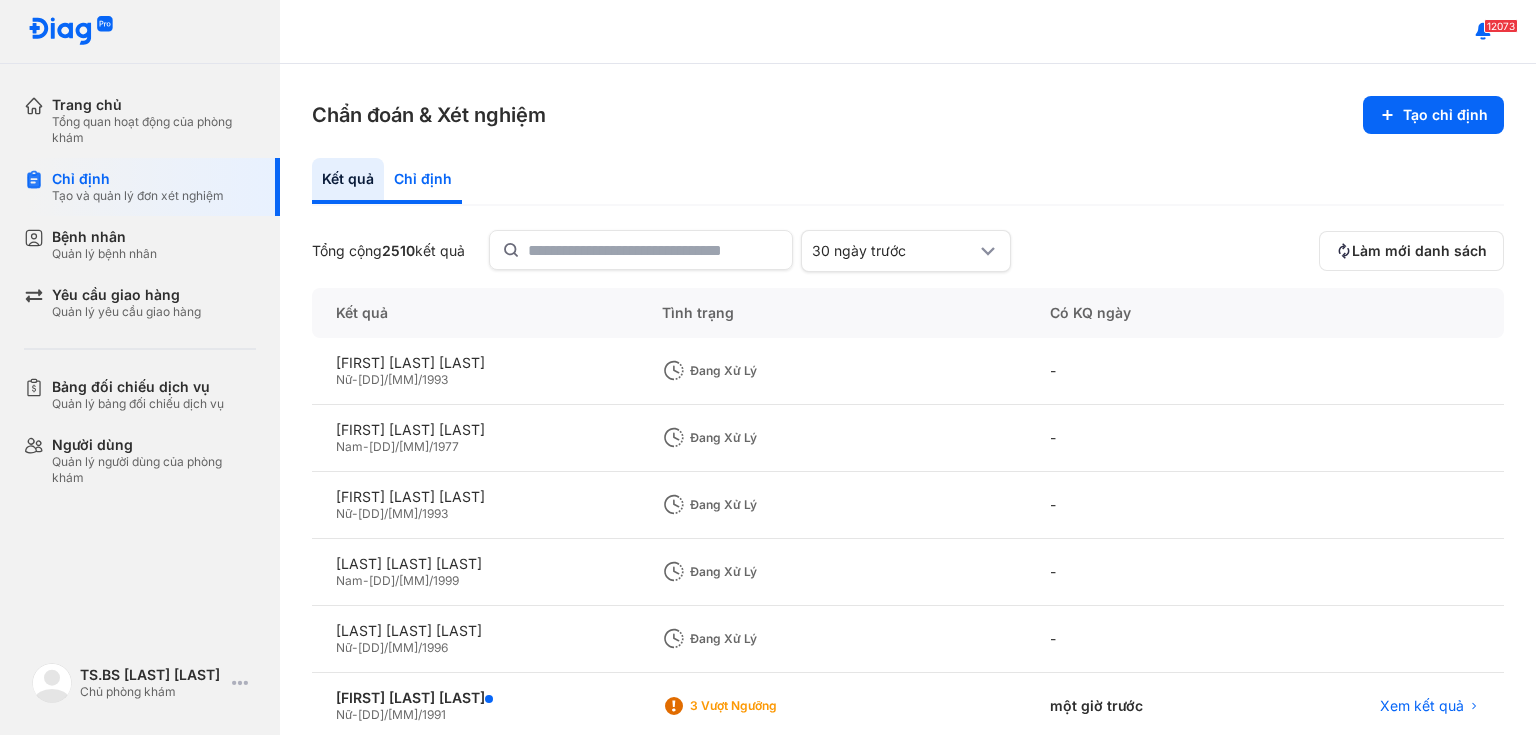 click on "Chỉ định" 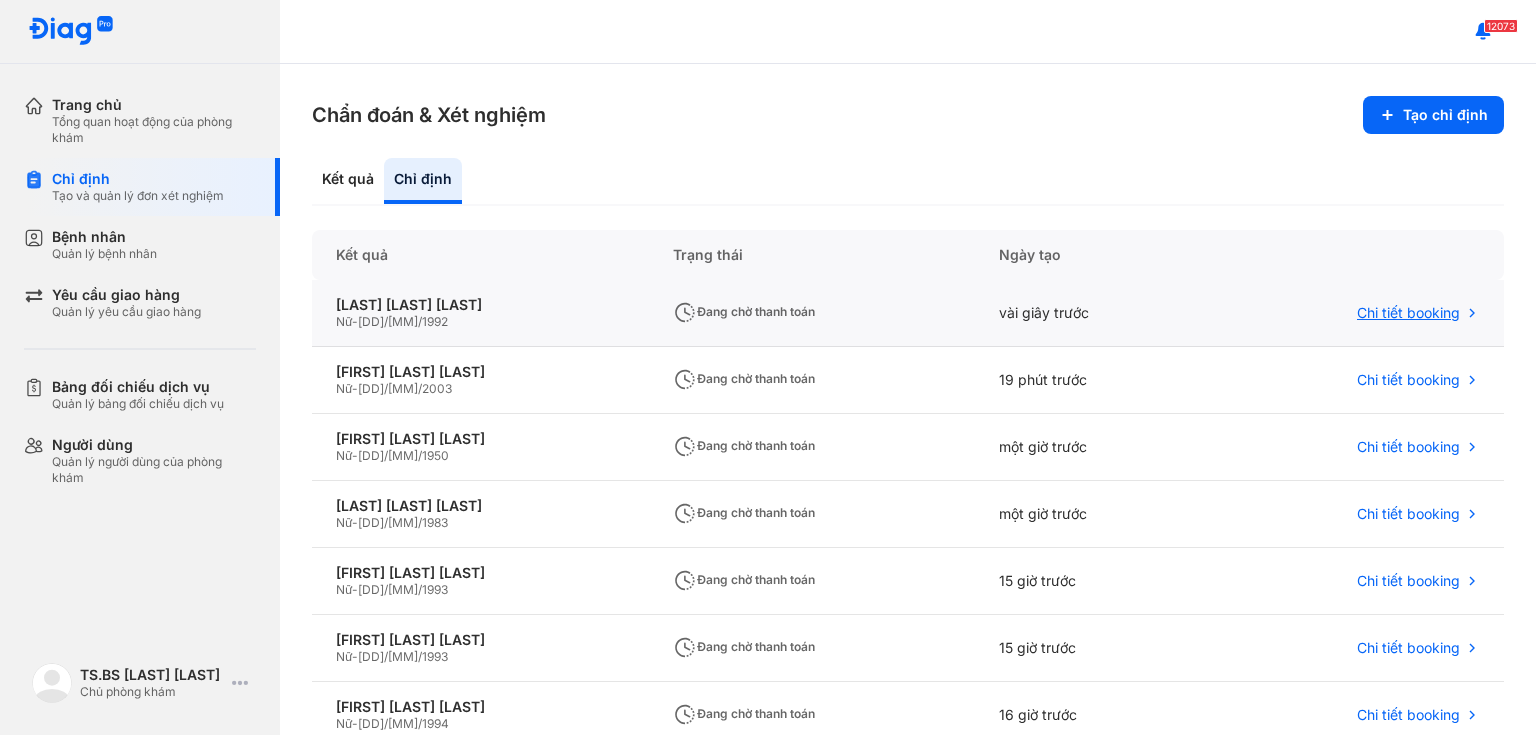 click on "Chi tiết booking" at bounding box center (1408, 313) 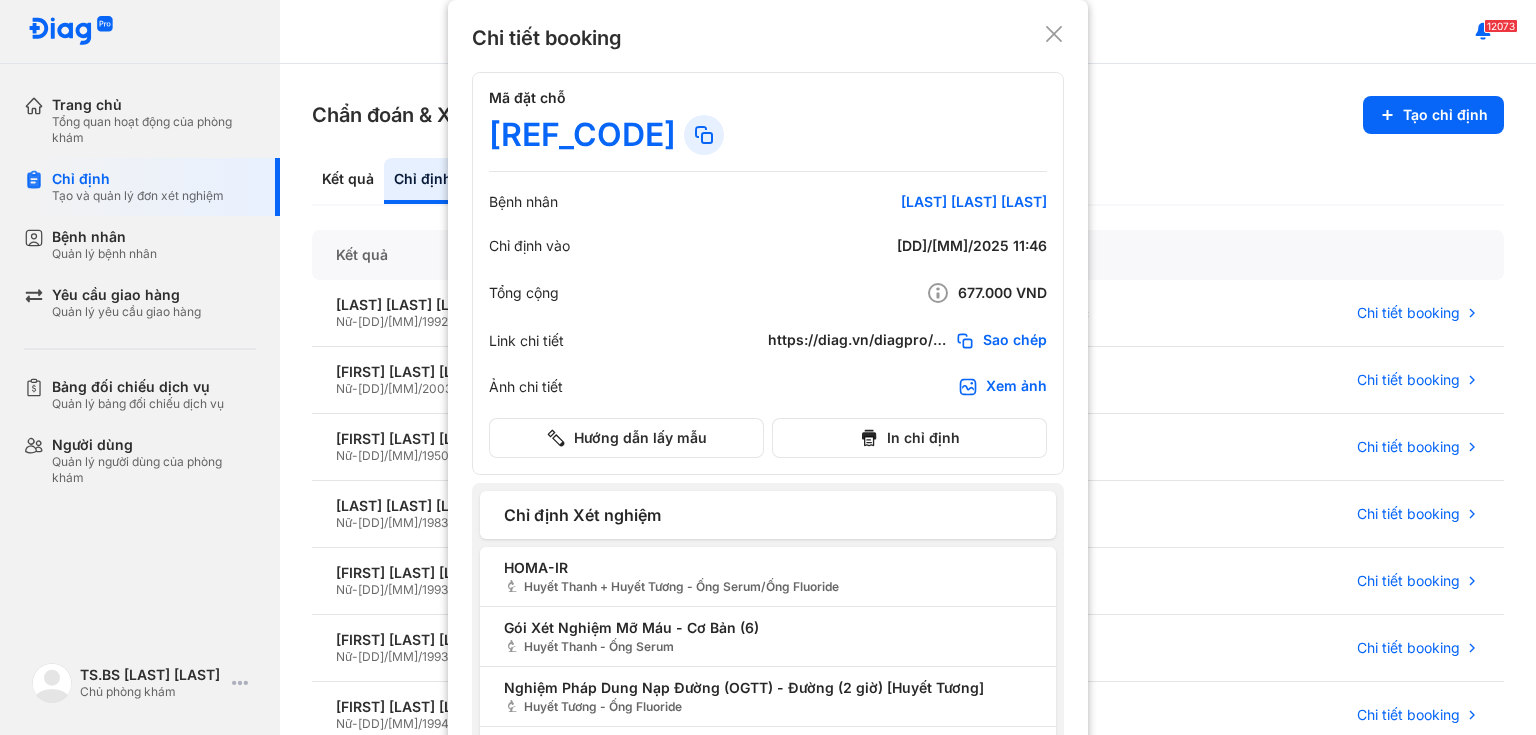 click on "Xem ảnh" at bounding box center [1016, 387] 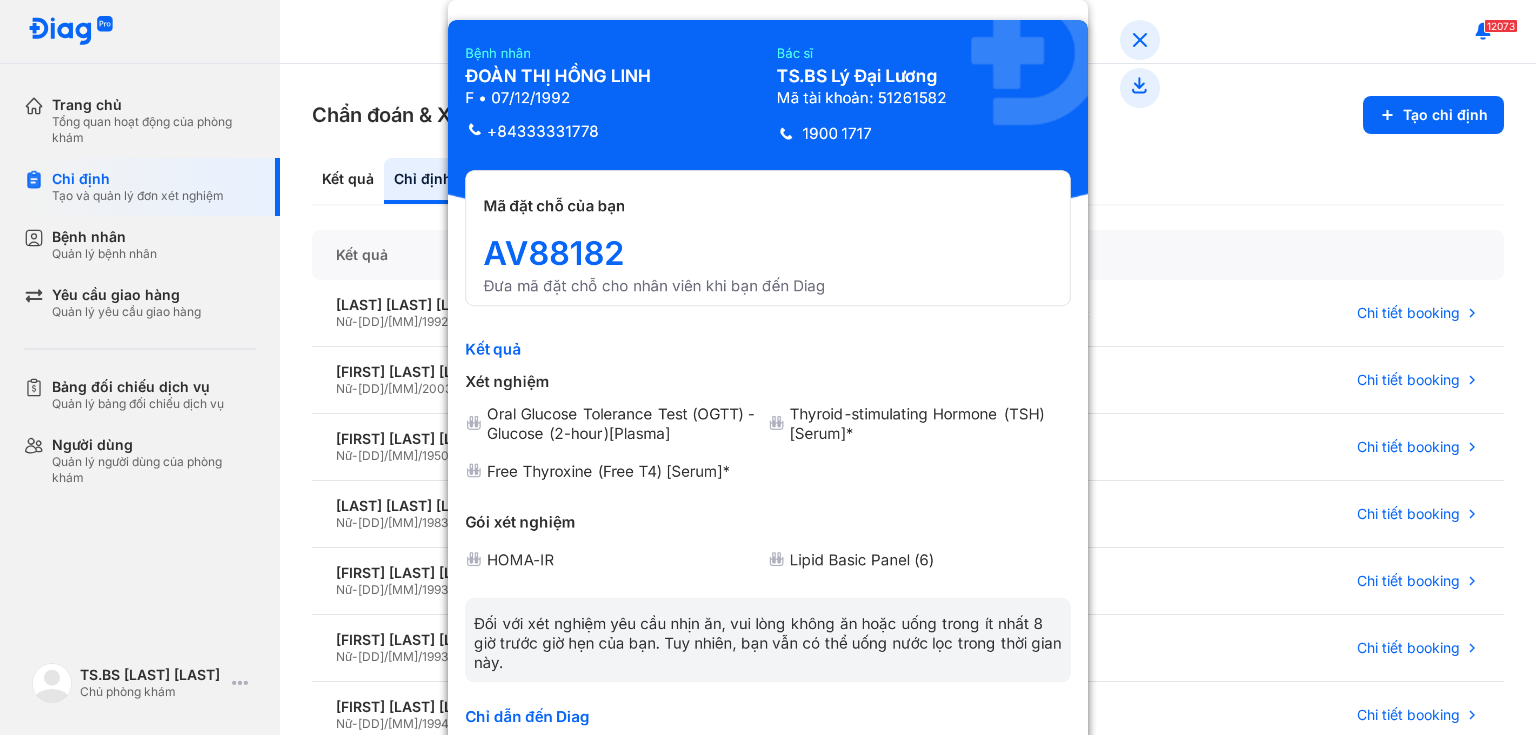 click at bounding box center (768, 367) 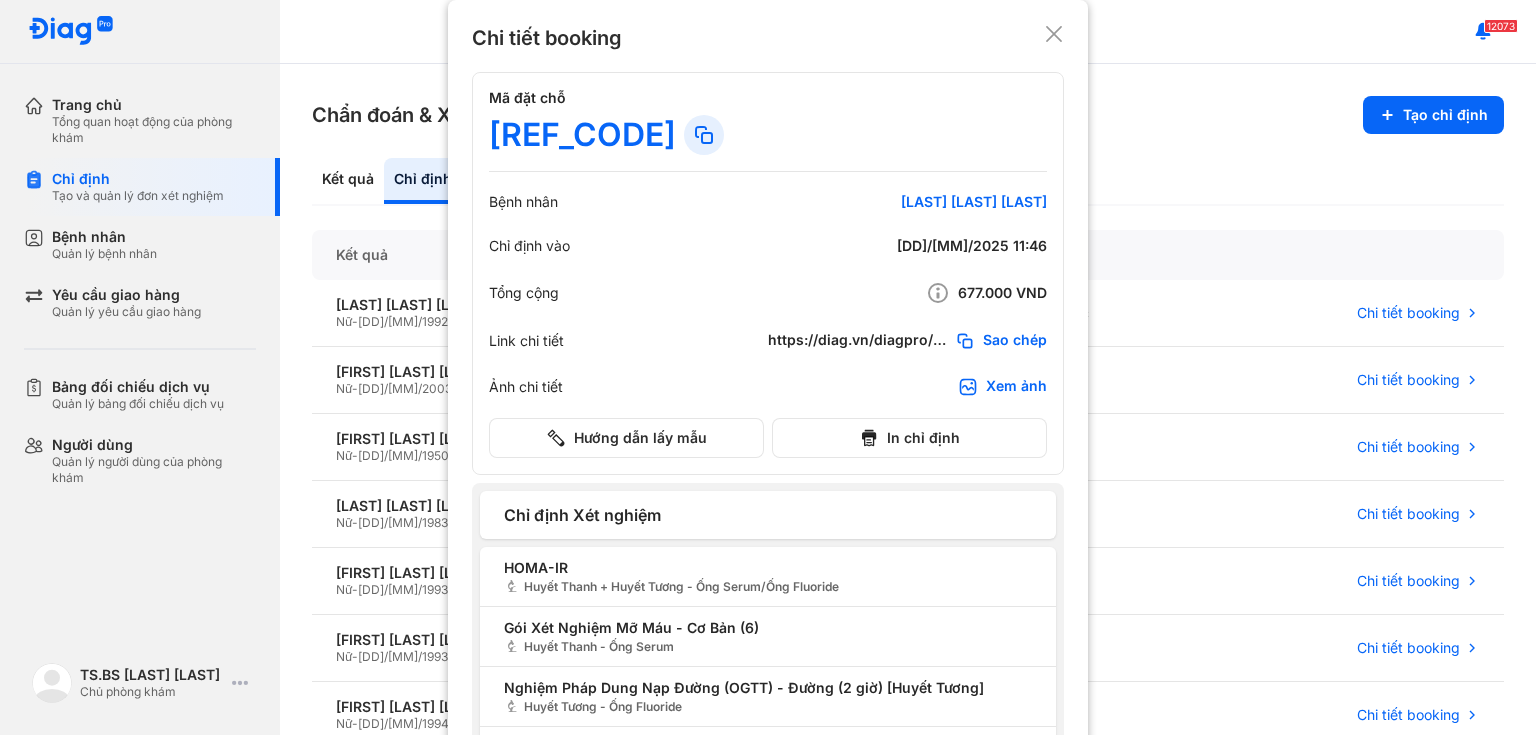 click at bounding box center (768, 367) 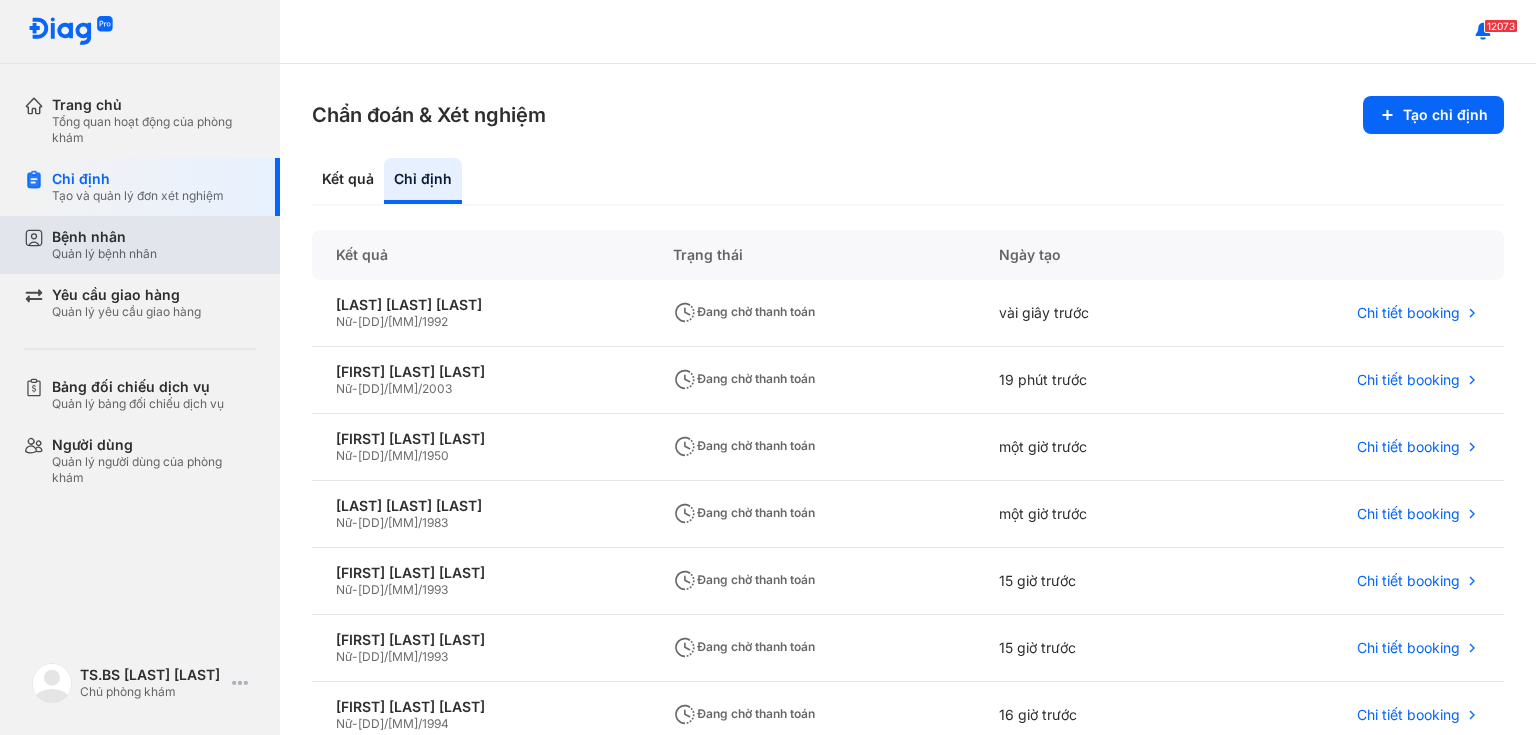 click on "Quản lý bệnh nhân" at bounding box center (104, 254) 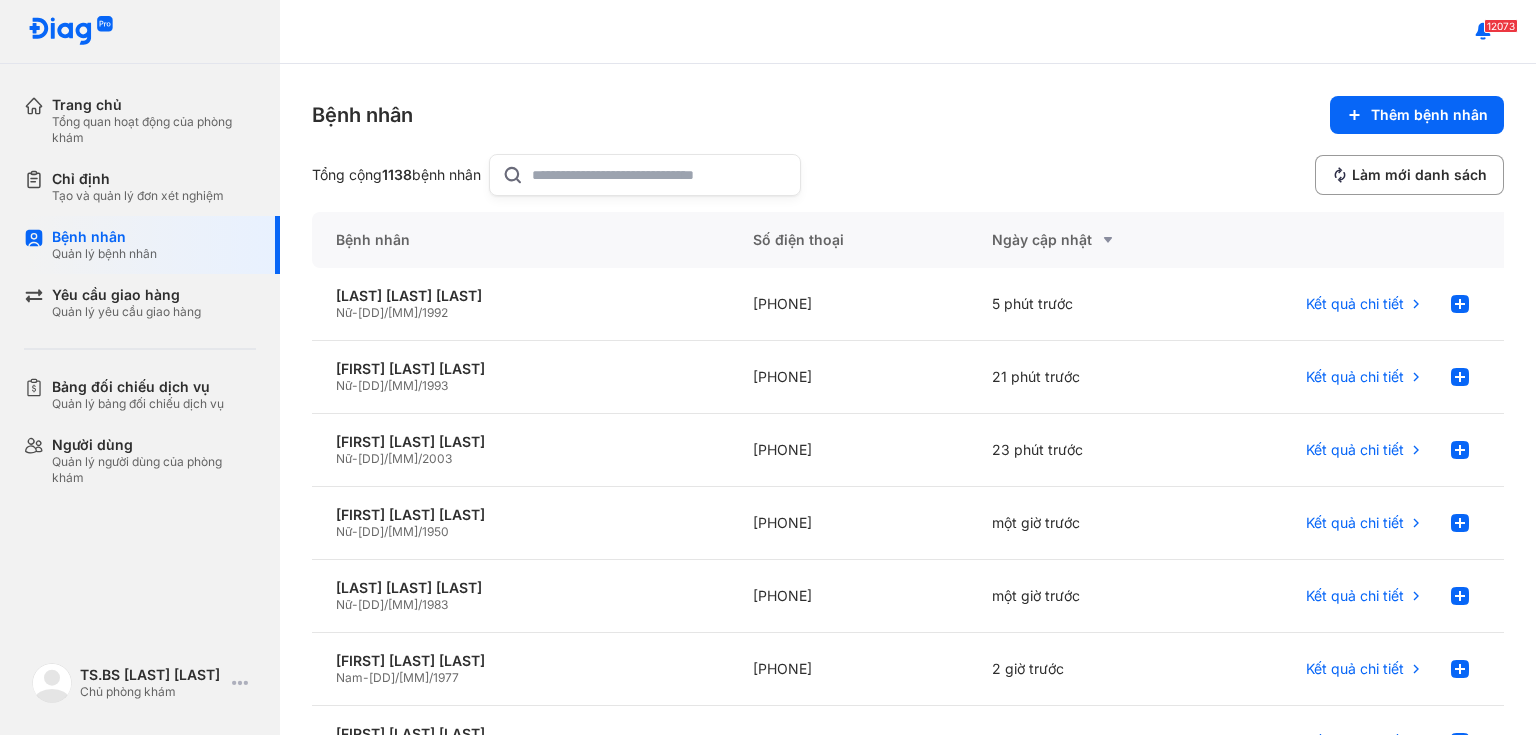 click 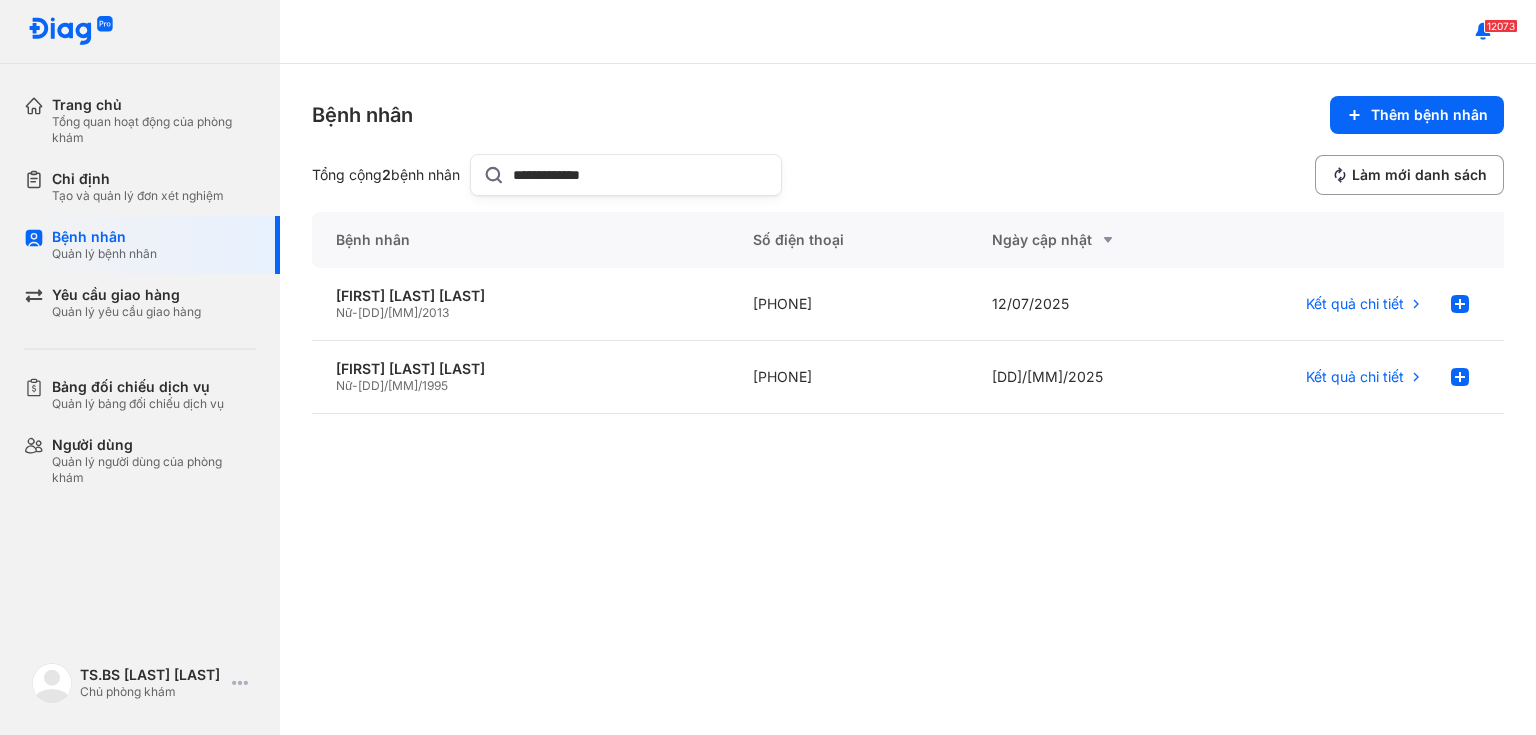 type on "**********" 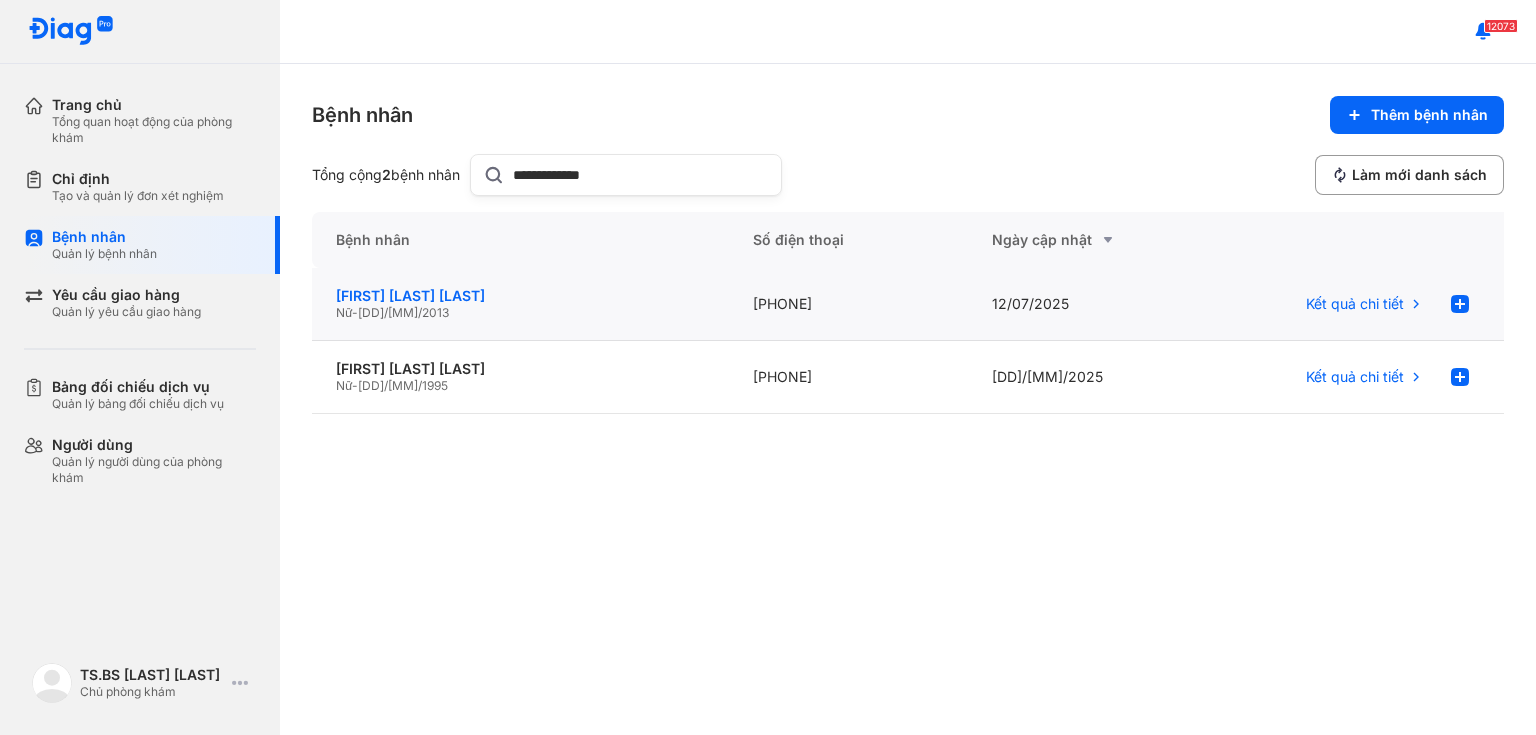 click on "PHẠM LINH ĐAN" 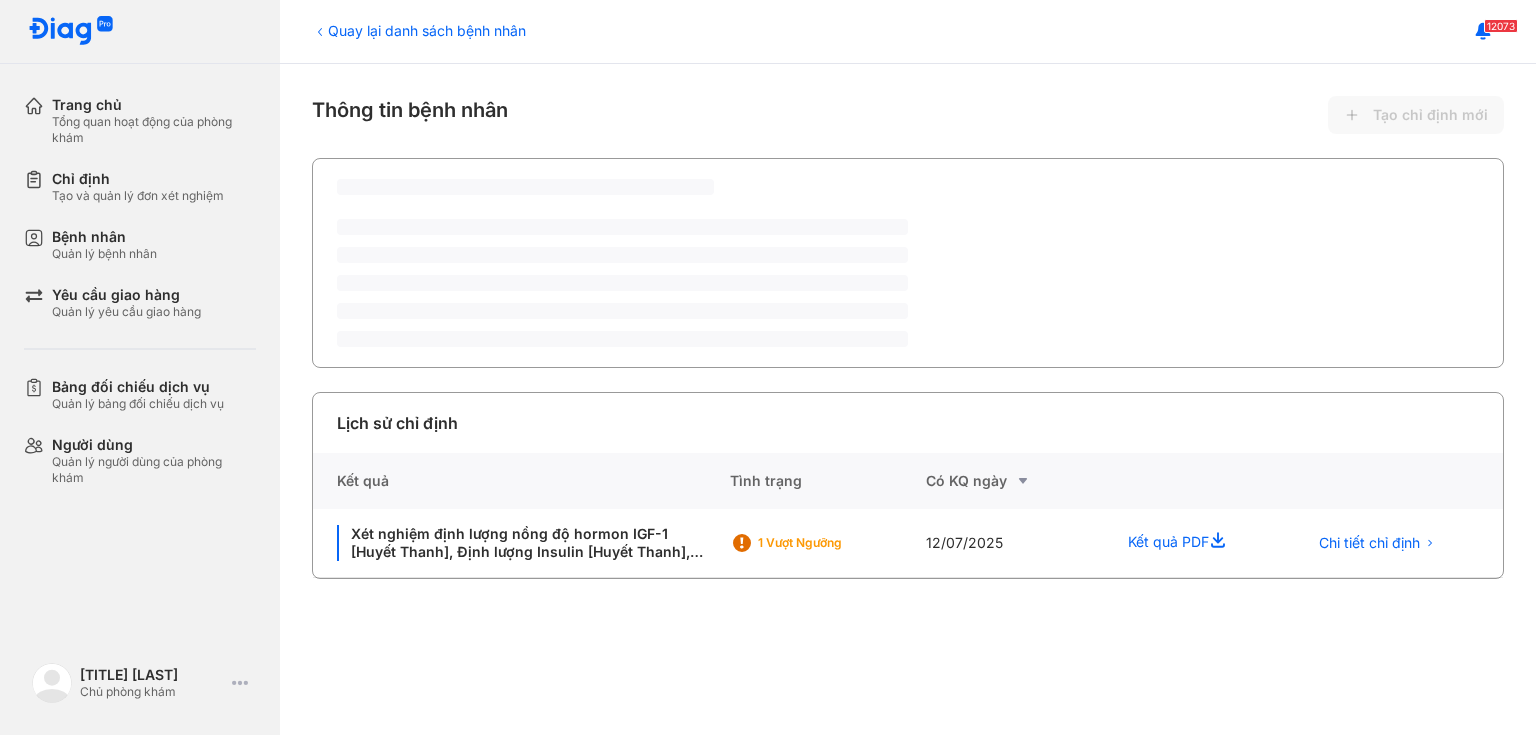 scroll, scrollTop: 0, scrollLeft: 0, axis: both 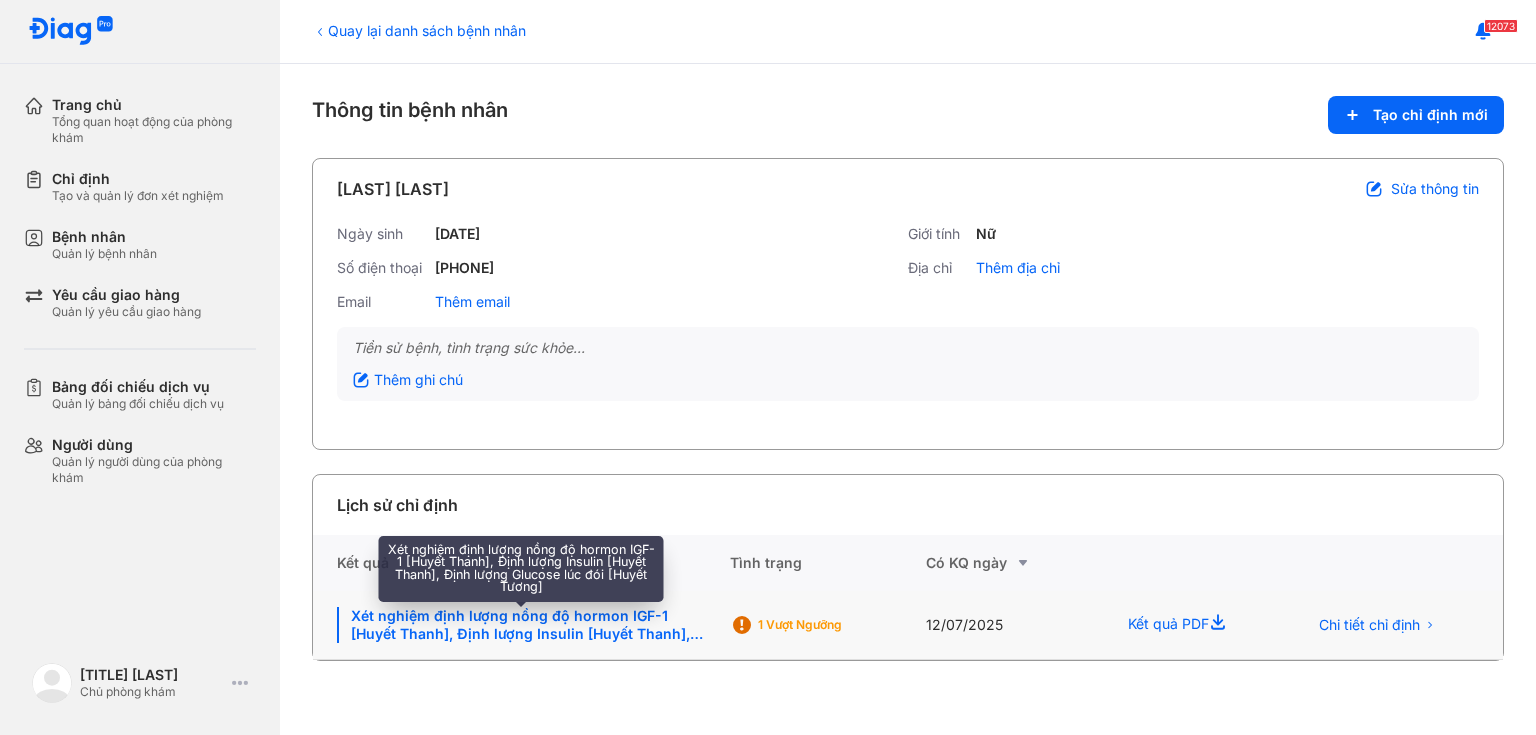 click on "Xét nghiệm định lượng nồng độ hormon IGF-1 [Huyết Thanh], Định lượng Insulin [Huyết Thanh], Định lượng Glucose lúc đói [Huyết Tương]" 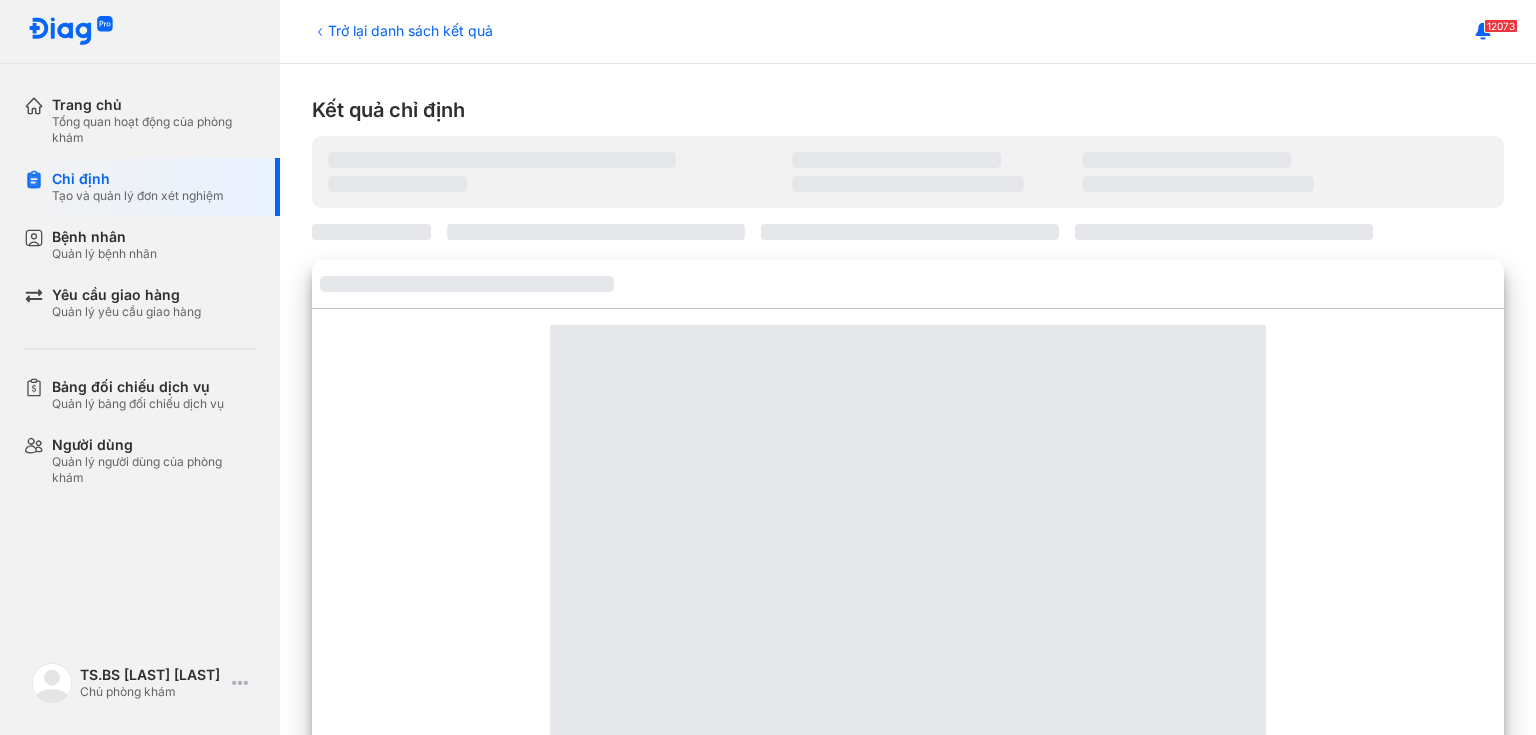 scroll, scrollTop: 0, scrollLeft: 0, axis: both 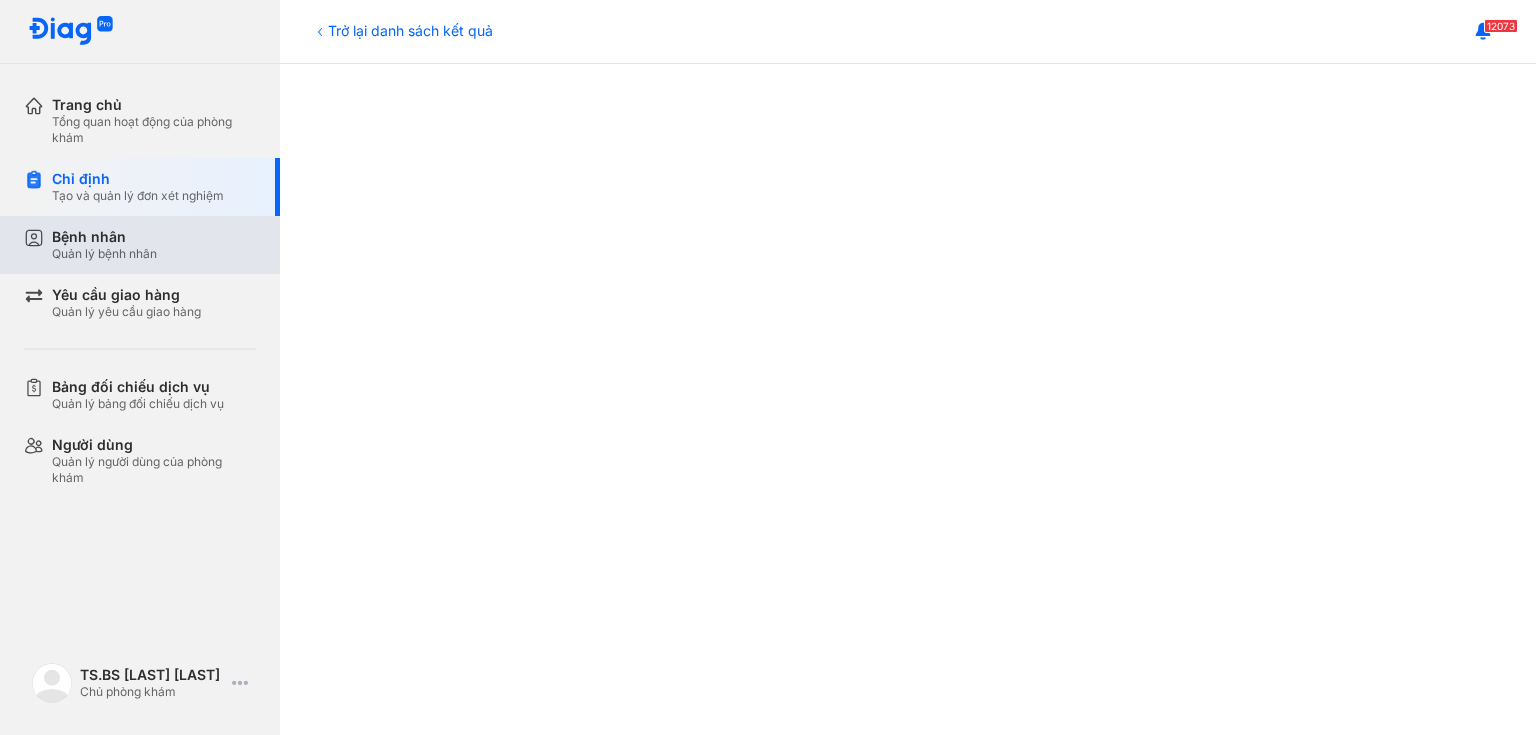 click on "Bệnh nhân" at bounding box center (104, 237) 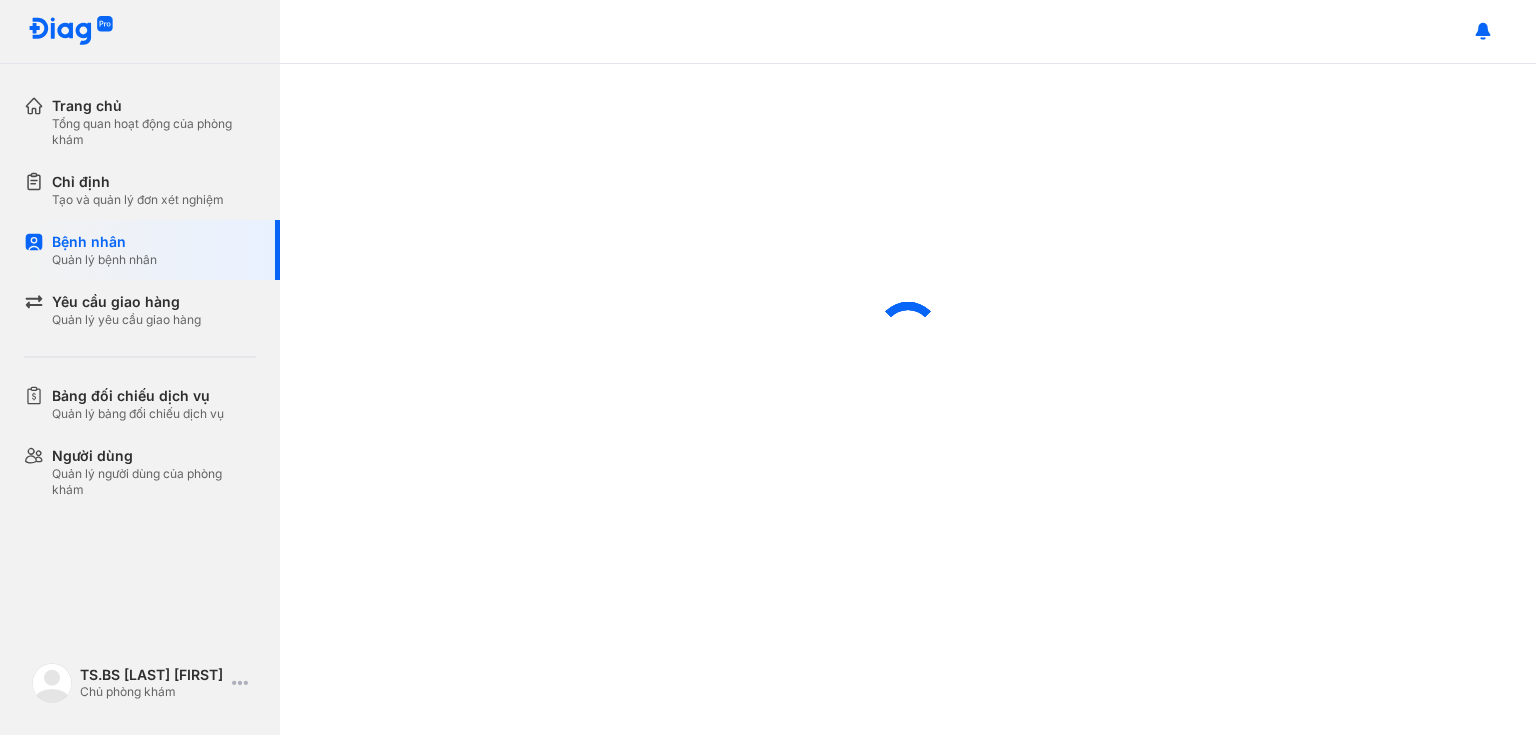 scroll, scrollTop: 0, scrollLeft: 0, axis: both 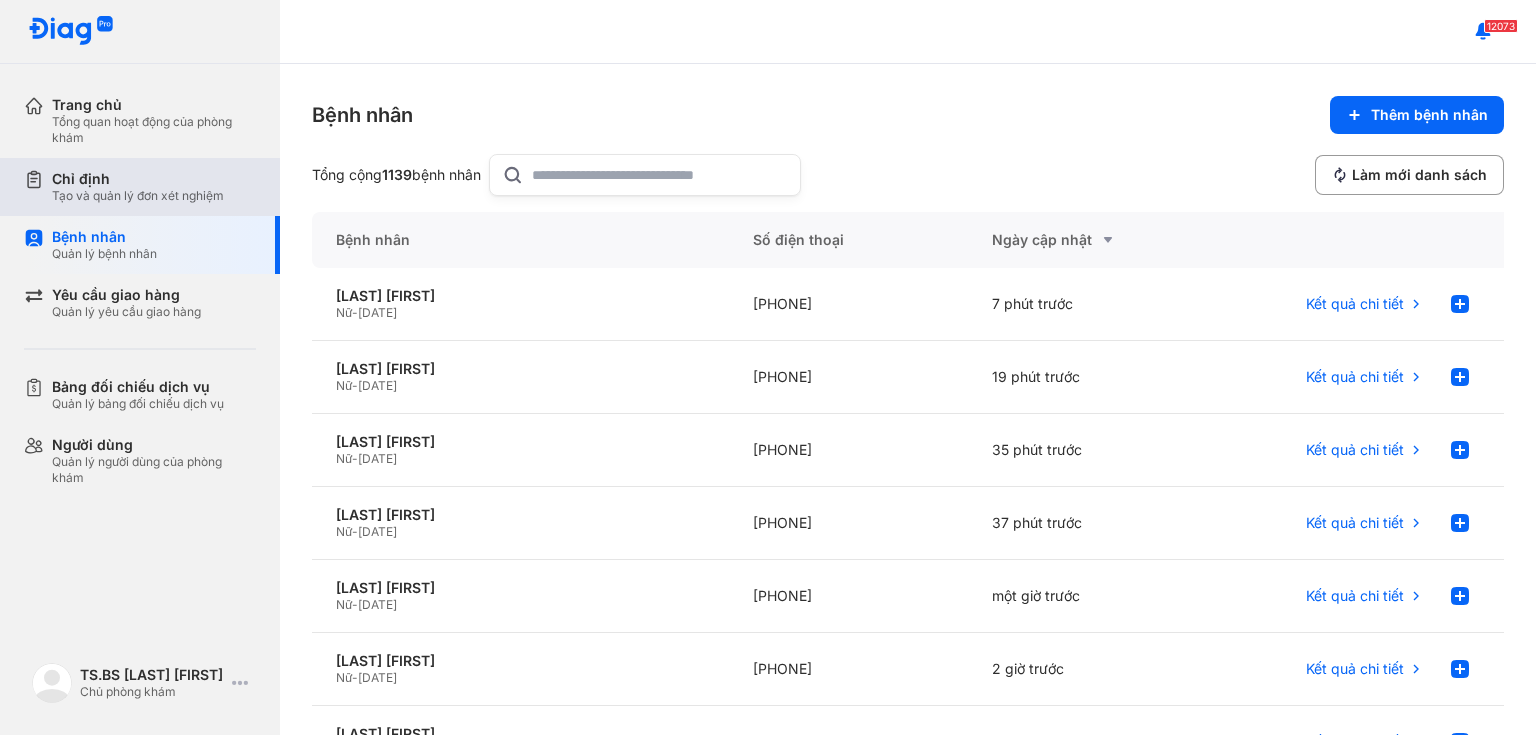 click on "Tạo và quản lý đơn xét nghiệm" at bounding box center [138, 196] 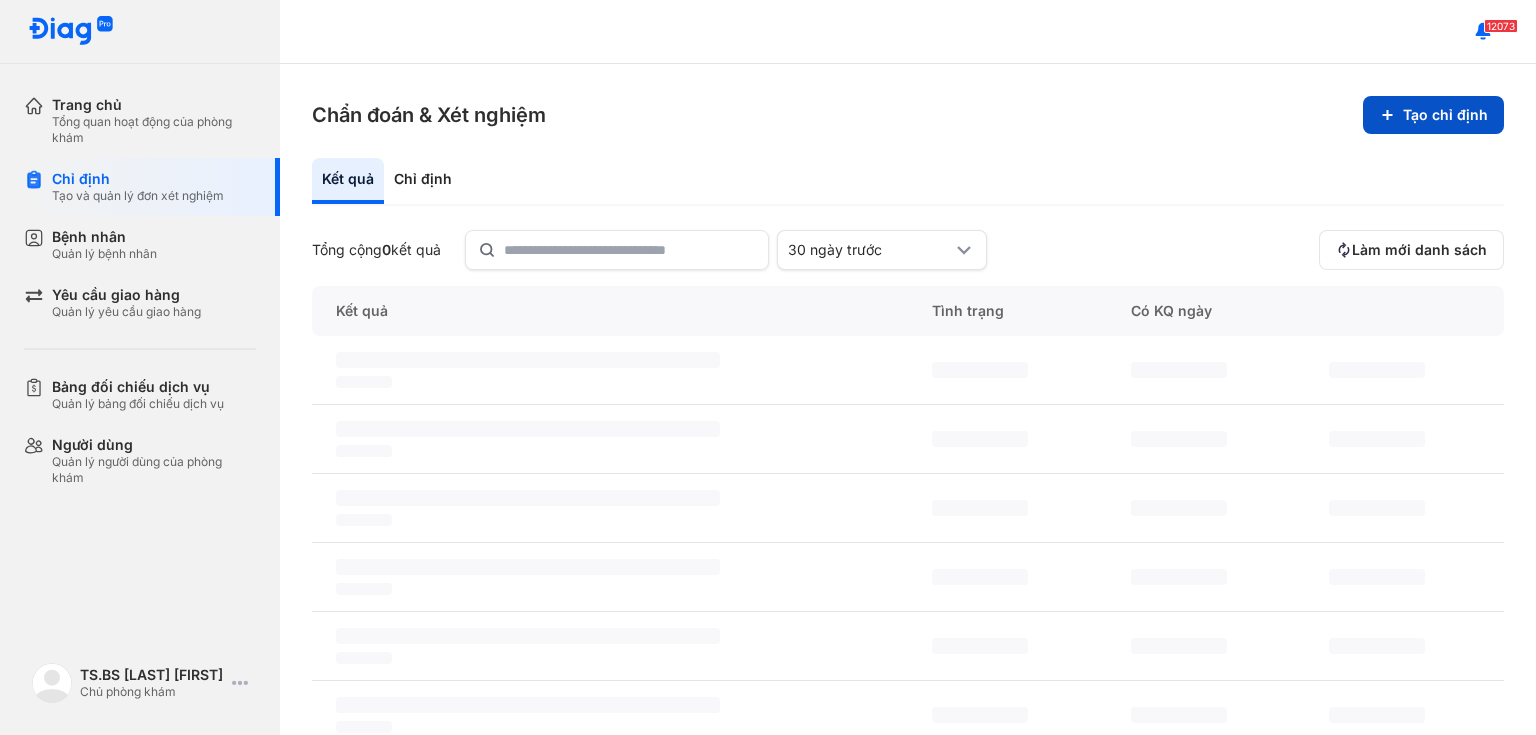 click on "Tạo chỉ định" at bounding box center (1433, 115) 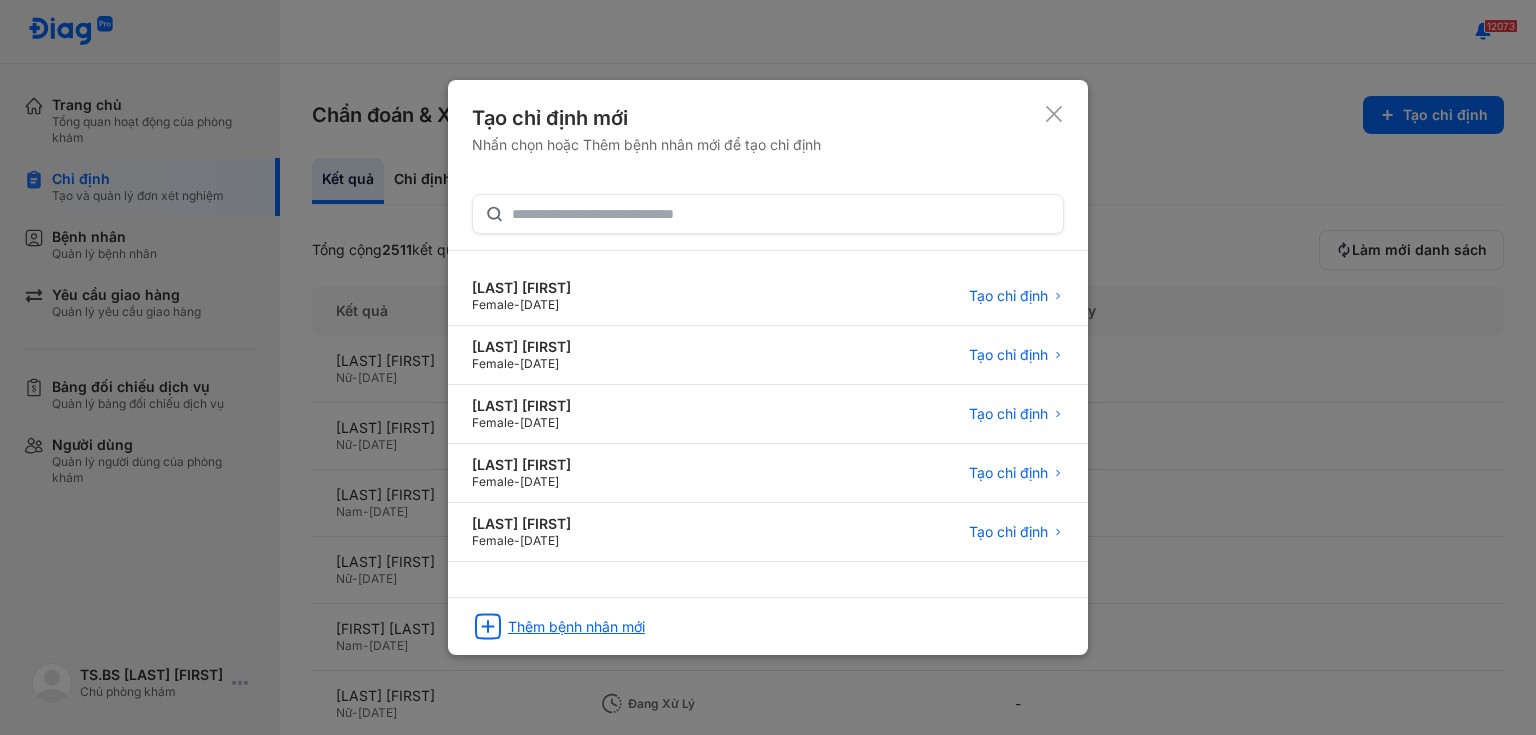 click on "Thêm bệnh nhân mới" at bounding box center (576, 627) 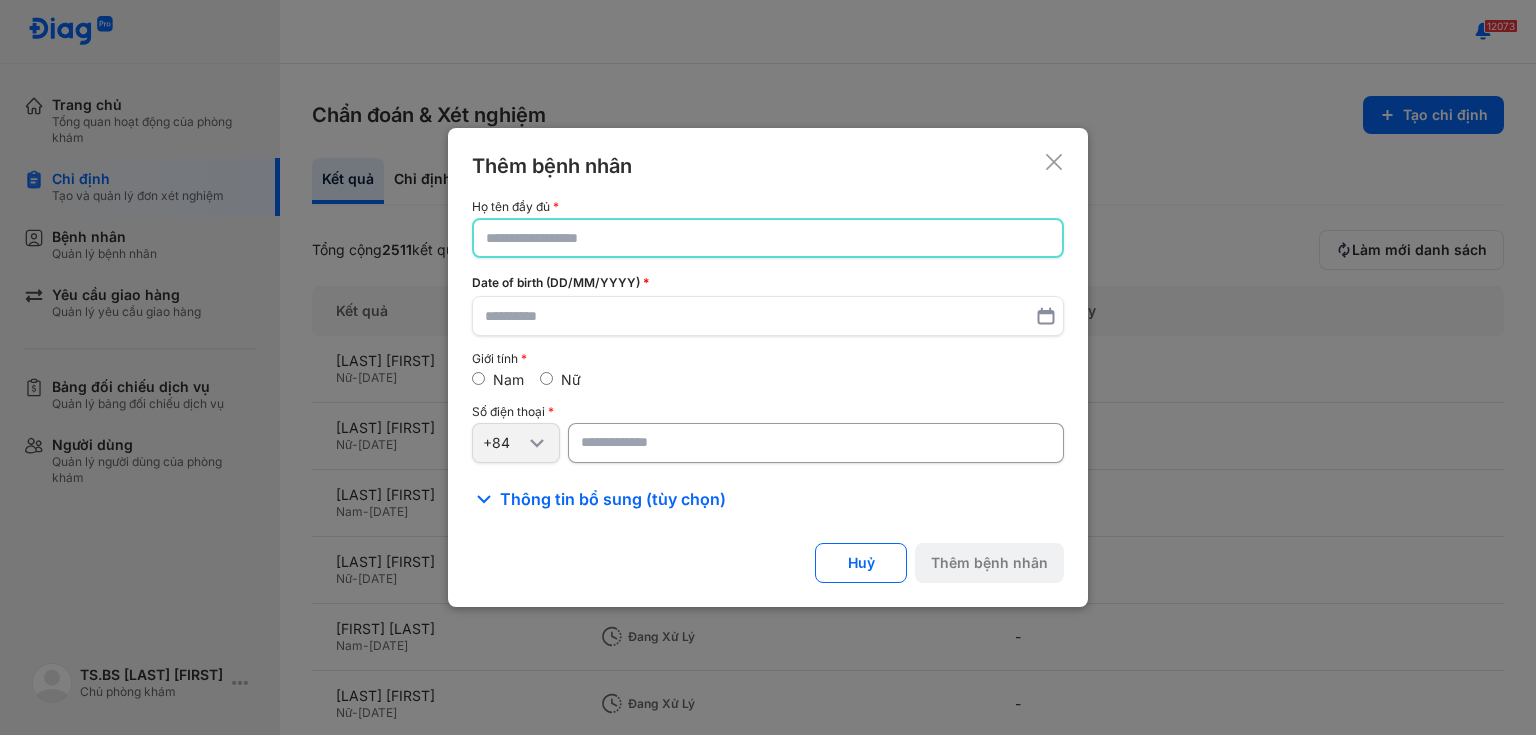 click 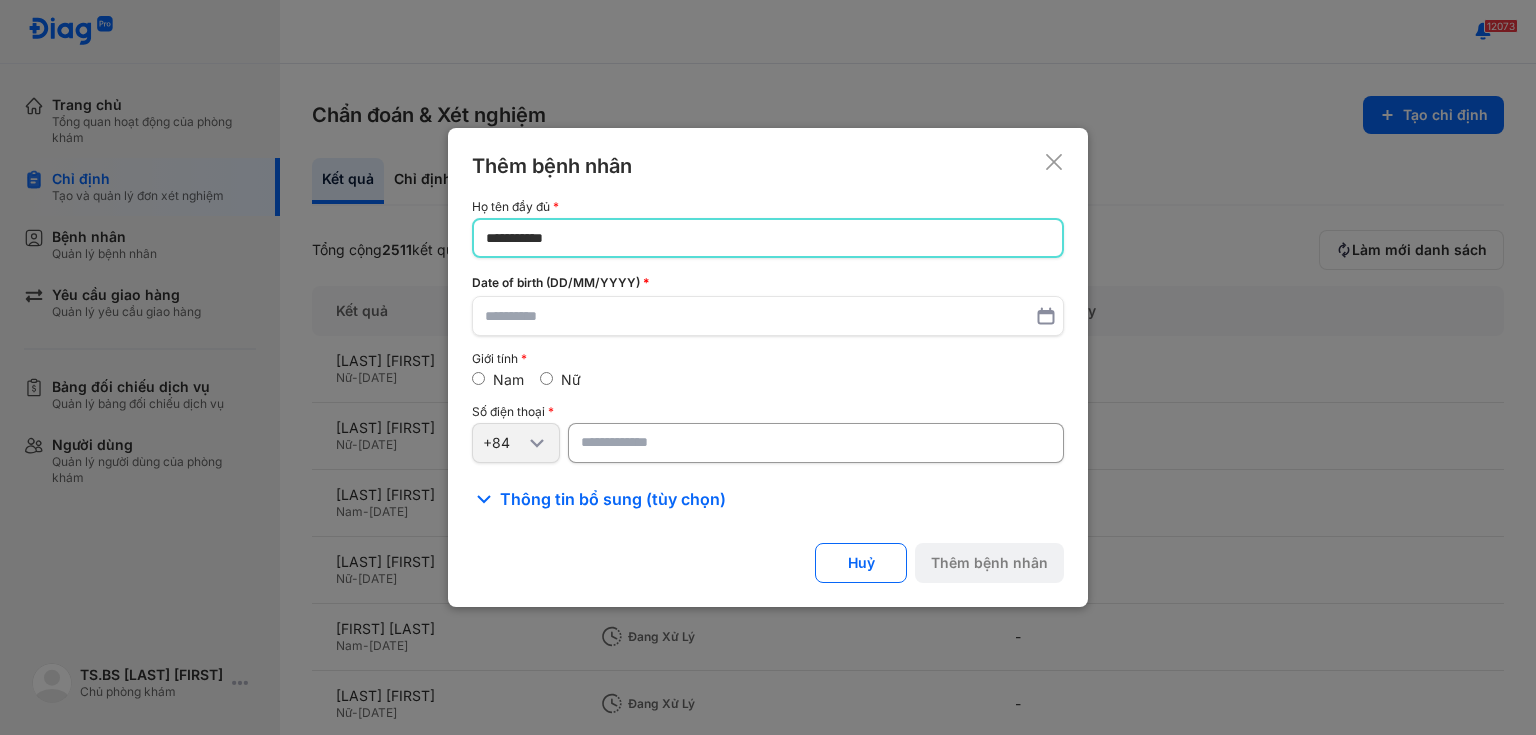 type on "**********" 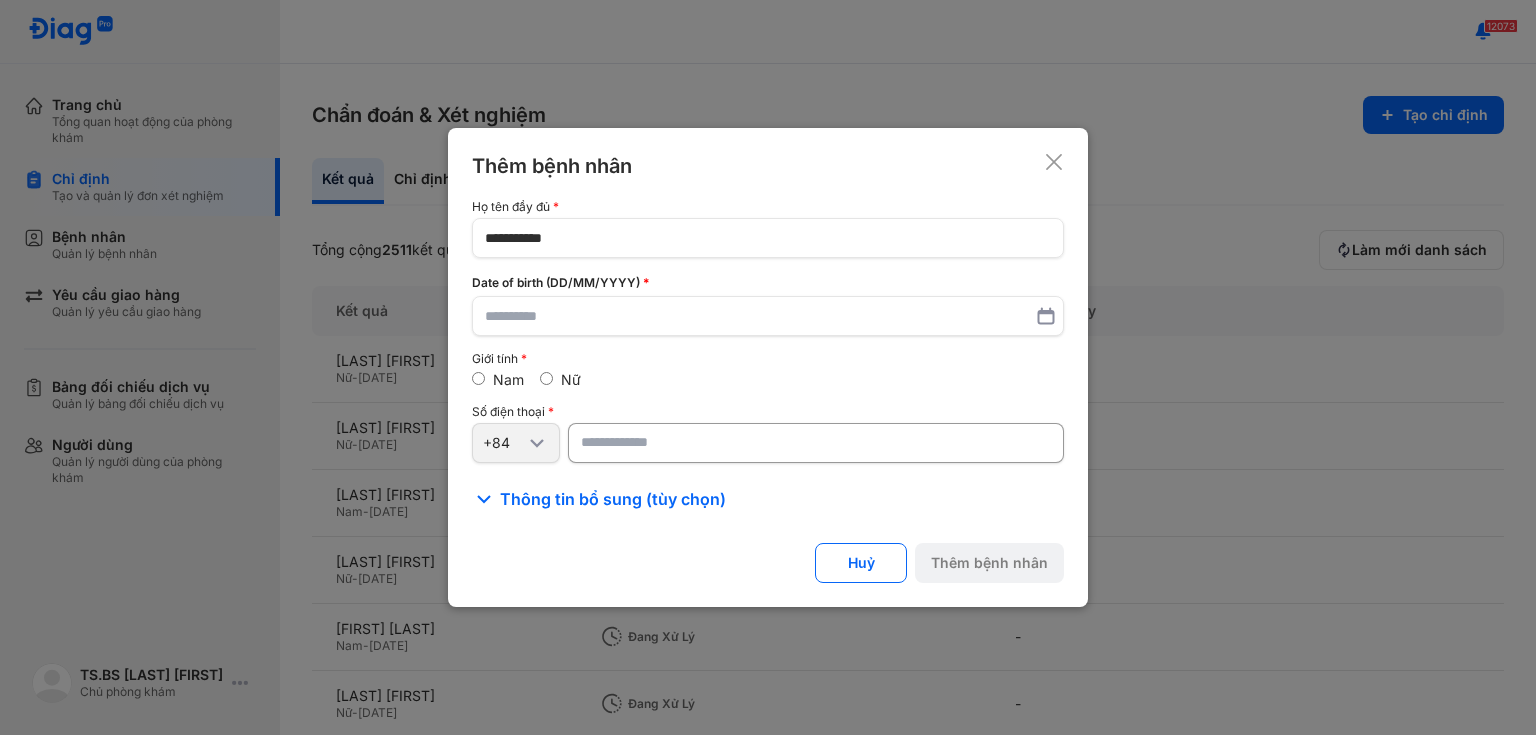 click at bounding box center [816, 443] 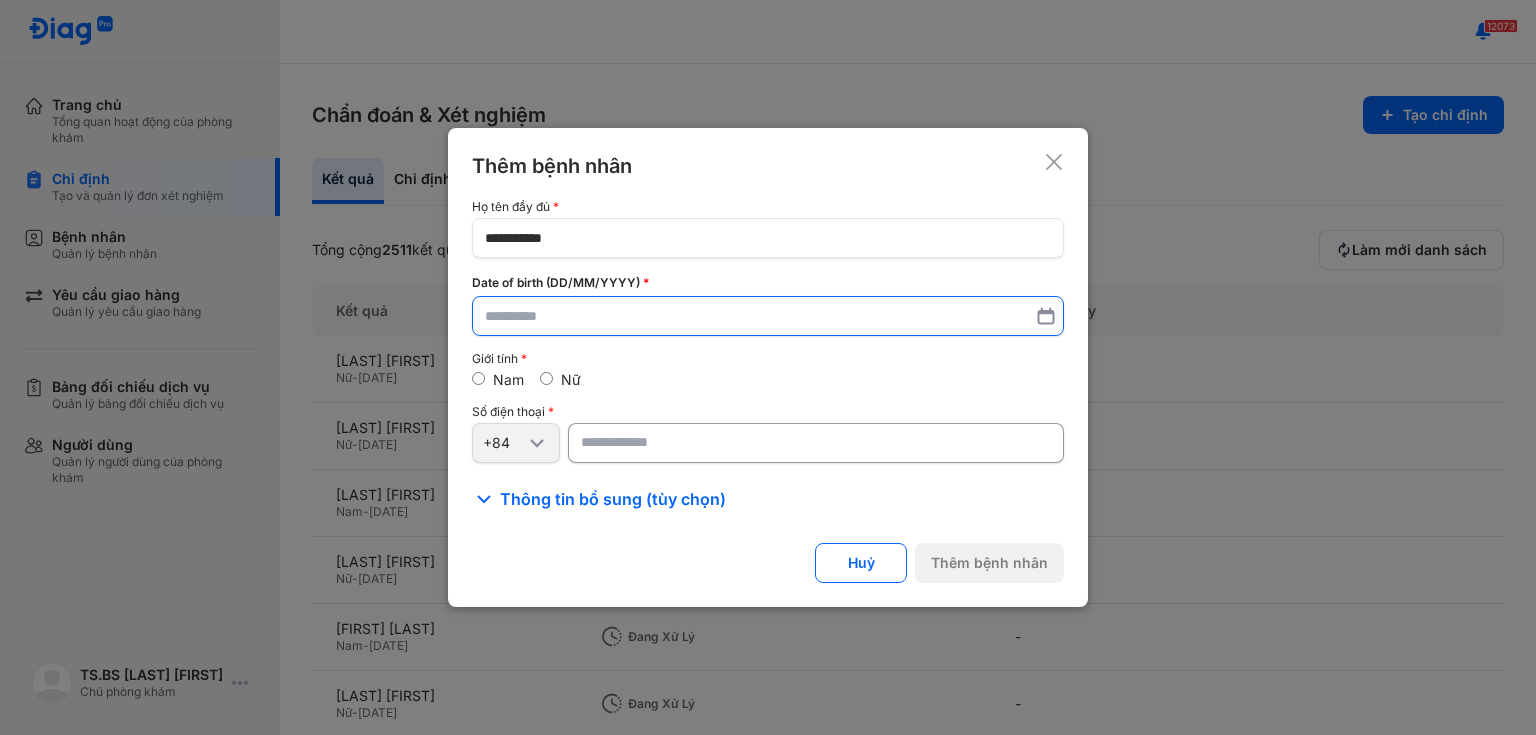 type on "**********" 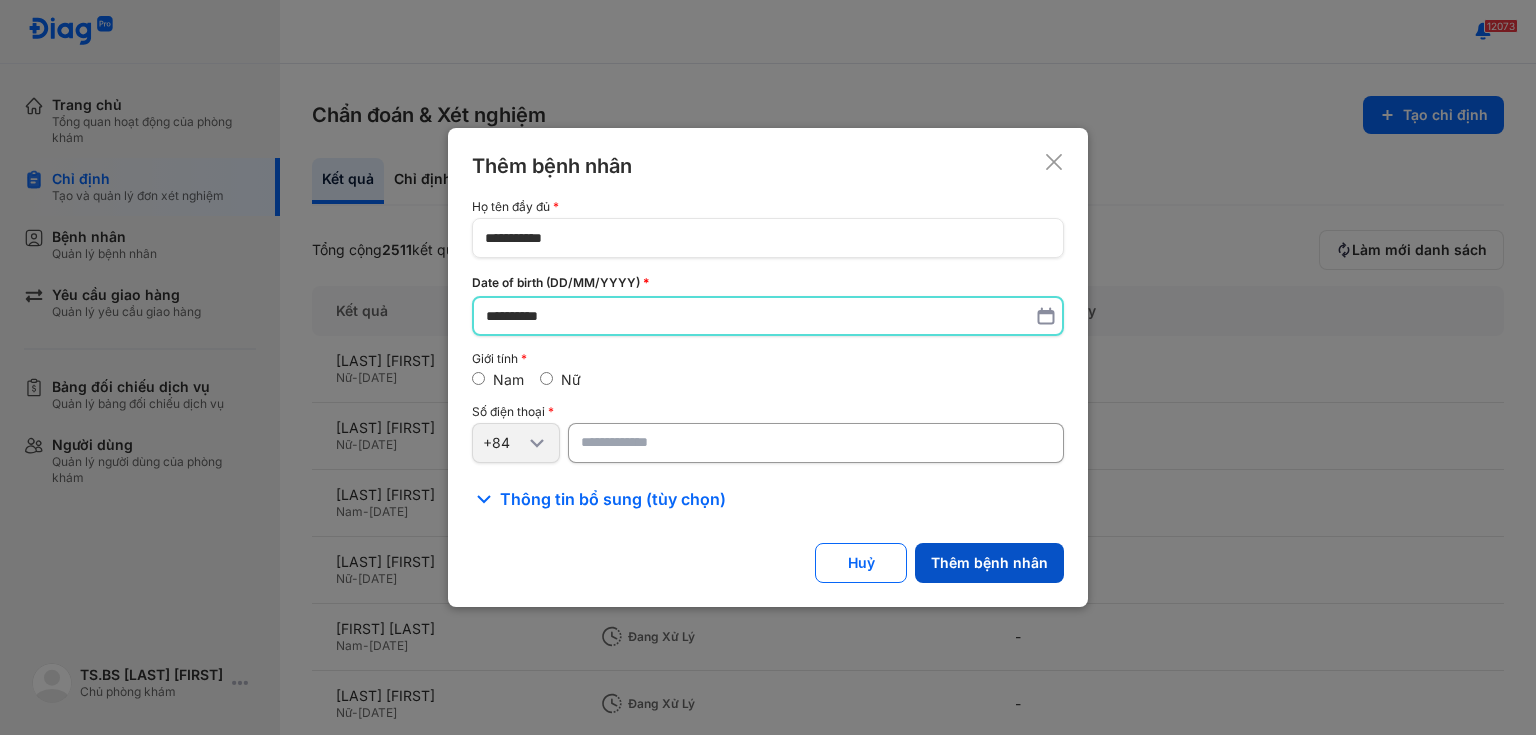 type on "**********" 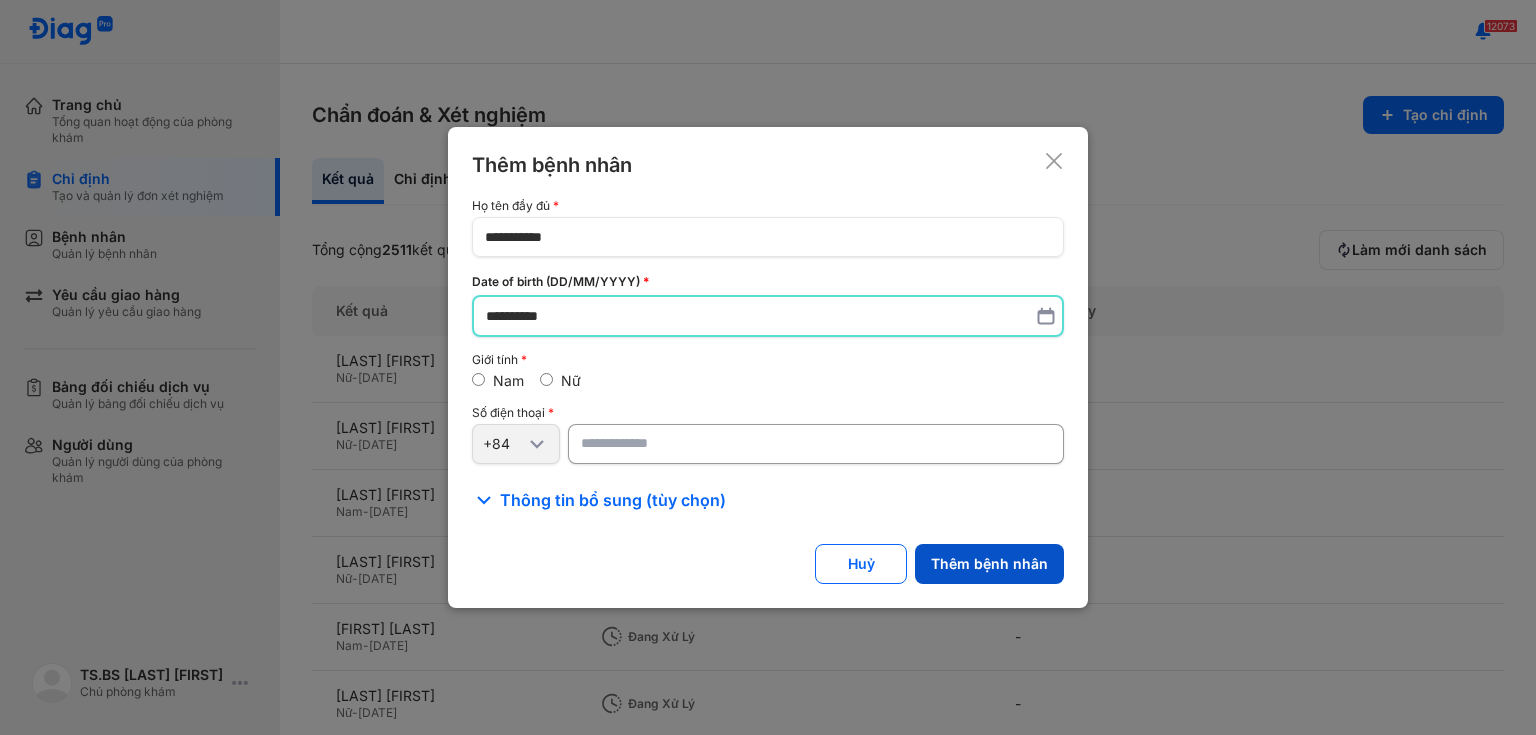 click on "Thêm bệnh nhân" at bounding box center (989, 564) 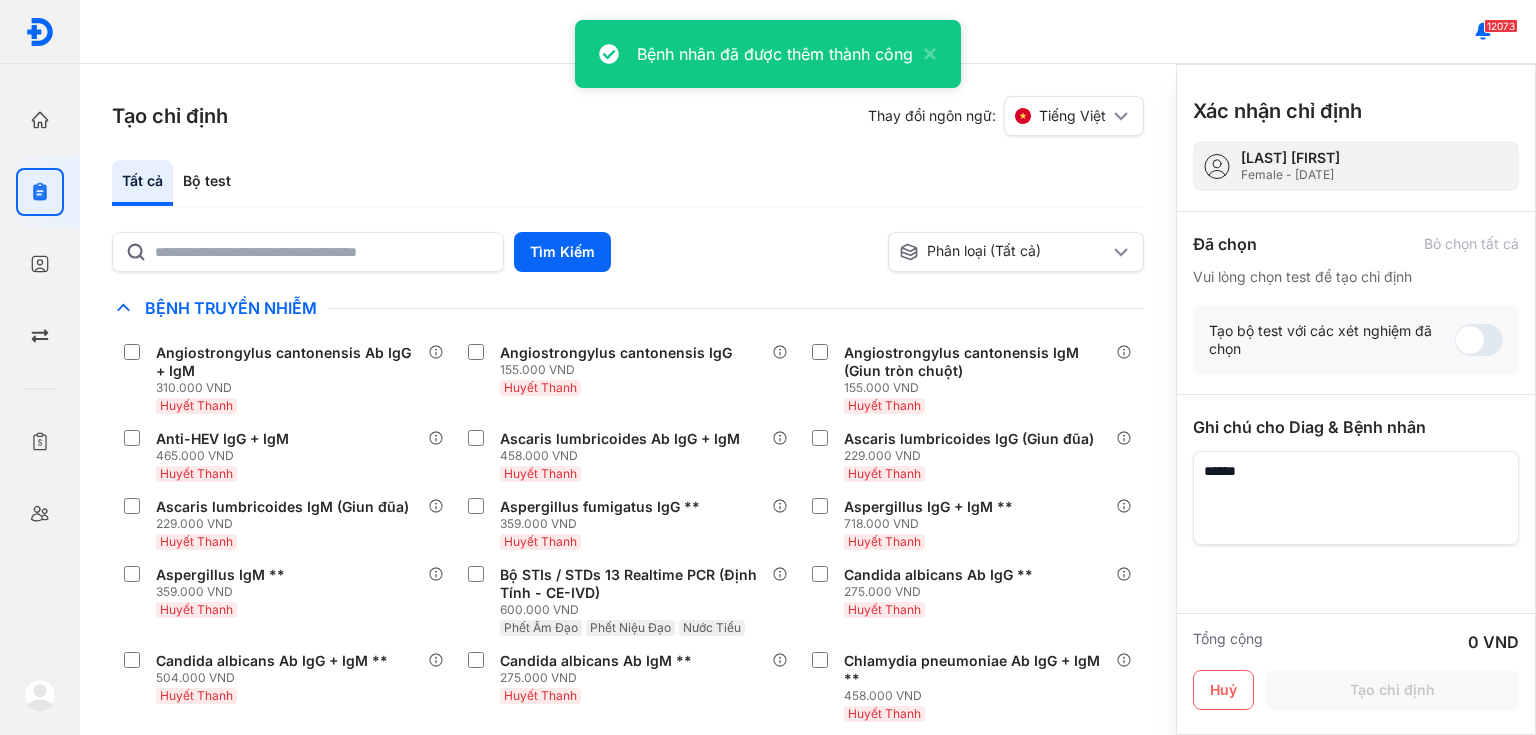 click on "Tất cả Bộ test Tìm Kiếm  Phân loại (Tất cả) Lưu làm chế độ xem mặc định Chỉ định nhiều nhất Bệnh Truyền Nhiễm Angiostrongylus cantonensis Ab IgG + IgM 310.000 VND Huyết Thanh Angiostrongylus cantonensis IgG 155.000 VND Huyết Thanh Angiostrongylus cantonensis IgM (Giun tròn chuột) 155.000 VND Huyết Thanh Anti-HEV IgG + IgM 465.000 VND Huyết Thanh Ascaris lumbricoides Ab IgG + IgM 458.000 VND Huyết Thanh Ascaris lumbricoides IgG (Giun đũa) 229.000 VND Huyết Thanh Ascaris lumbricoides IgM (Giun đũa) 229.000 VND Huyết Thanh Aspergillus fumigatus IgG ** 359.000 VND Huyết Thanh Aspergillus IgG + IgM ** 718.000 VND Huyết Thanh Aspergillus IgM ** 359.000 VND Huyết Thanh Bộ STIs / STDs 13 Realtime PCR (Định Tính - CE-IVD) 600.000 VND Phết Âm Đạo Phết Niệu Đạo Nước Tiểu Candida albicans Ab IgG ** 275.000 VND Huyết Thanh Candida albicans Ab IgG + IgM ** 504.000 VND Huyết Thanh Candida albicans Ab IgM ** 275.000 VND Phân" at bounding box center [628, 447] 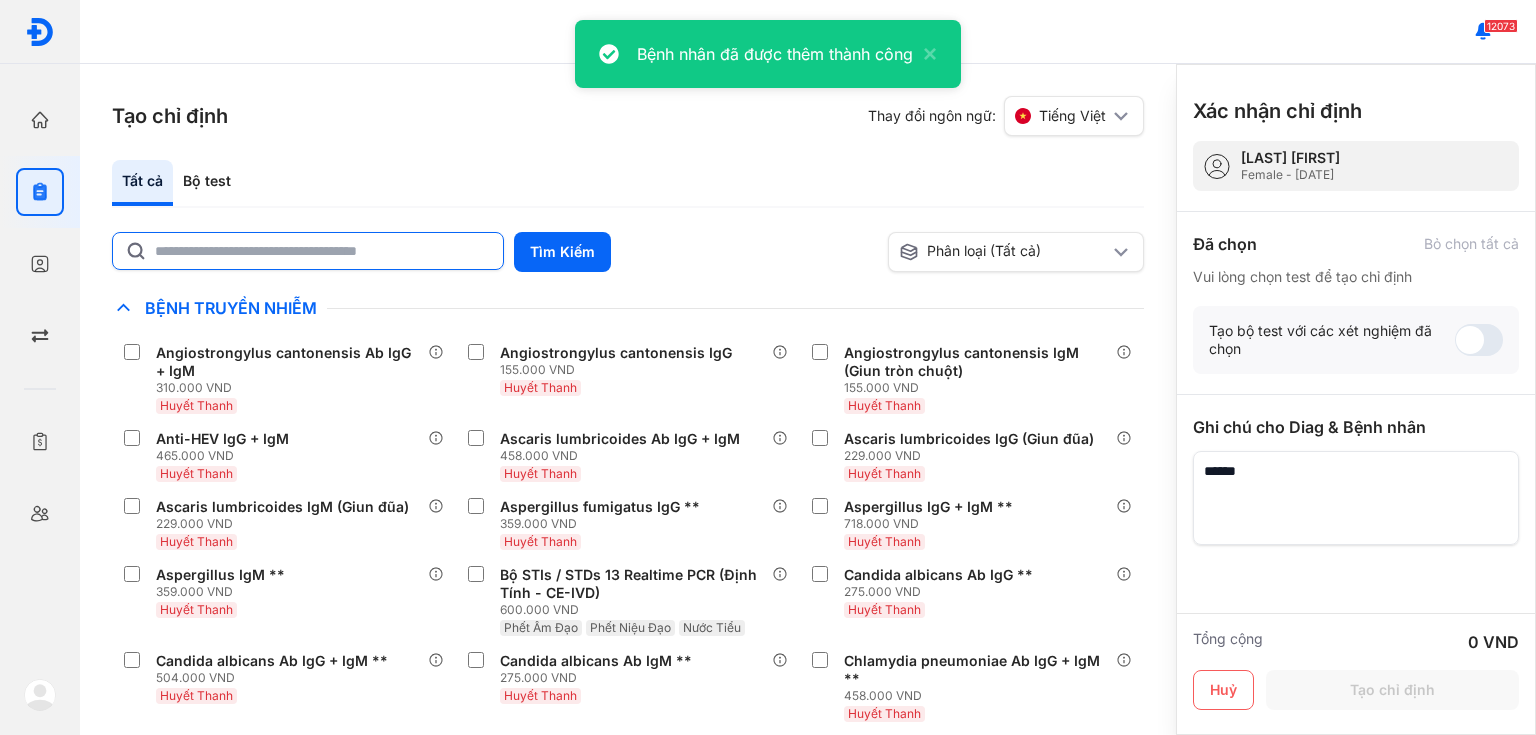 click 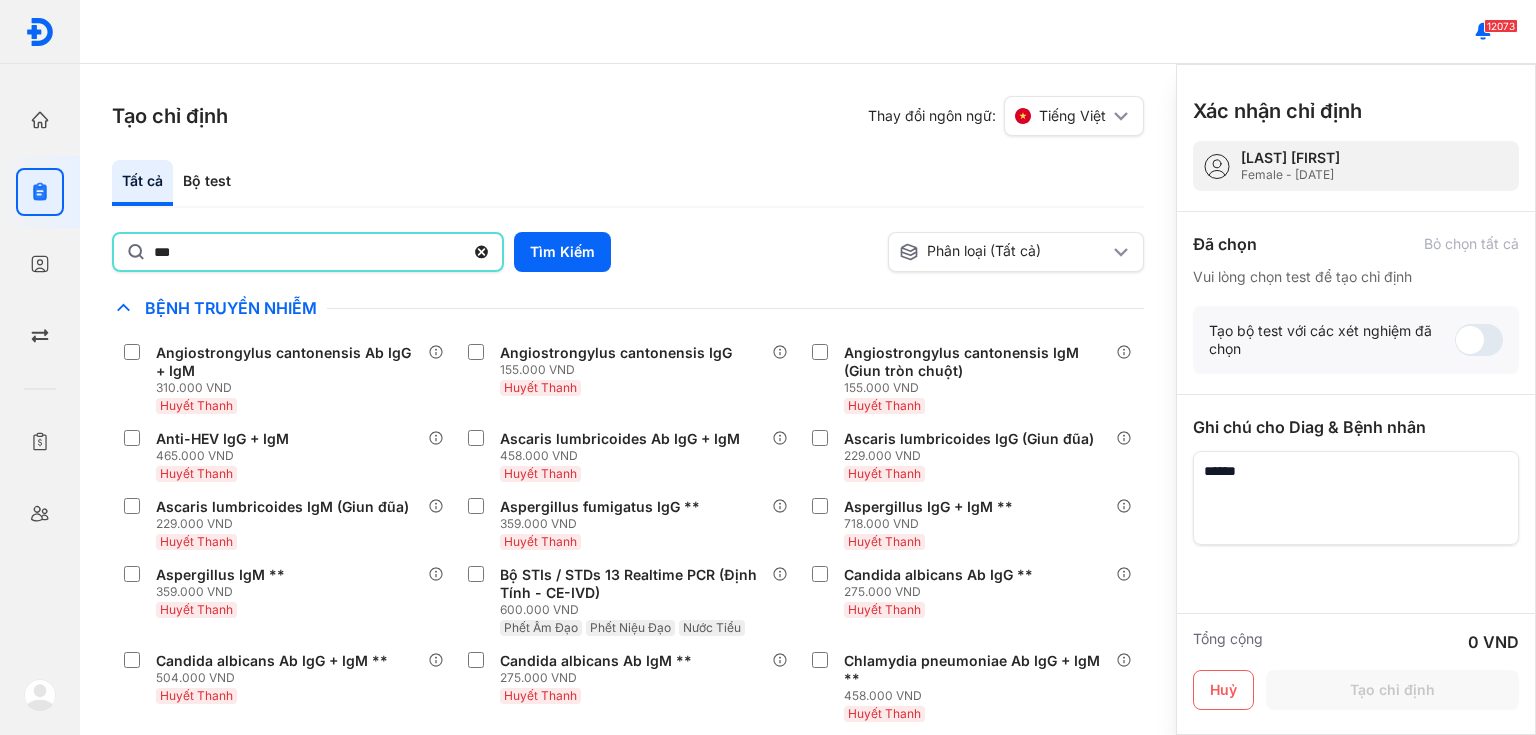 type on "***" 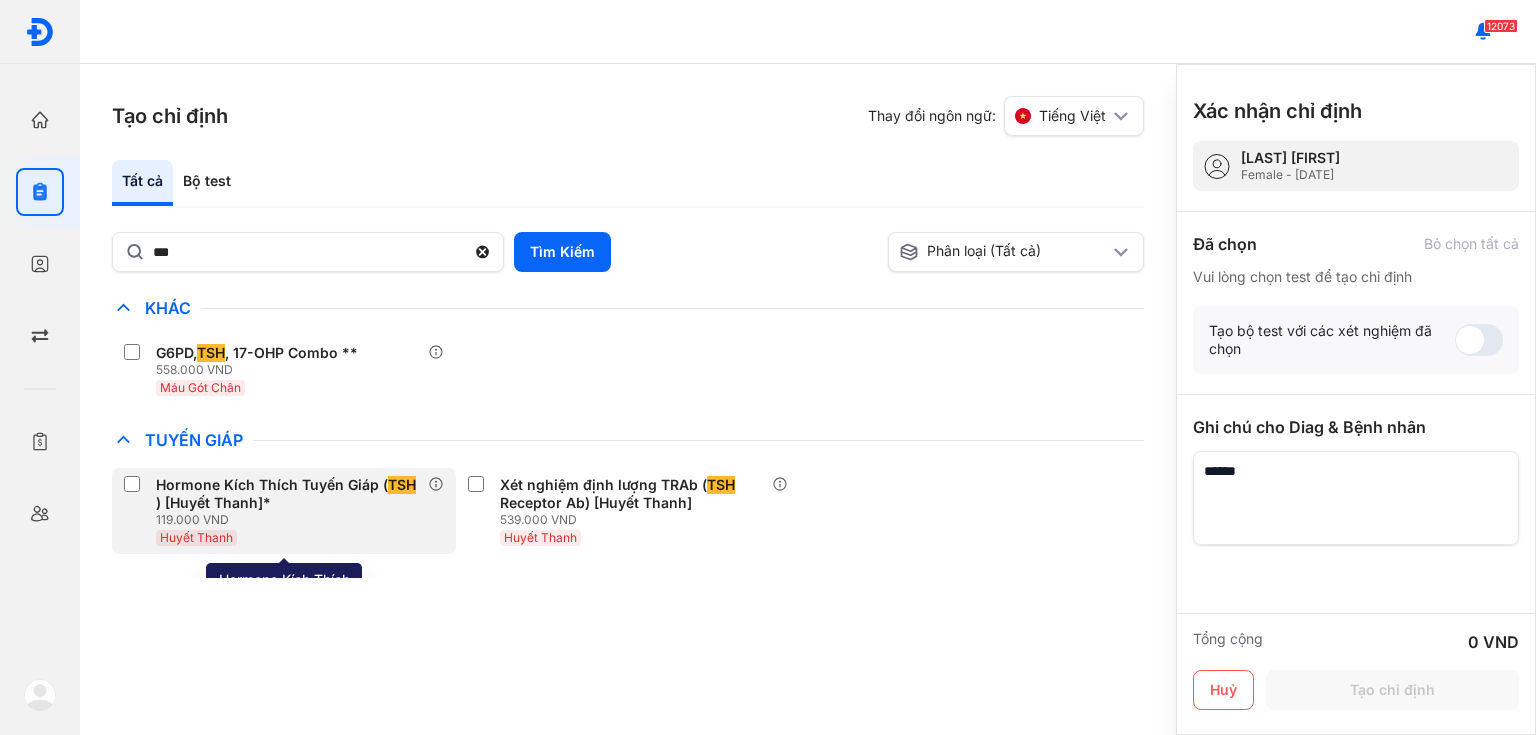 drag, startPoint x: 280, startPoint y: 506, endPoint x: 435, endPoint y: 513, distance: 155.15799 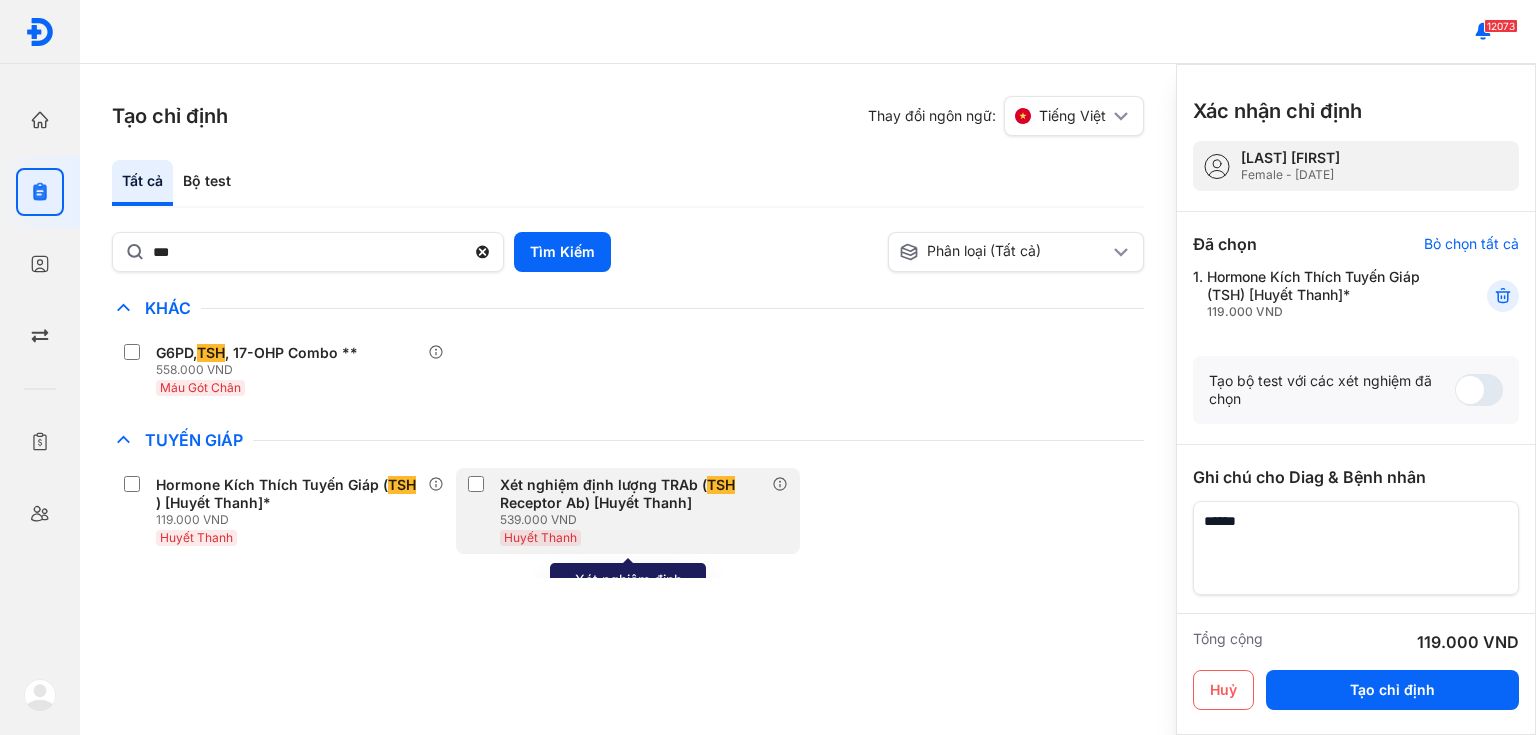 click on "Huyết Thanh" at bounding box center (636, 537) 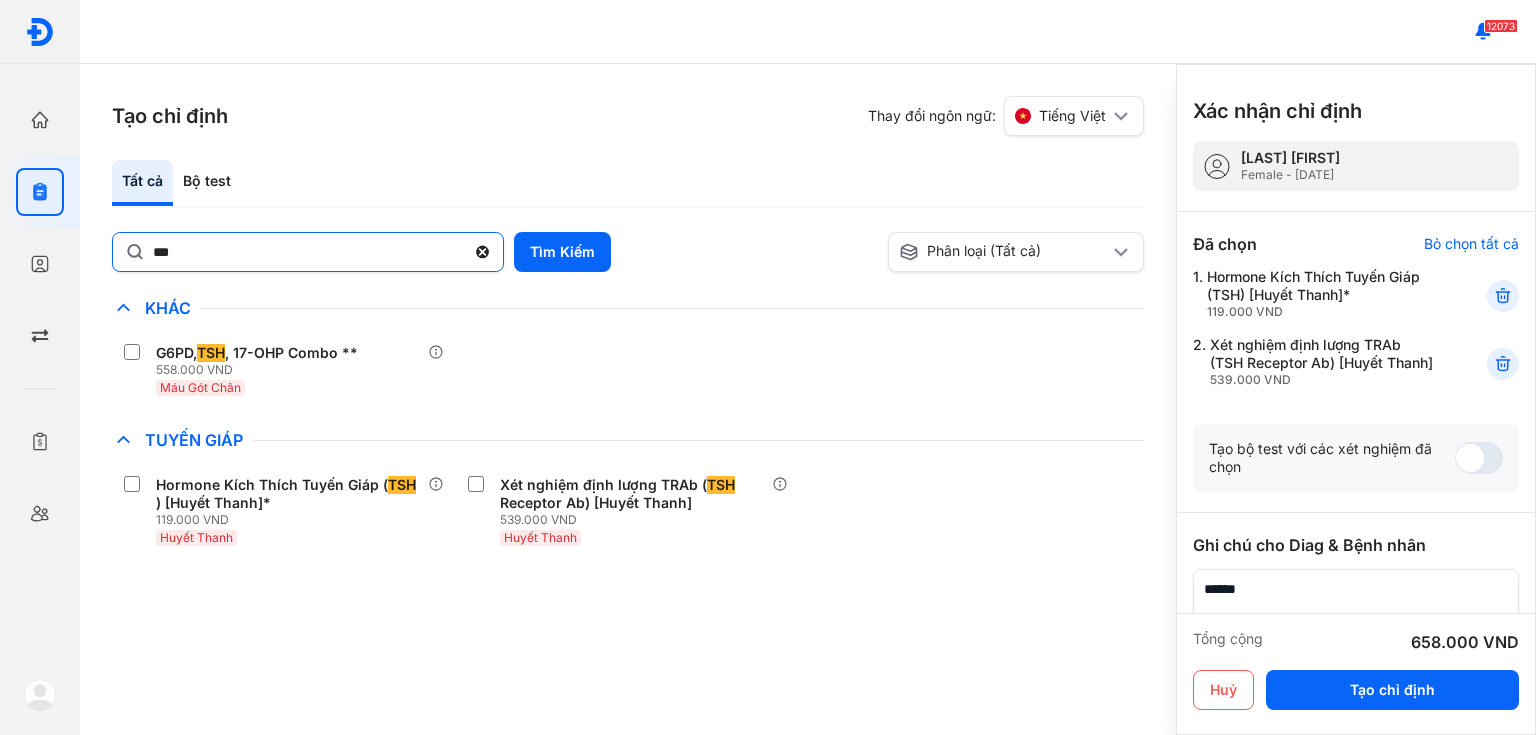 click 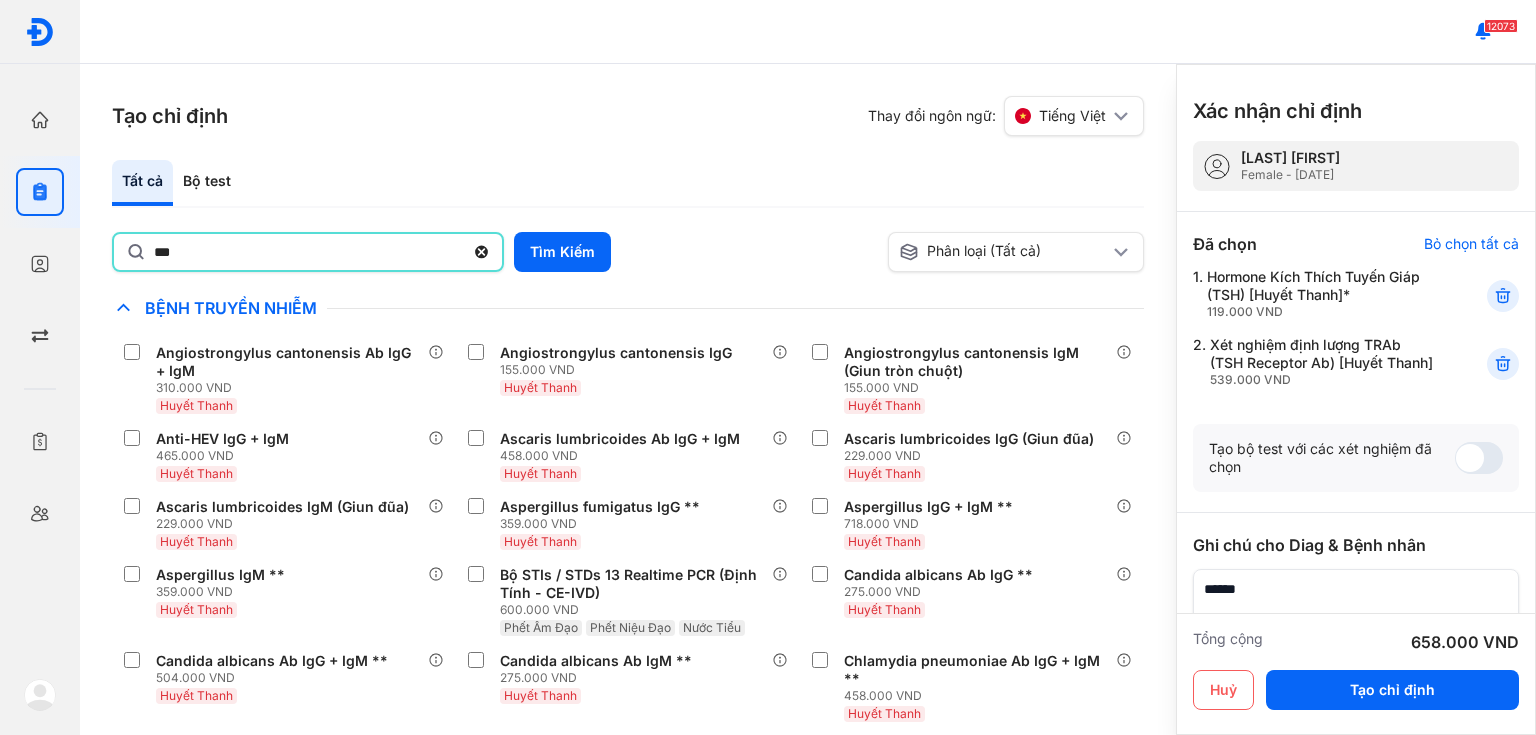 type on "***" 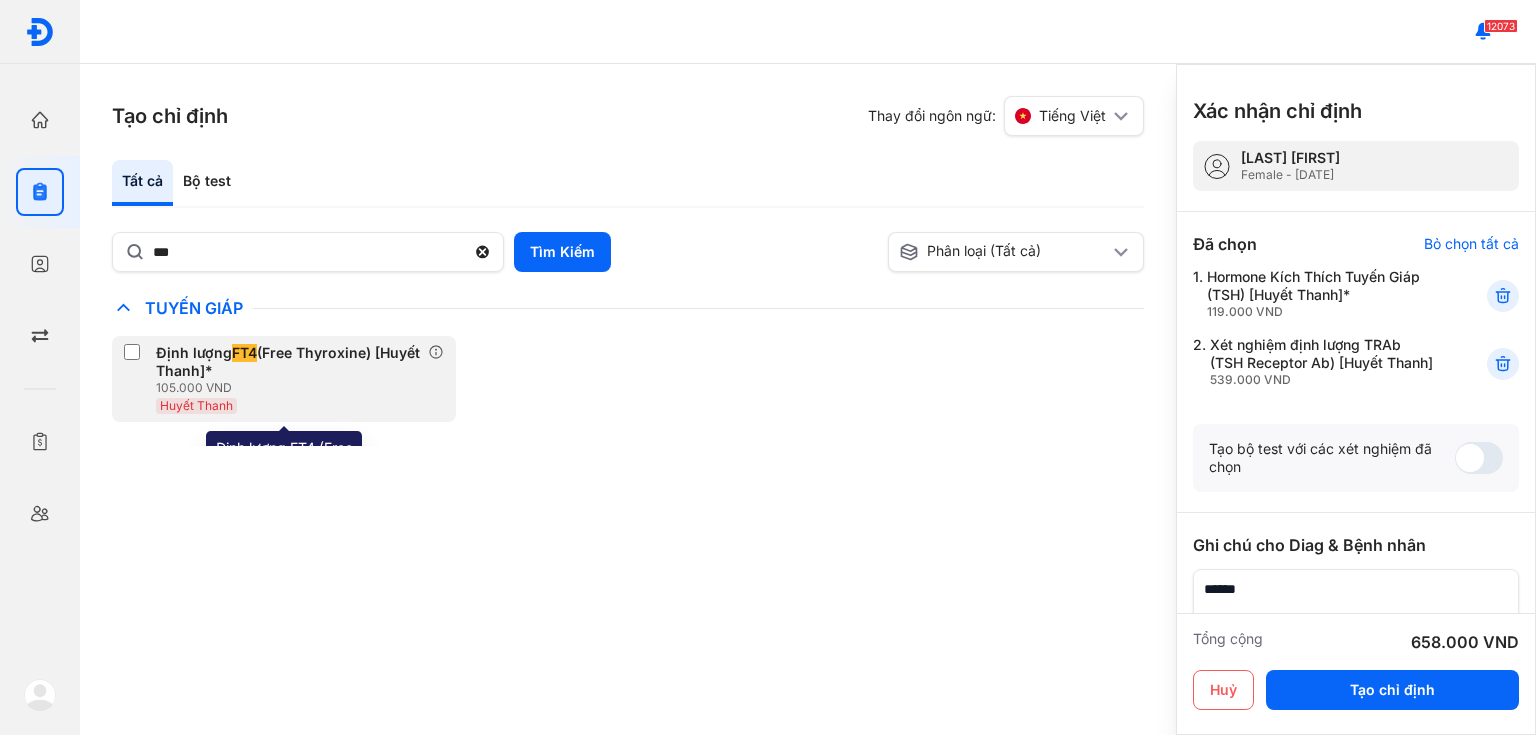 click on "Định lượng  FT4  (Free Thyroxine) [Huyết Thanh]*" at bounding box center [288, 362] 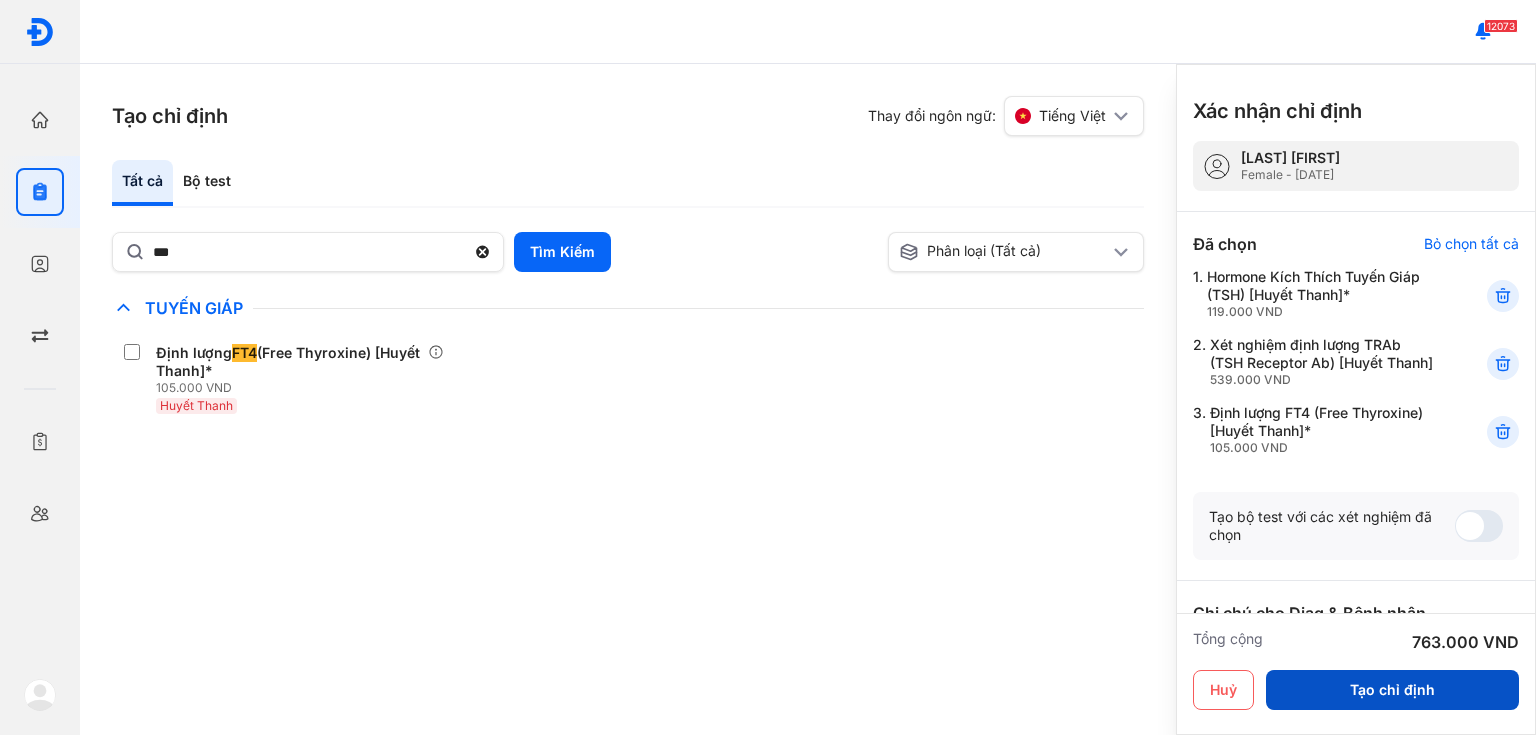 click on "Tạo chỉ định" at bounding box center [1392, 690] 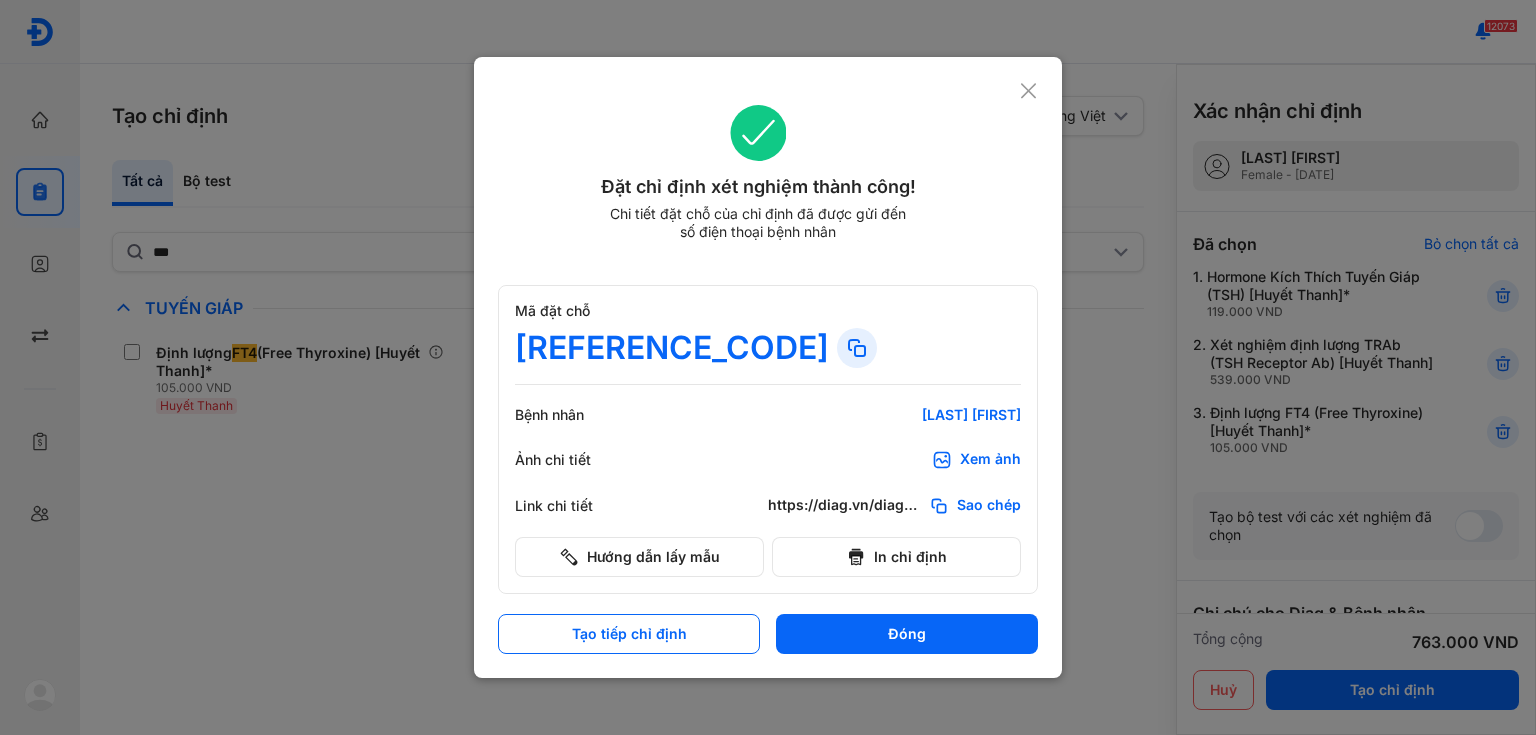 click on "Xem ảnh" at bounding box center (990, 460) 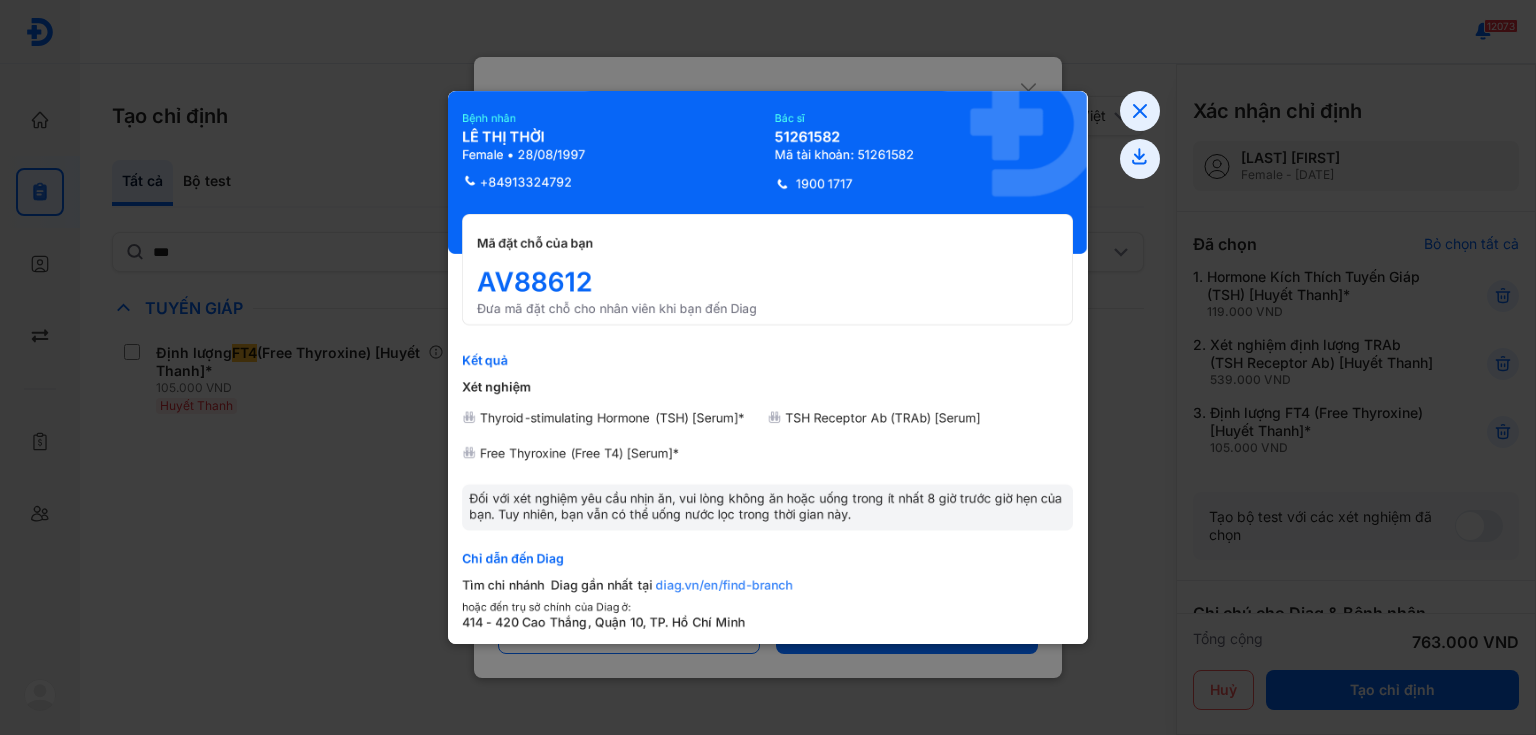 click at bounding box center [768, 367] 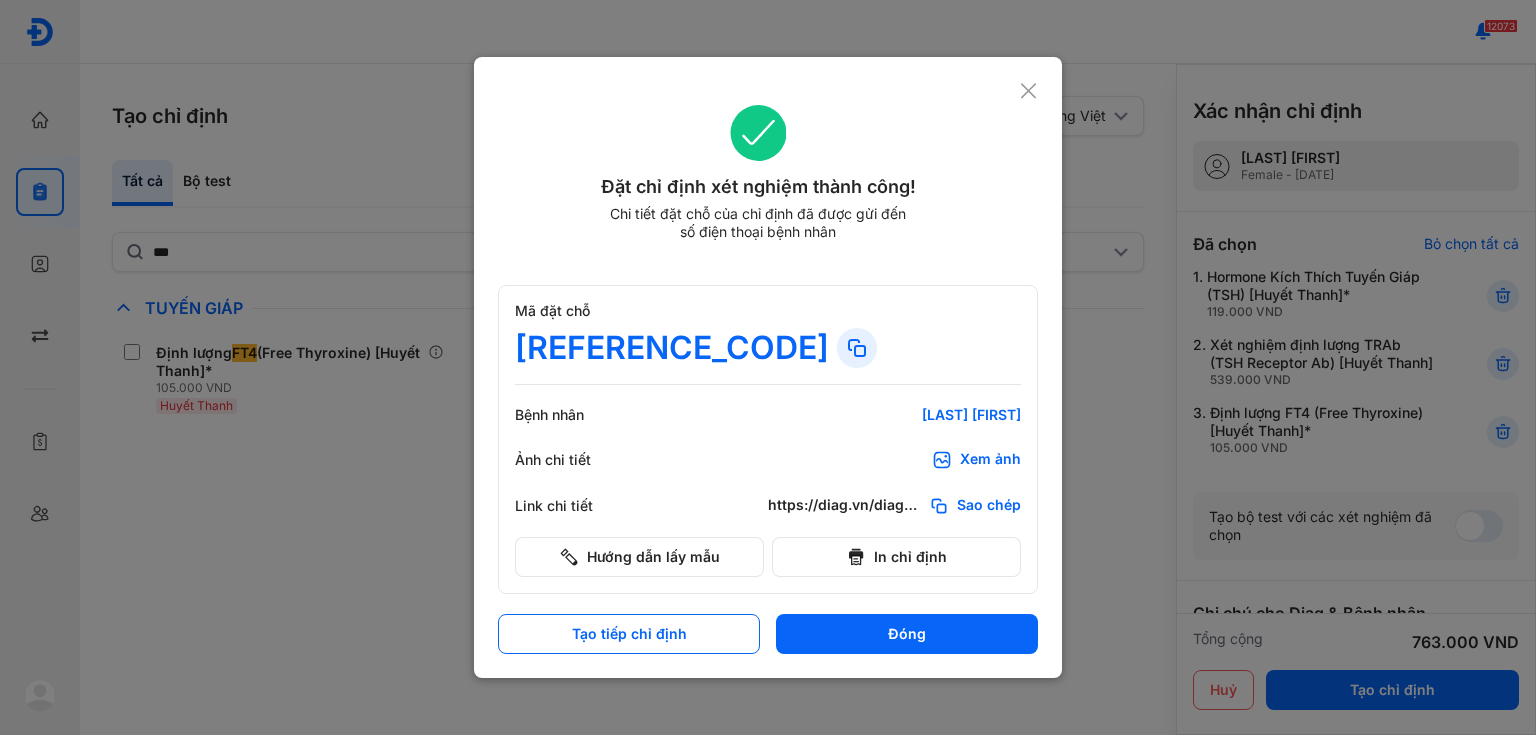 click at bounding box center [768, 367] 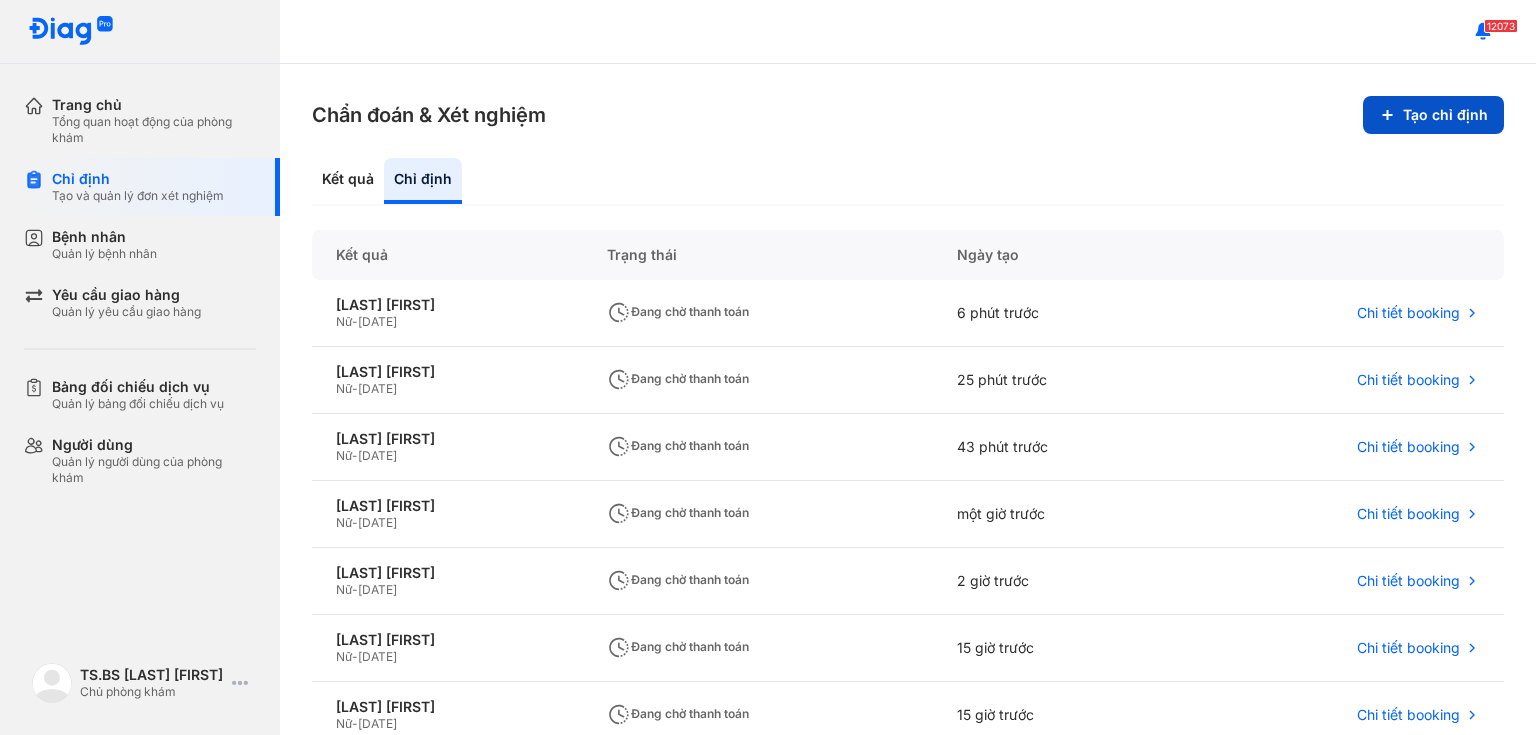 click on "Tạo chỉ định" at bounding box center [1433, 115] 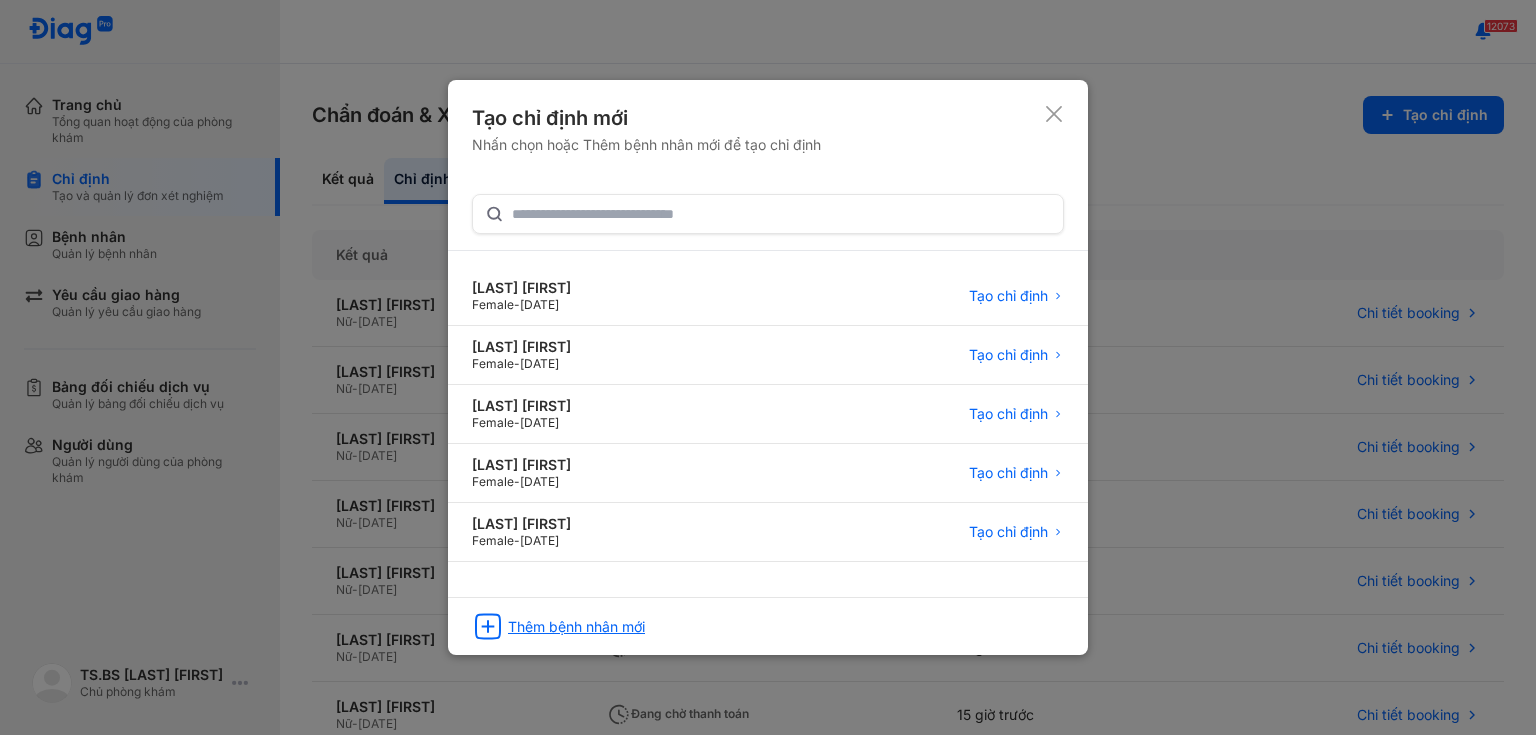 click on "Thêm bệnh nhân mới" at bounding box center [576, 627] 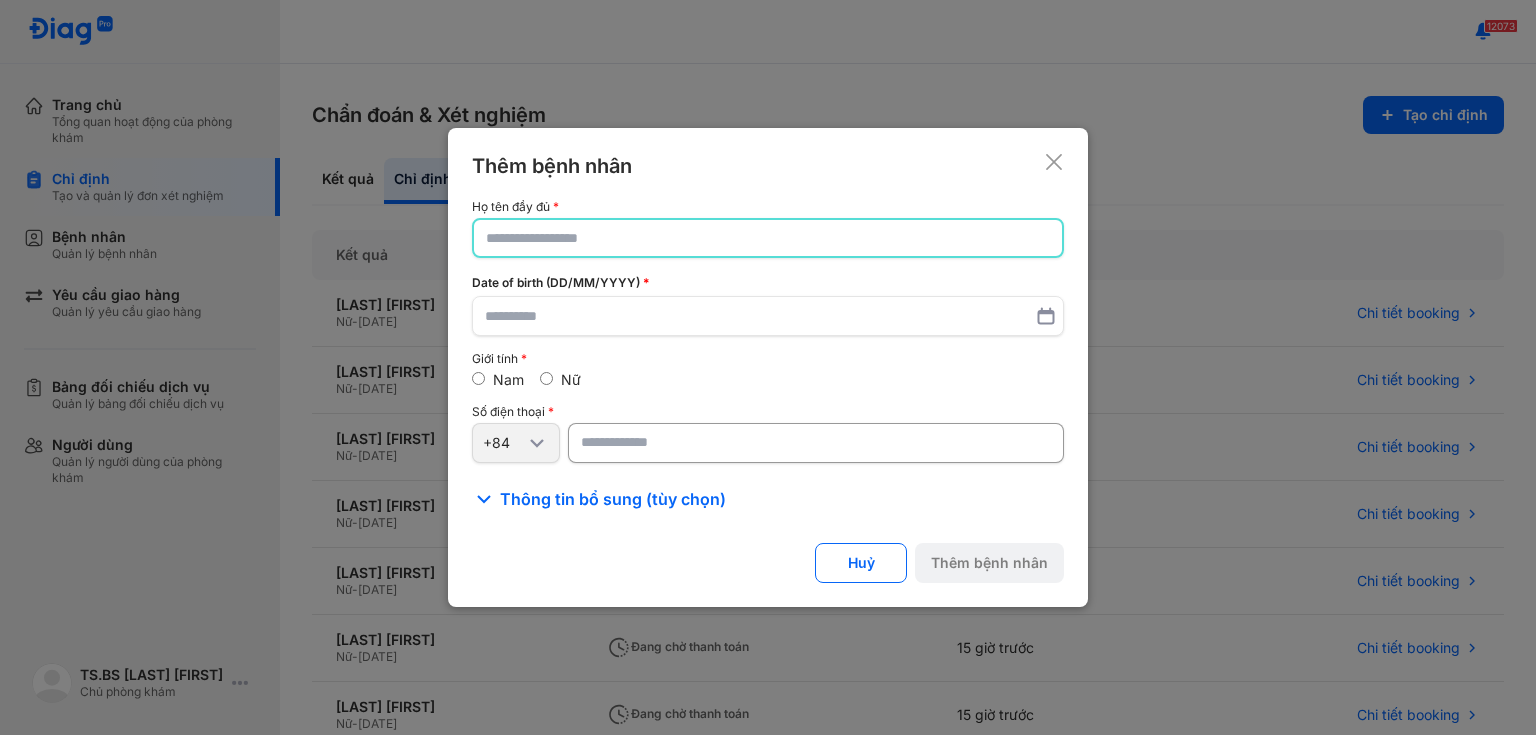 click 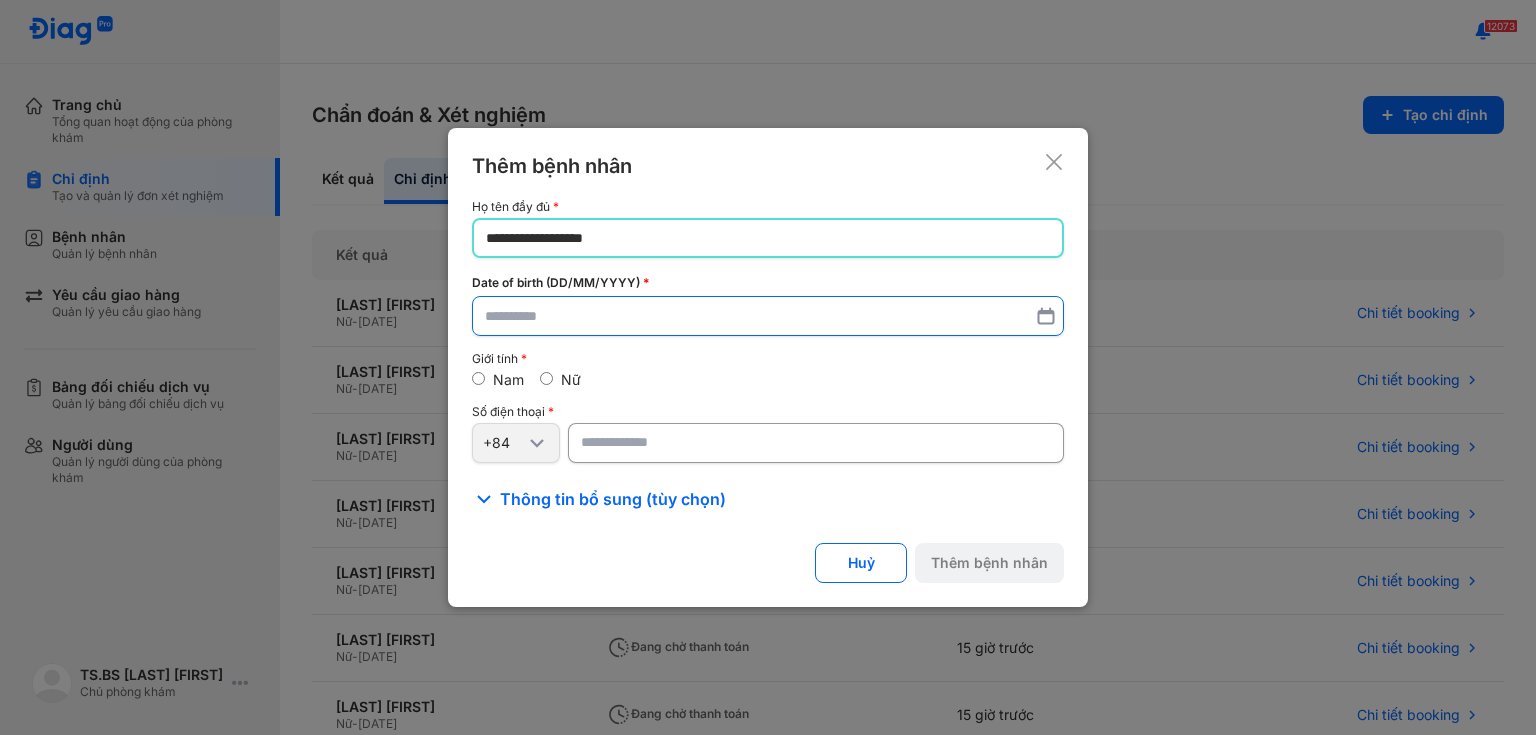 type on "**********" 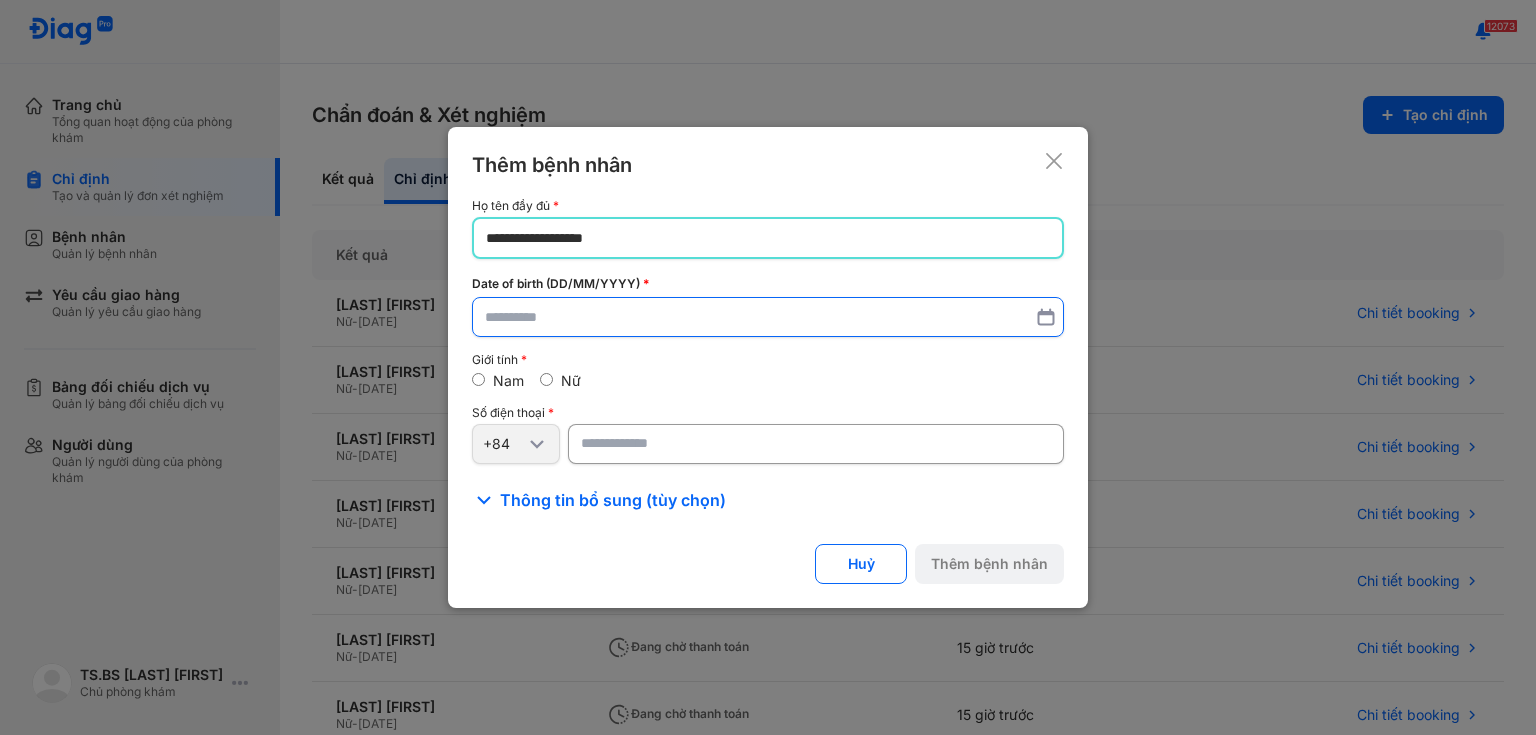 click at bounding box center (768, 317) 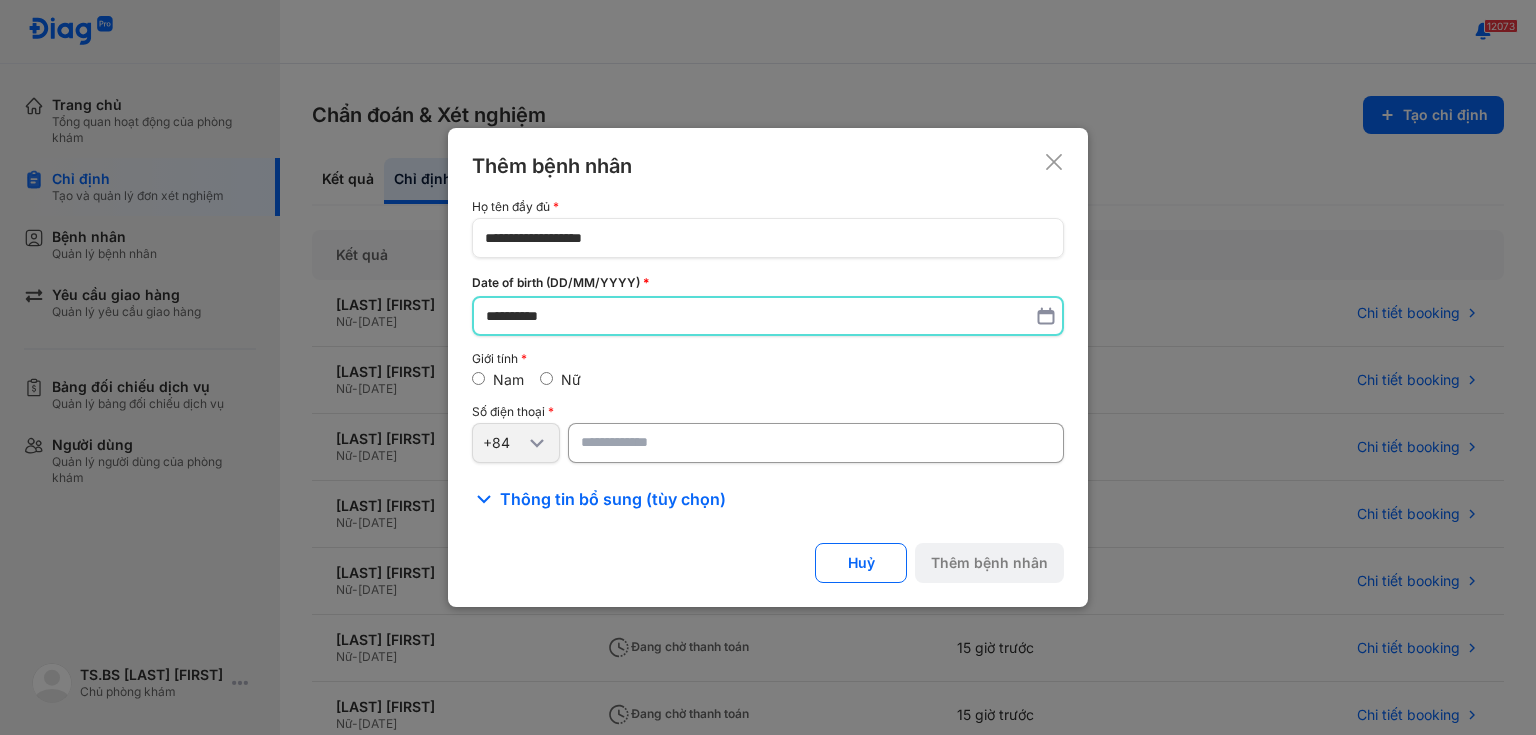 type on "**********" 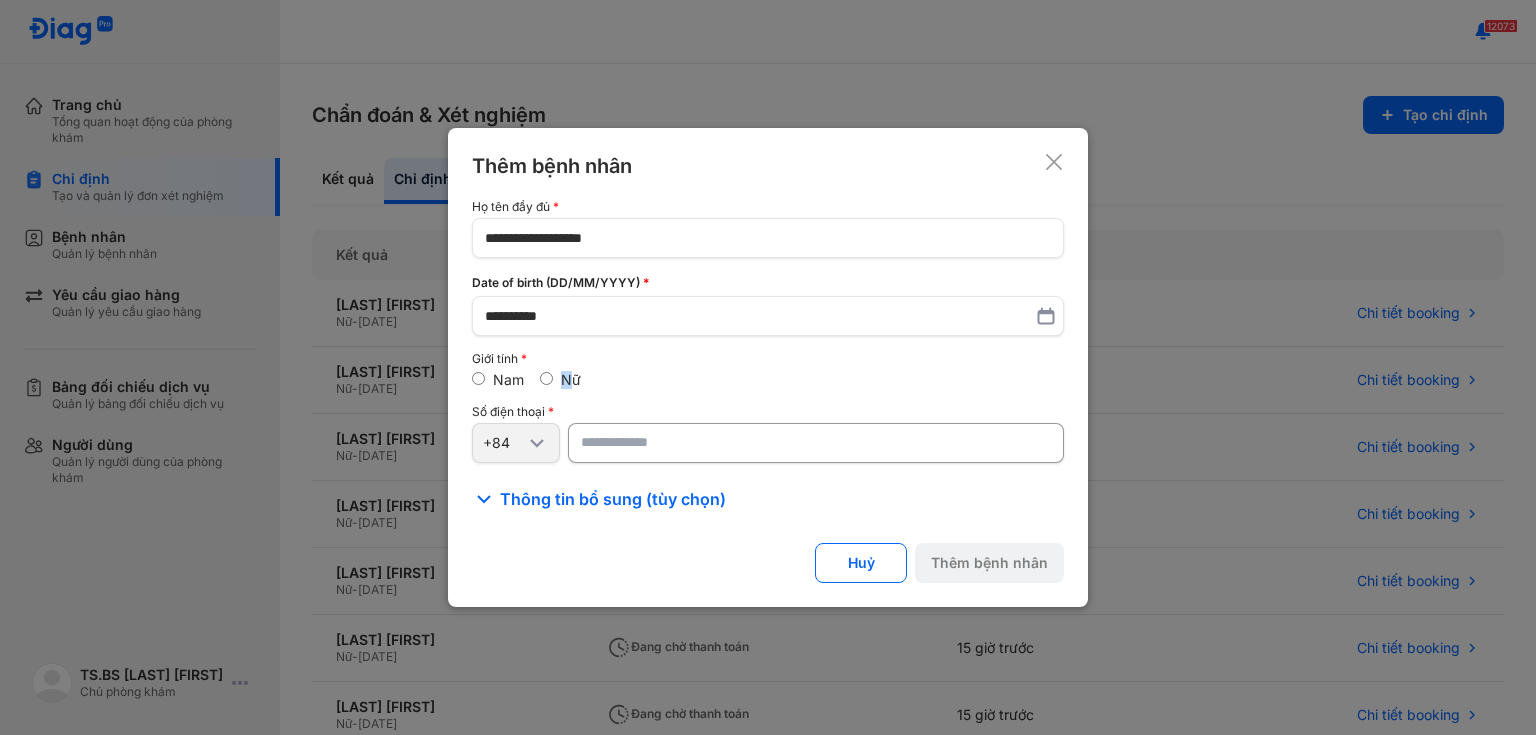 click on "Nữ" at bounding box center (571, 379) 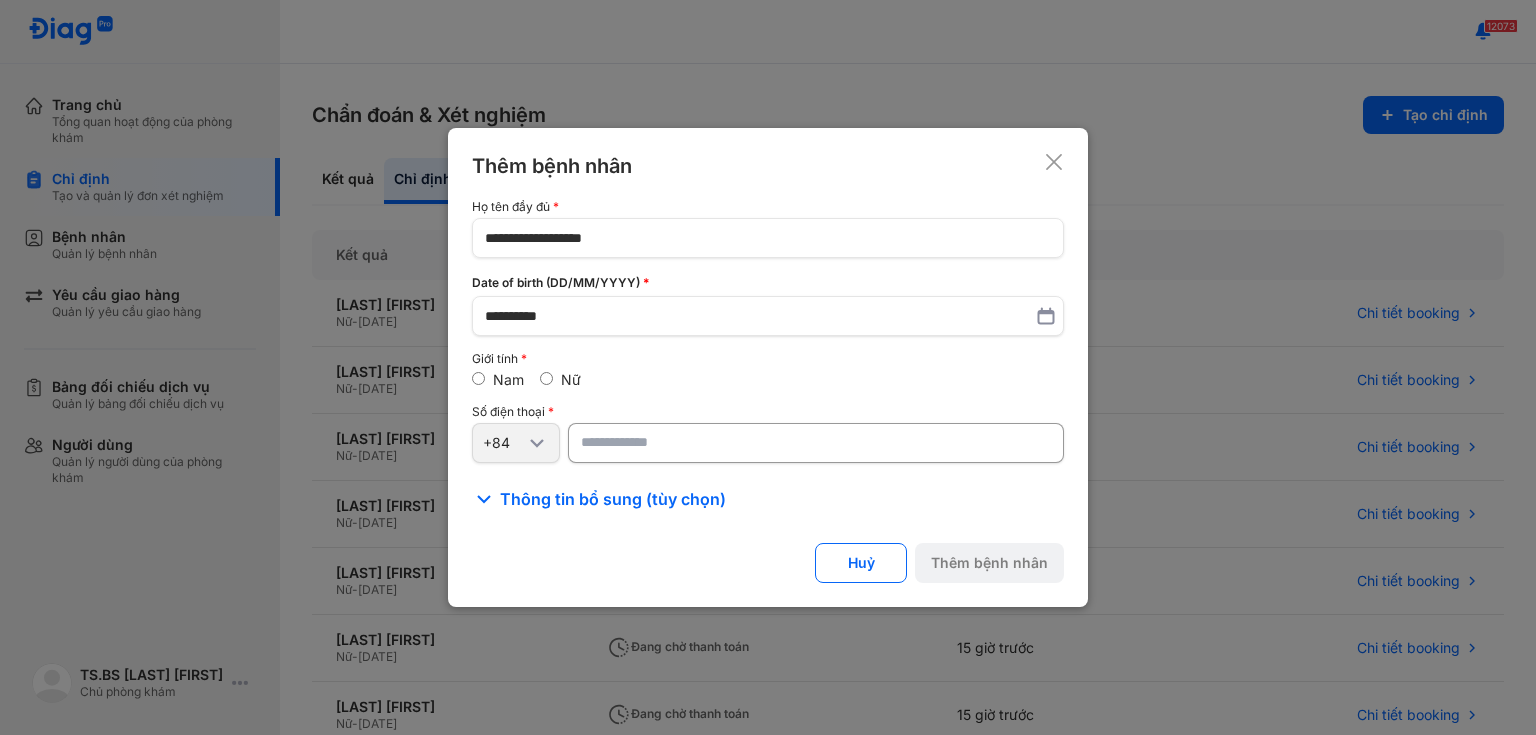 click at bounding box center (816, 443) 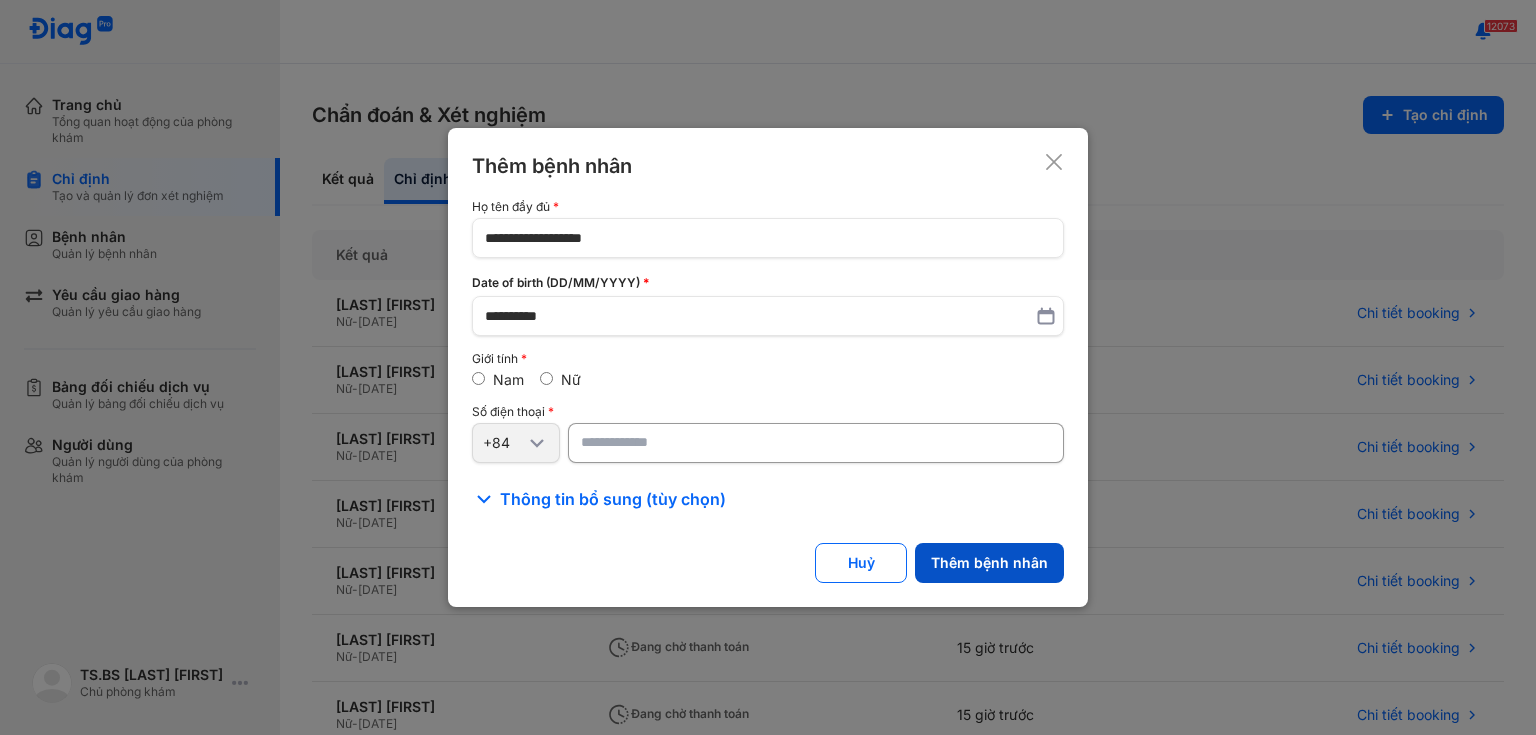 type on "**********" 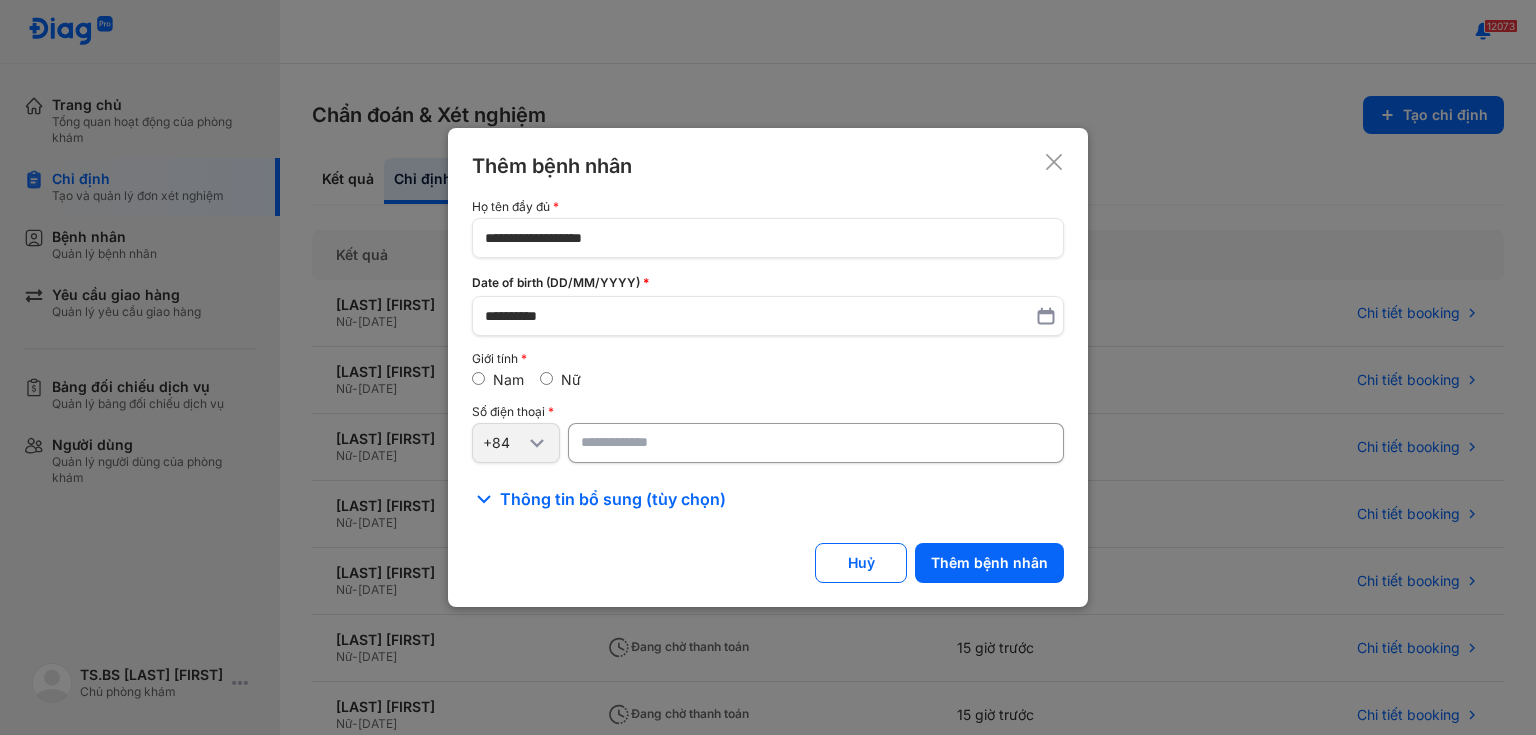 click on "**********" at bounding box center (768, 367) 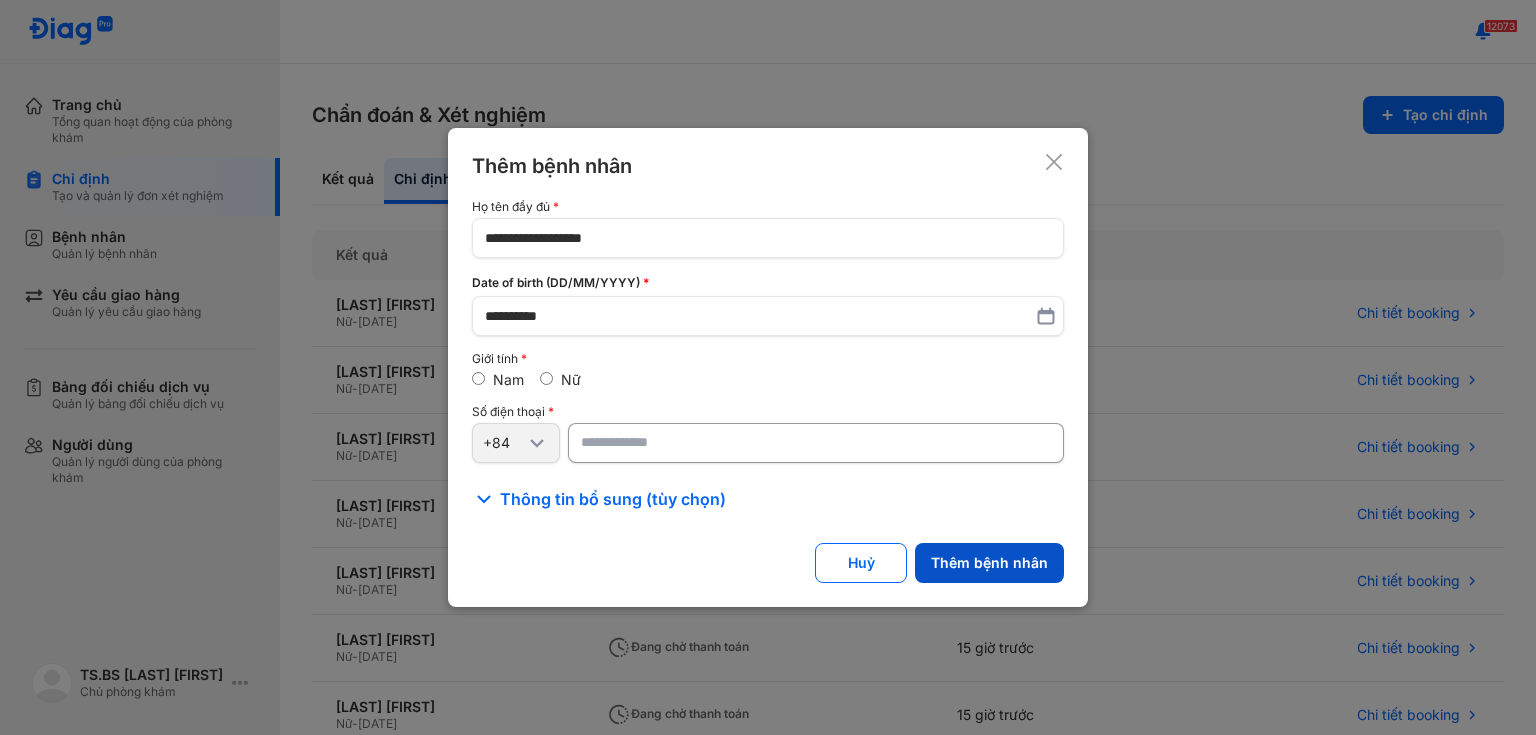 click on "Thêm bệnh nhân" at bounding box center (989, 563) 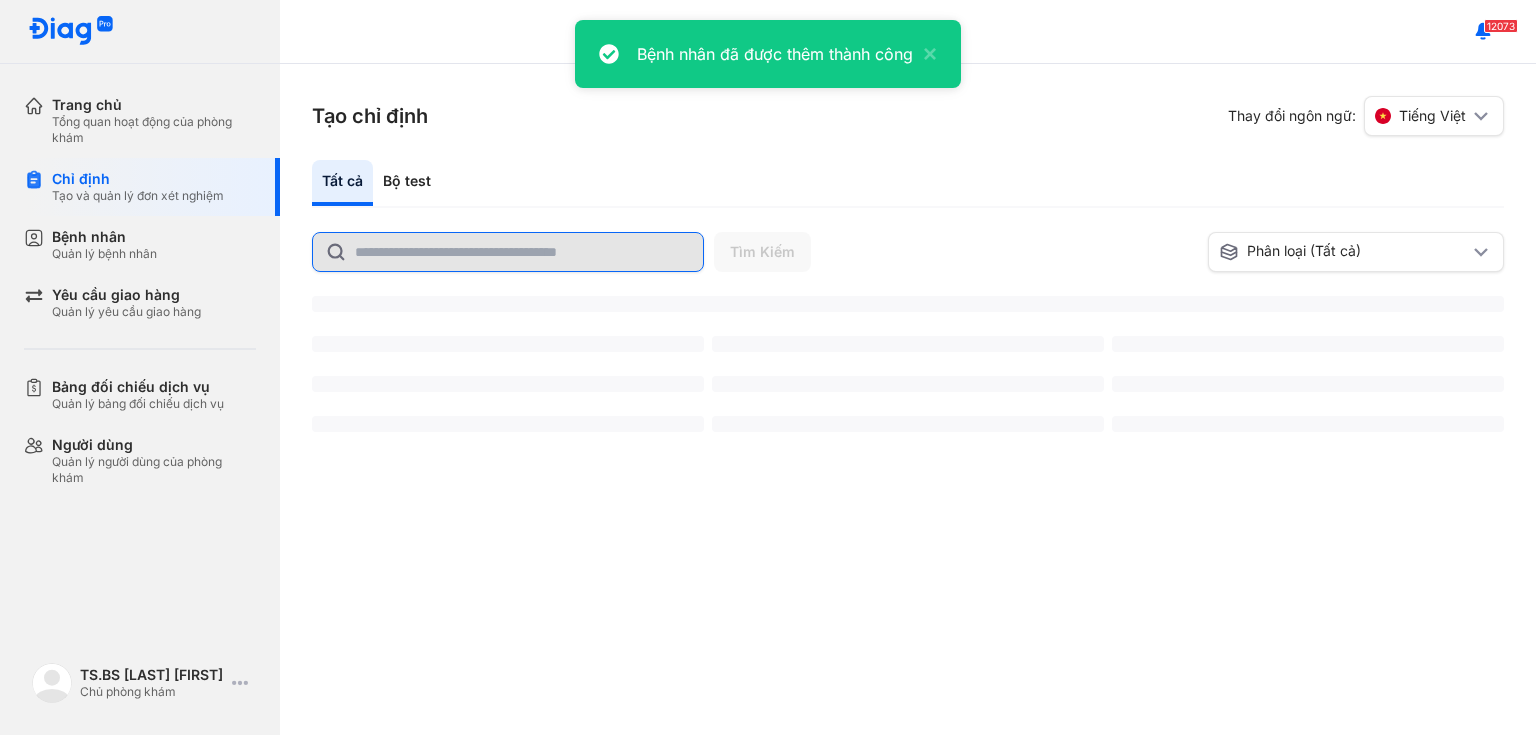 click at bounding box center (508, 252) 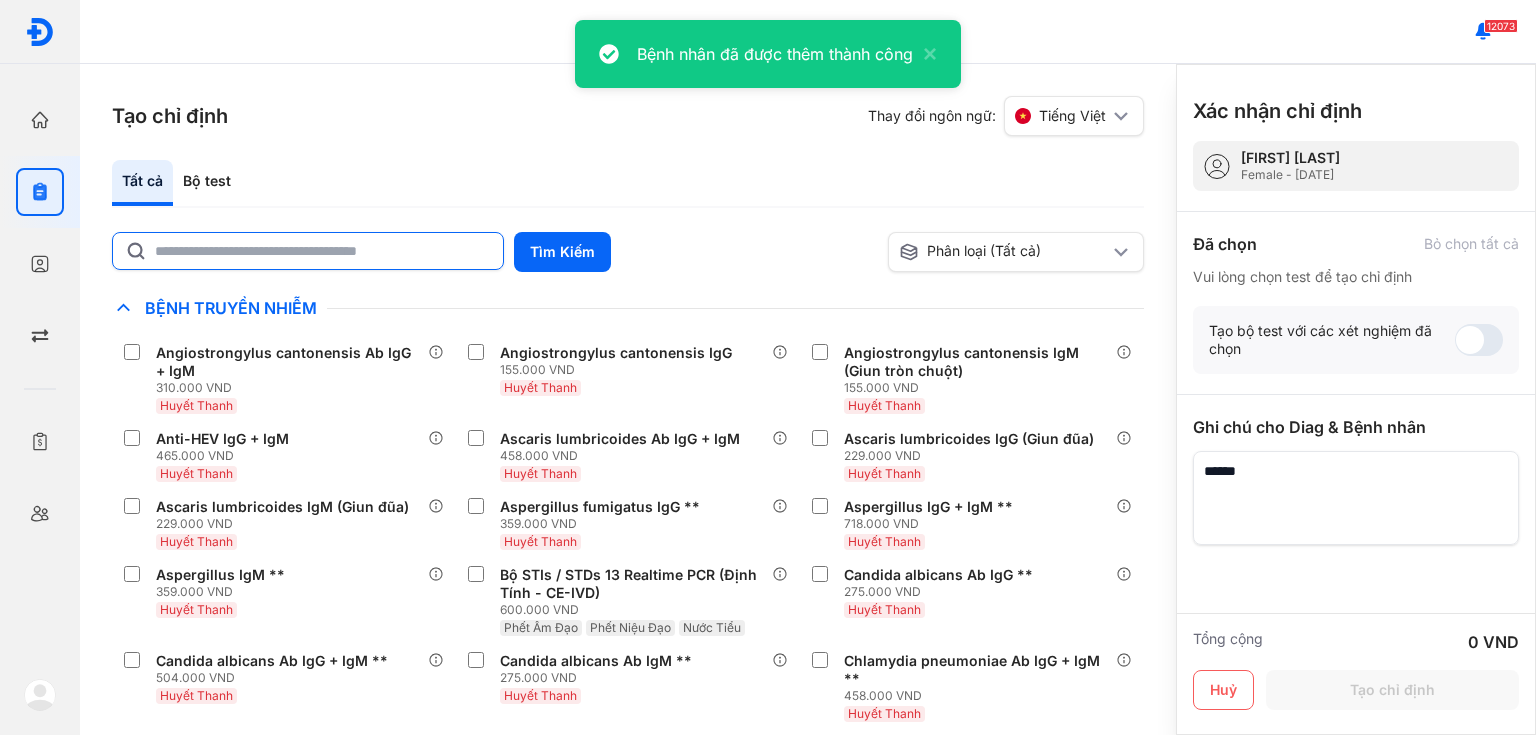 click 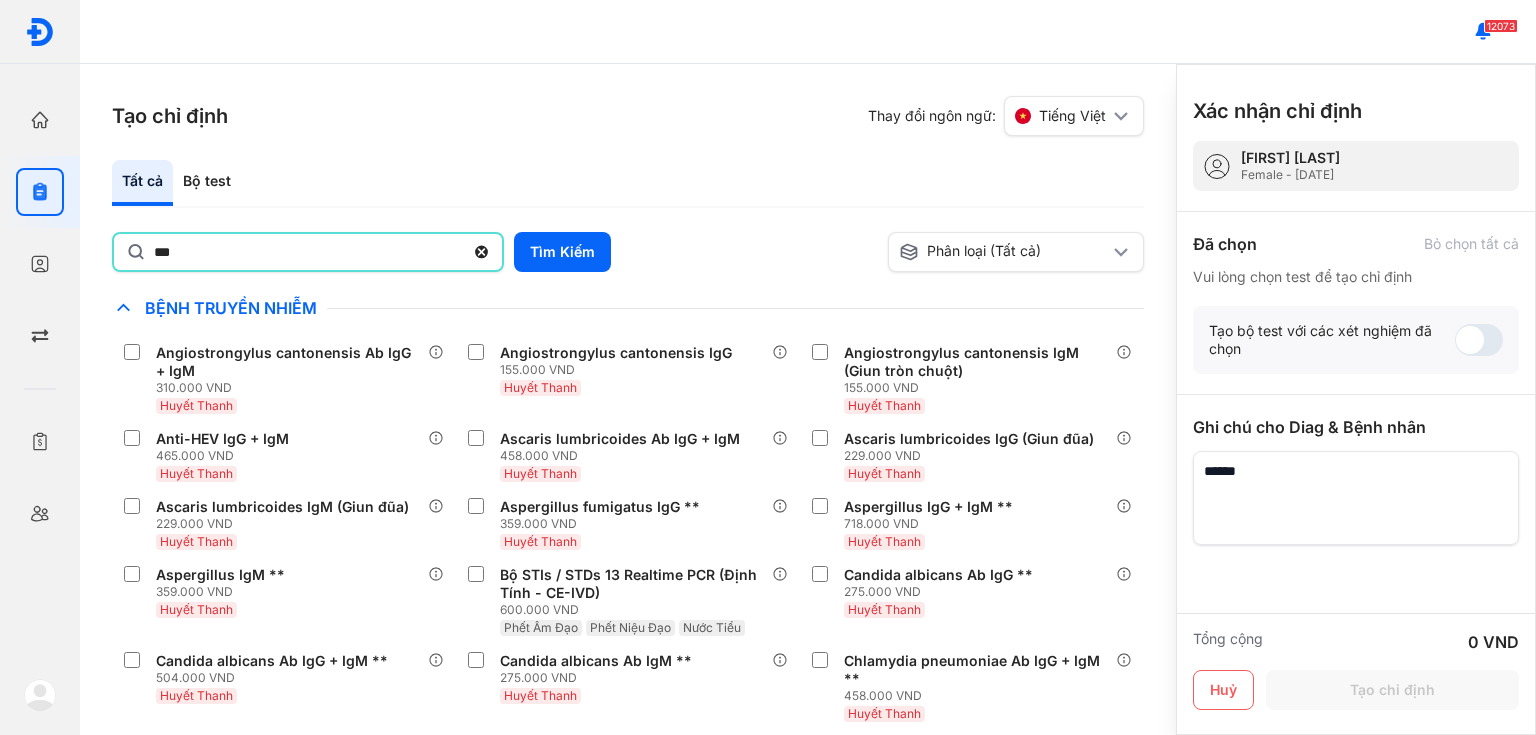 type on "***" 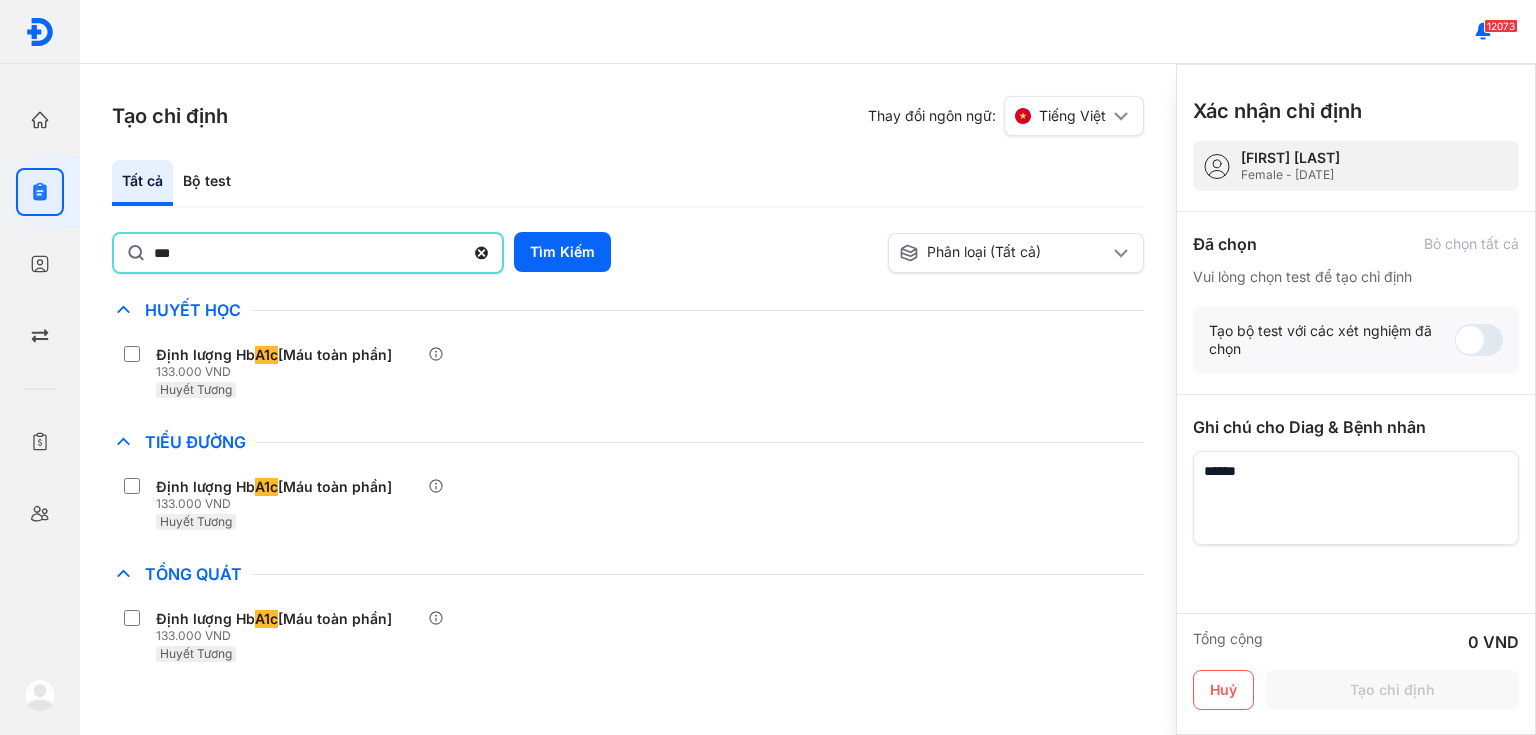 click on "Huyết Học Định lượng Hb A1c  [Máu toàn phần] 133.000 VND Huyết Tương" 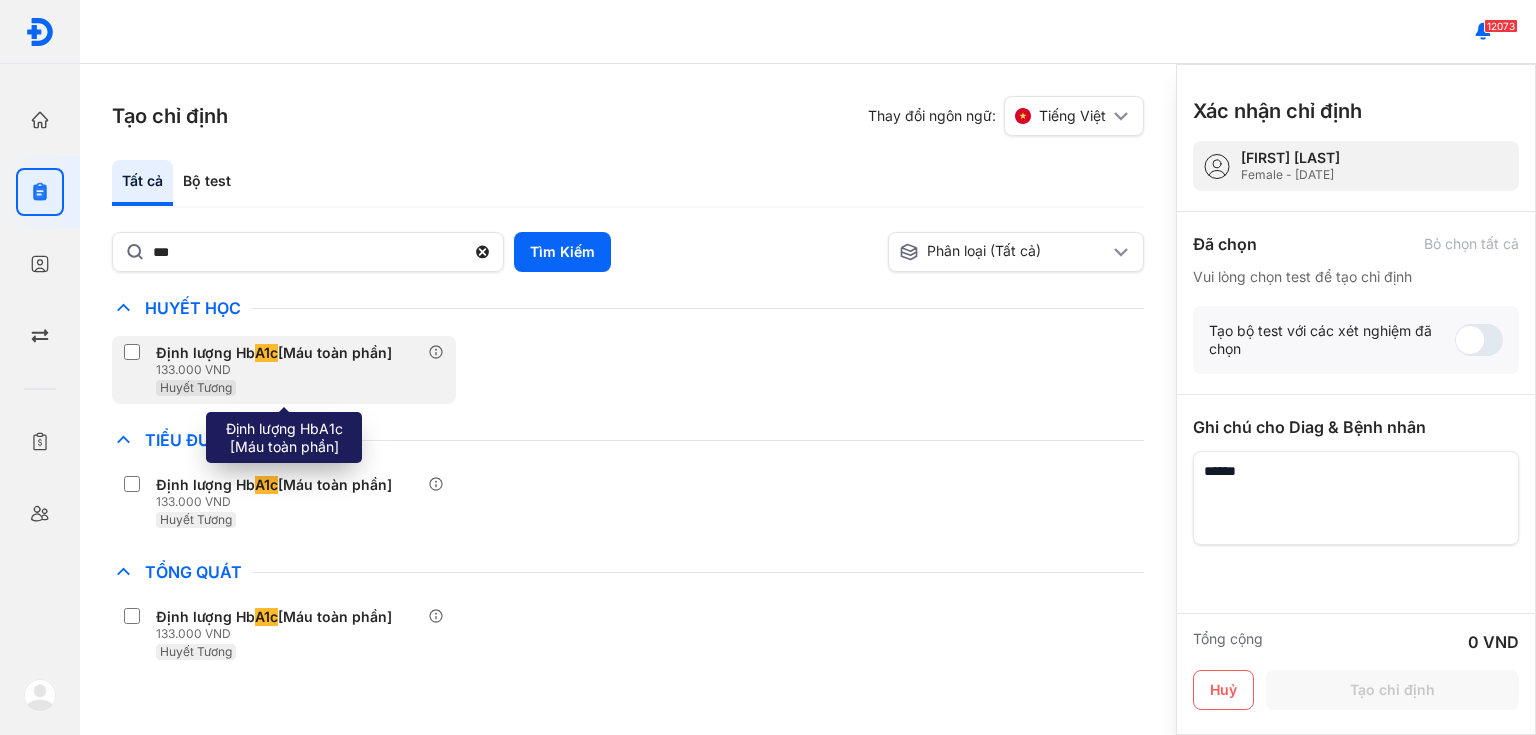 click on "133.000 VND" at bounding box center (278, 370) 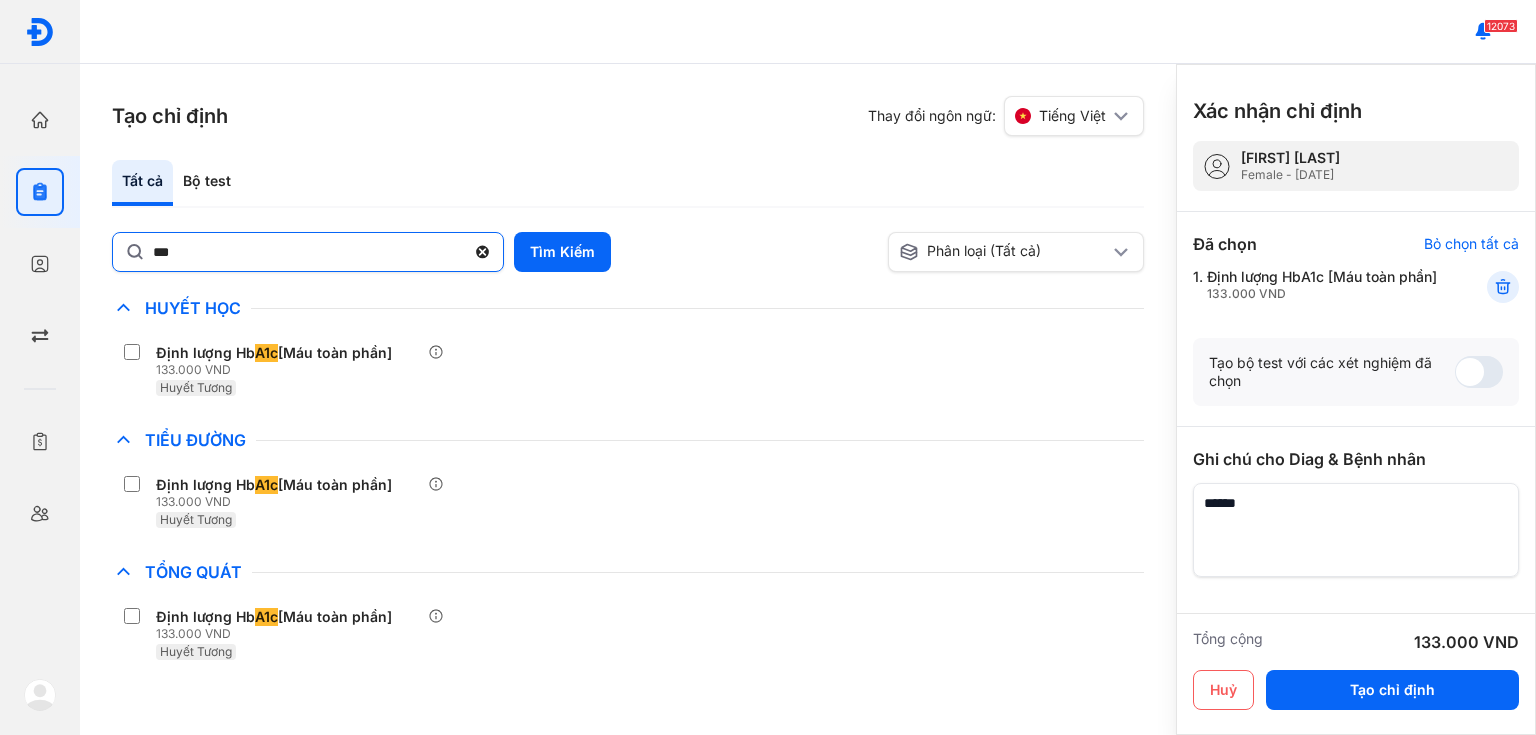 click 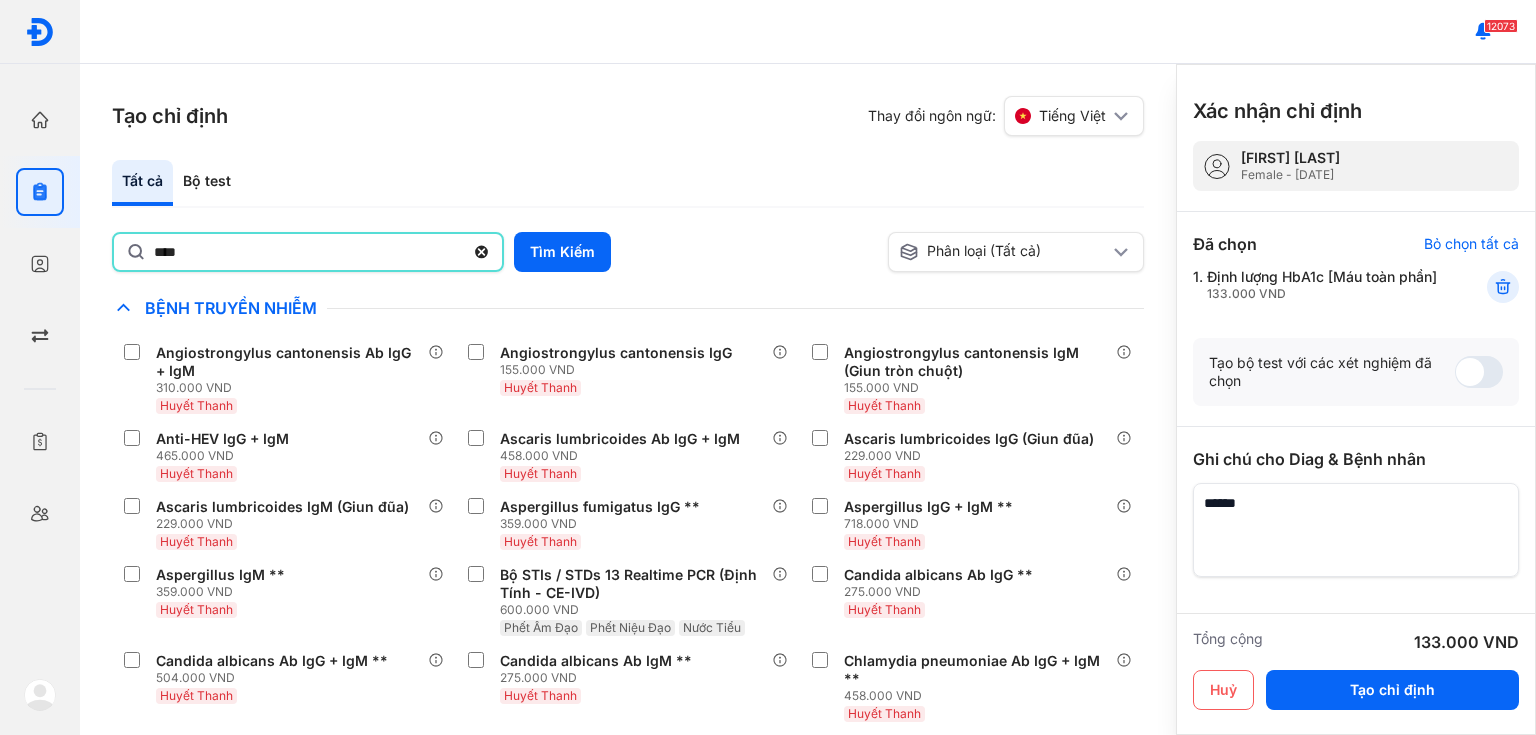 type on "******" 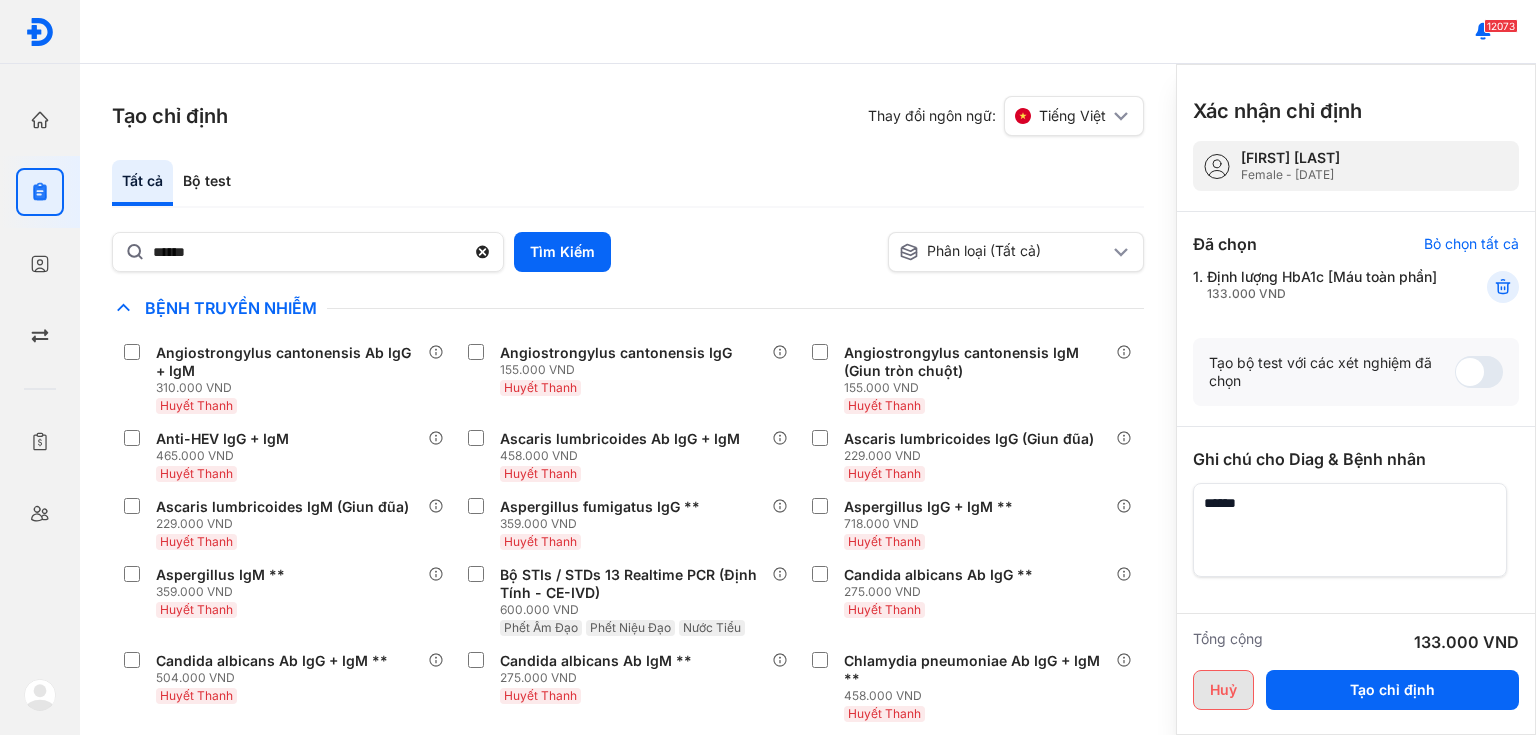 click on "Huỷ" at bounding box center (1223, 690) 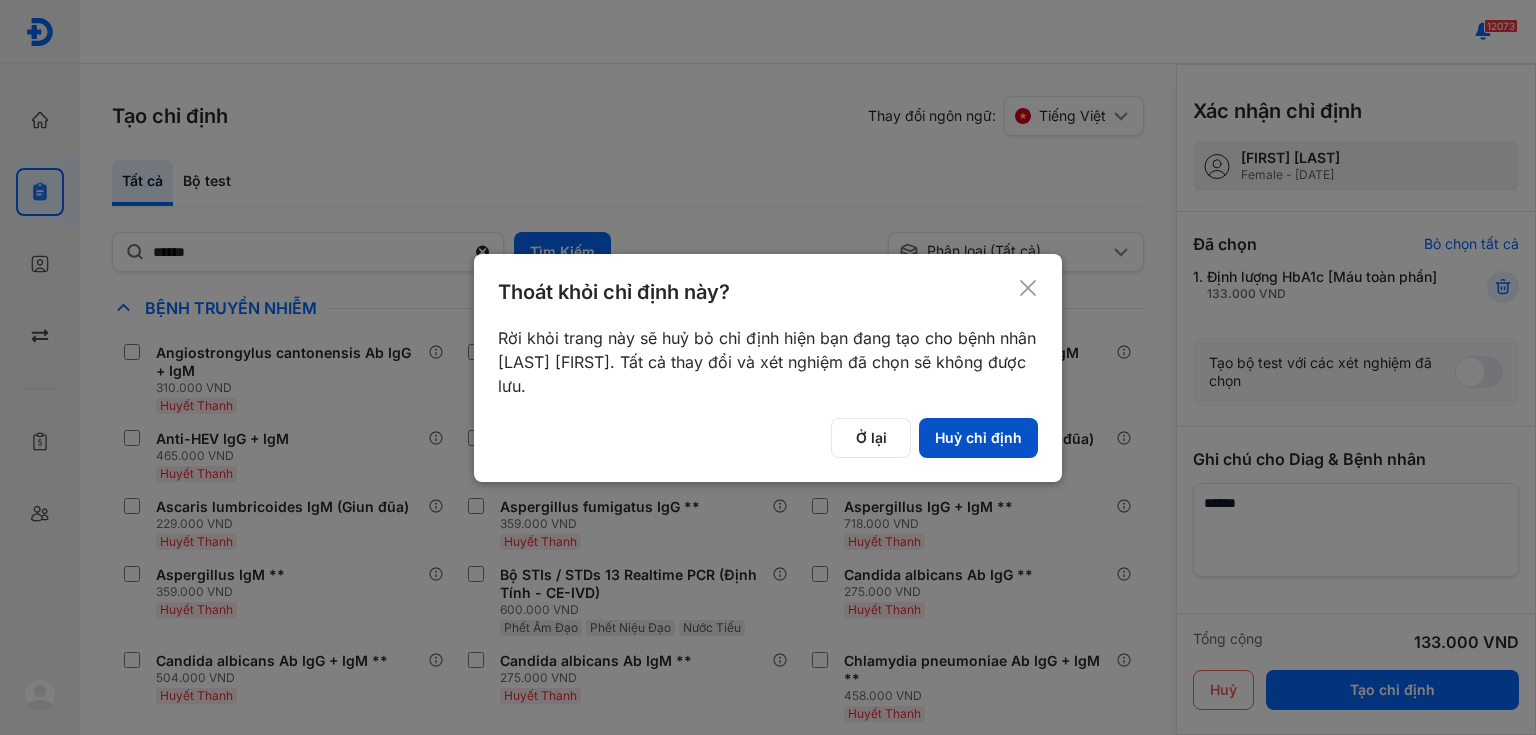 click on "Huỷ chỉ định" at bounding box center [978, 438] 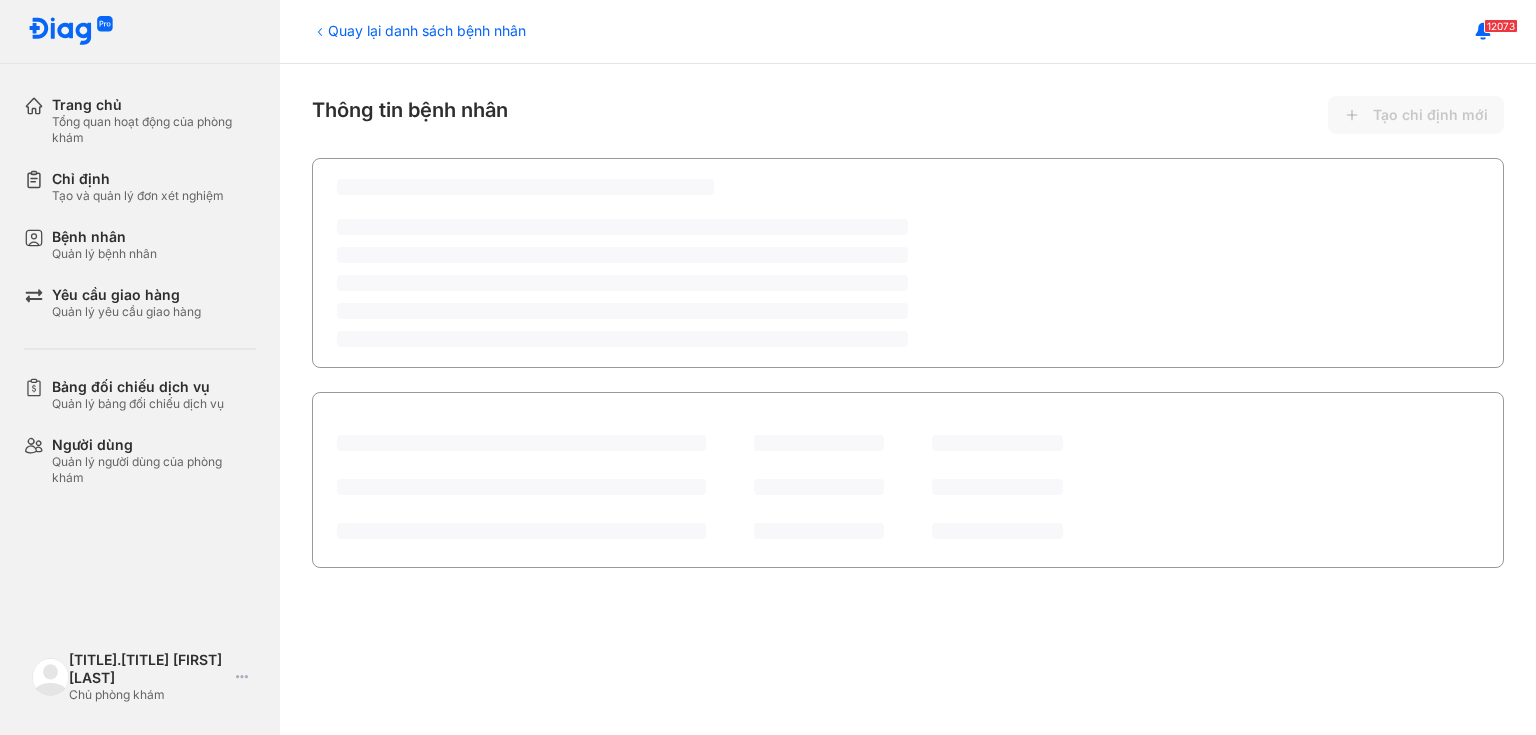 scroll, scrollTop: 0, scrollLeft: 0, axis: both 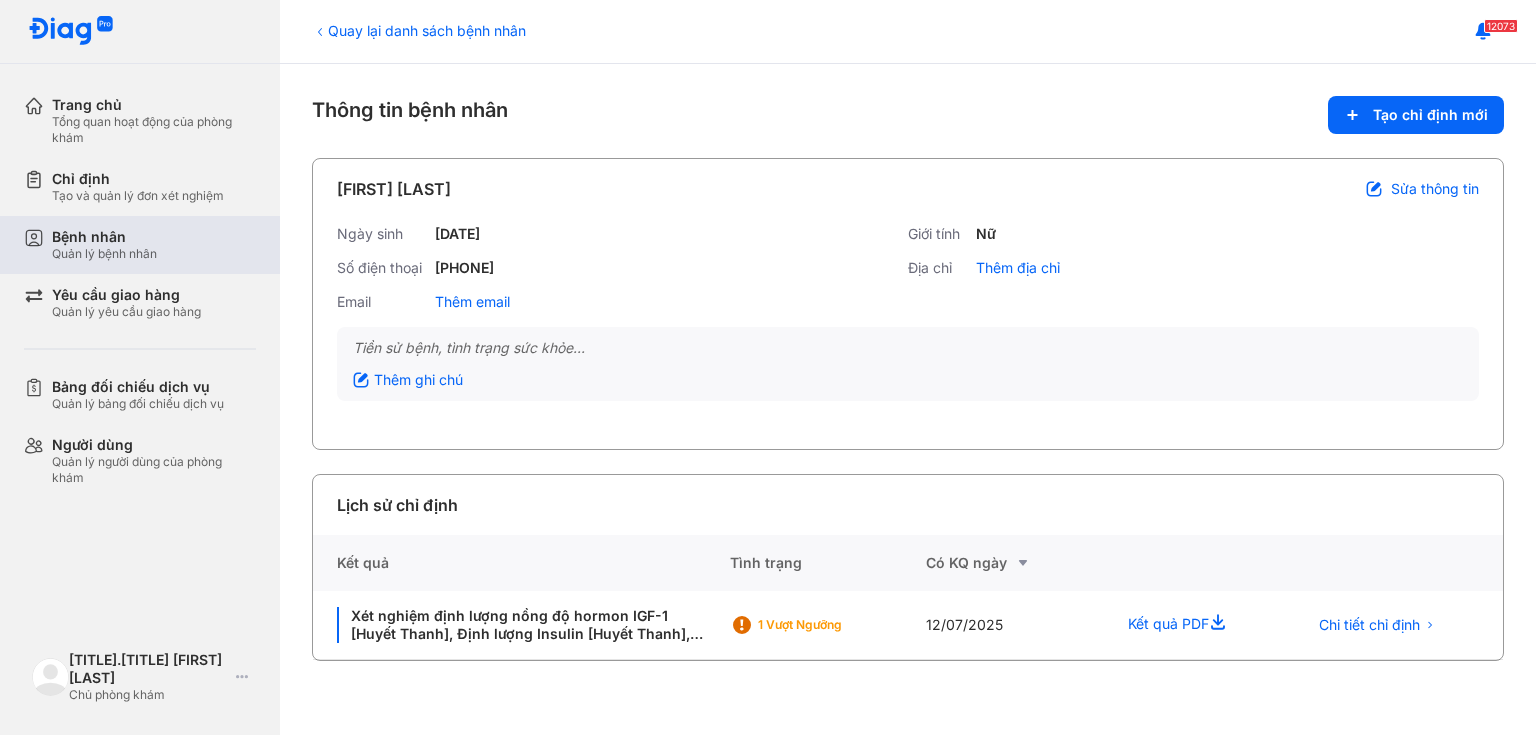 click on "Quản lý bệnh nhân" at bounding box center (104, 254) 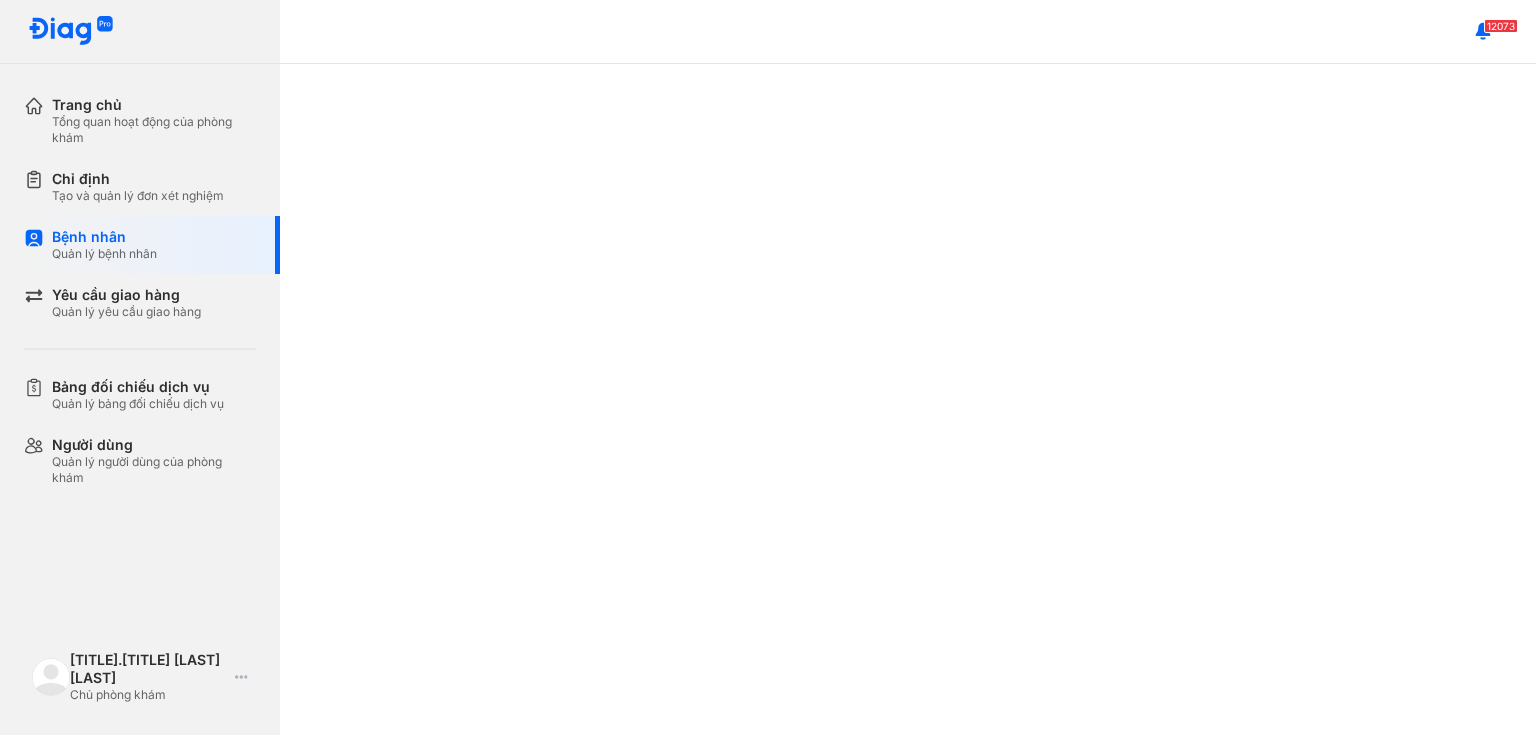 scroll, scrollTop: 0, scrollLeft: 0, axis: both 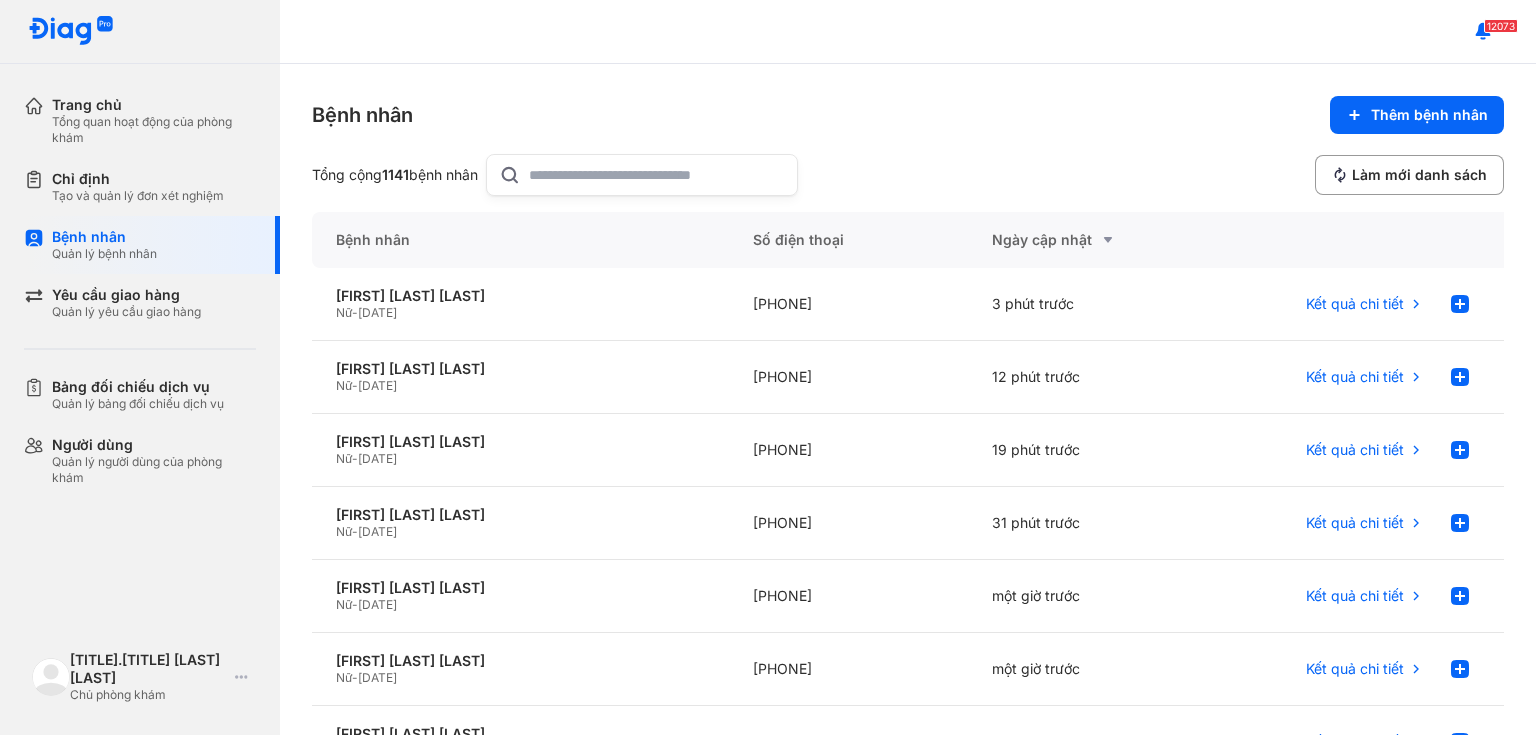 click 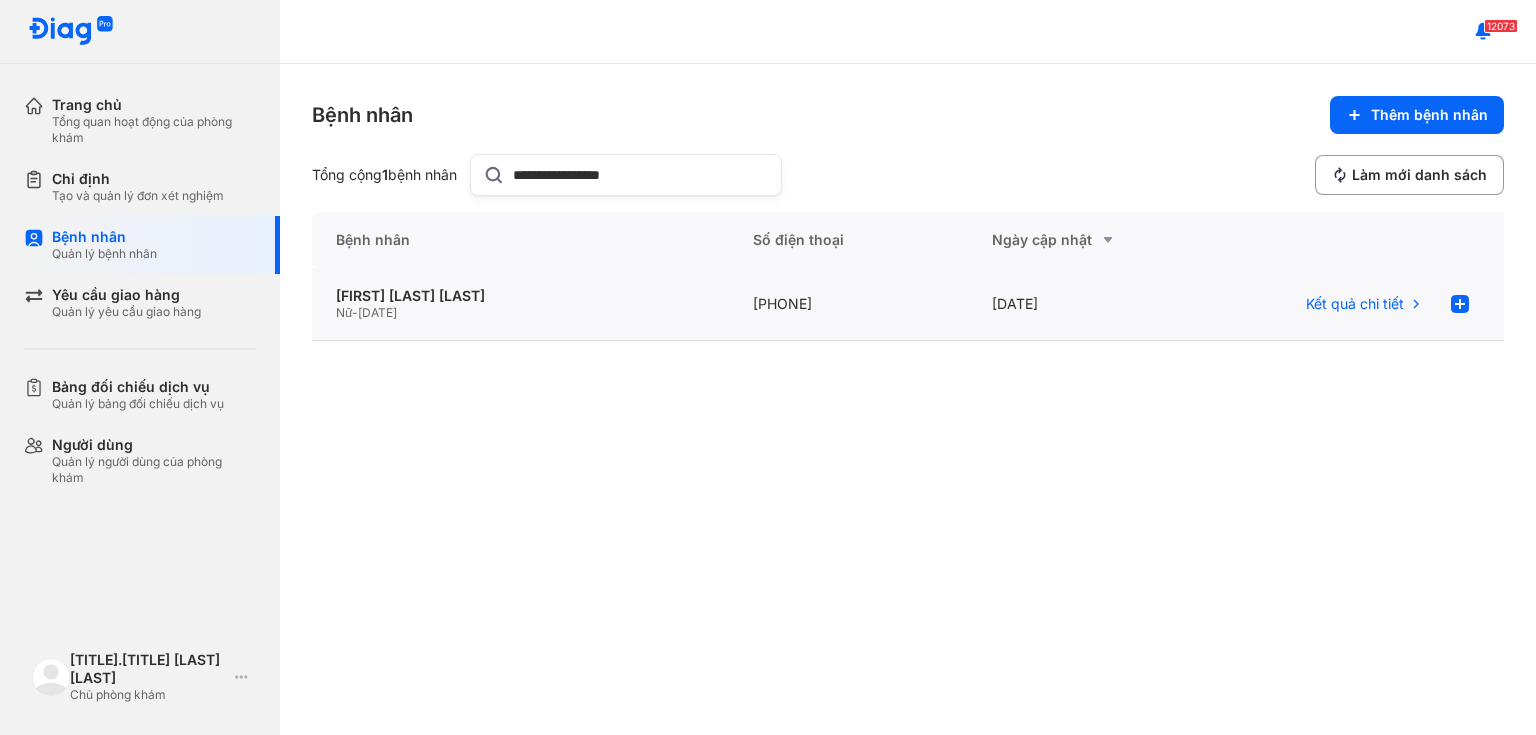 type on "**********" 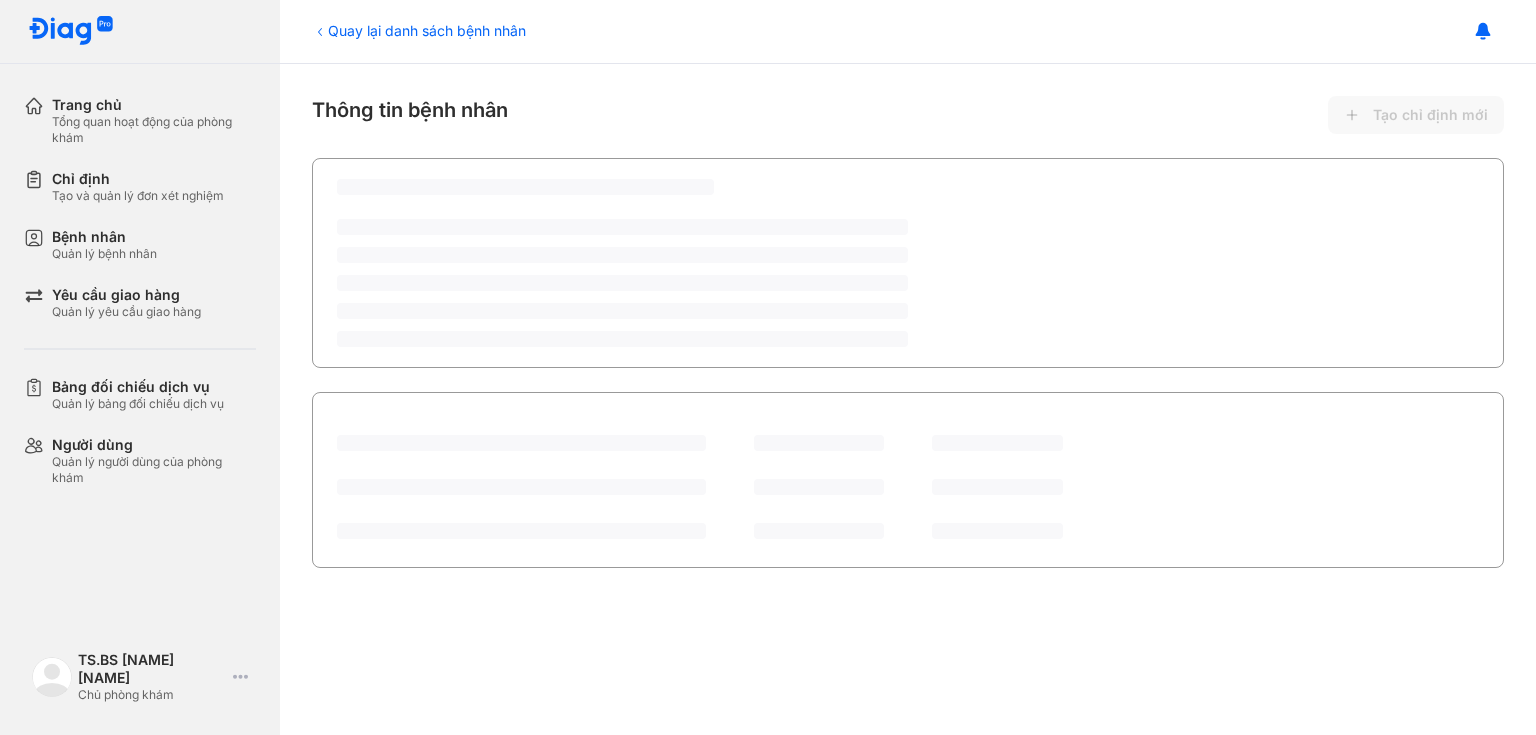 scroll, scrollTop: 0, scrollLeft: 0, axis: both 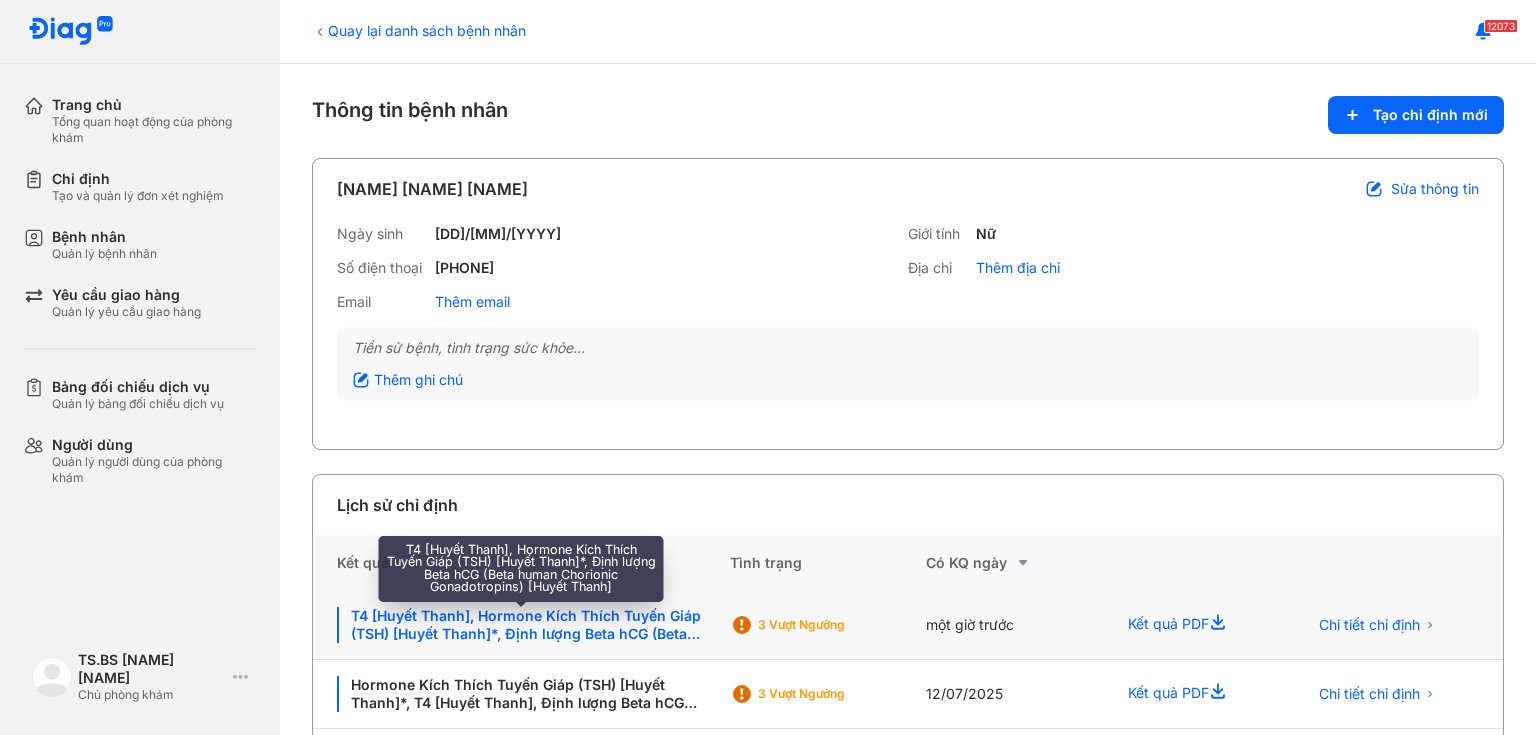 click on "T4 [Huyết Thanh], Hormone Kích Thích Tuyến Giáp (TSH) [Huyết Thanh]*, Định lượng Beta hCG (Beta human Chorionic Gonadotropins) [Huyết Thanh]" 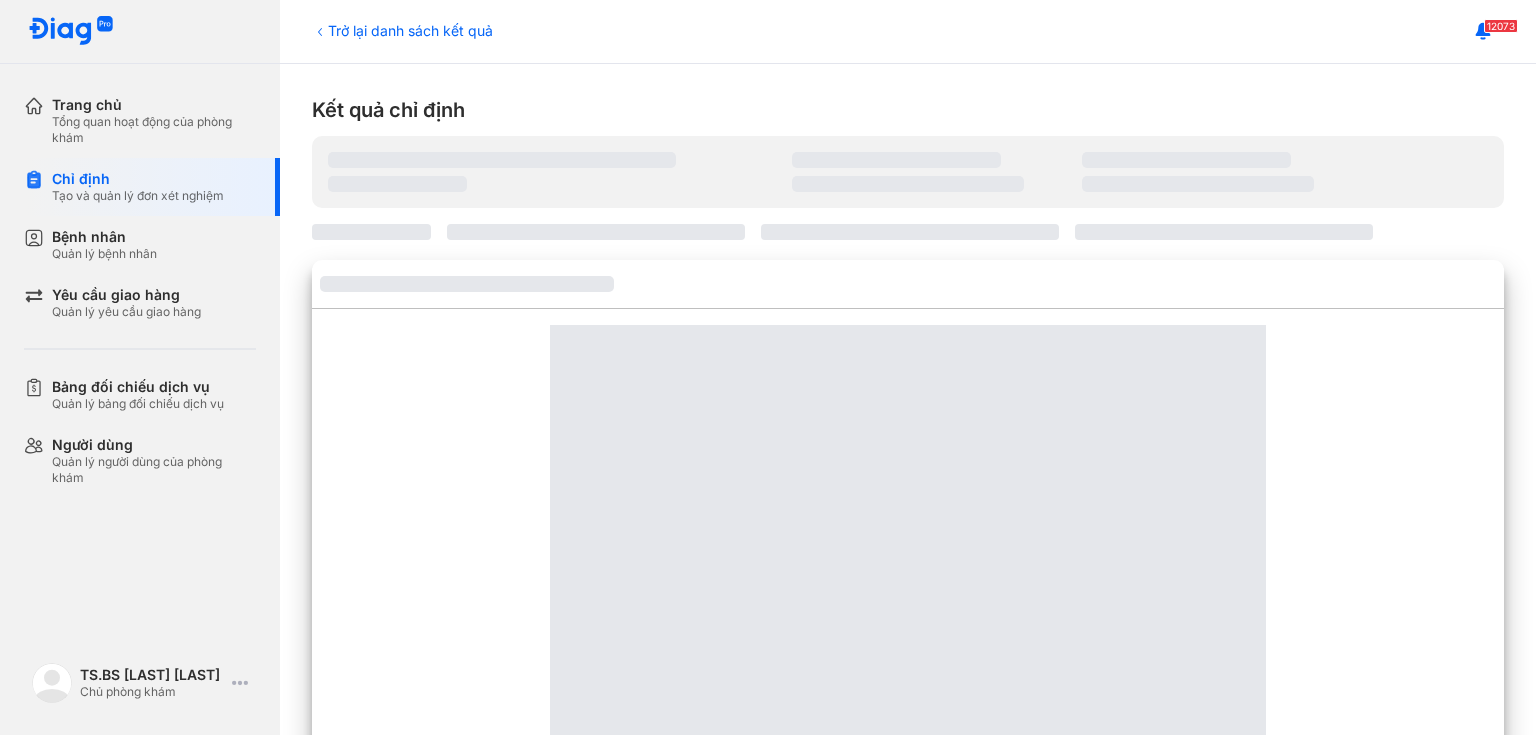 scroll, scrollTop: 0, scrollLeft: 0, axis: both 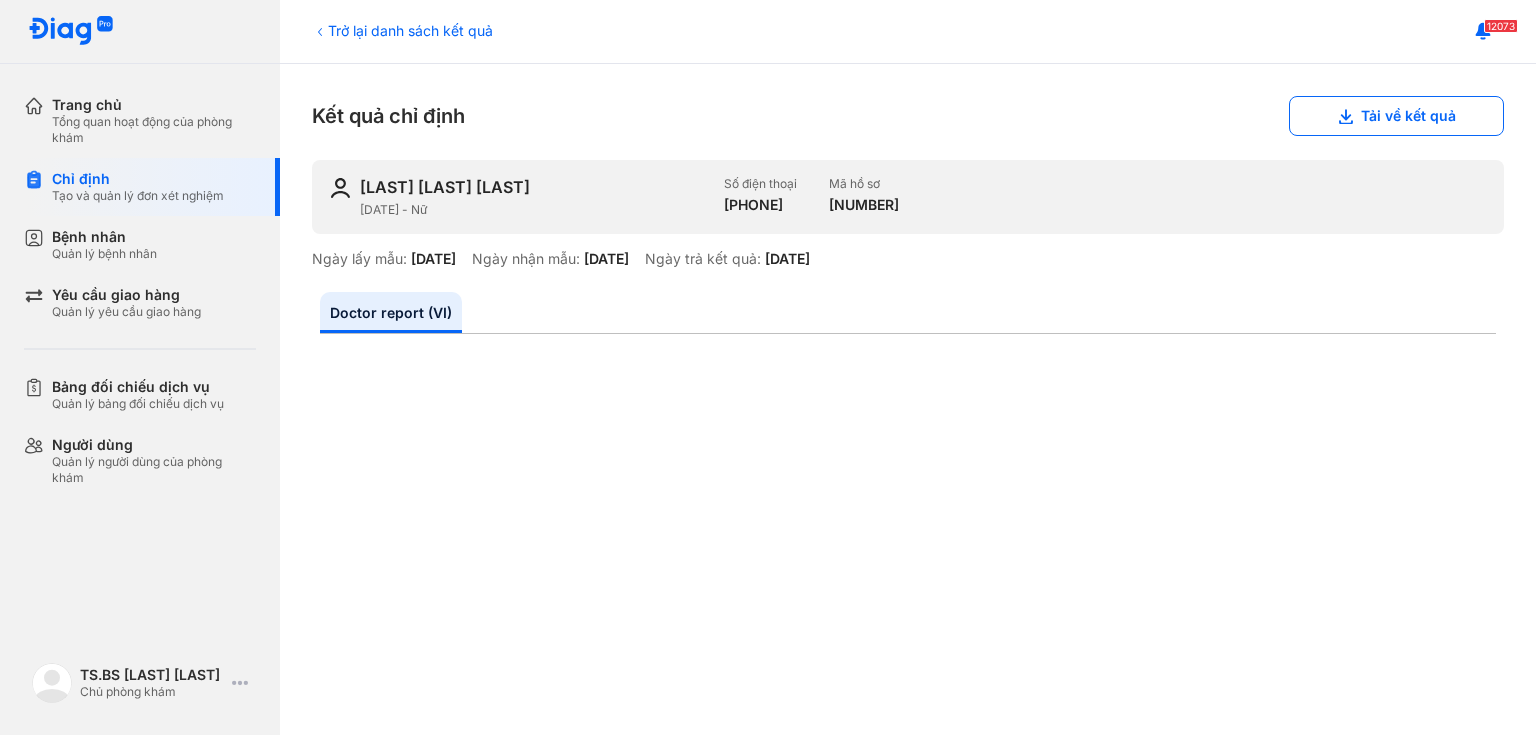 click 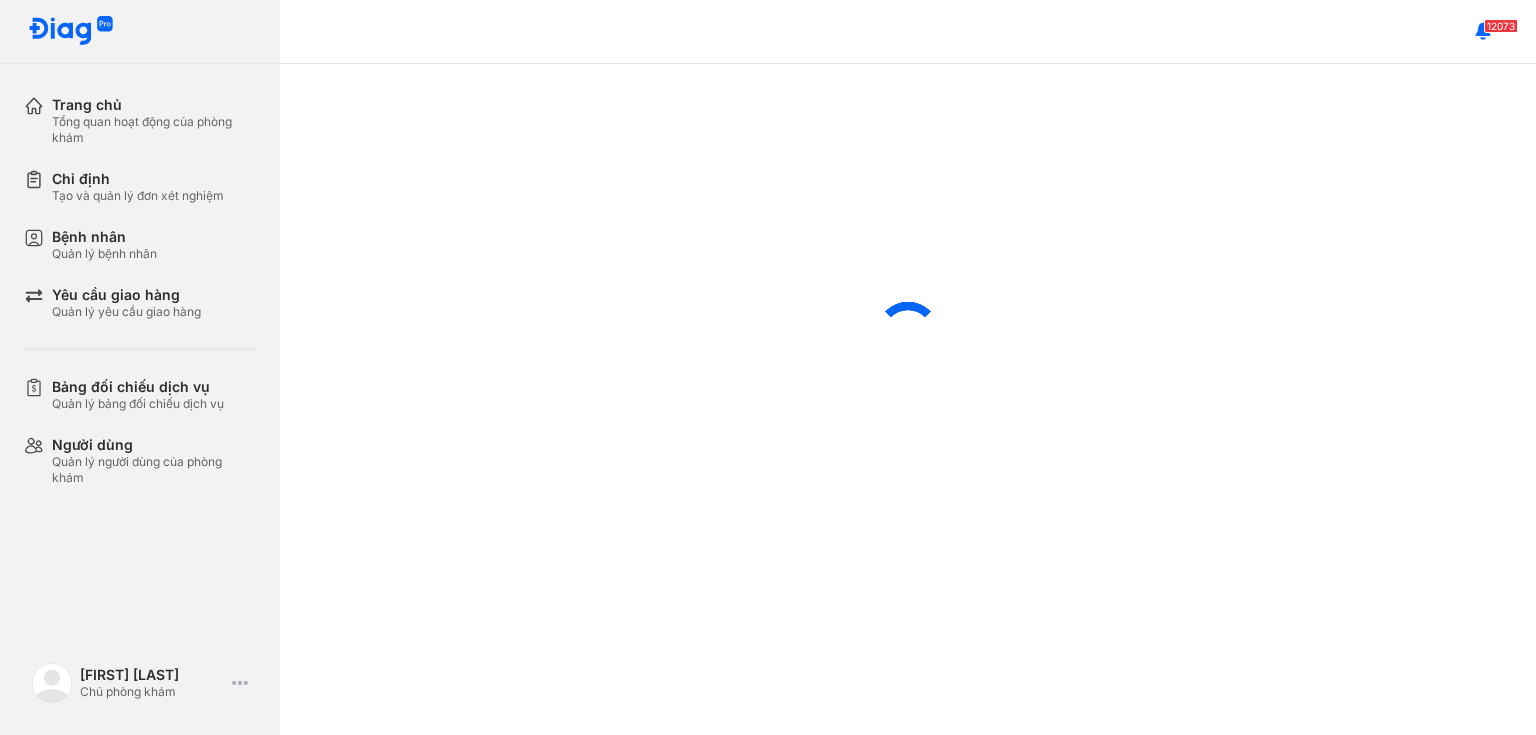 scroll, scrollTop: 0, scrollLeft: 0, axis: both 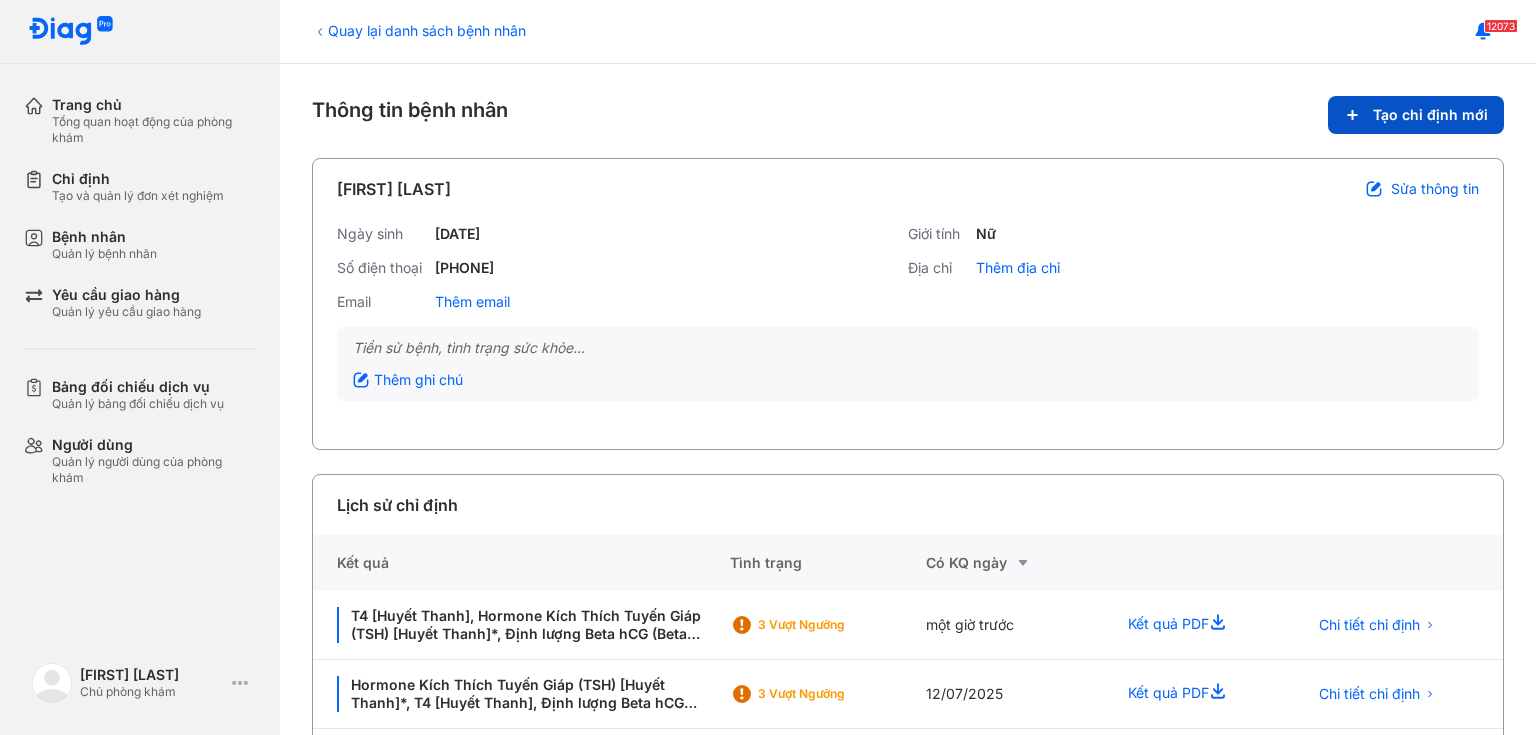click on "Tạo chỉ định mới" 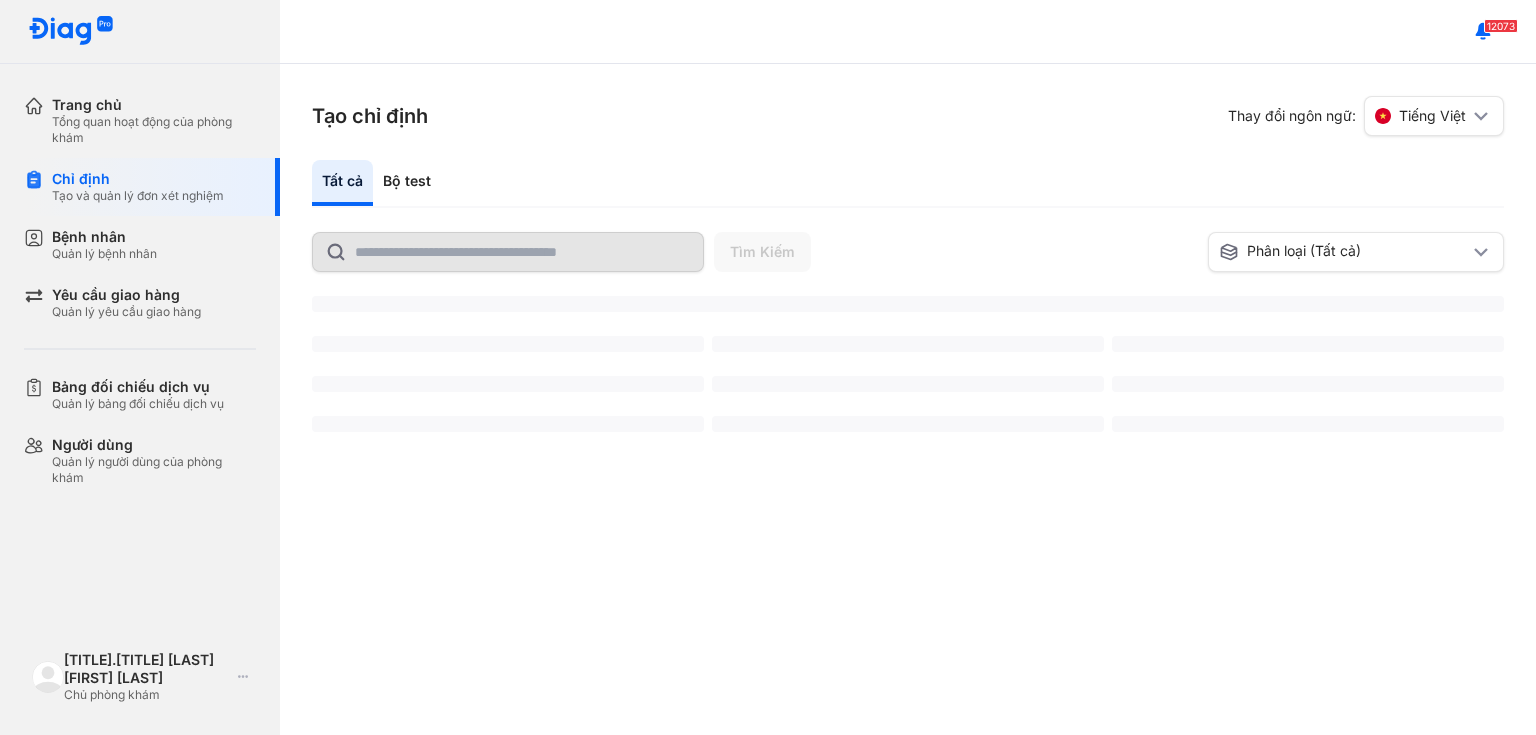 scroll, scrollTop: 0, scrollLeft: 0, axis: both 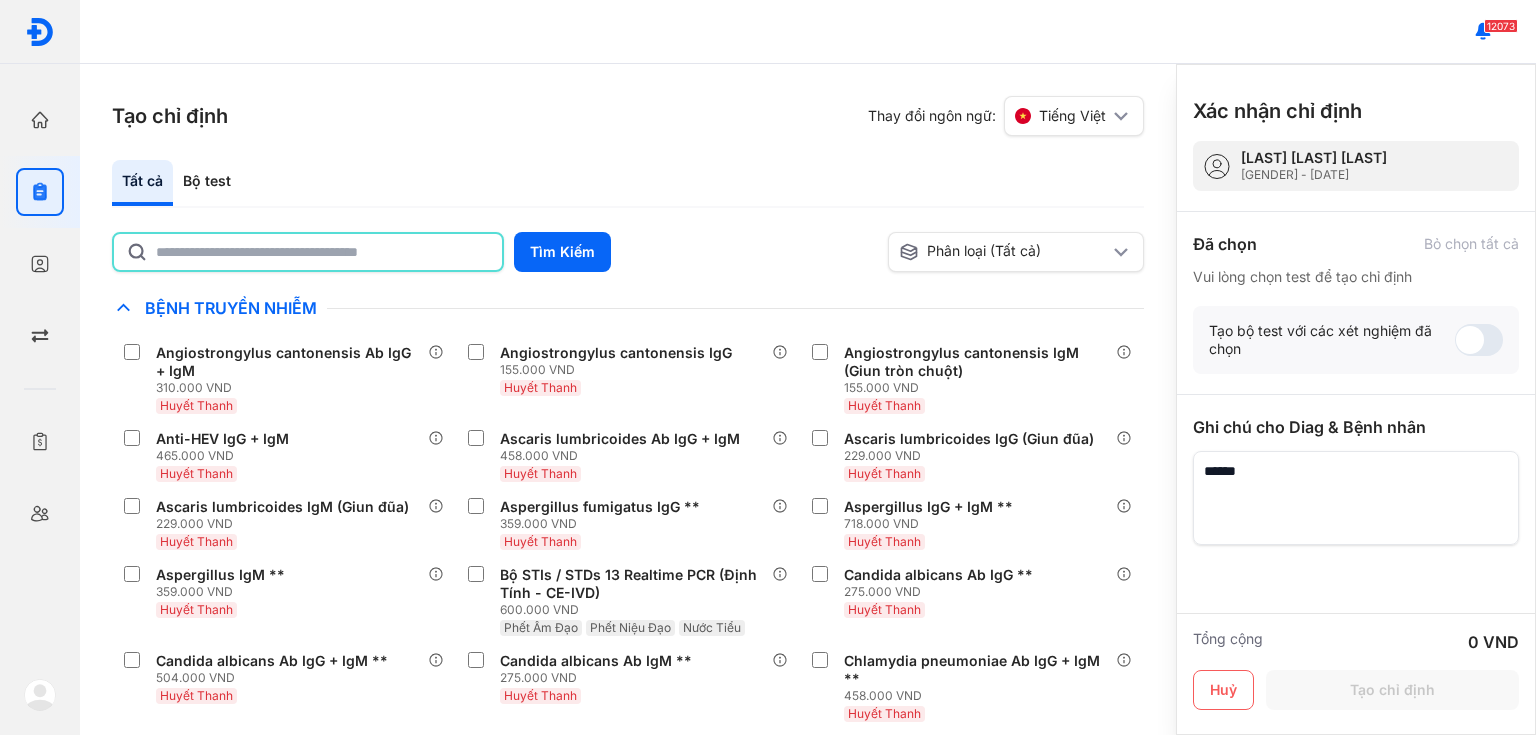 click 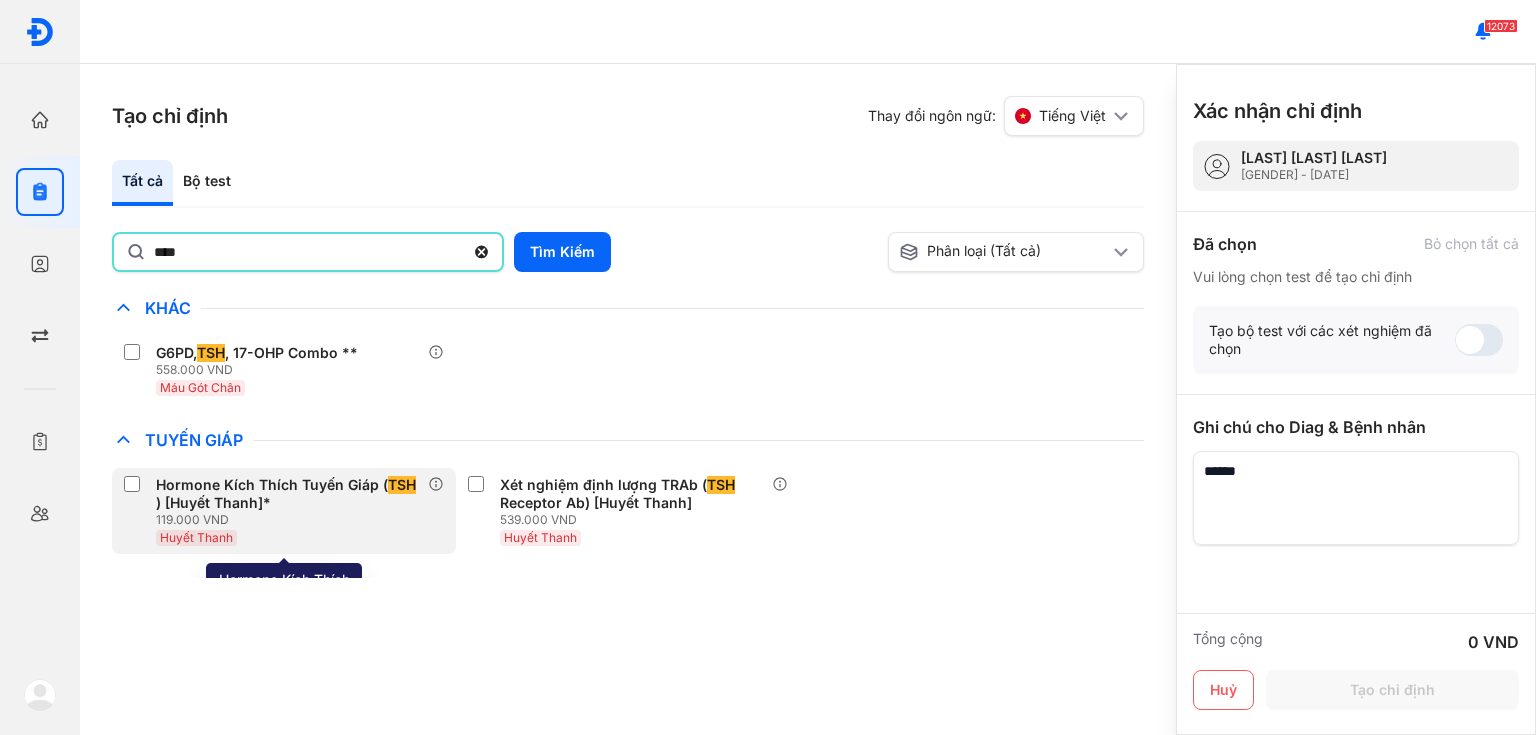type on "****" 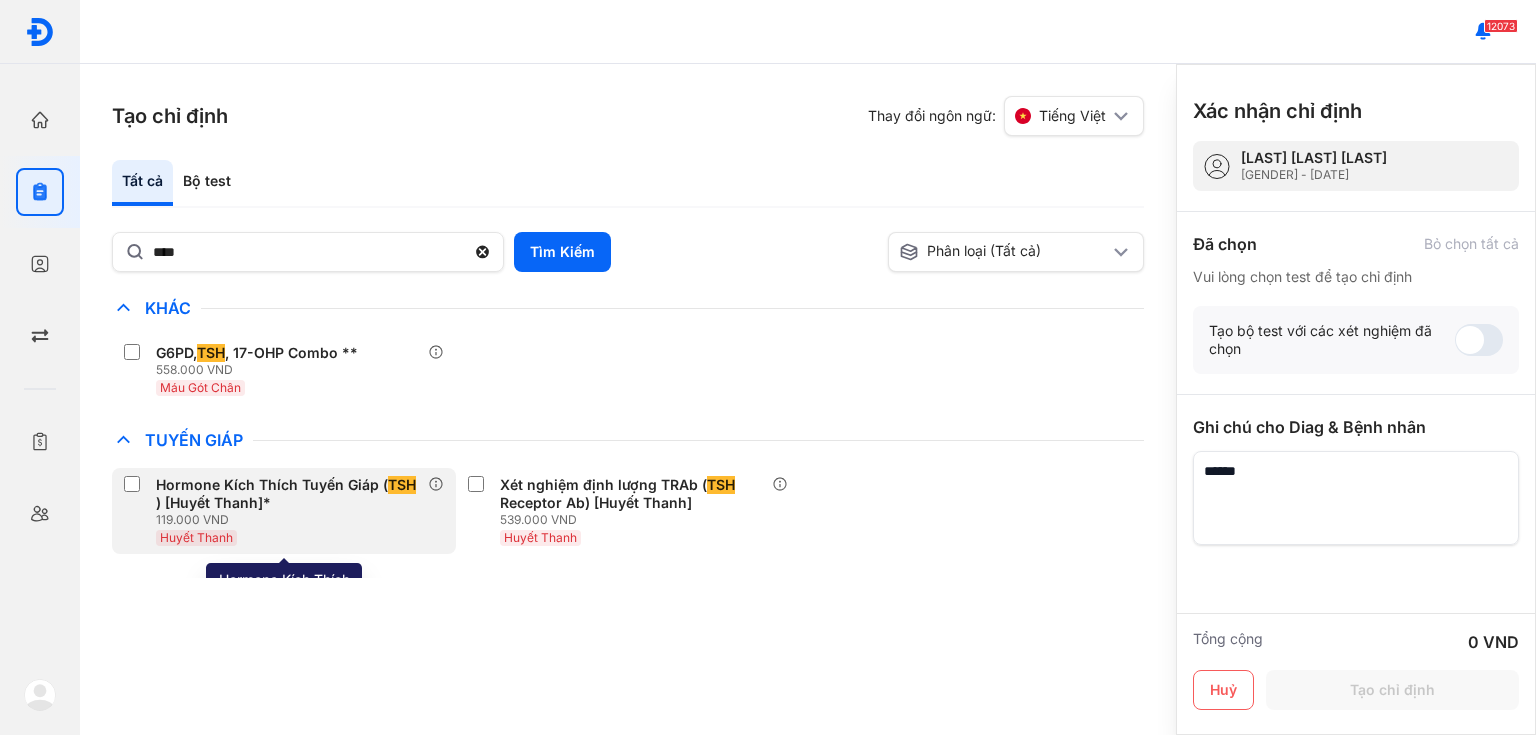 click on "Hormone Kích Thích Tuyến Giáp ( TSH ) [Huyết Thanh]* 119.000 VND Huyết Thanh" 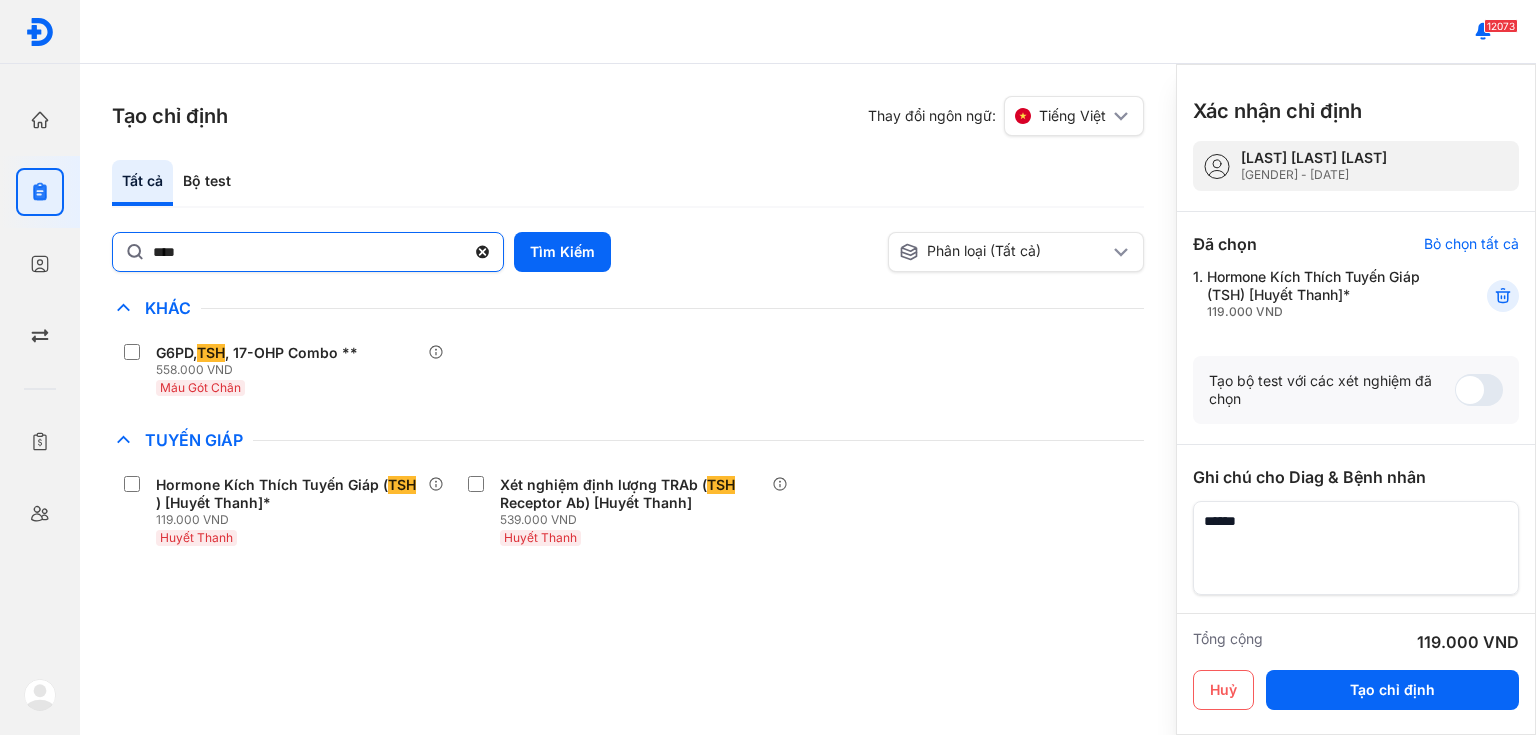 click 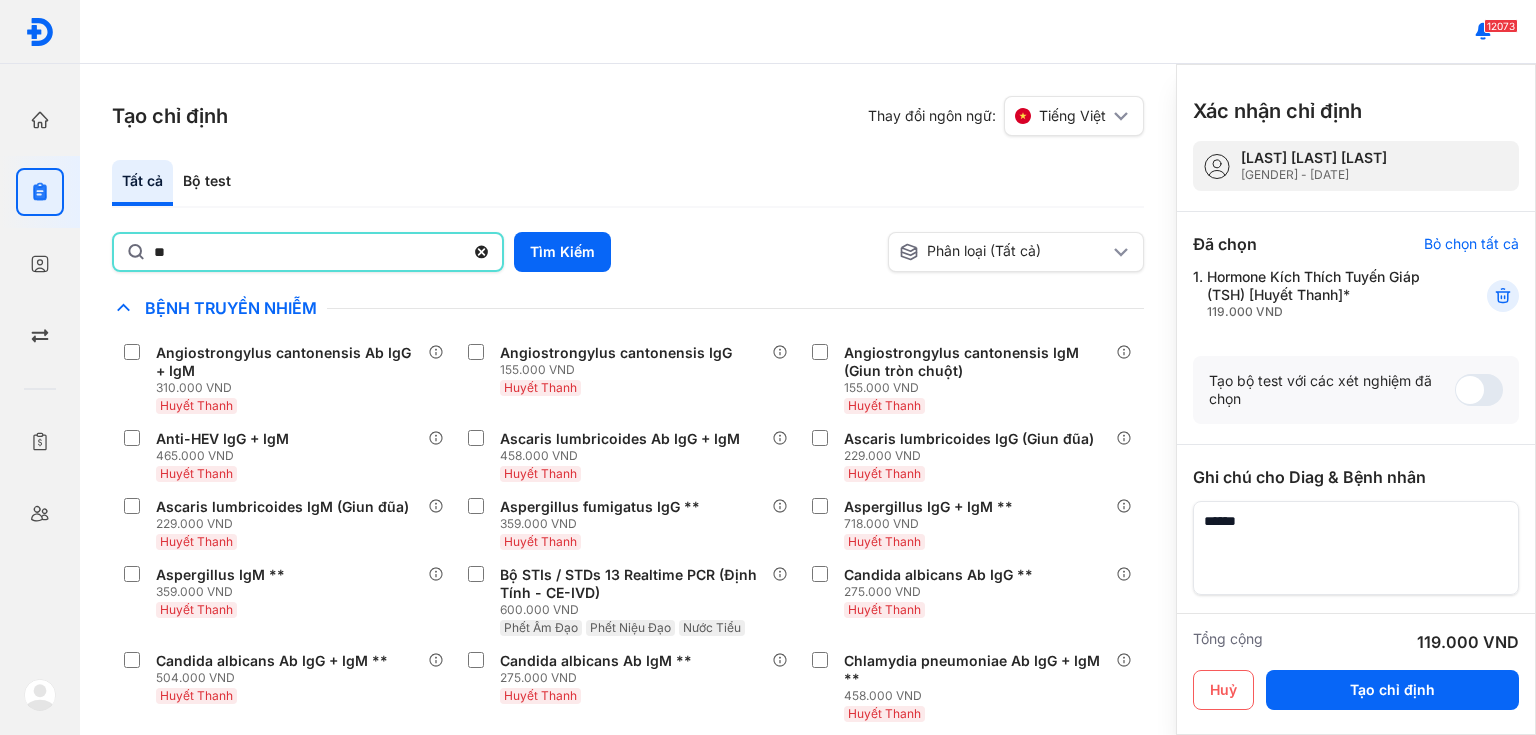 type on "*" 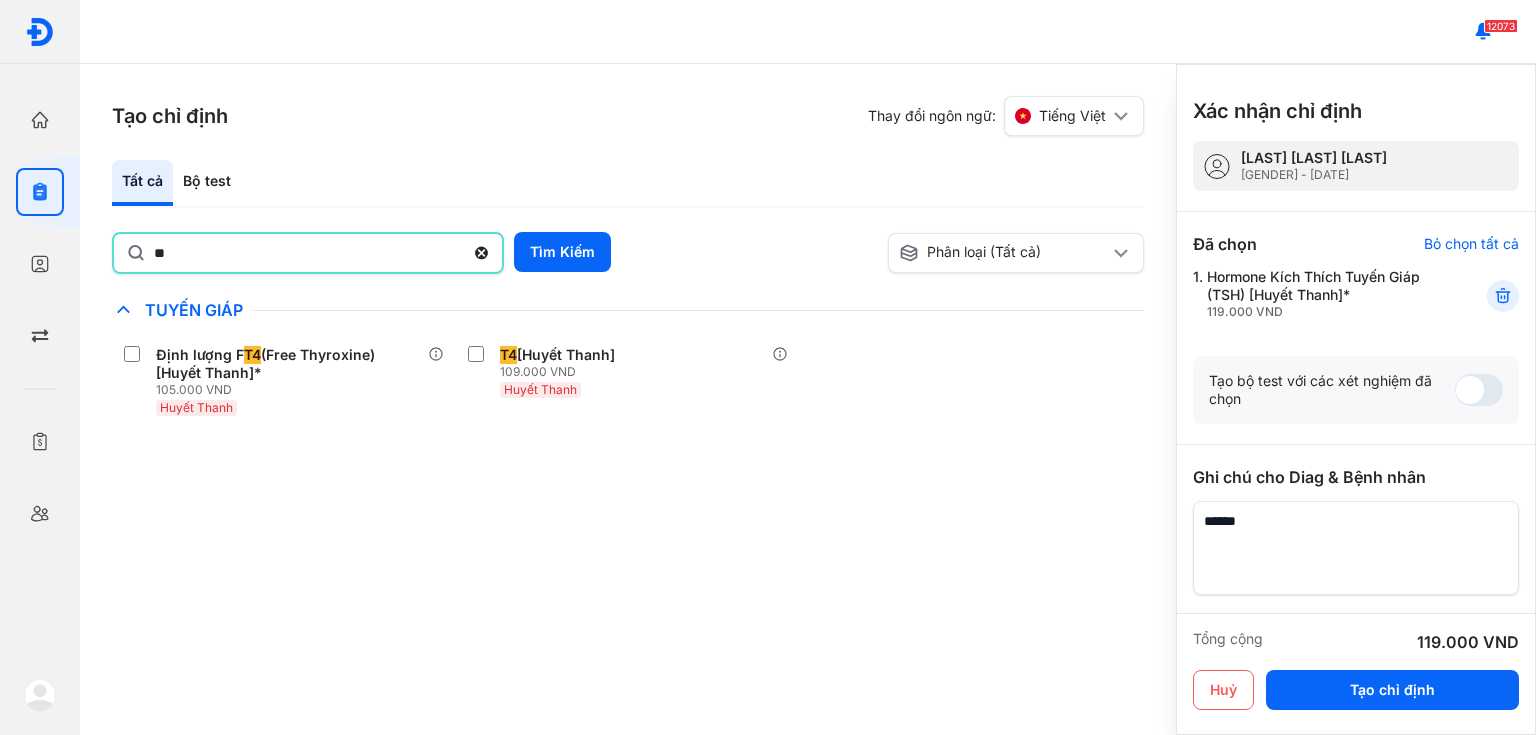 click on "T4  [Huyết Thanh] 109.000 VND Huyết Thanh" 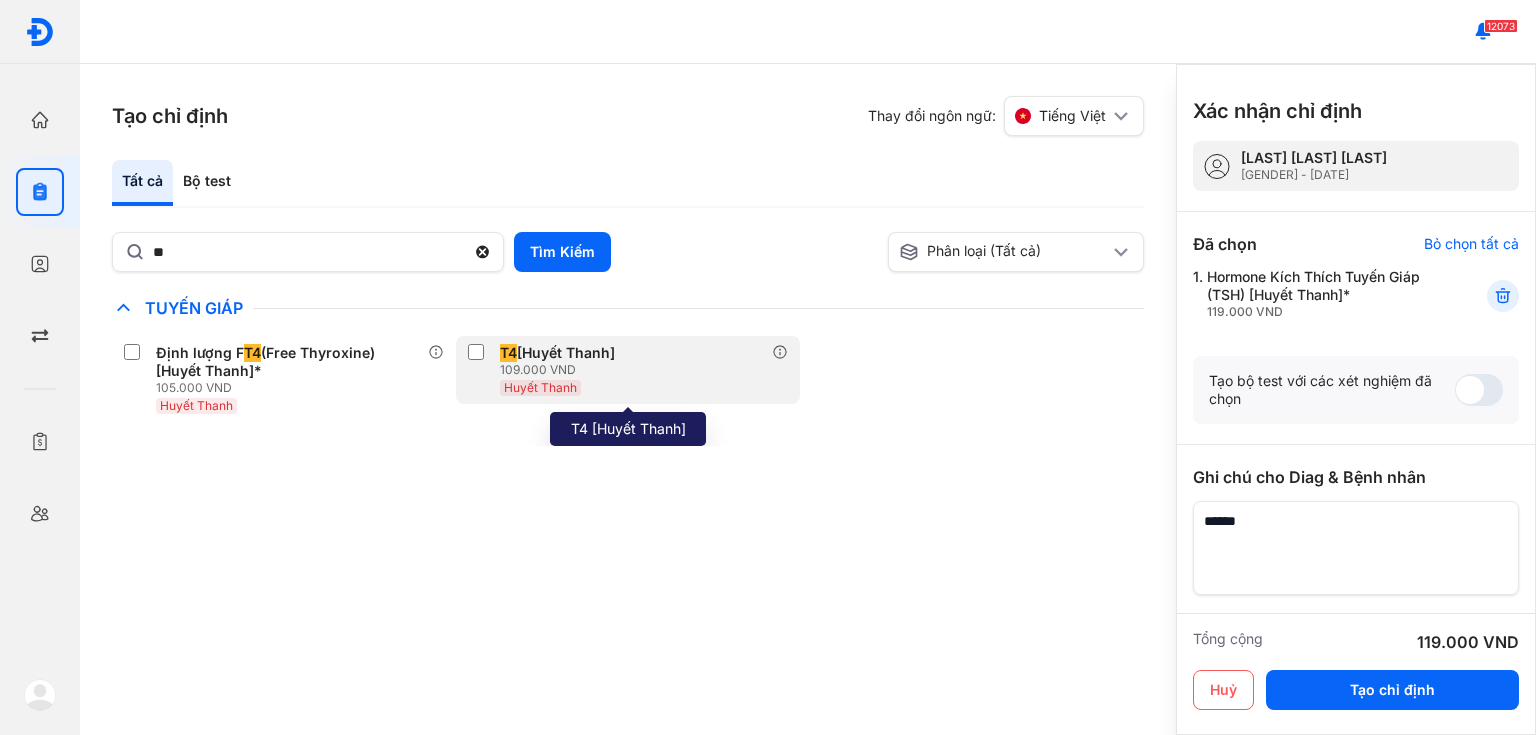 click on "T4  [Huyết Thanh]" at bounding box center (557, 353) 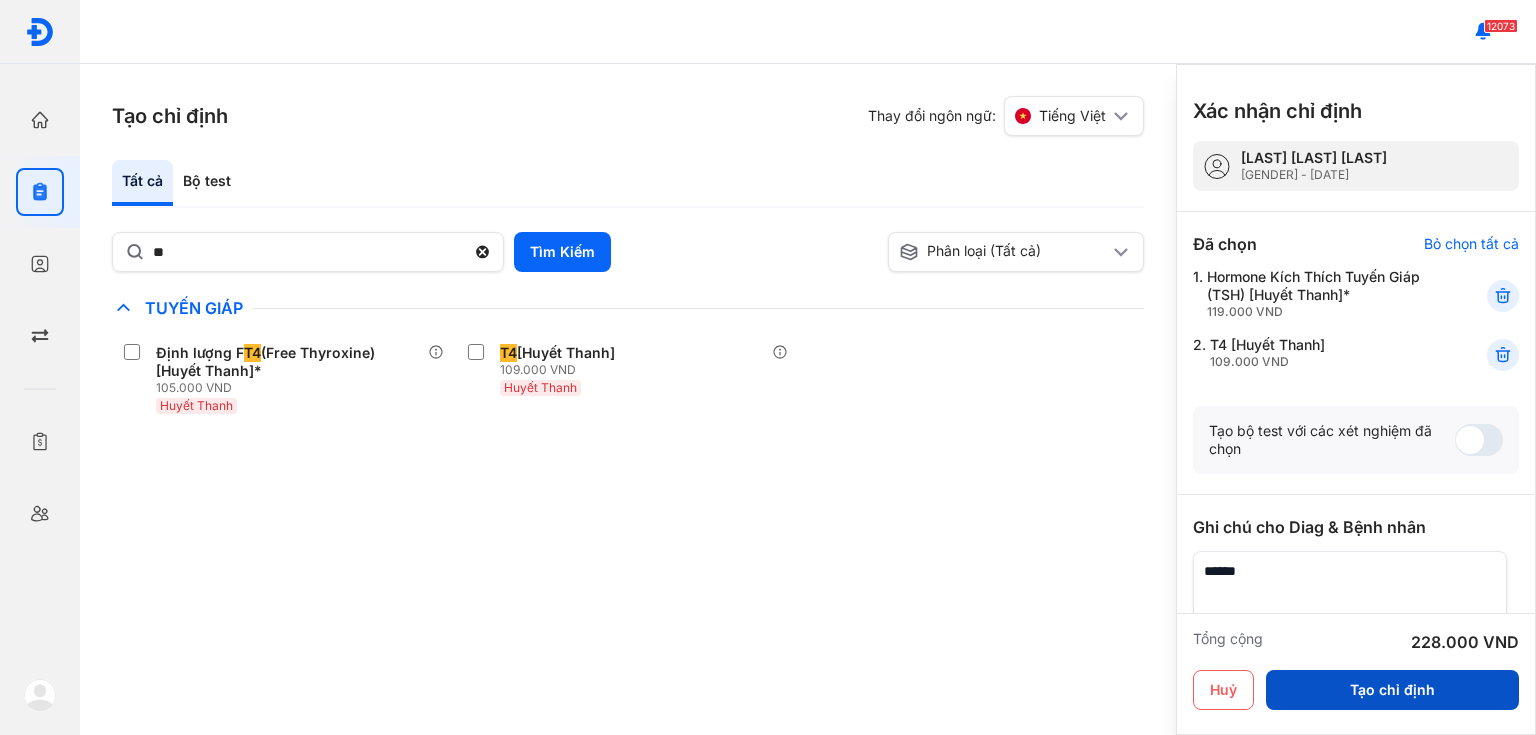 click on "Tạo chỉ định" at bounding box center (1392, 690) 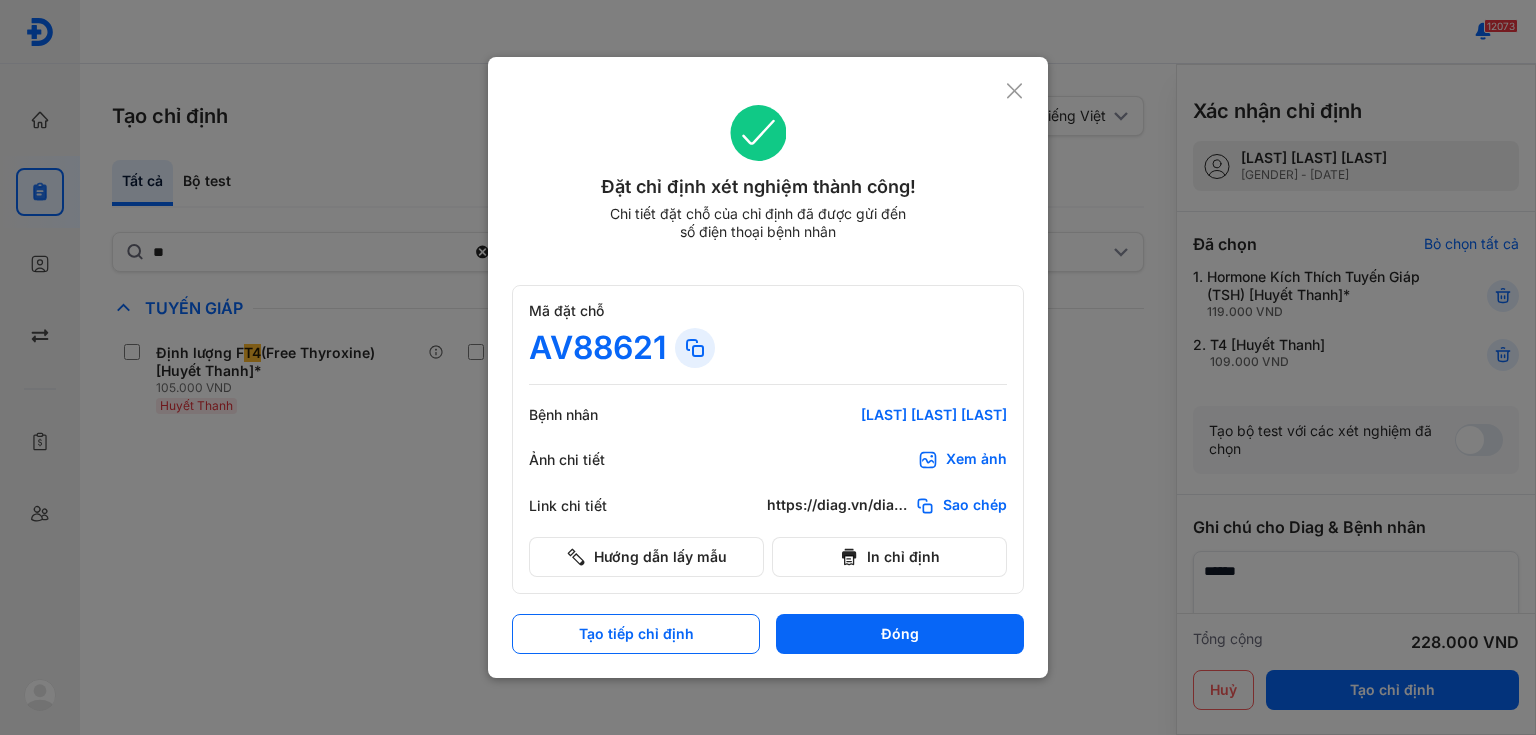click on "Xem ảnh" at bounding box center [976, 460] 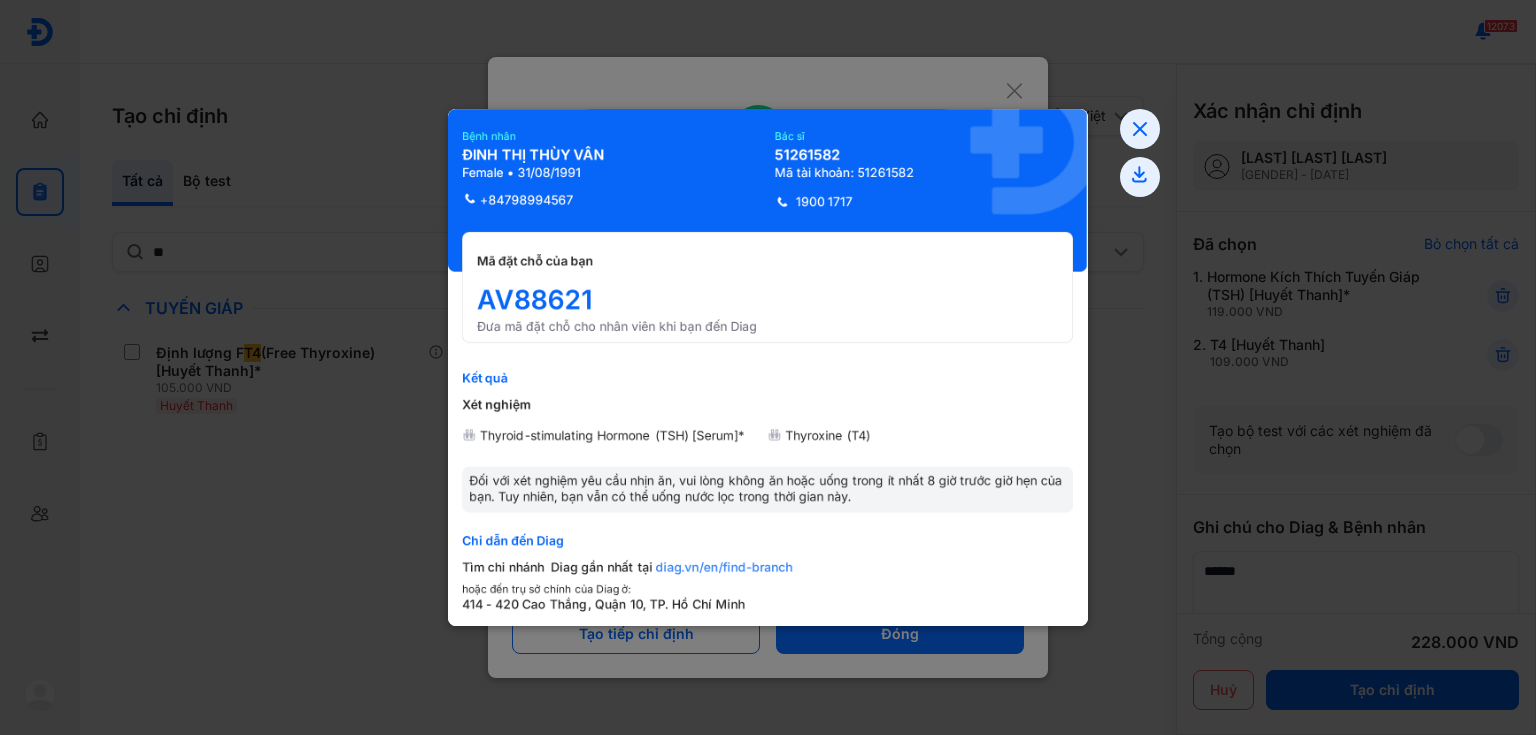 click 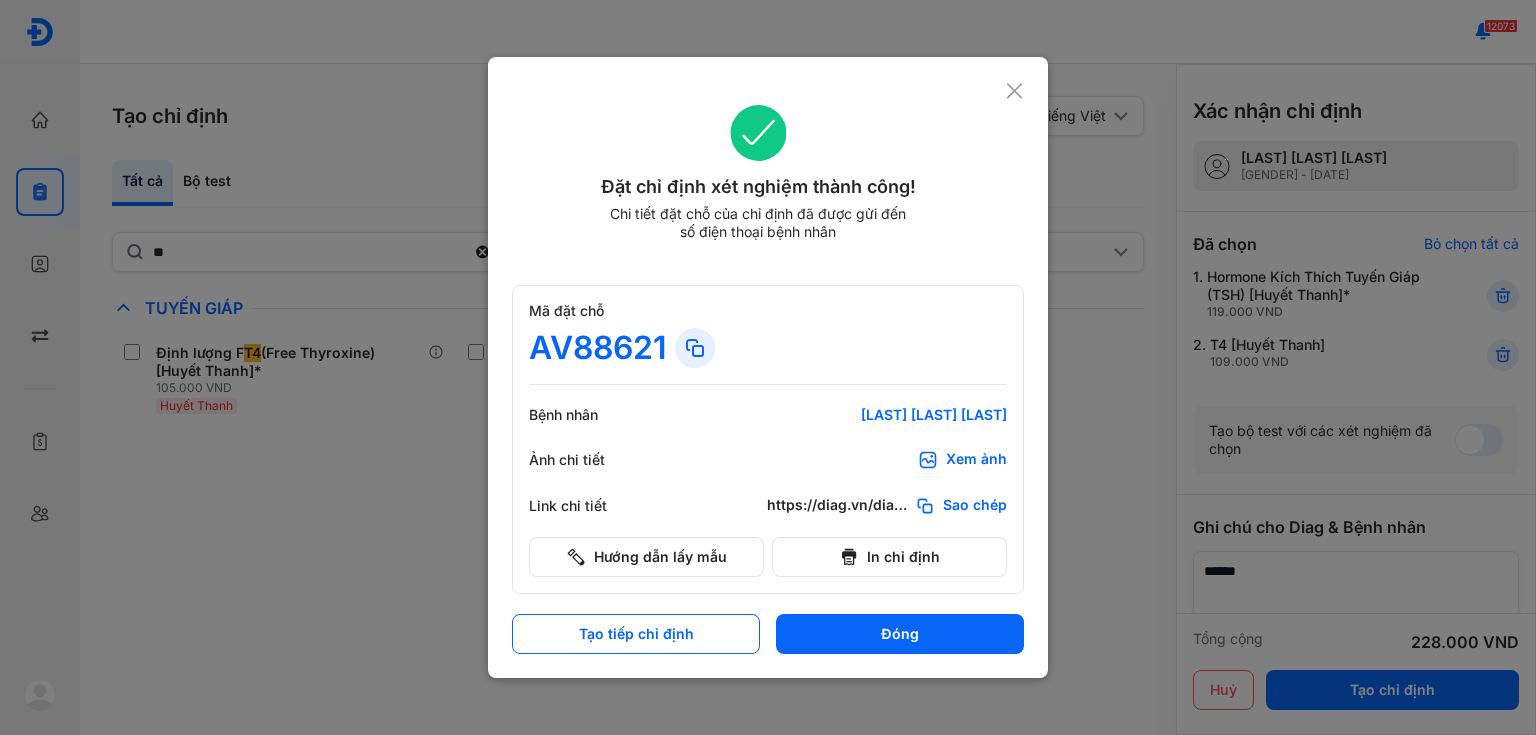 click at bounding box center [768, 367] 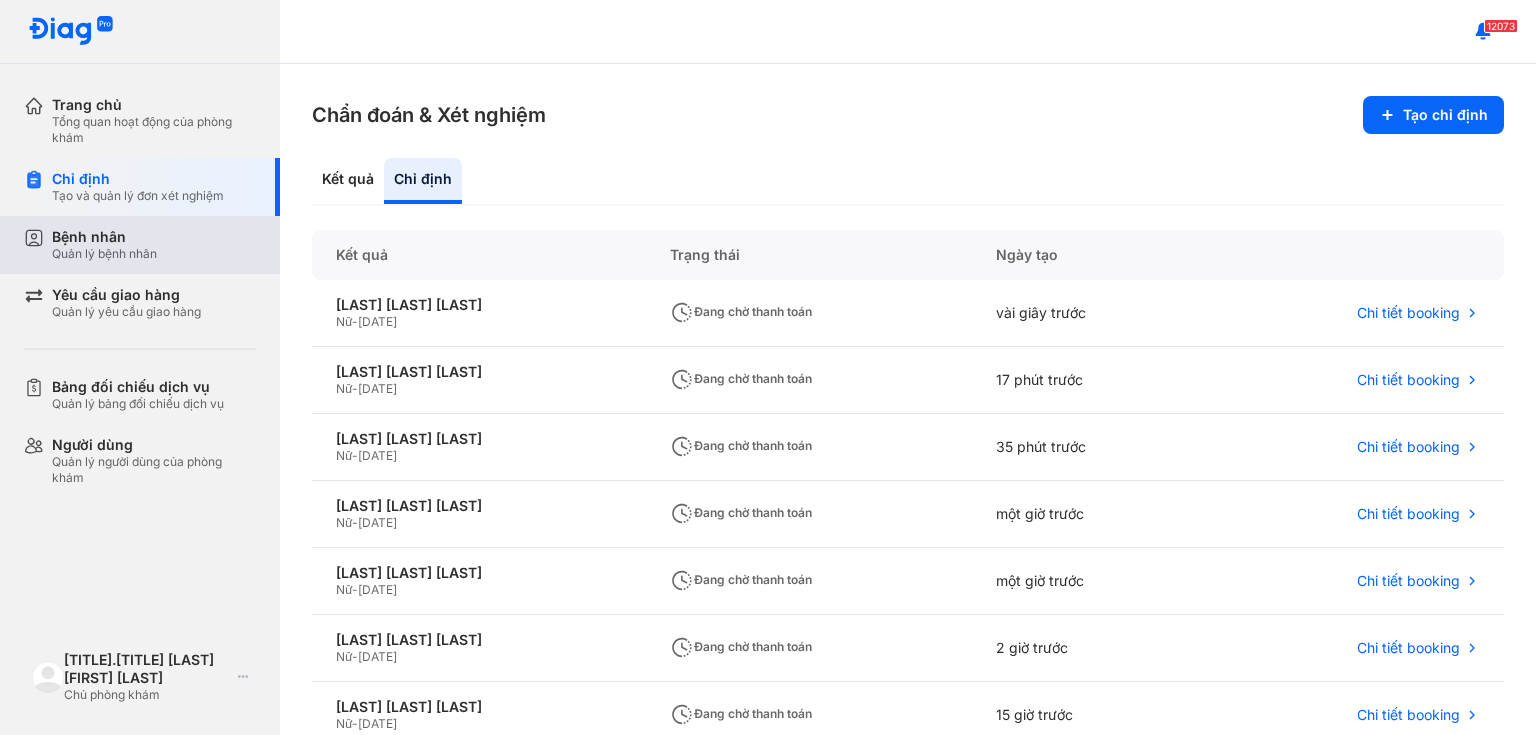 click on "Quản lý bệnh nhân" at bounding box center [104, 254] 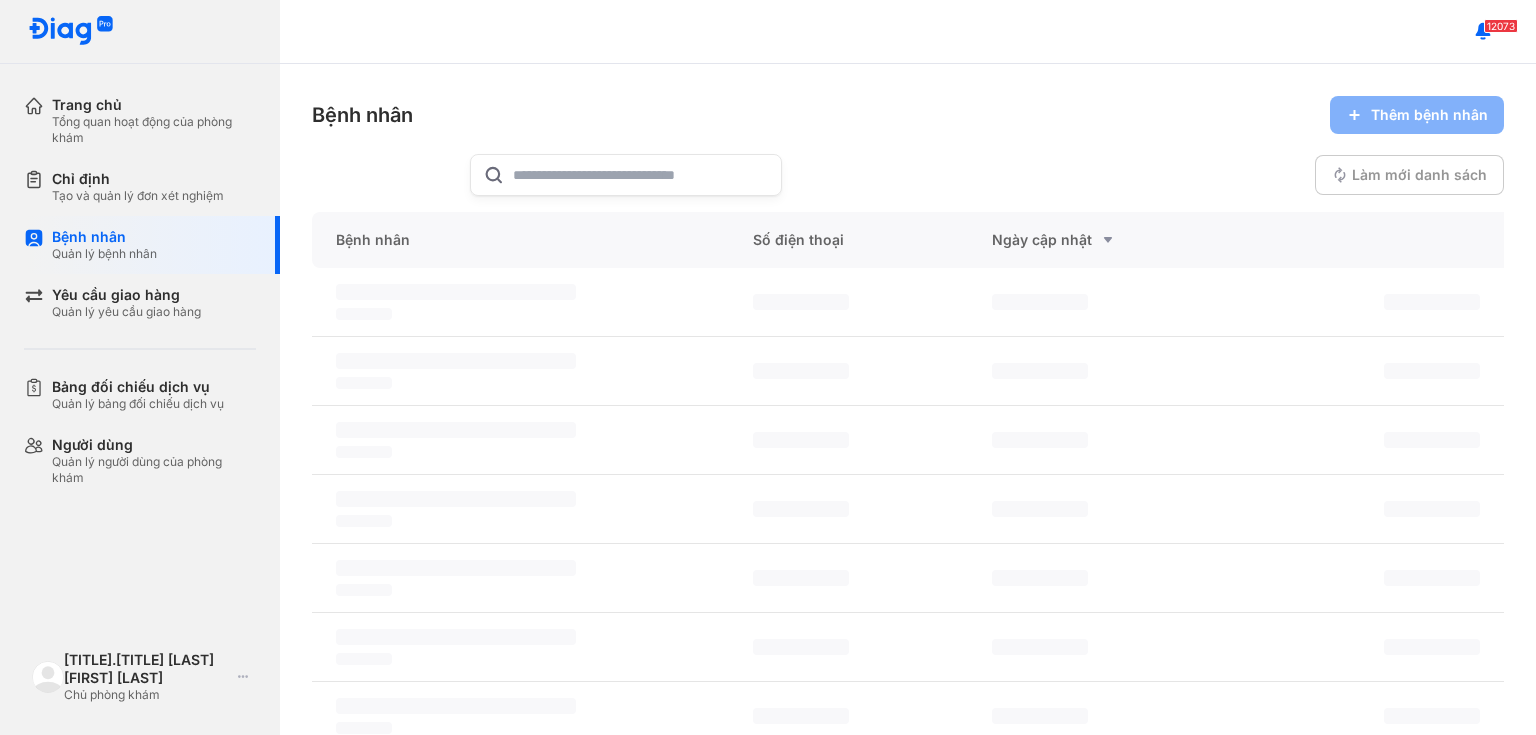 click on "Bệnh nhân Thêm bệnh nhân Làm mới danh sách Bệnh nhân Số điện thoại Ngày cập nhật  ‌ ‌ ‌ ‌ ‌ ‌ ‌ ‌ ‌ ‌ ‌ ‌ ‌ ‌ ‌ ‌ ‌ ‌ ‌ ‌ ‌ ‌ ‌ ‌ ‌ ‌ ‌ ‌ ‌ ‌ ‌ ‌ ‌ ‌ ‌ ‌ ‌ ‌ ‌ ‌ ‌ ‌ ‌ ‌ ‌ ‌ ‌ ‌ ‌ ‌" at bounding box center [908, 399] 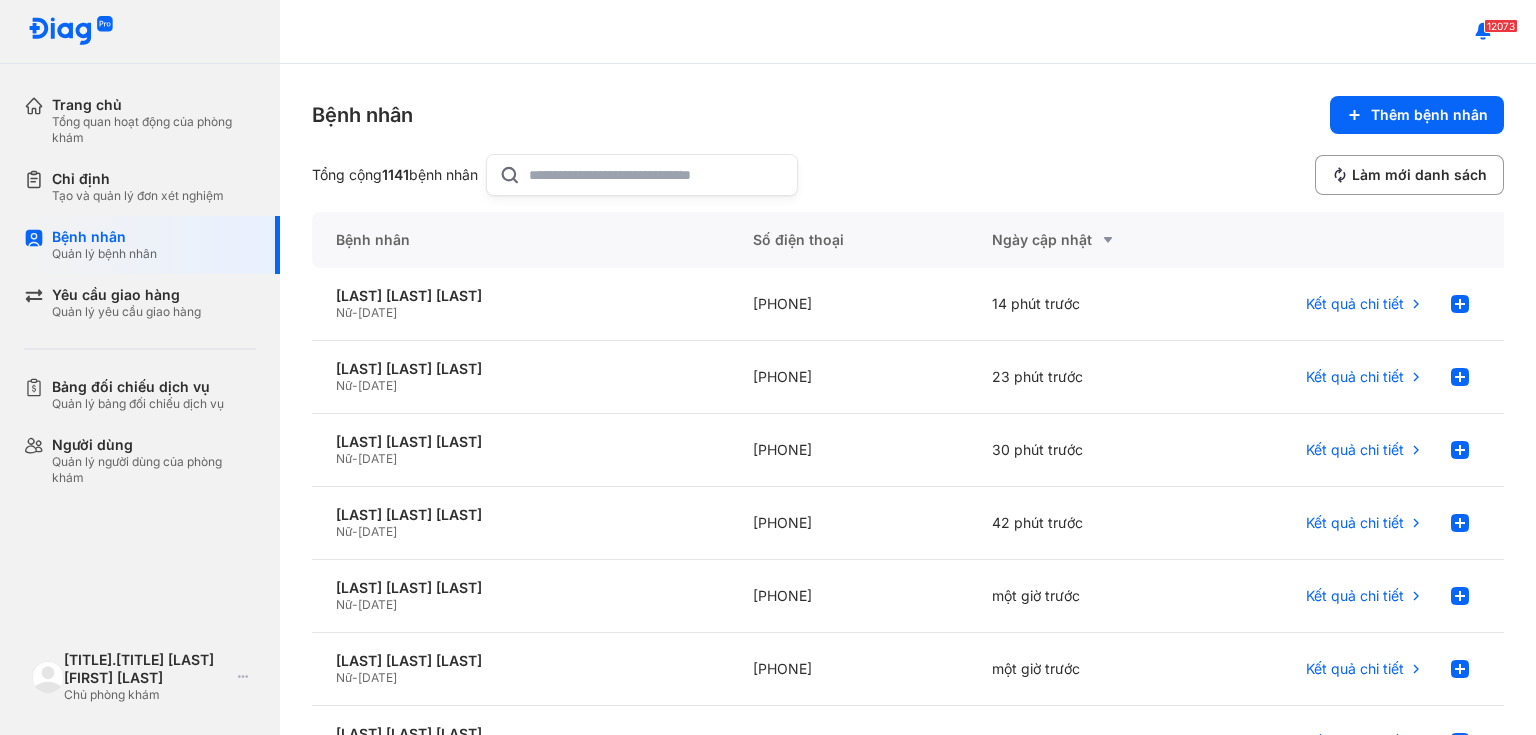 click 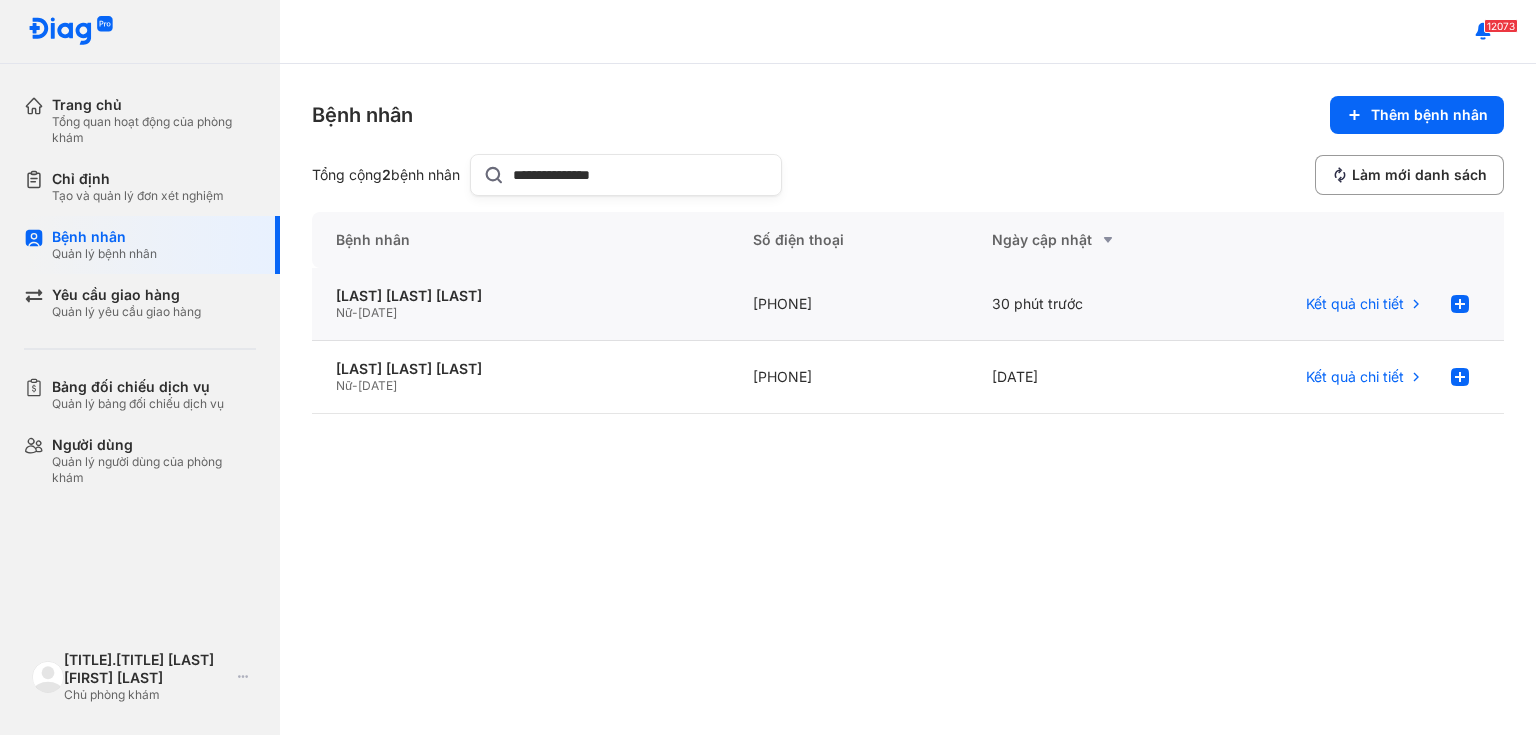 type on "**********" 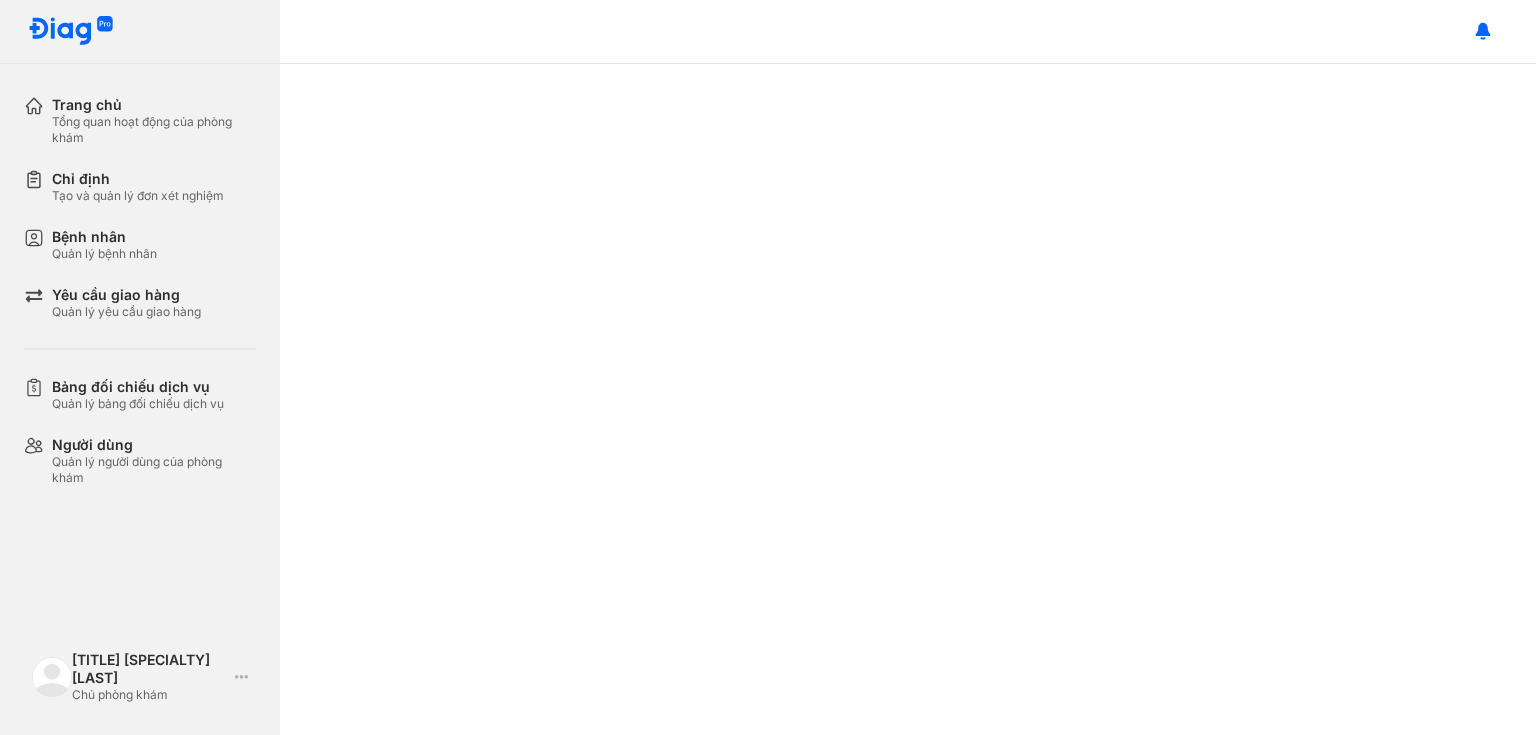 scroll, scrollTop: 0, scrollLeft: 0, axis: both 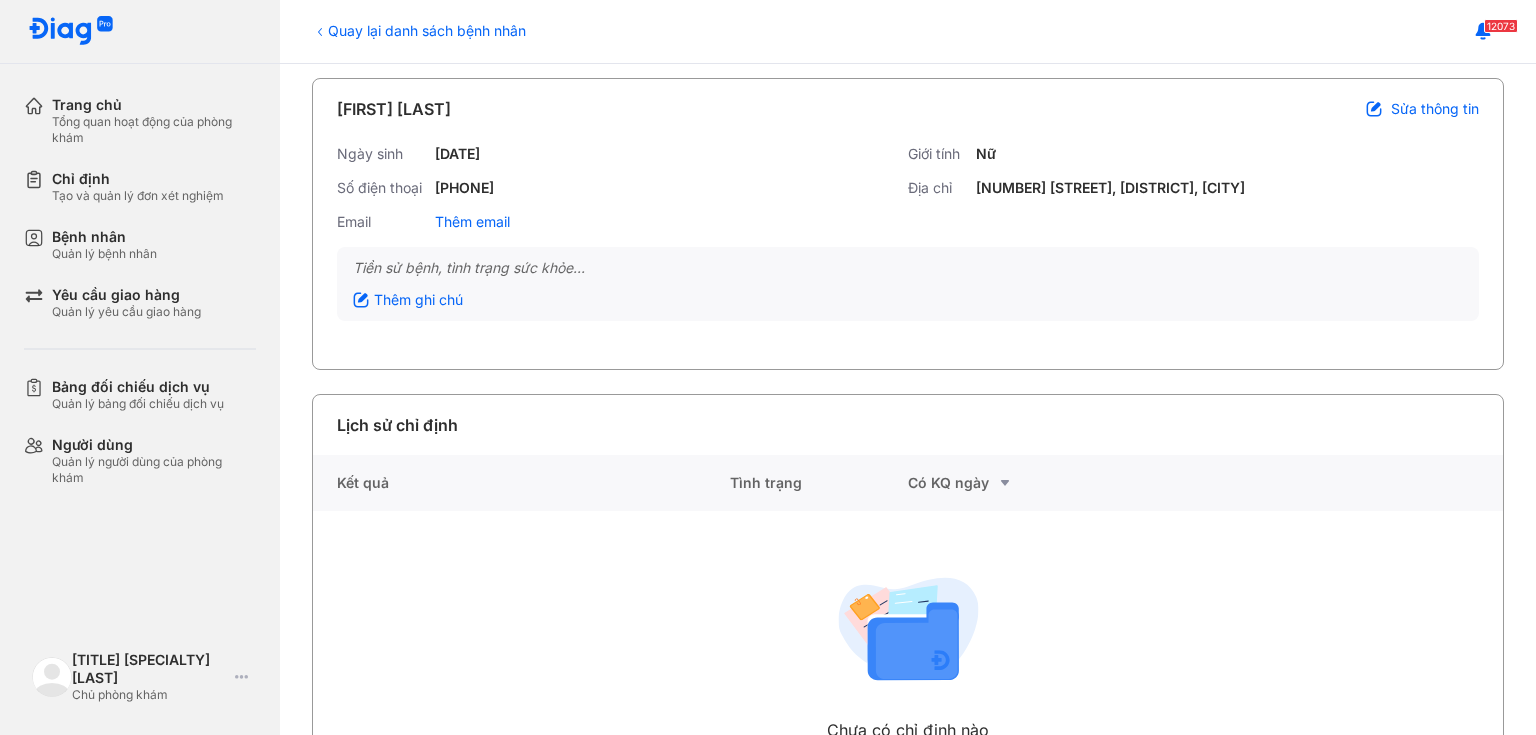 click on "Quay lại danh sách bệnh nhân" at bounding box center [419, 30] 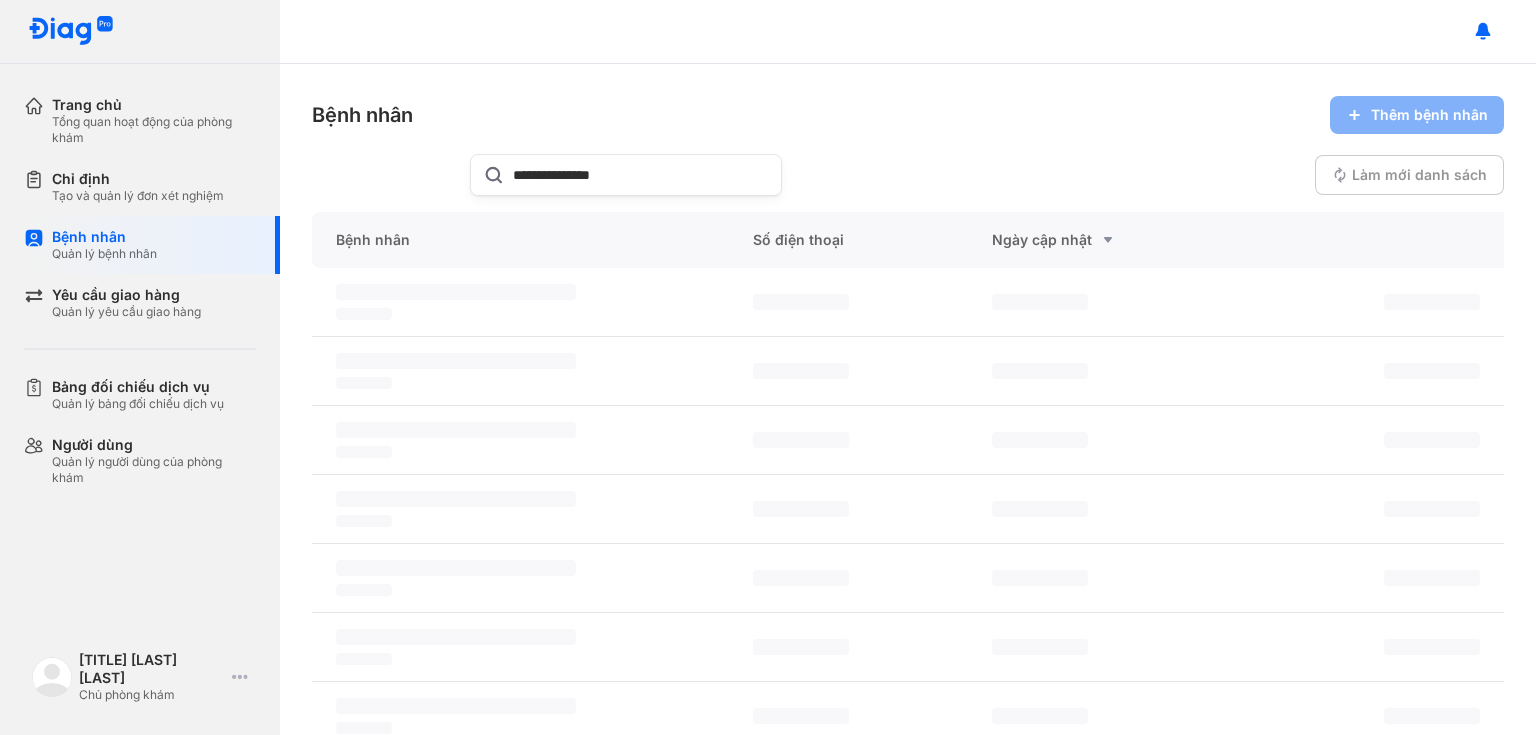 scroll, scrollTop: 0, scrollLeft: 0, axis: both 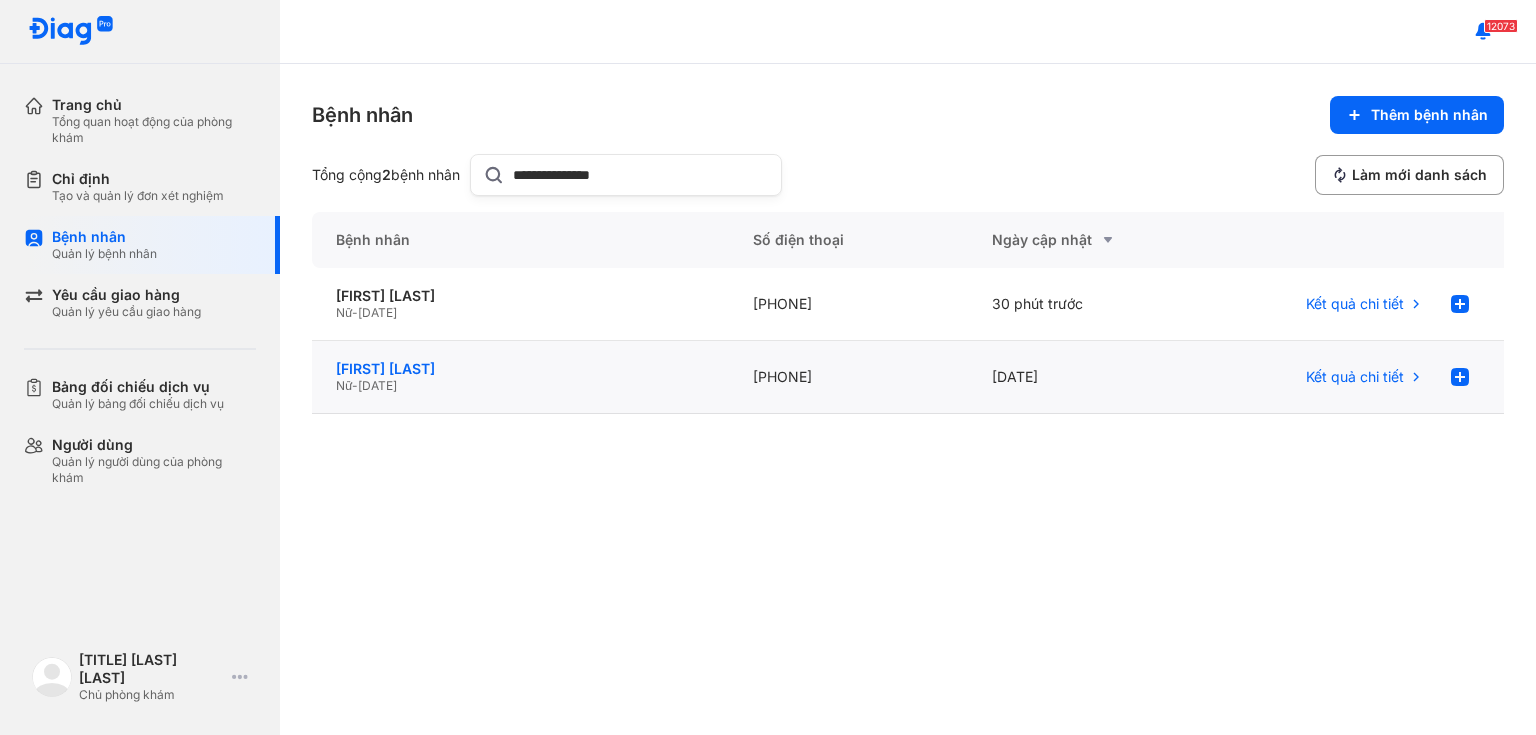 click on "[FIRST] [LAST]" 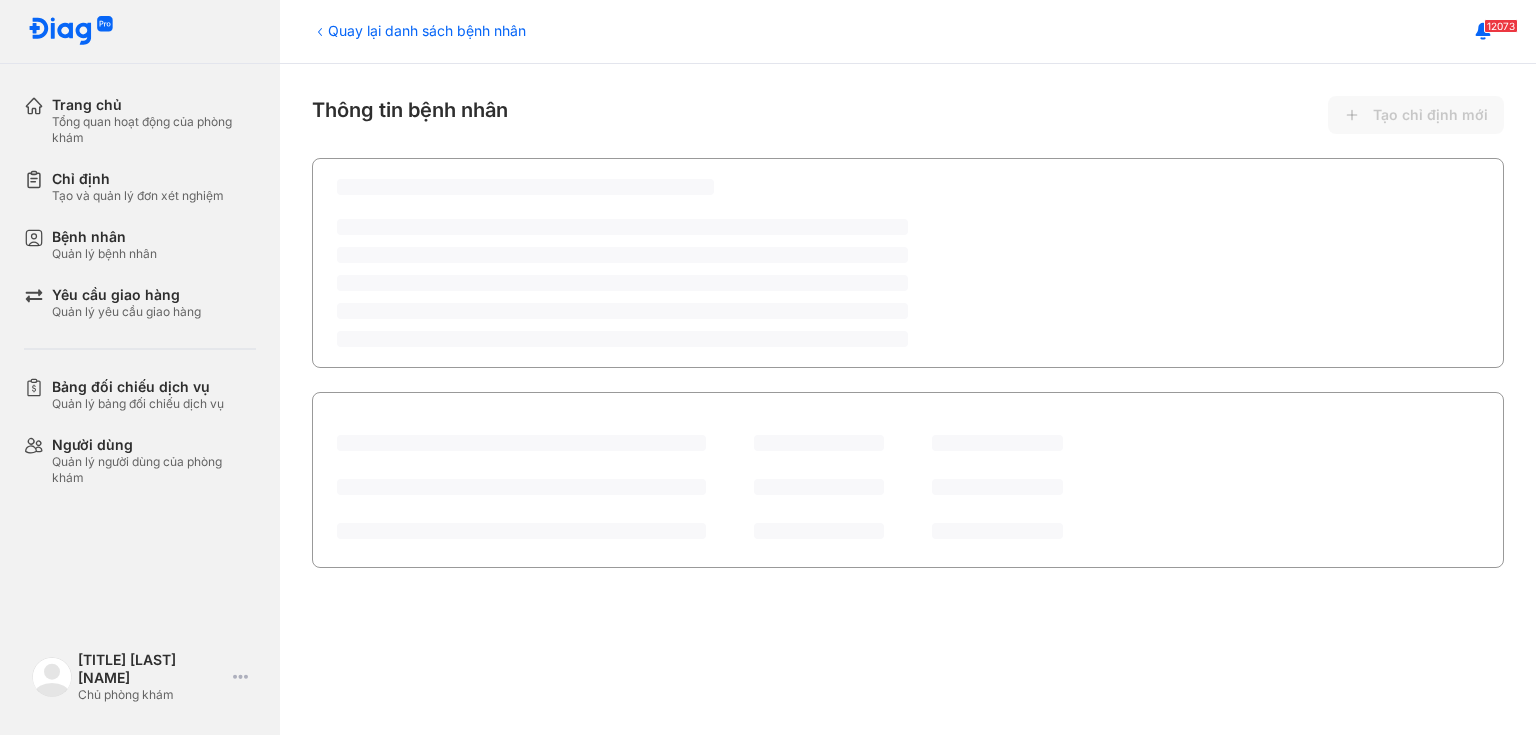 scroll, scrollTop: 0, scrollLeft: 0, axis: both 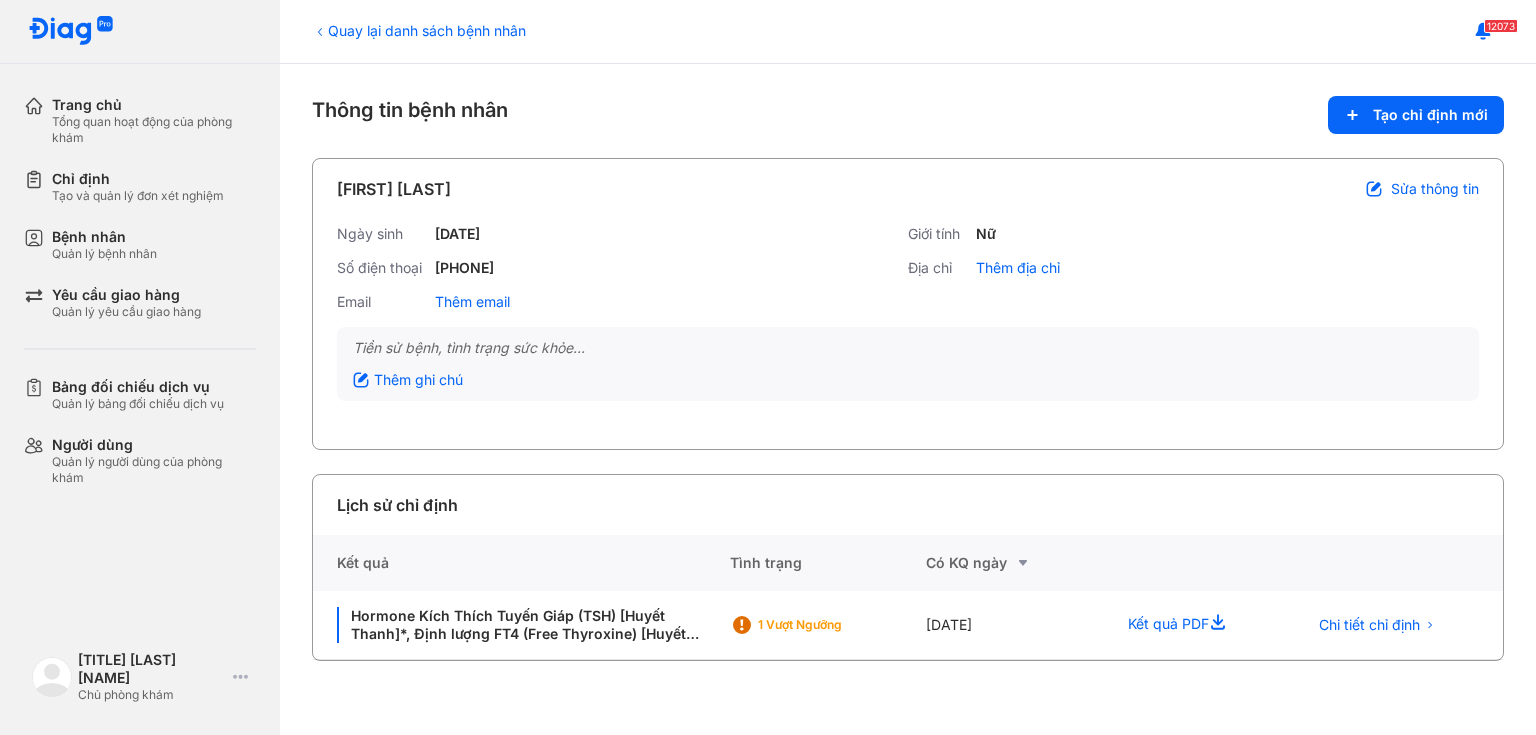 click on "Quay lại danh sách bệnh nhân" at bounding box center (419, 30) 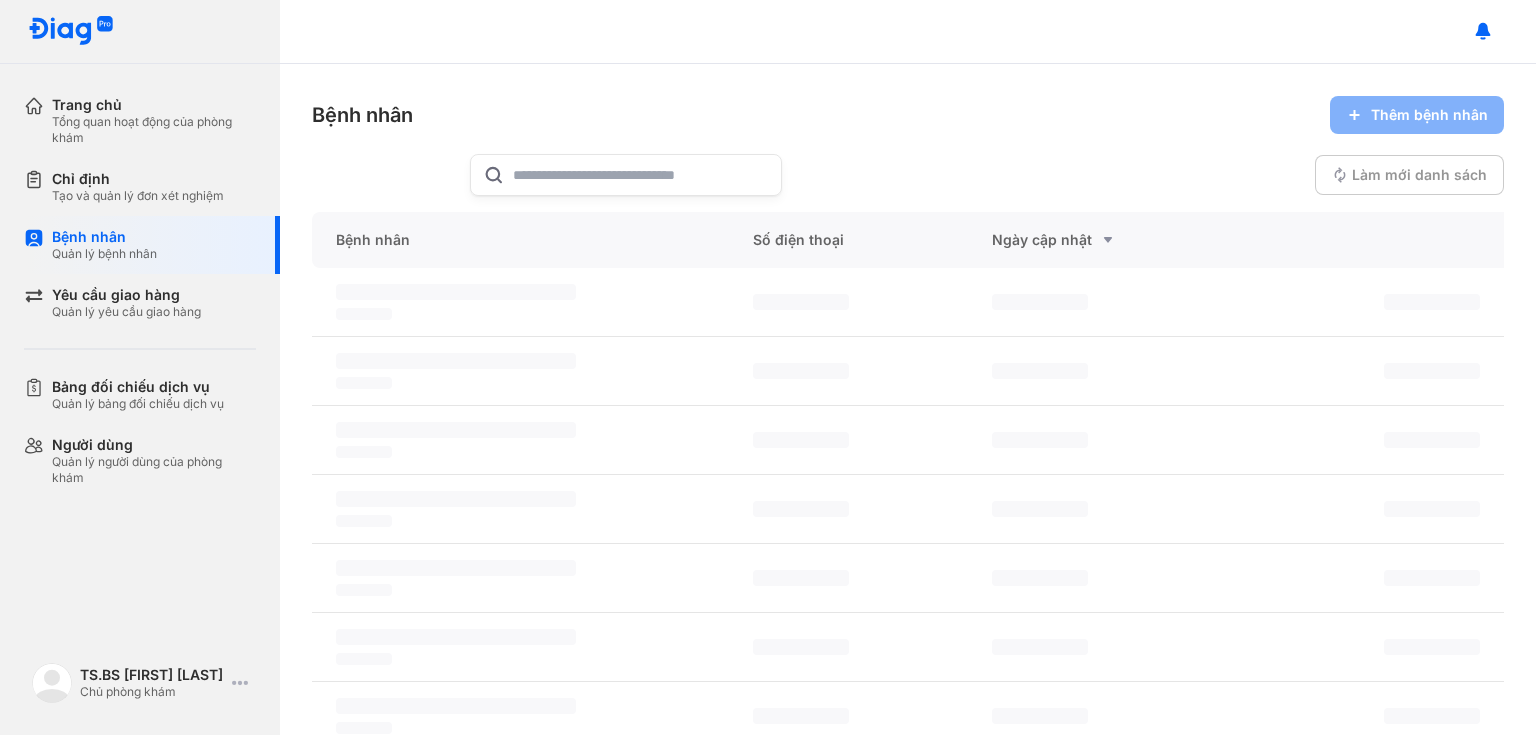 scroll, scrollTop: 0, scrollLeft: 0, axis: both 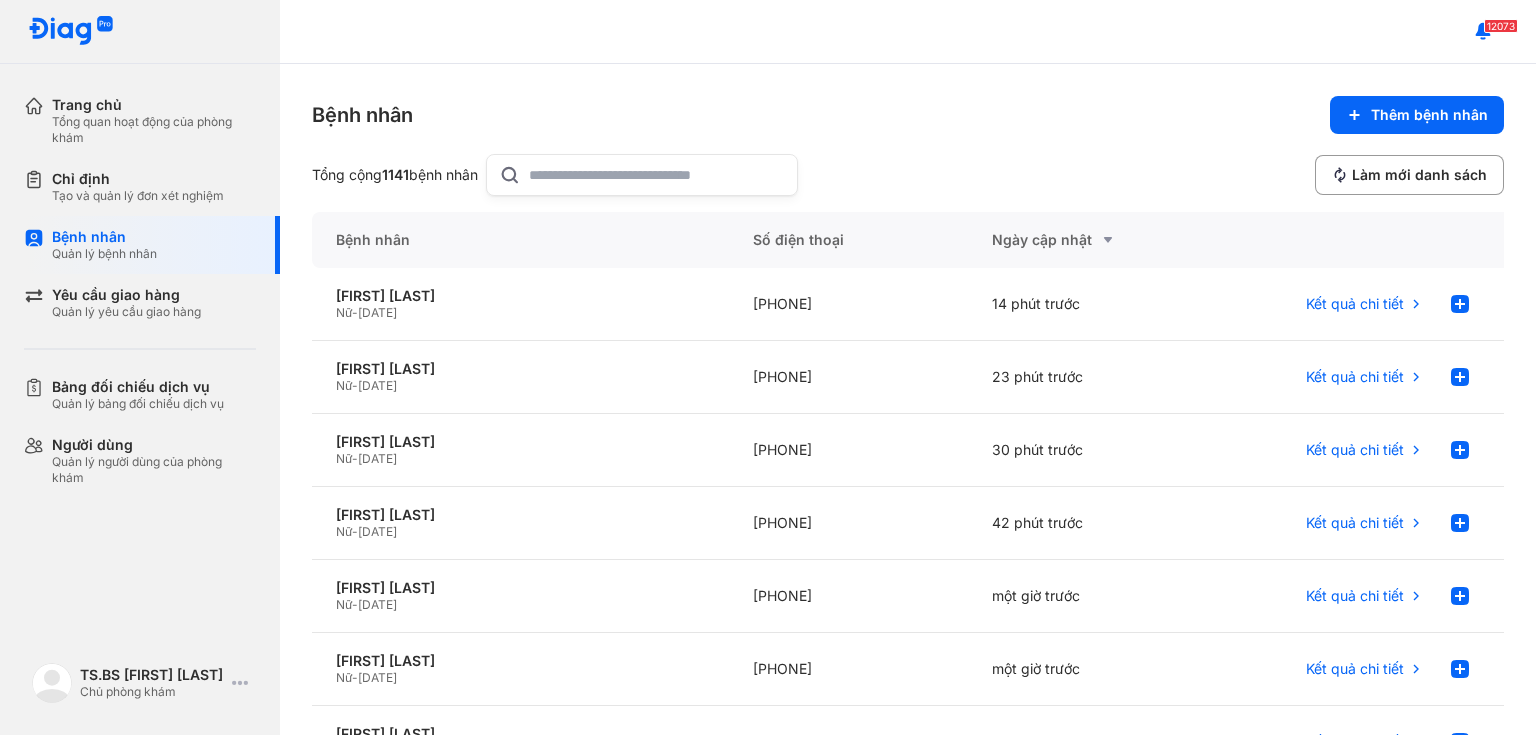 click on "Bệnh nhân Thêm bệnh nhân Tổng cộng  1141  bệnh nhân Làm mới danh sách Bệnh nhân Số điện thoại Ngày cập nhật  [FIRST] [LAST] Nữ  -  [DATE] [PHONE] [TIME] trước Kết quả chi tiết [FIRST] [LAST] Nữ  -  [DATE] [PHONE] [TIME] trước Kết quả chi tiết [FIRST] [LAST] Nữ  -  [DATE] [PHONE] [TIME] trước Kết quả chi tiết [FIRST] [LAST] Nữ  -  [DATE] [PHONE] [TIME] trước Kết quả chi tiết [FIRST] [LAST] Nữ  -  [DATE] [PHONE] [TIME] trước Kết quả chi tiết [FIRST] [LAST] Nữ  -  [DATE] [PHONE] [TIME] trước Kết quả chi tiết [FIRST] [LAST] Nữ  -  [DATE] [PHONE] [TIME] trước Kết quả chi tiết [FIRST] [LAST] Nữ  -  [DATE] [PHONE] [TIME] trước Kết quả chi tiết [FIRST] [LAST] Nam  -  [DATE] [PHONE] [TIME] trước Kết quả chi tiết Nam  -  1" at bounding box center [908, 399] 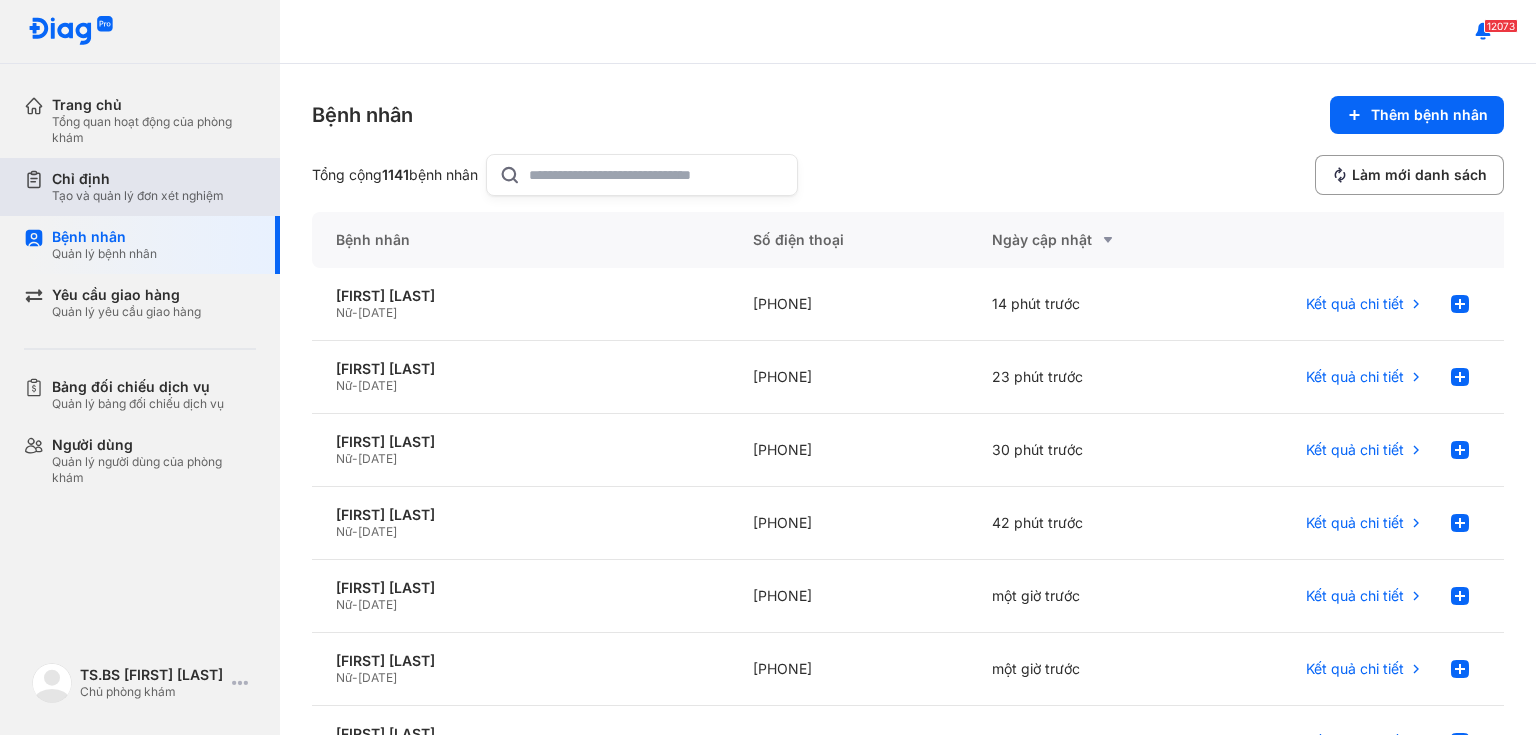 click on "Chỉ định Tạo và quản lý đơn xét nghiệm" at bounding box center [152, 187] 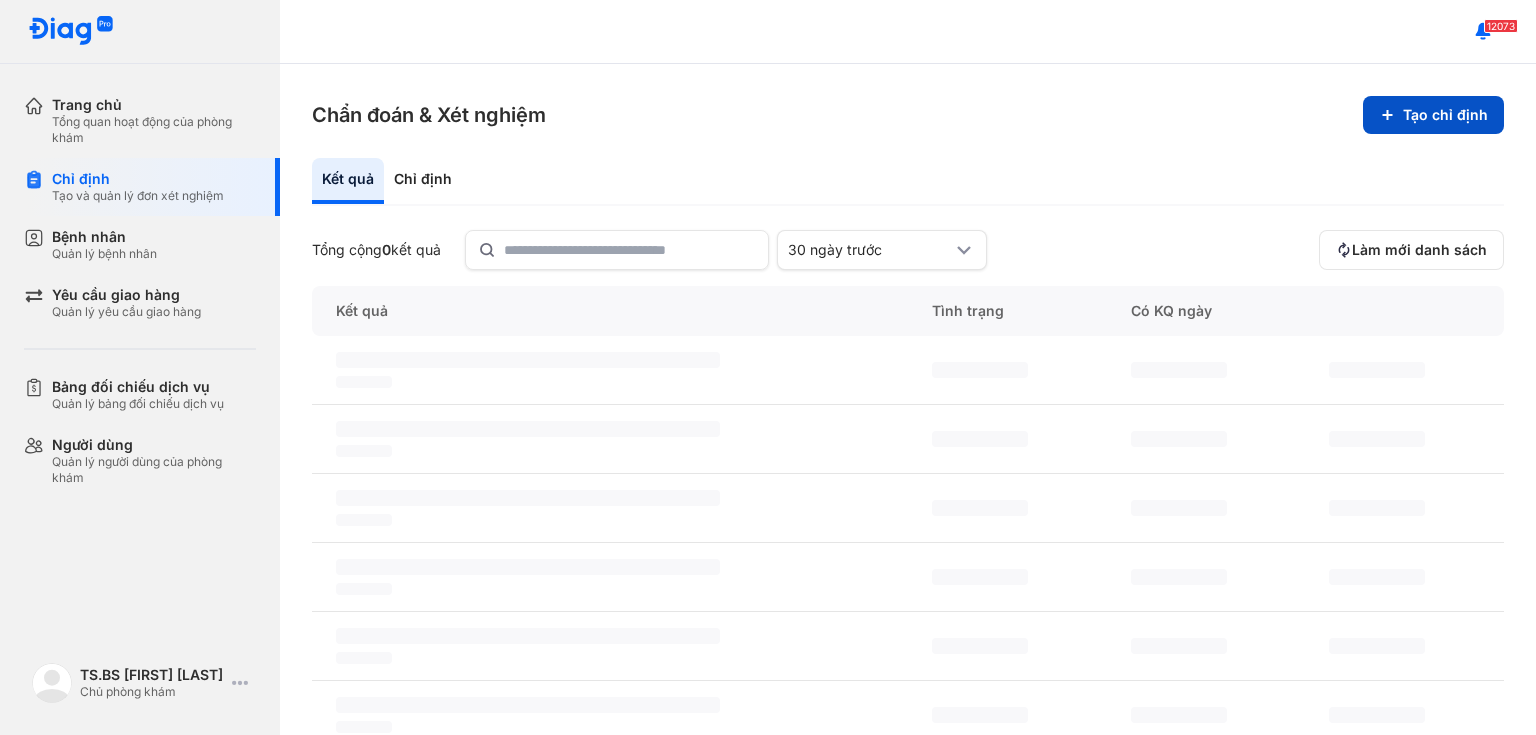 click on "Tạo chỉ định" at bounding box center (1433, 115) 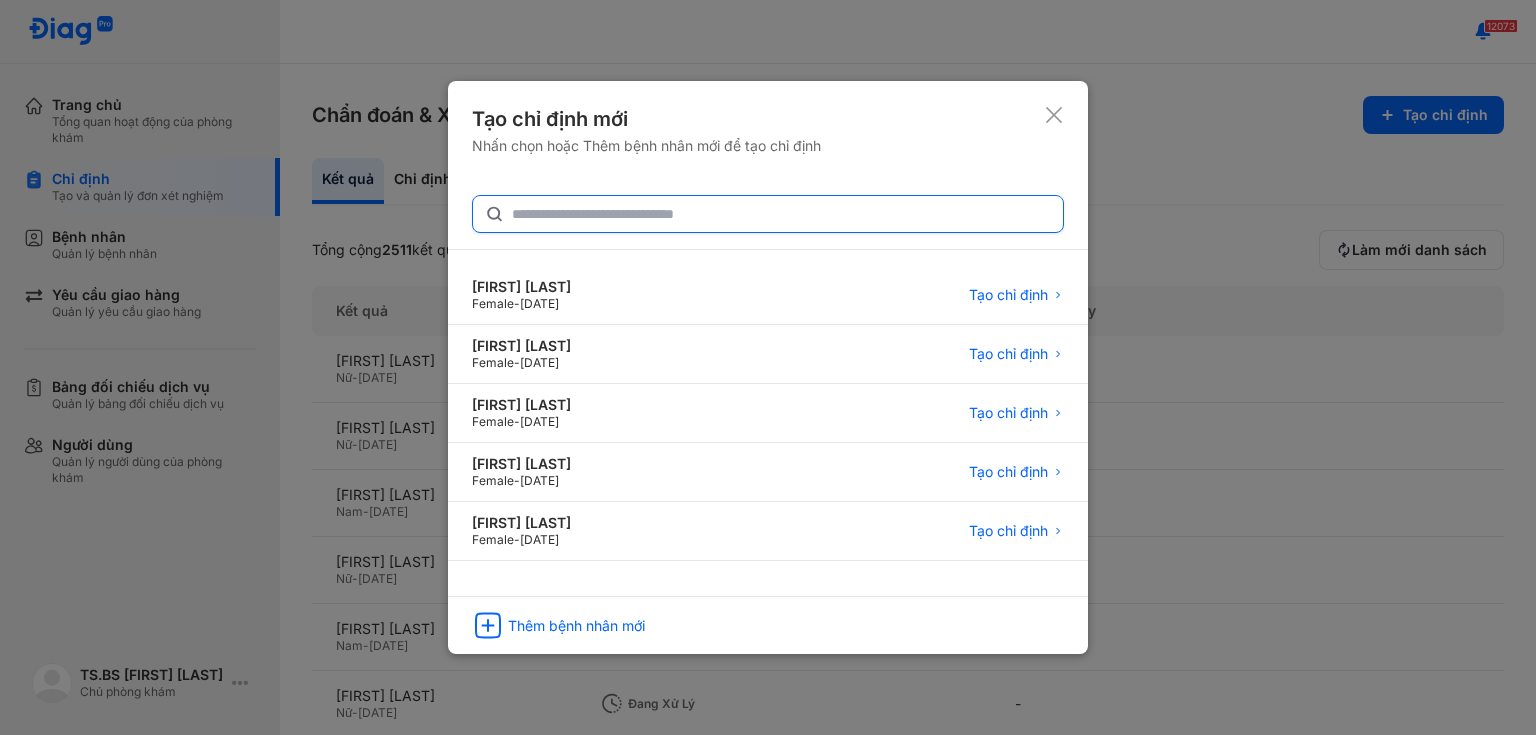 click 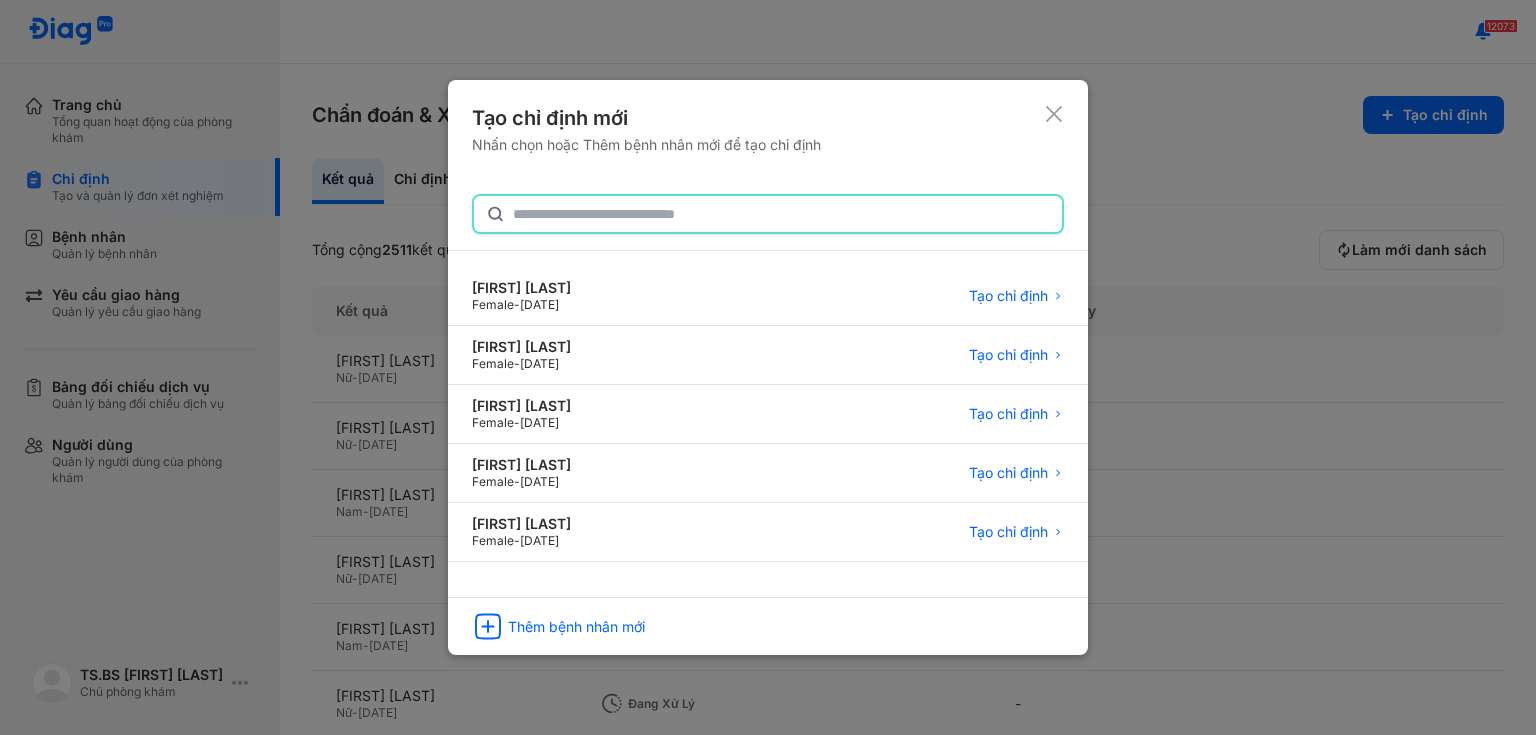 paste on "**********" 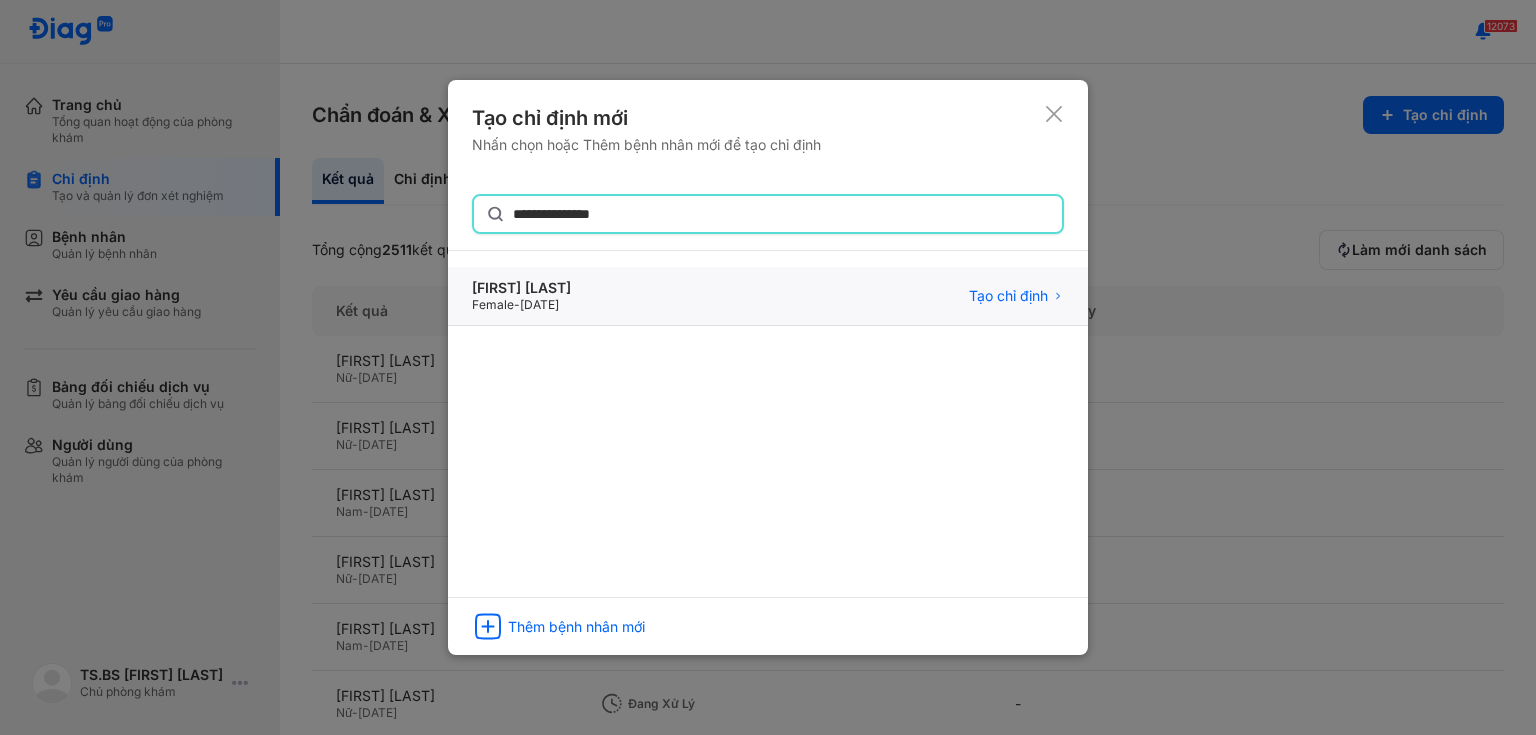 type on "**********" 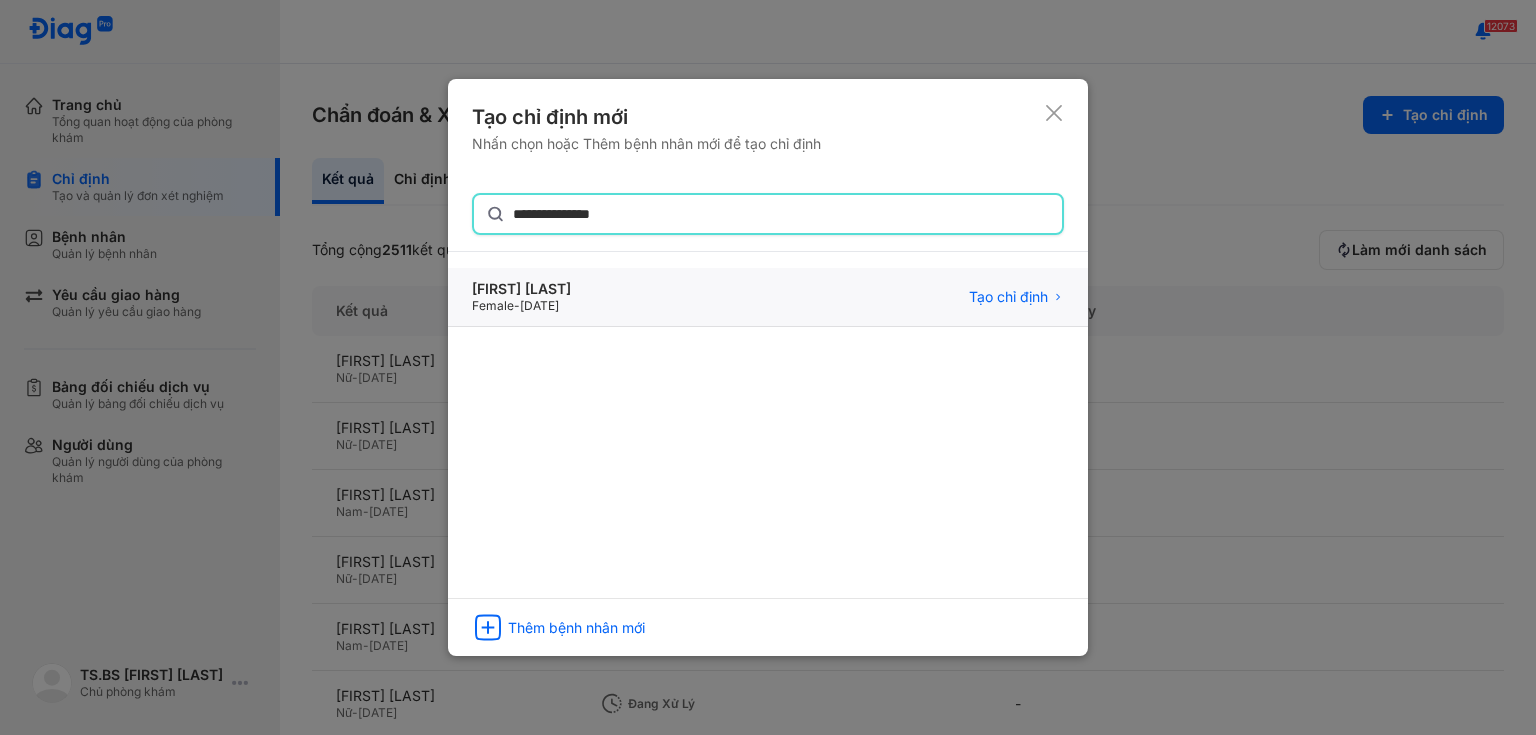 click on "[FIRST] [LAST] Female  -  [DATE] Tạo chỉ định" 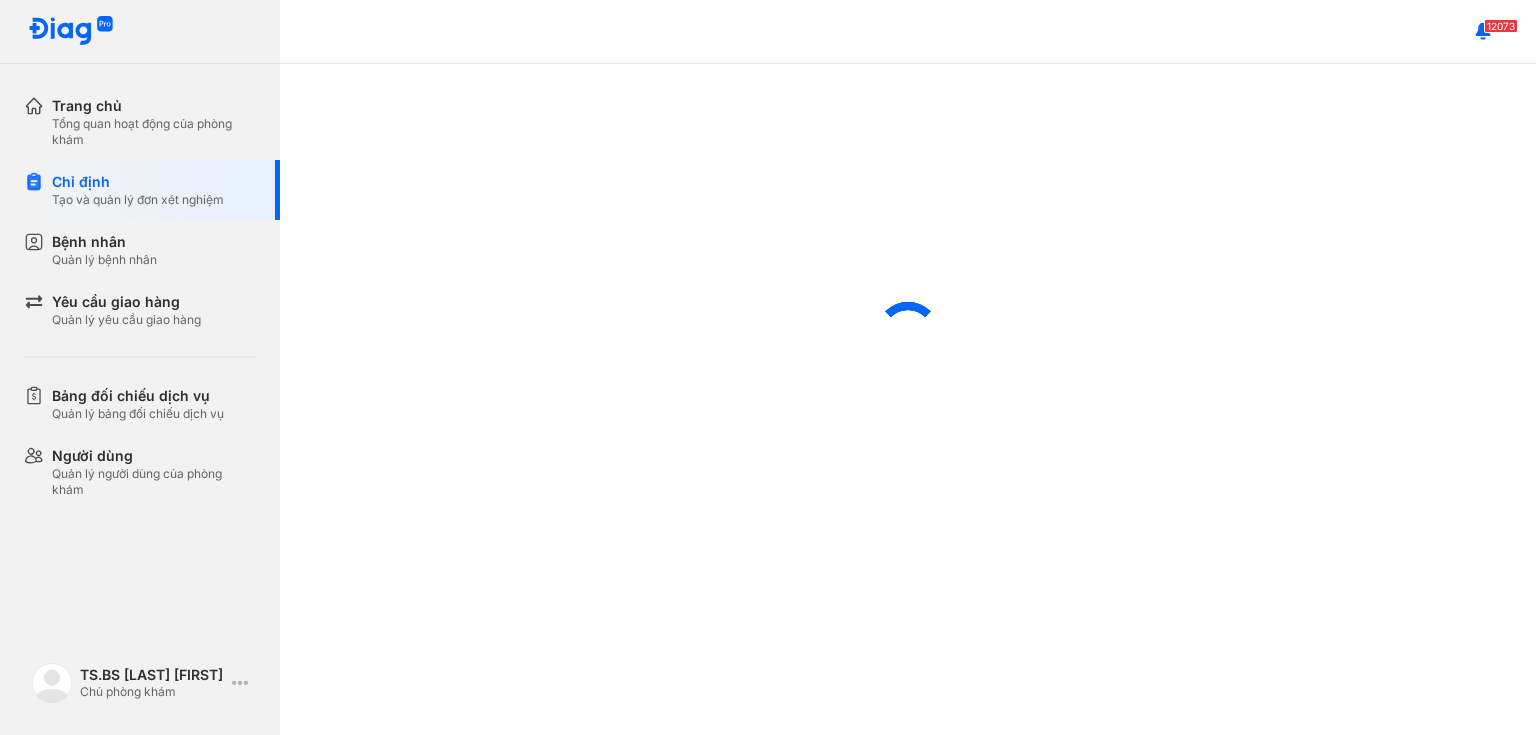 scroll, scrollTop: 0, scrollLeft: 0, axis: both 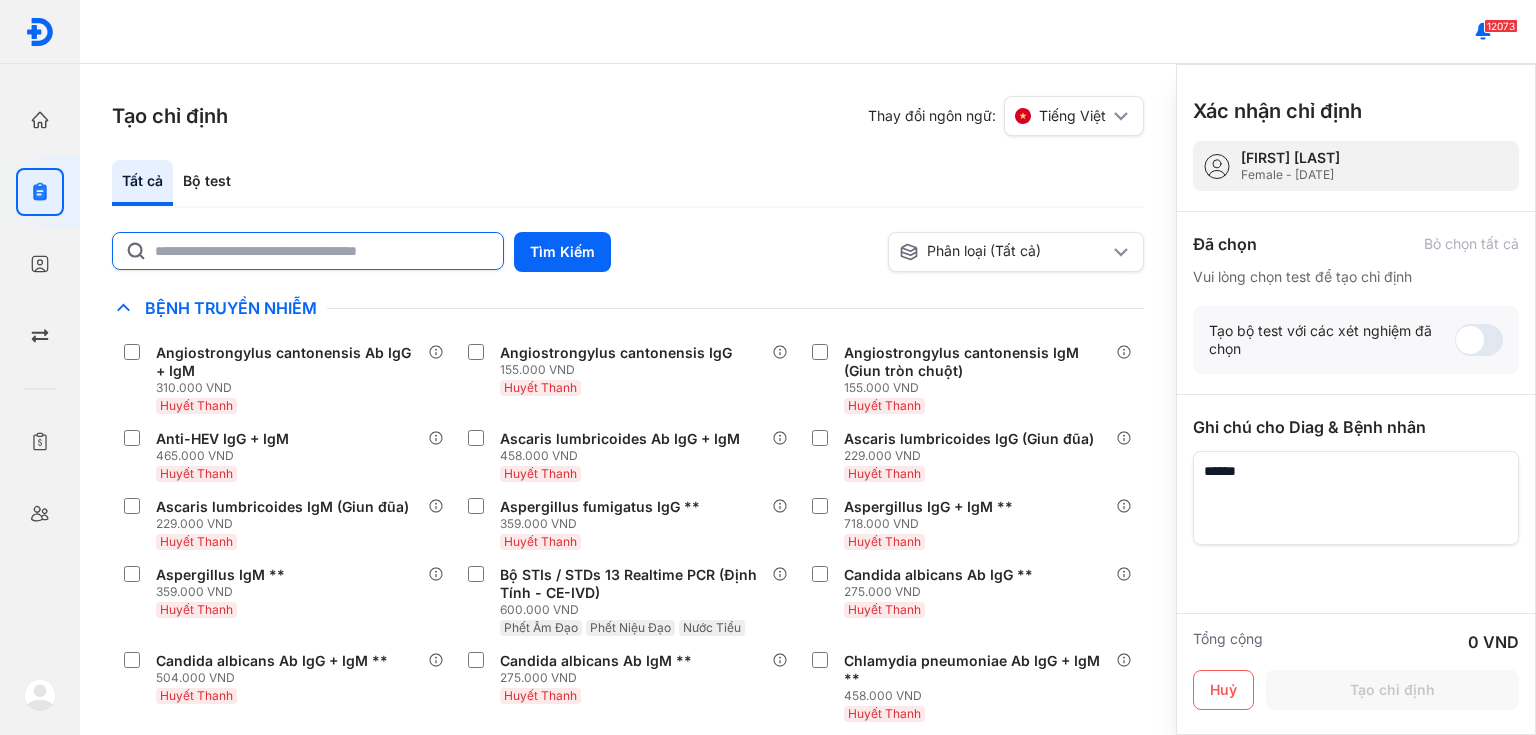 click 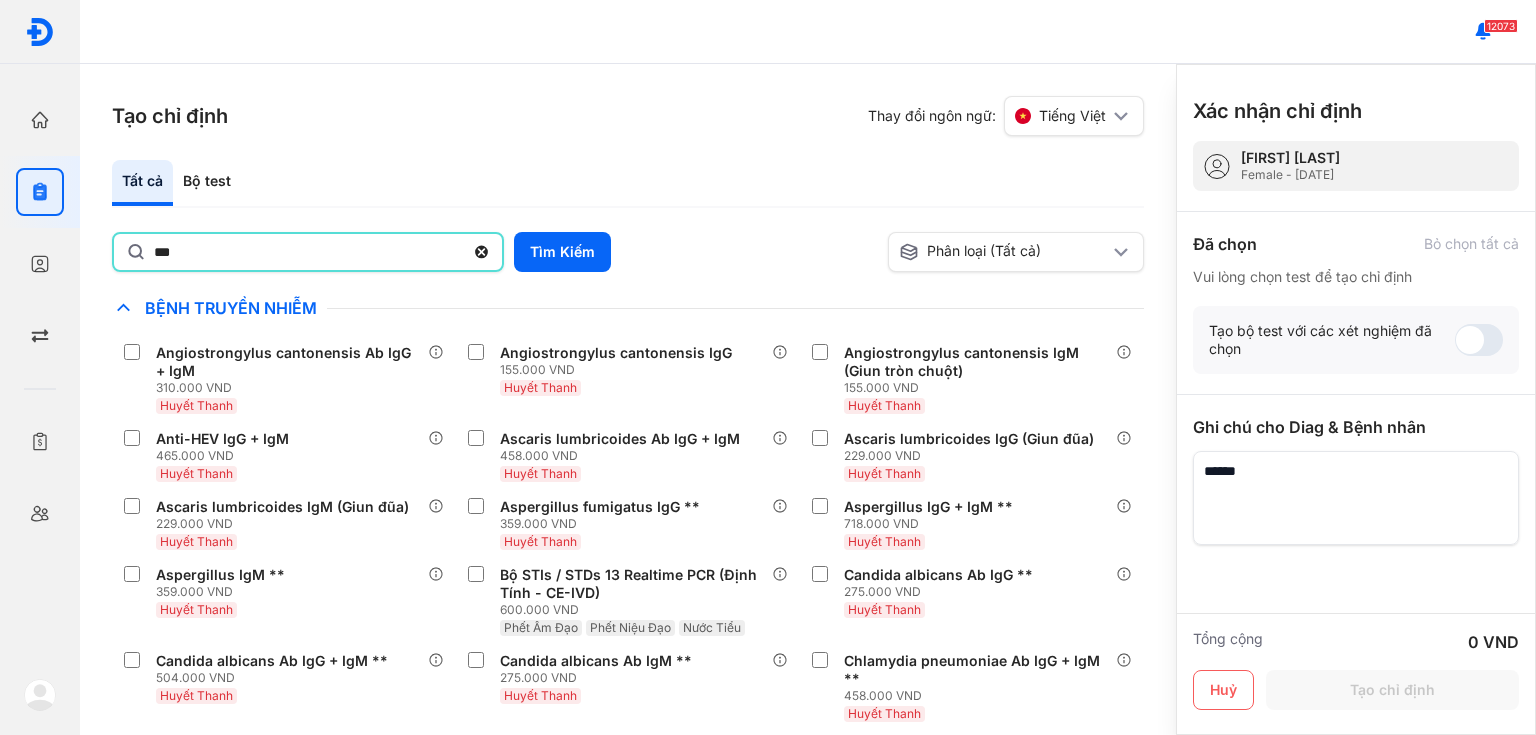 type on "***" 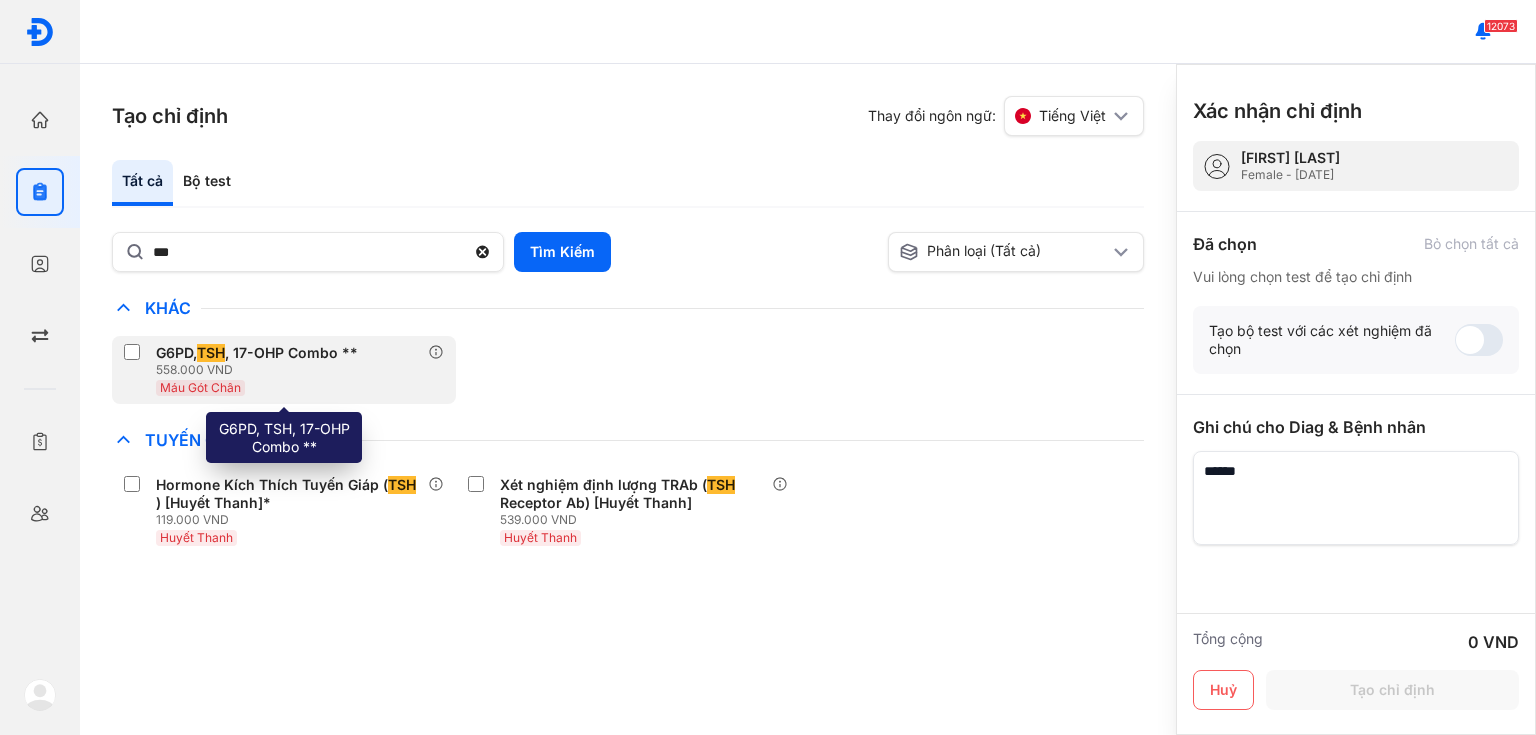 drag, startPoint x: 328, startPoint y: 524, endPoint x: 385, endPoint y: 401, distance: 135.56548 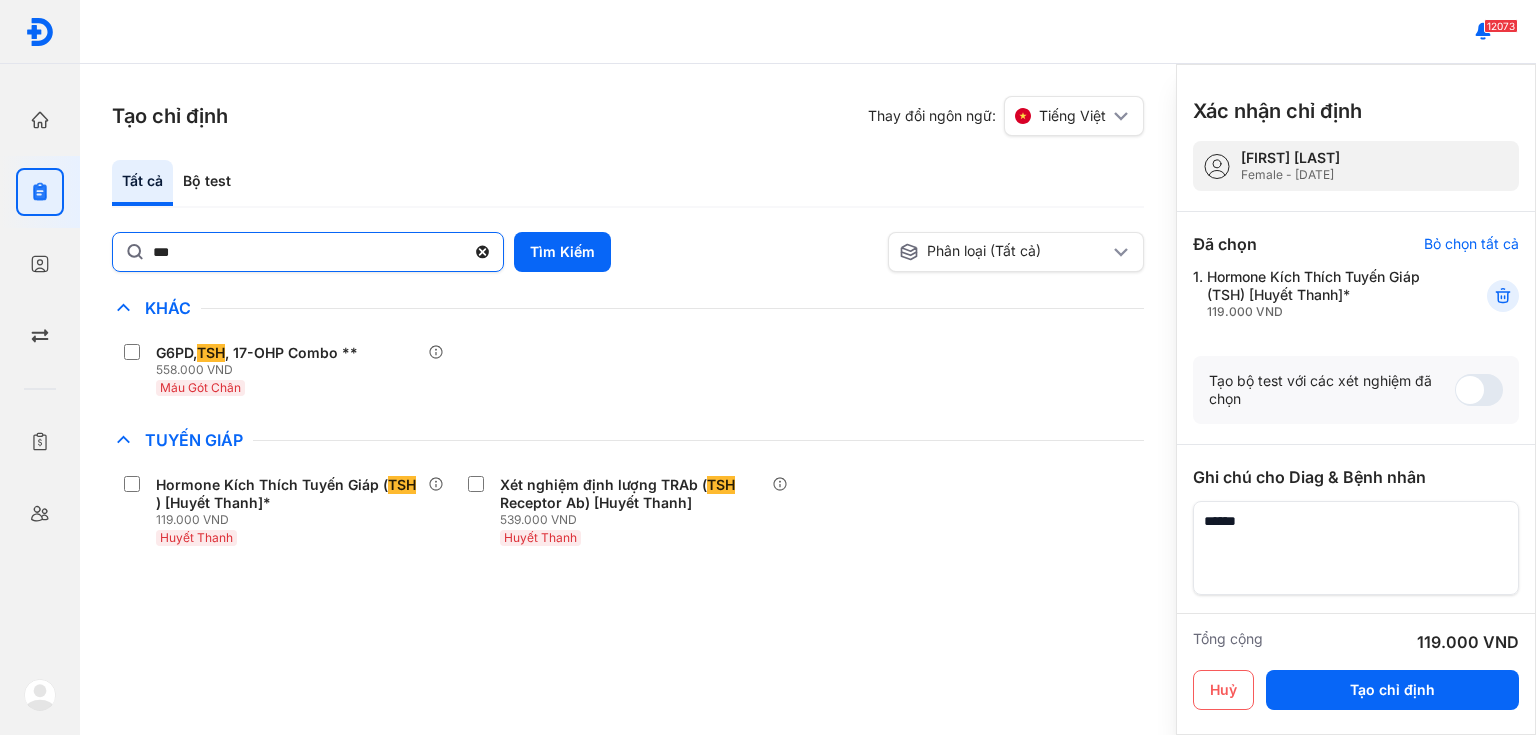 click 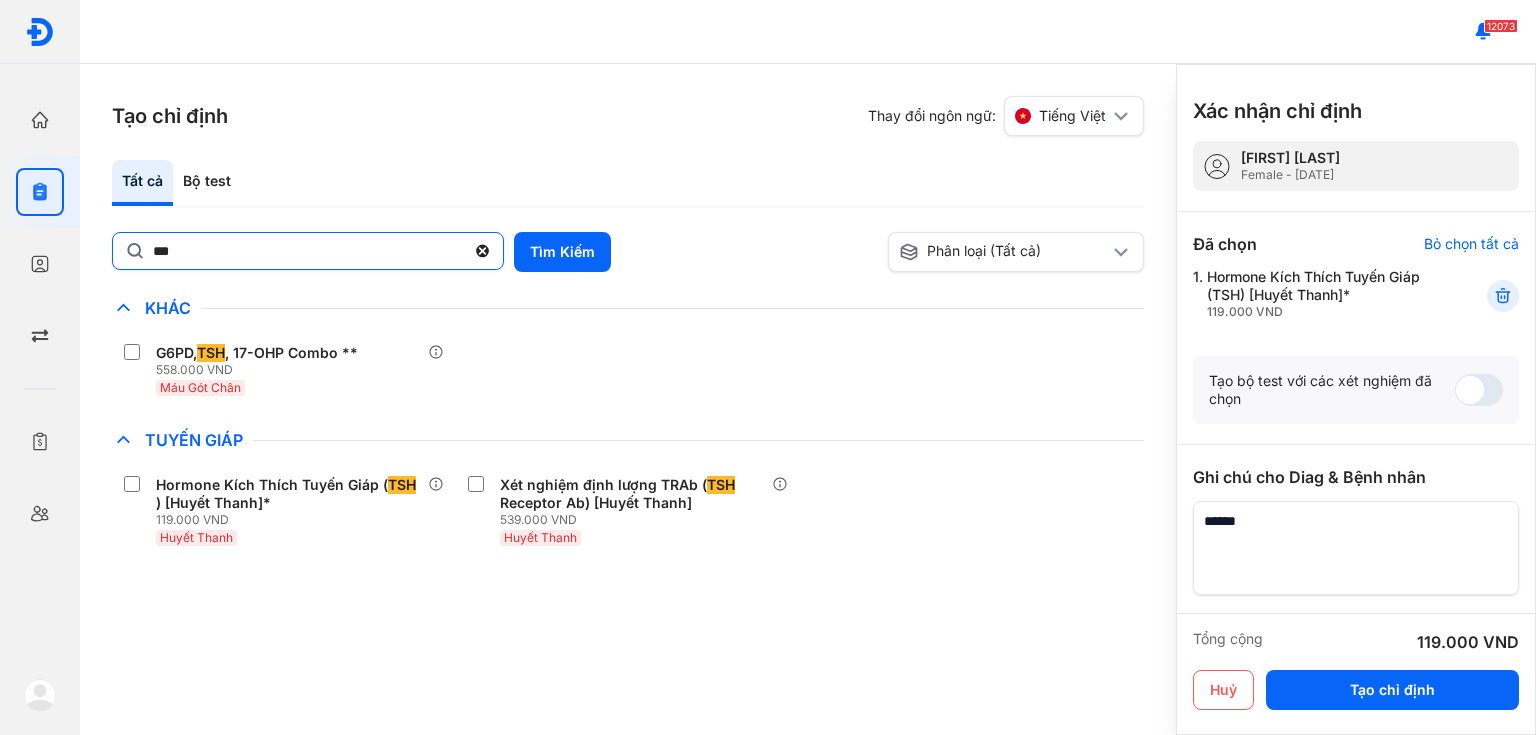 click on "***" 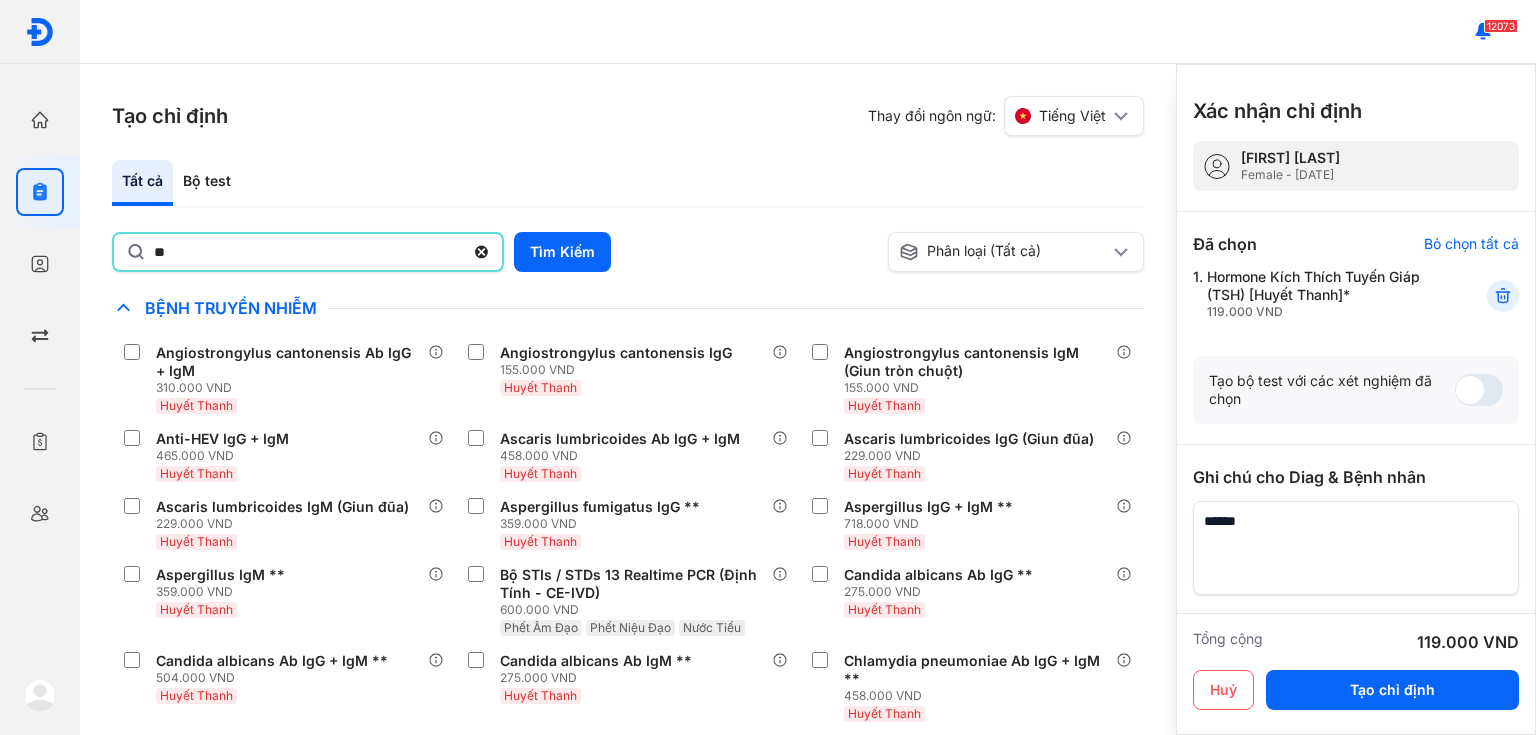 type on "**" 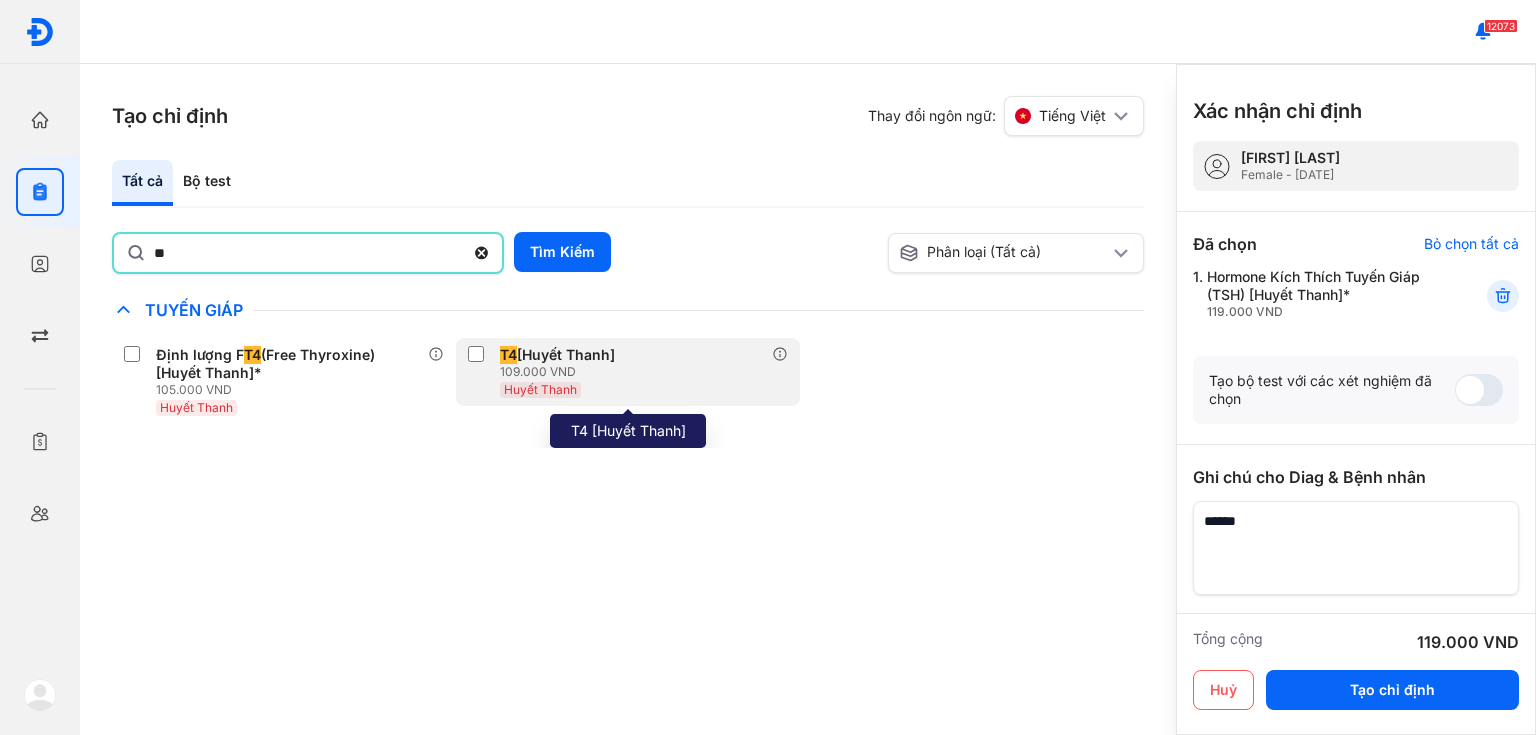 click on "Huyết Thanh" at bounding box center [561, 389] 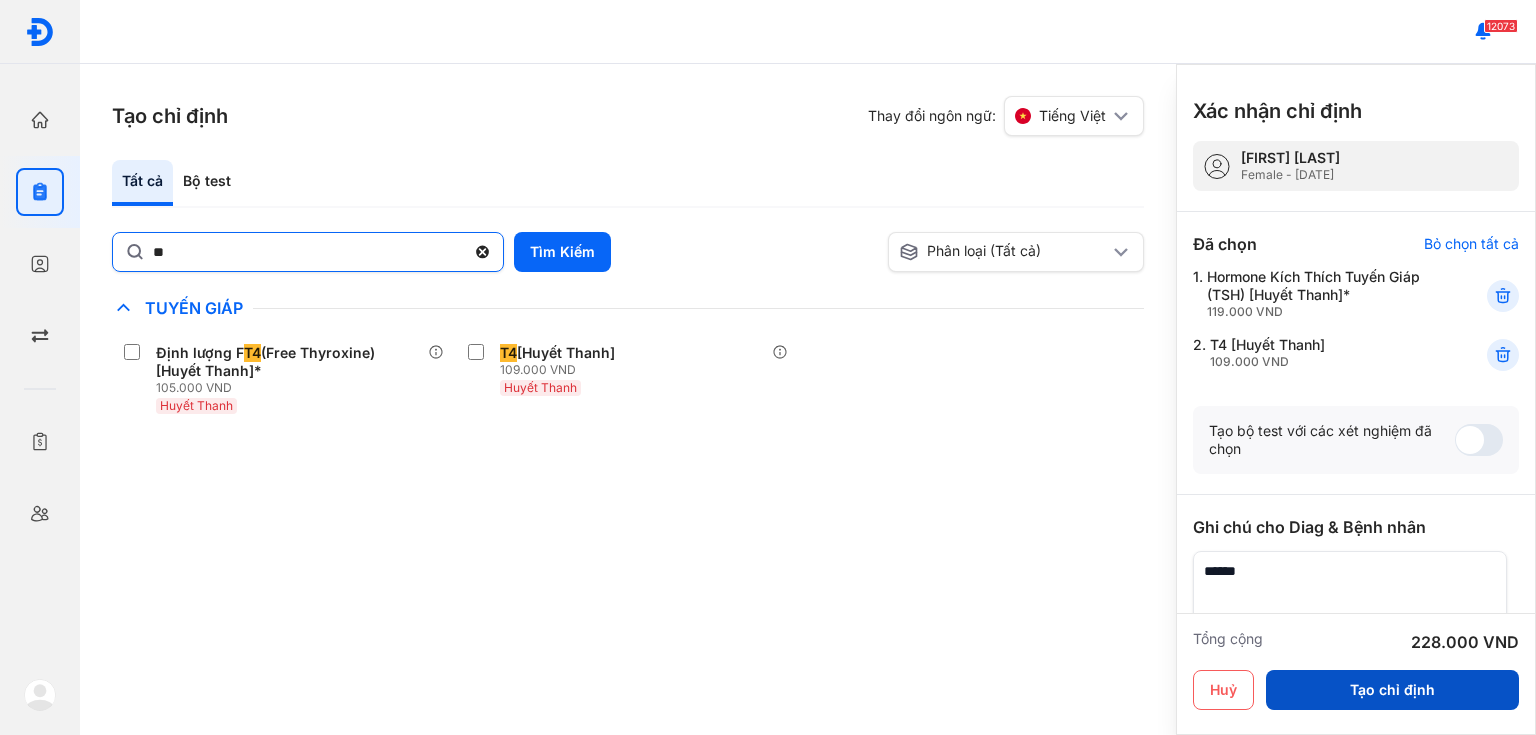 click on "Tạo chỉ định" at bounding box center [1392, 690] 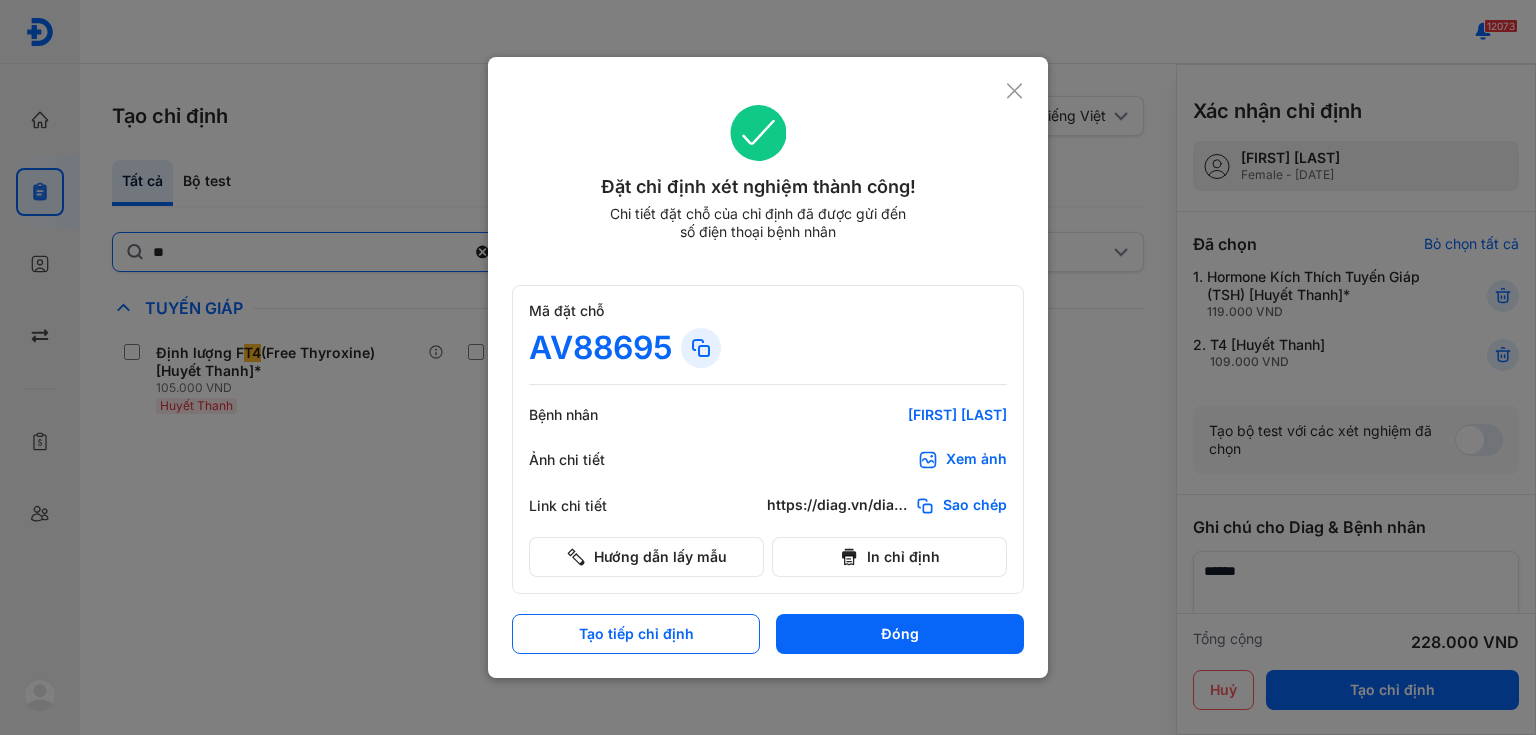 click on "Ảnh chi tiết Xem ảnh" at bounding box center [768, 460] 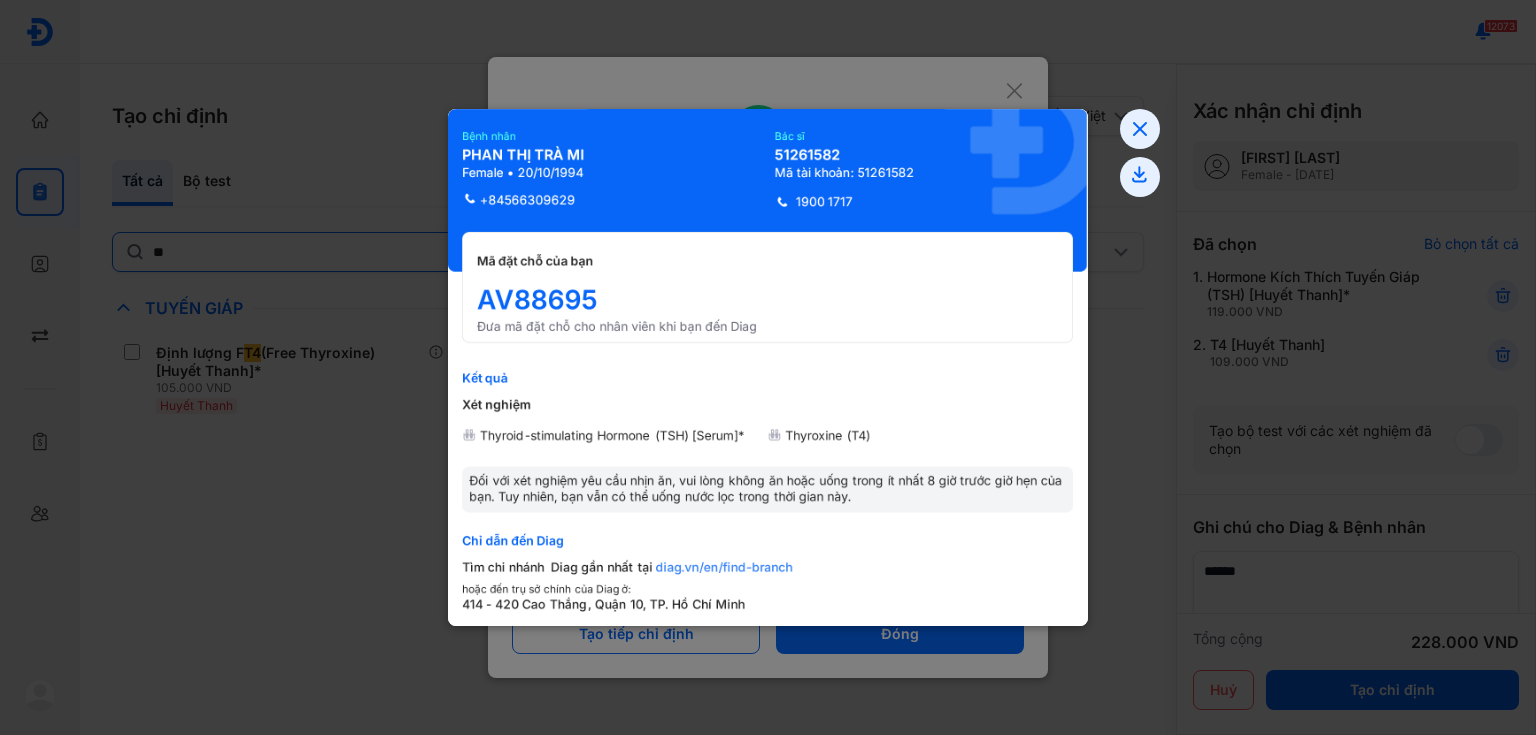click at bounding box center (768, 367) 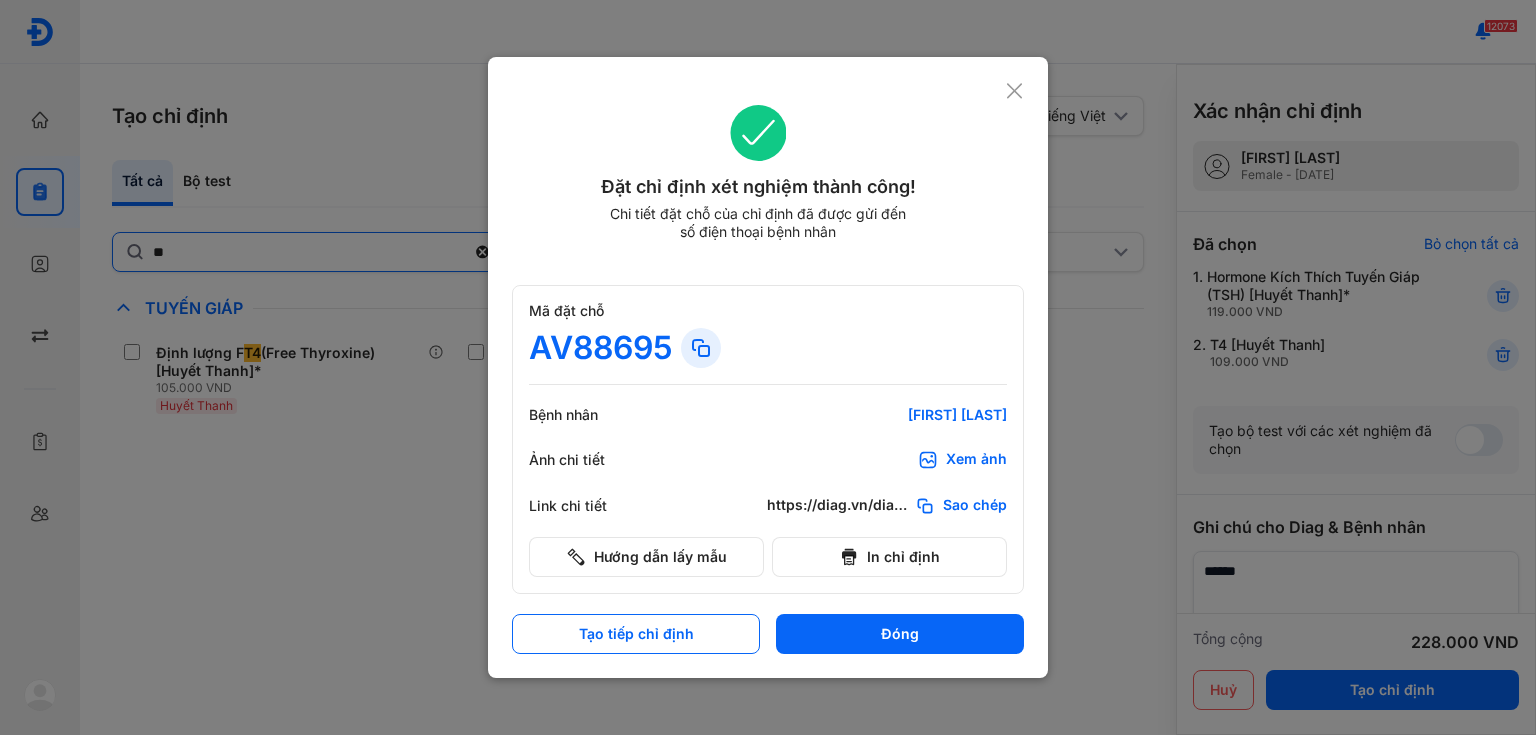 click at bounding box center (768, 367) 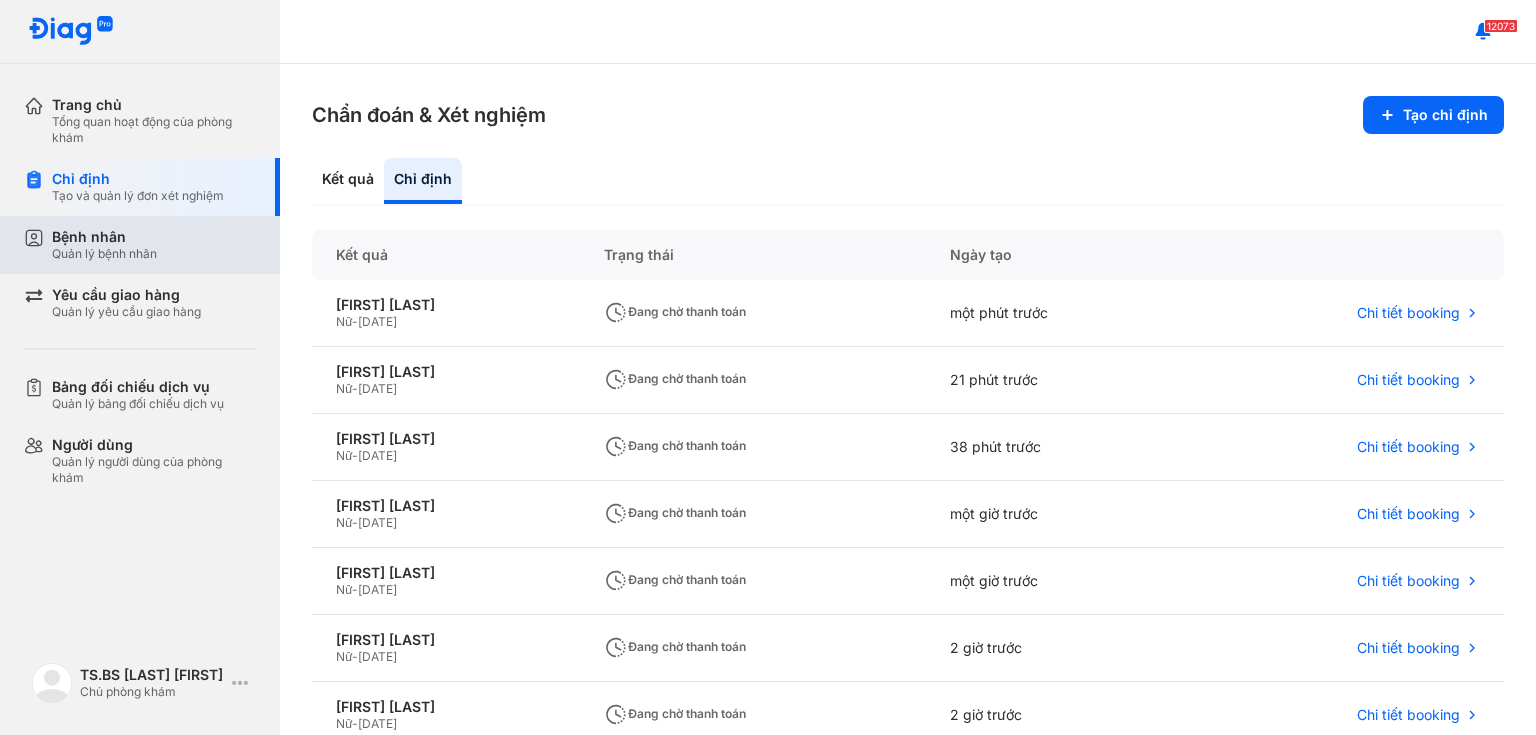 click on "Bệnh nhân Quản lý bệnh nhân" at bounding box center (152, 245) 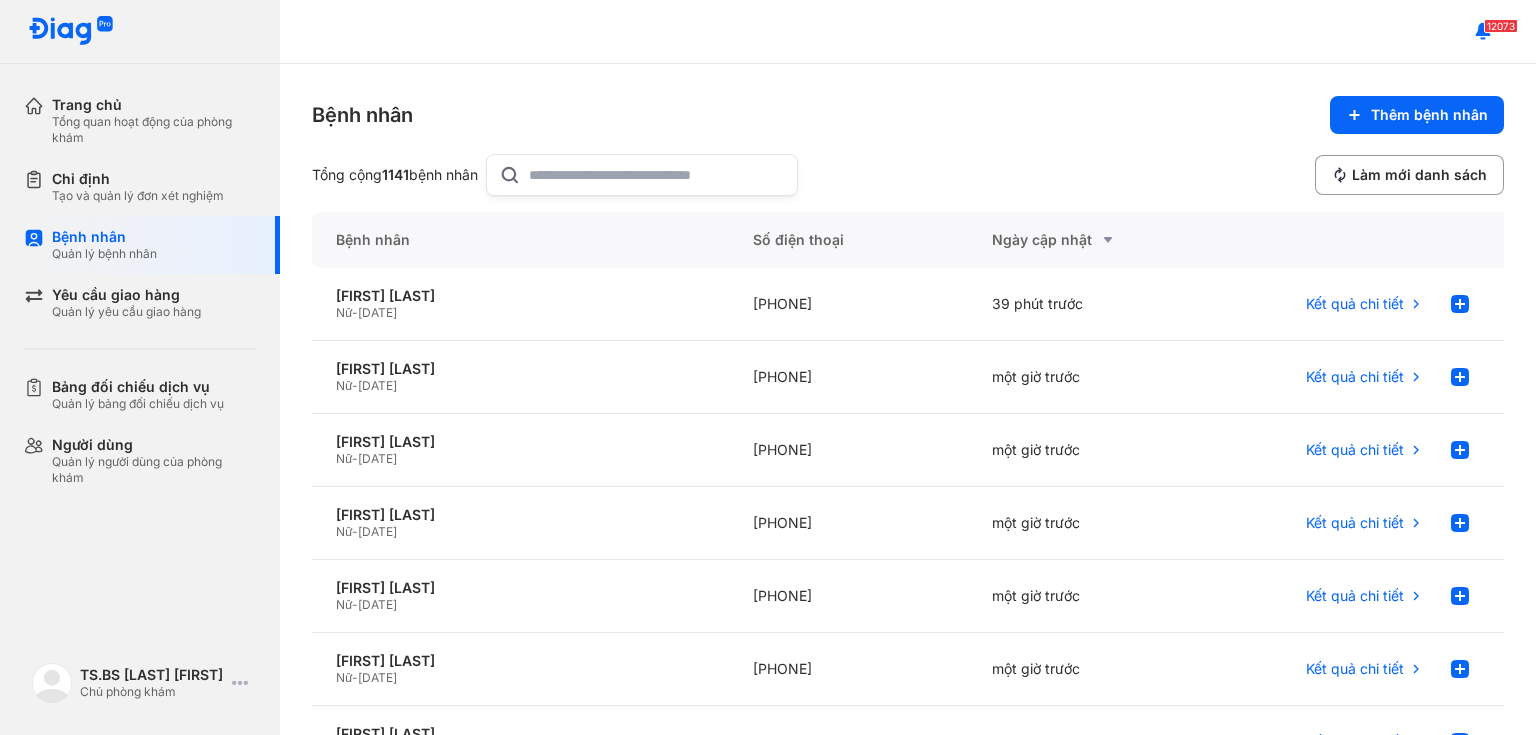 click 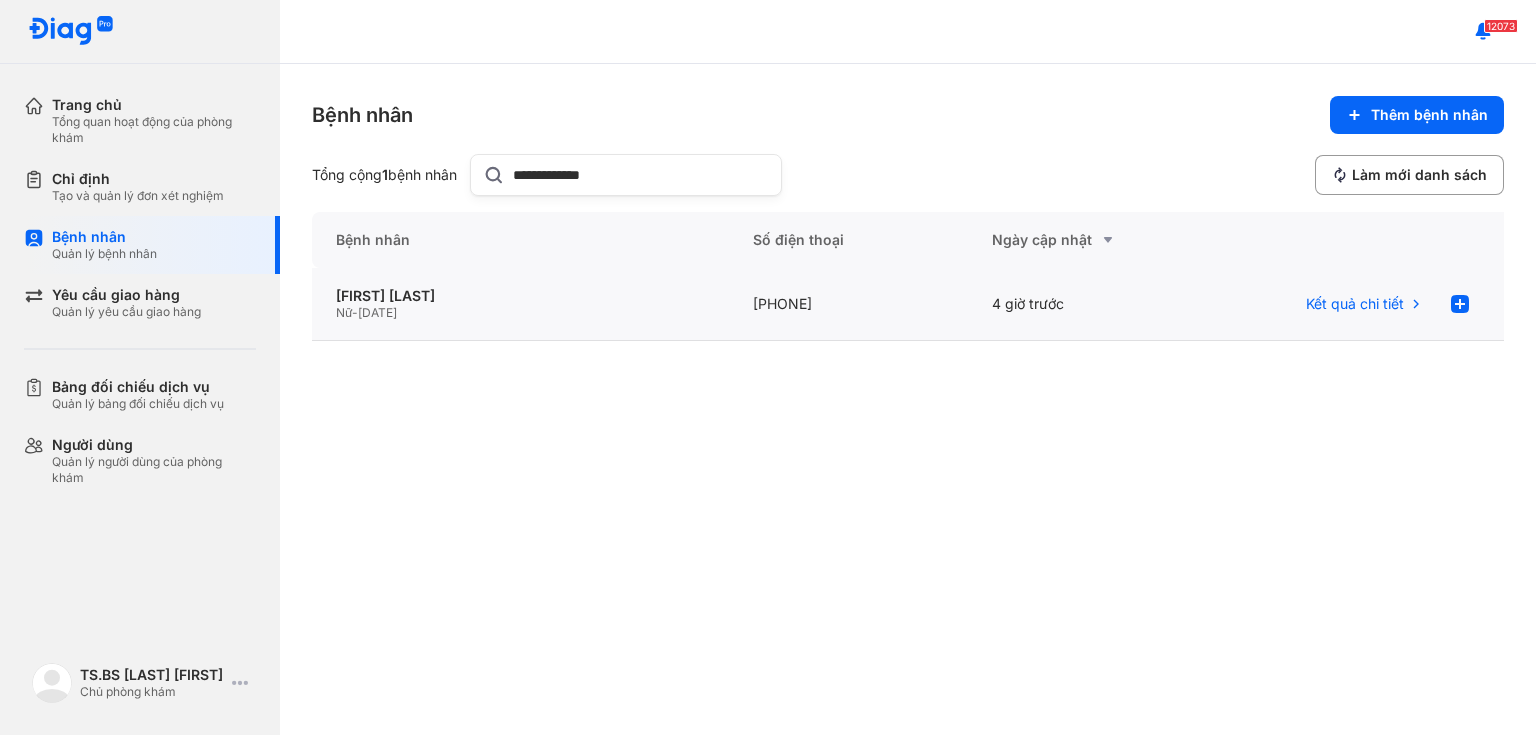 type on "**********" 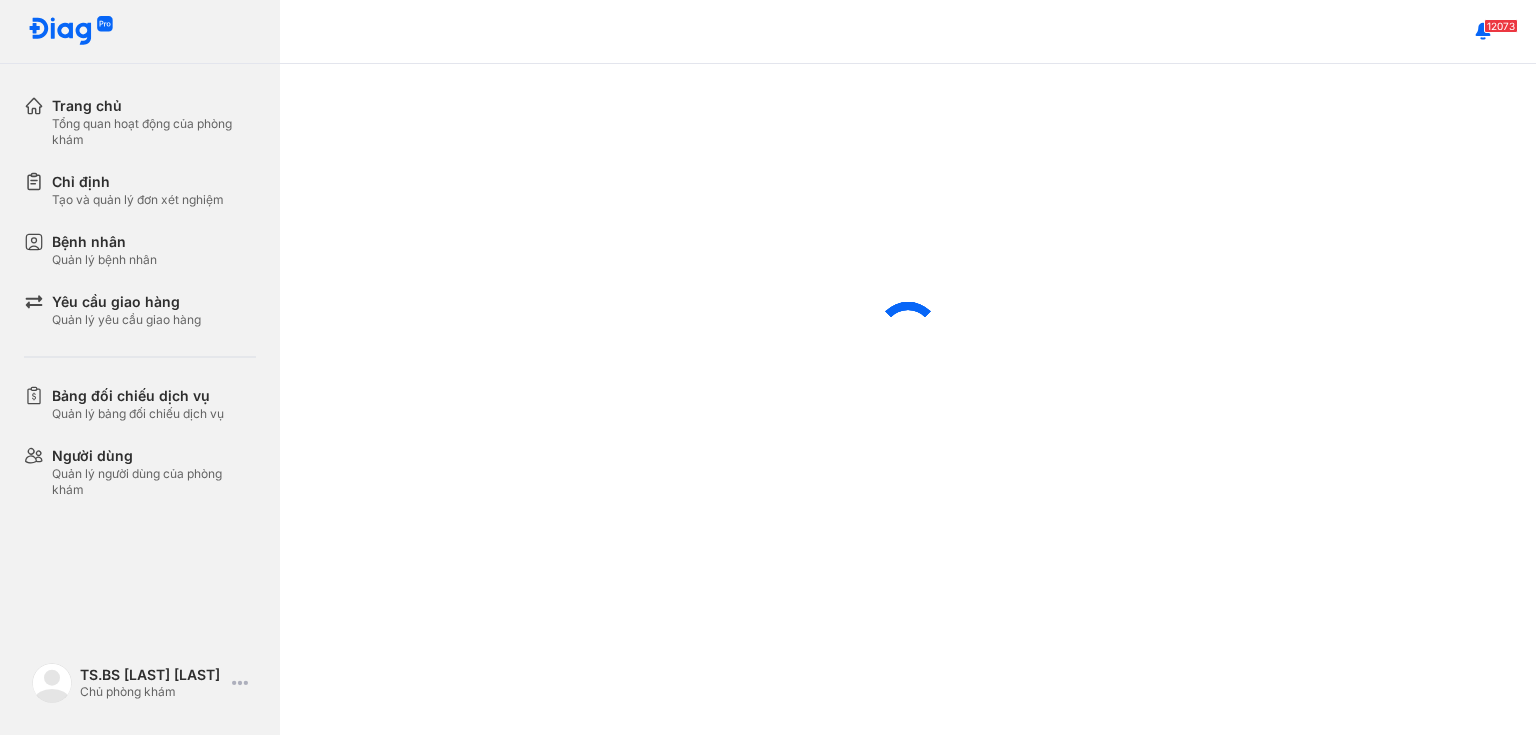 scroll, scrollTop: 0, scrollLeft: 0, axis: both 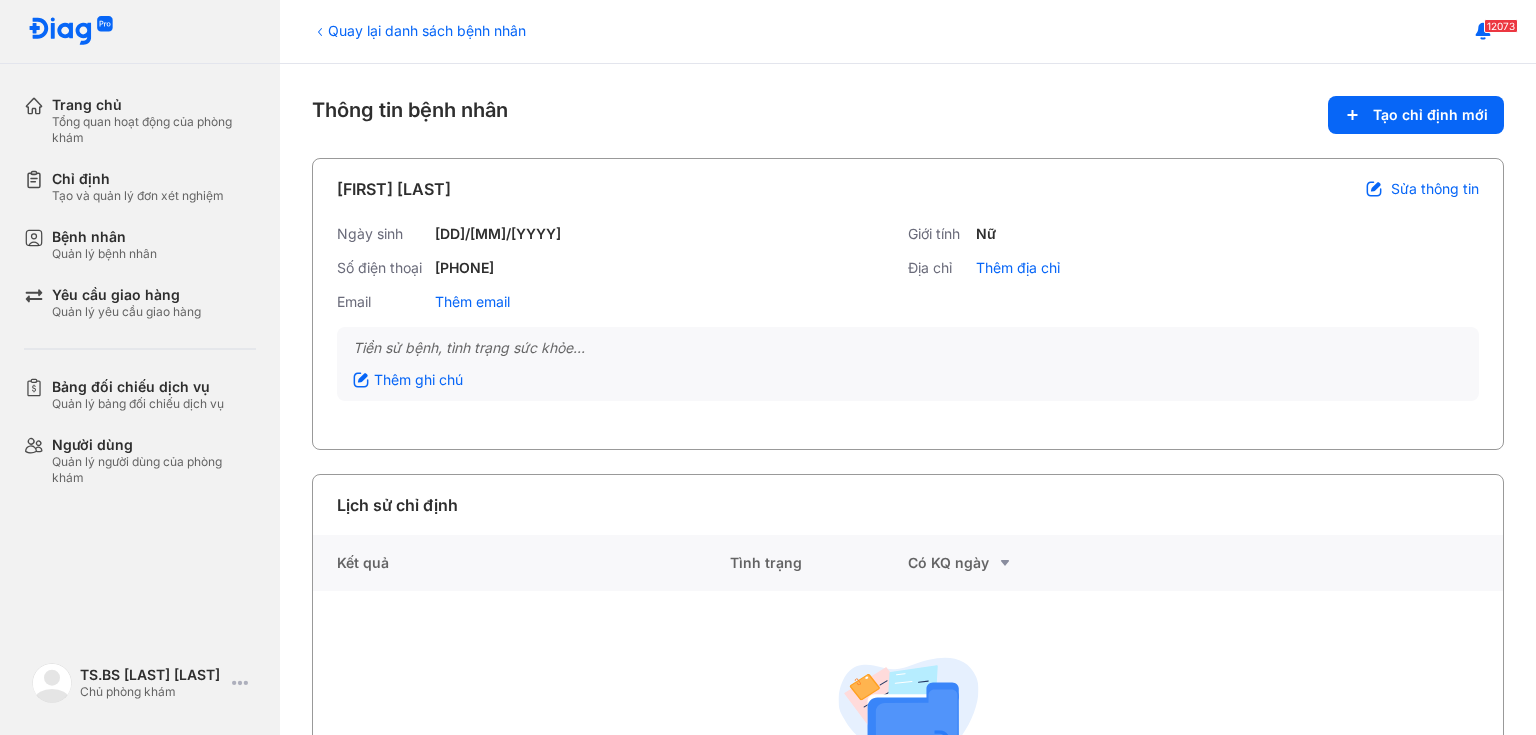 click 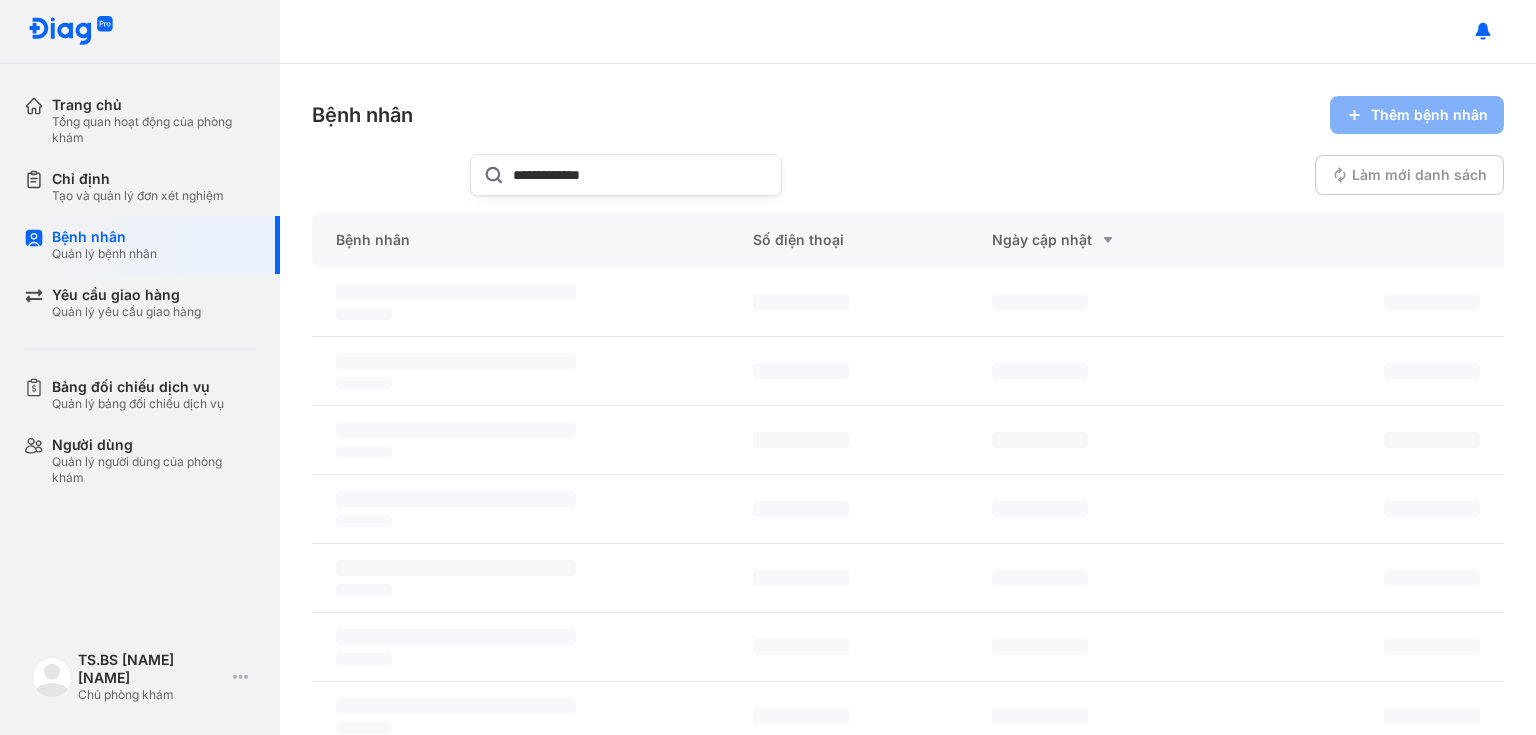 scroll, scrollTop: 0, scrollLeft: 0, axis: both 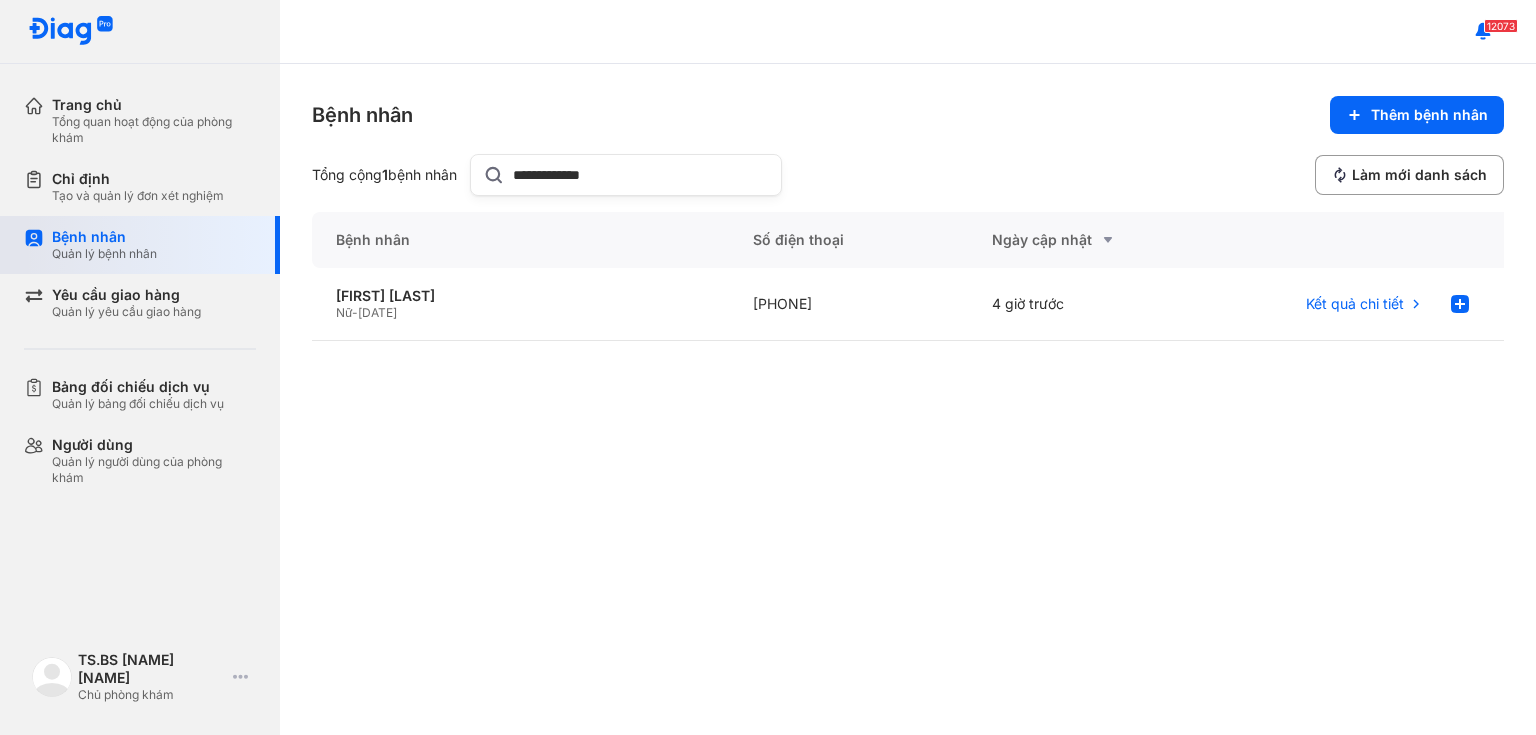click on "Bệnh nhân Quản lý bệnh nhân" at bounding box center [154, 245] 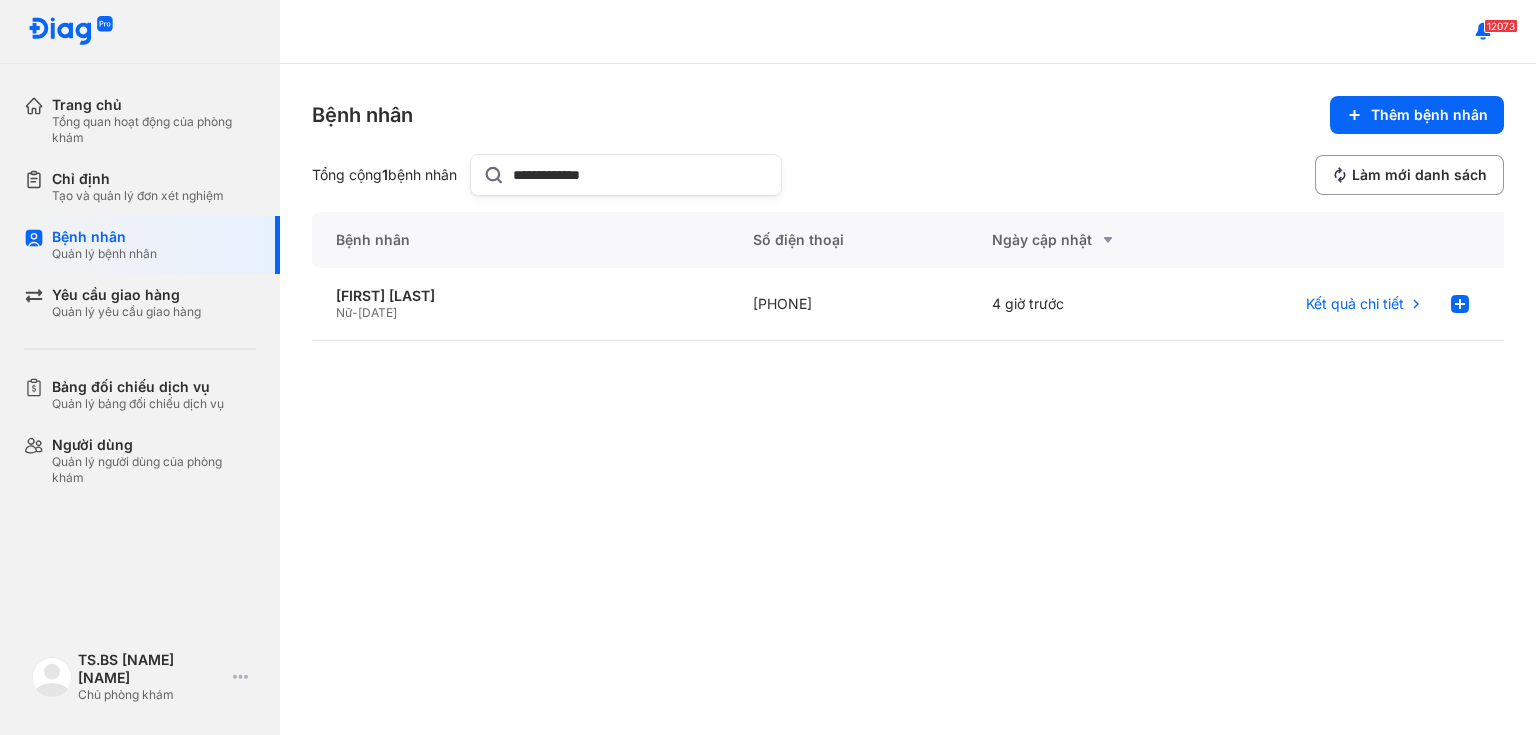 drag, startPoint x: 500, startPoint y: 199, endPoint x: 373, endPoint y: 216, distance: 128.13274 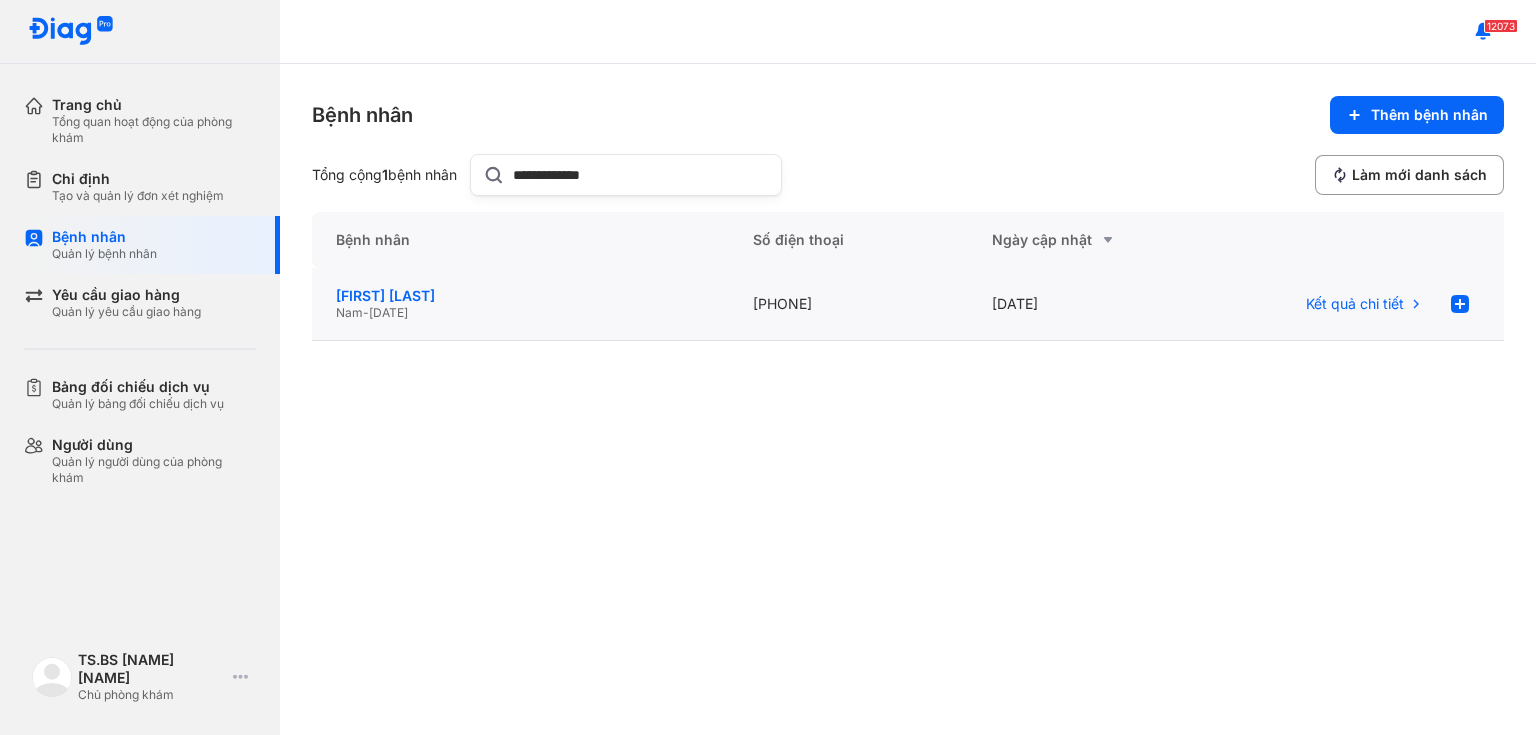 type on "**********" 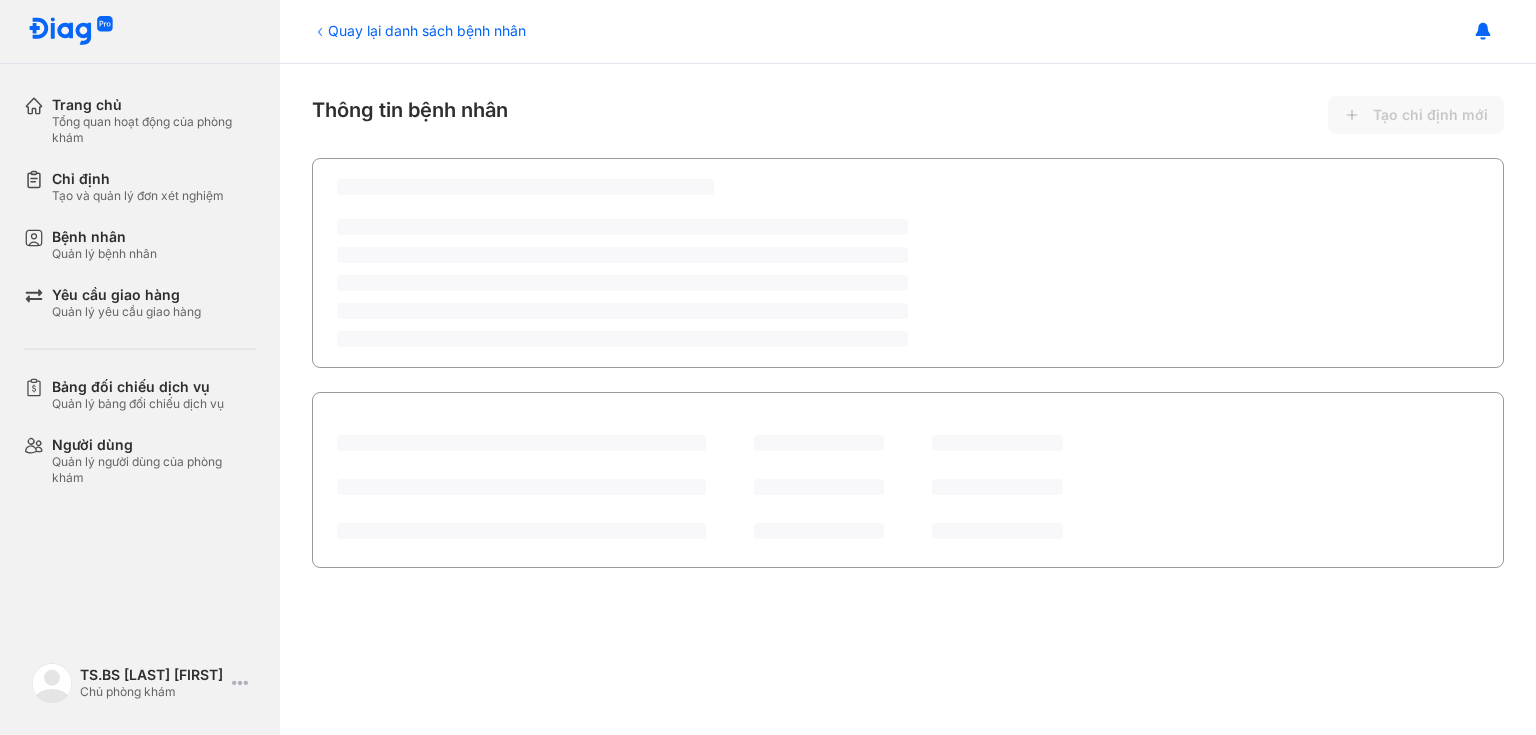 scroll, scrollTop: 0, scrollLeft: 0, axis: both 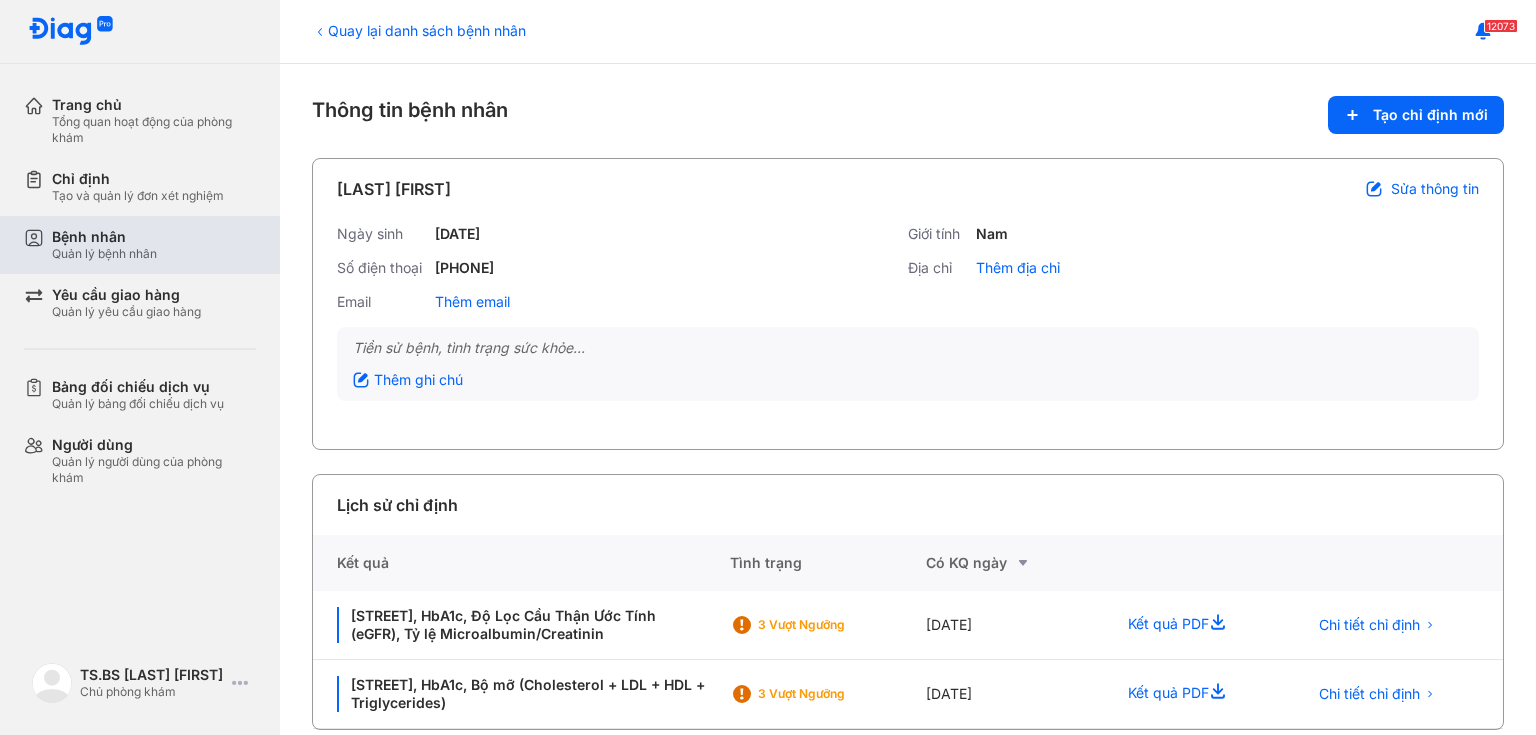 click on "Quản lý bệnh nhân" at bounding box center (104, 254) 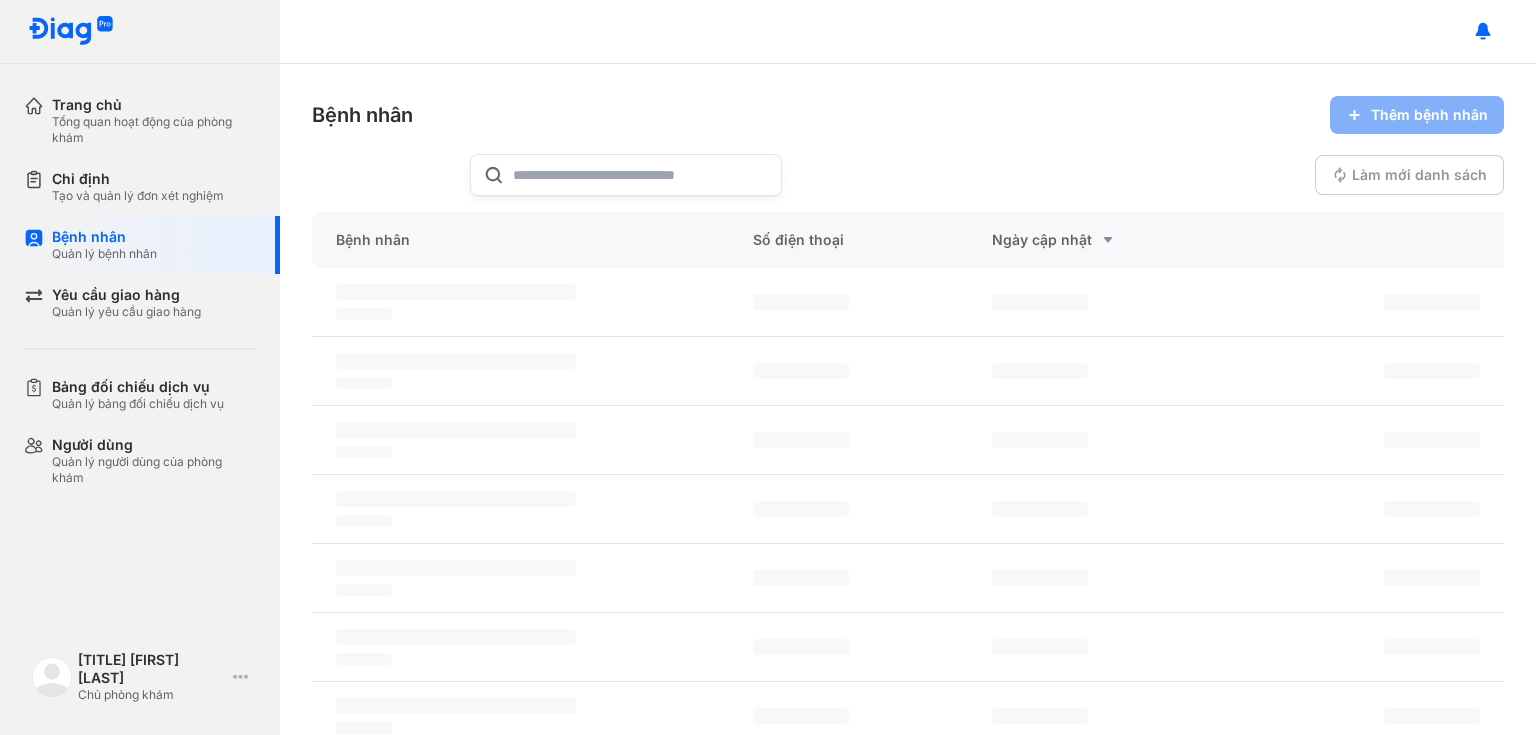 scroll, scrollTop: 0, scrollLeft: 0, axis: both 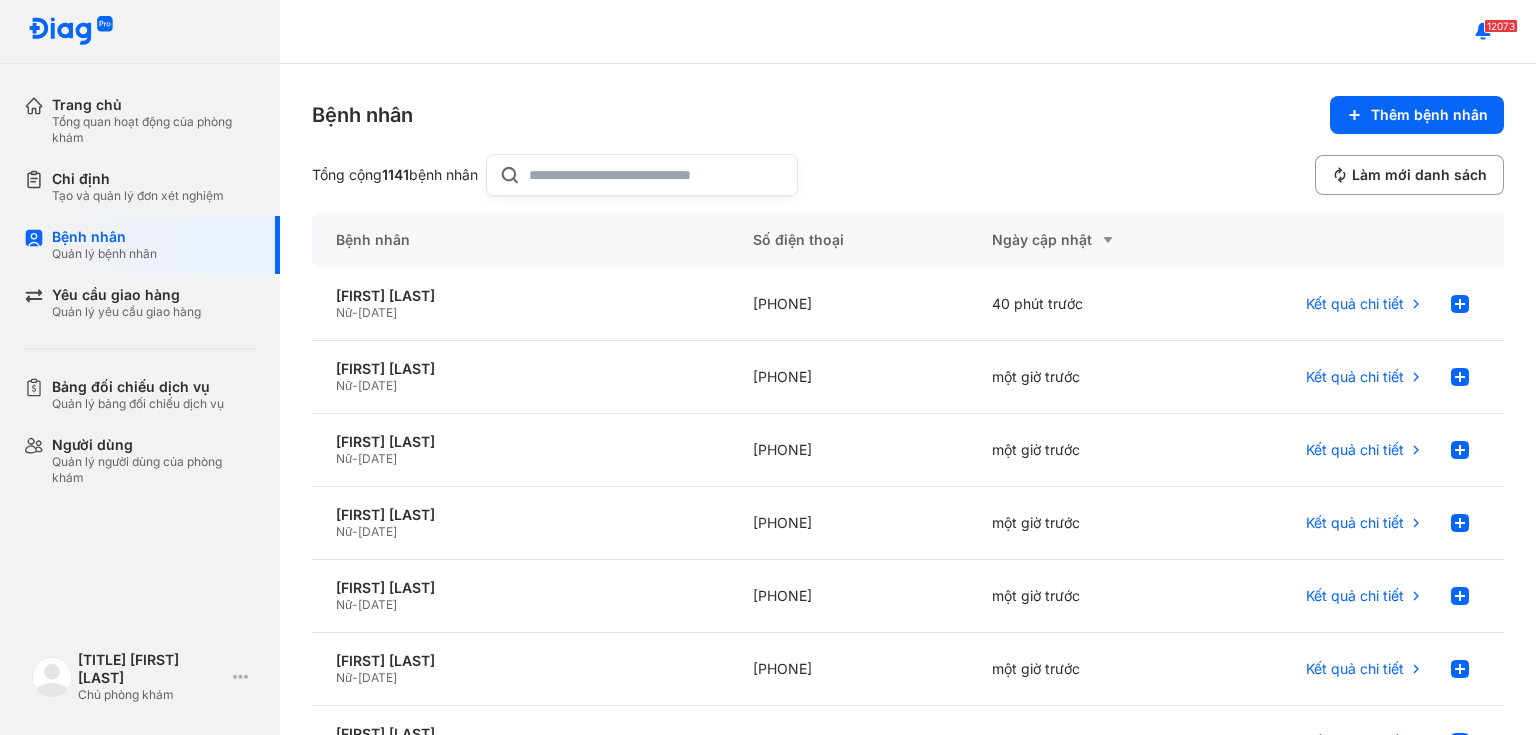 click 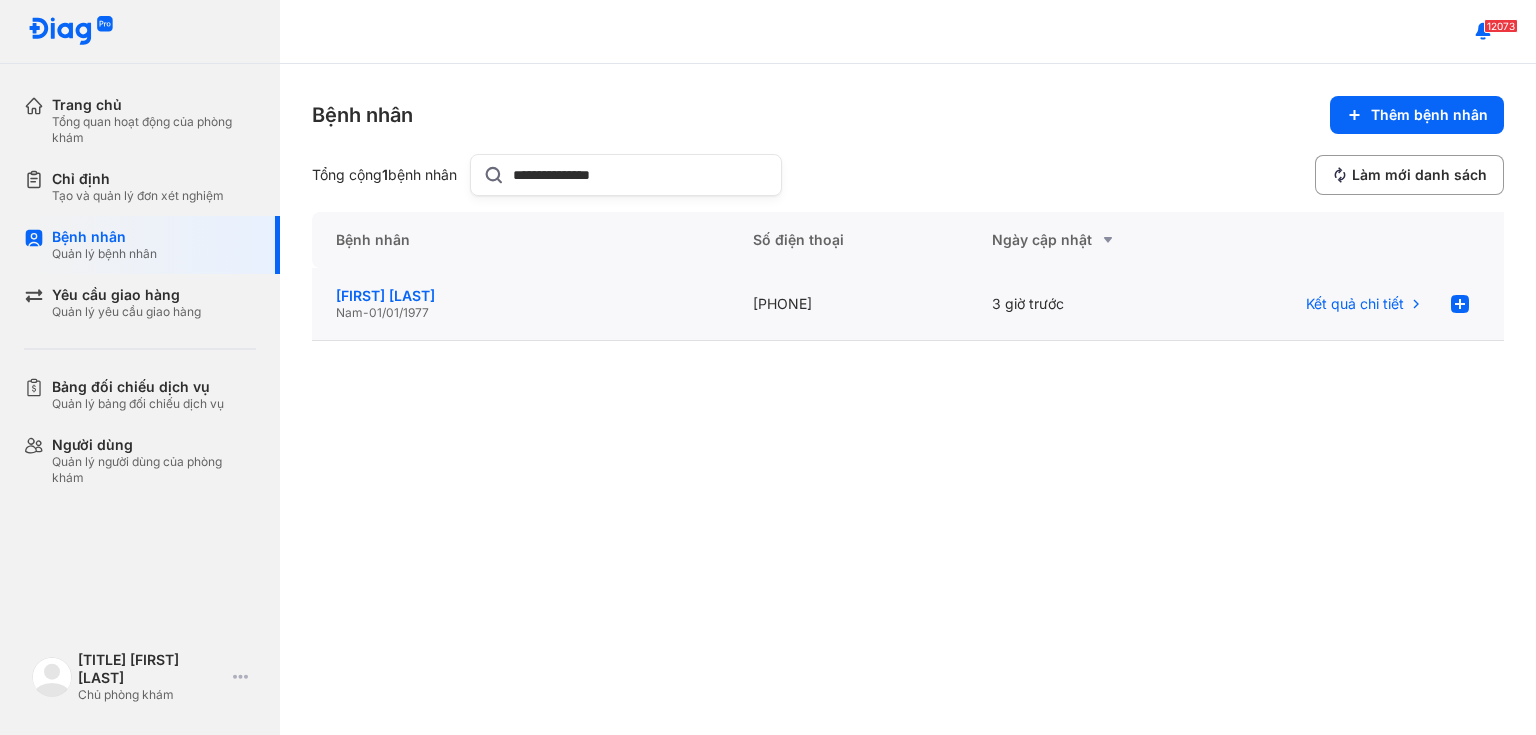 type on "**********" 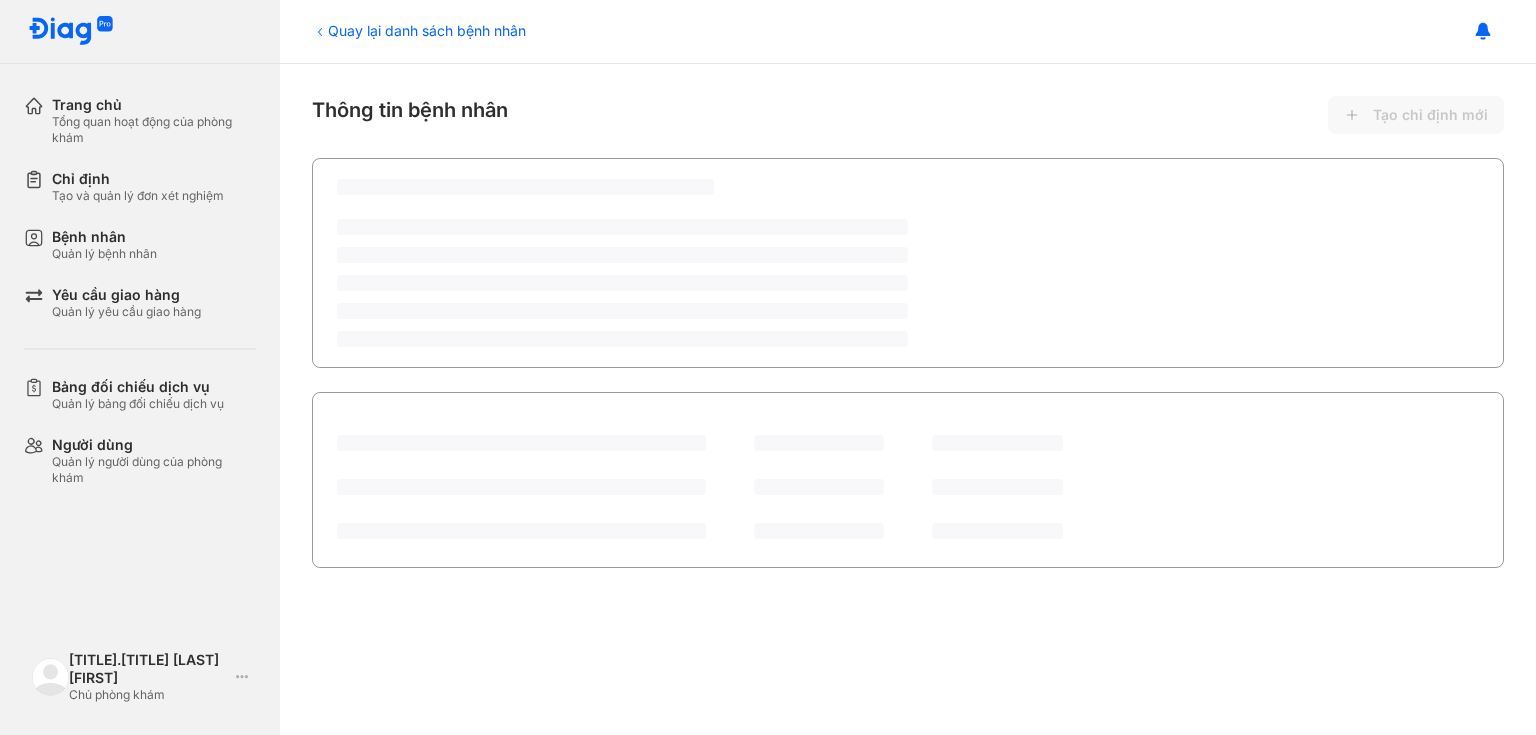 scroll, scrollTop: 0, scrollLeft: 0, axis: both 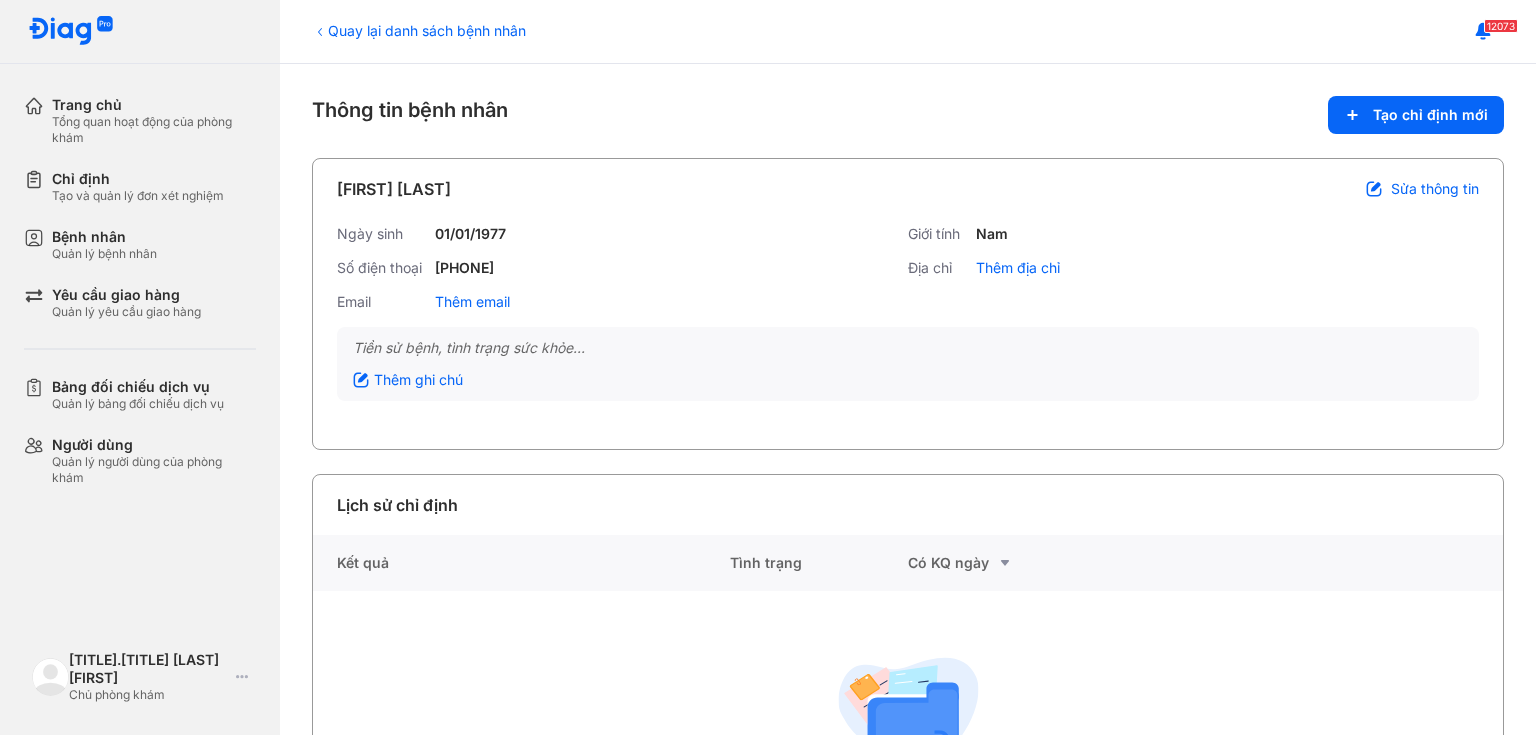 click on "Quay lại danh sách bệnh nhân Thông tin bệnh nhân  Tạo chỉ định mới [FIRST] [LAST] Sửa thông tin Ngày sinh [DATE] Giới tính Nam Số điện thoại [PHONE] Địa chỉ Thêm địa chỉ Email Thêm email Tiền sử bệnh, tình trạng sức khỏe...  Thêm ghi chú Lịch sử chỉ định Kết quả Tình trạng Có KQ ngày  Chưa có chỉ định nào" at bounding box center (908, 399) 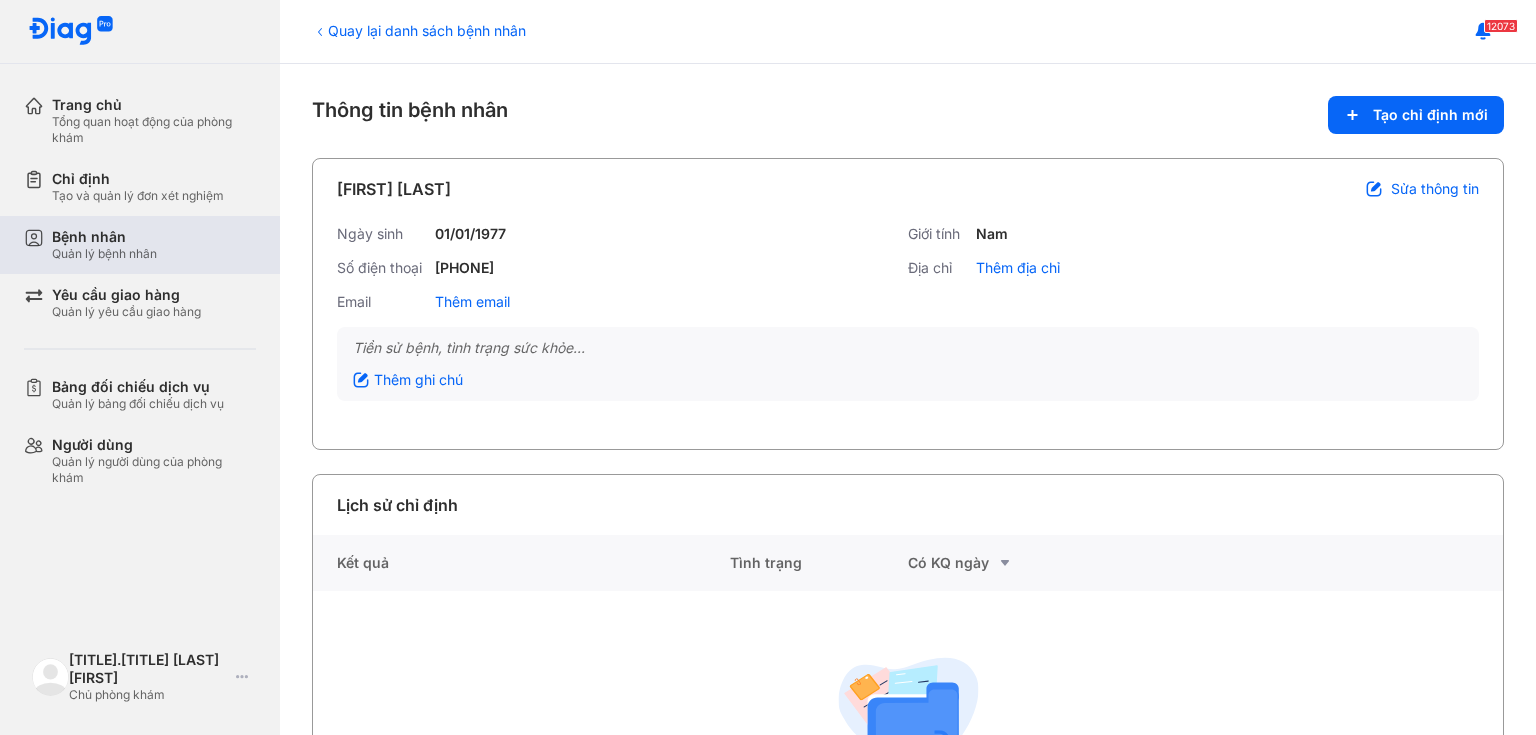 click on "Bệnh nhân" at bounding box center [104, 237] 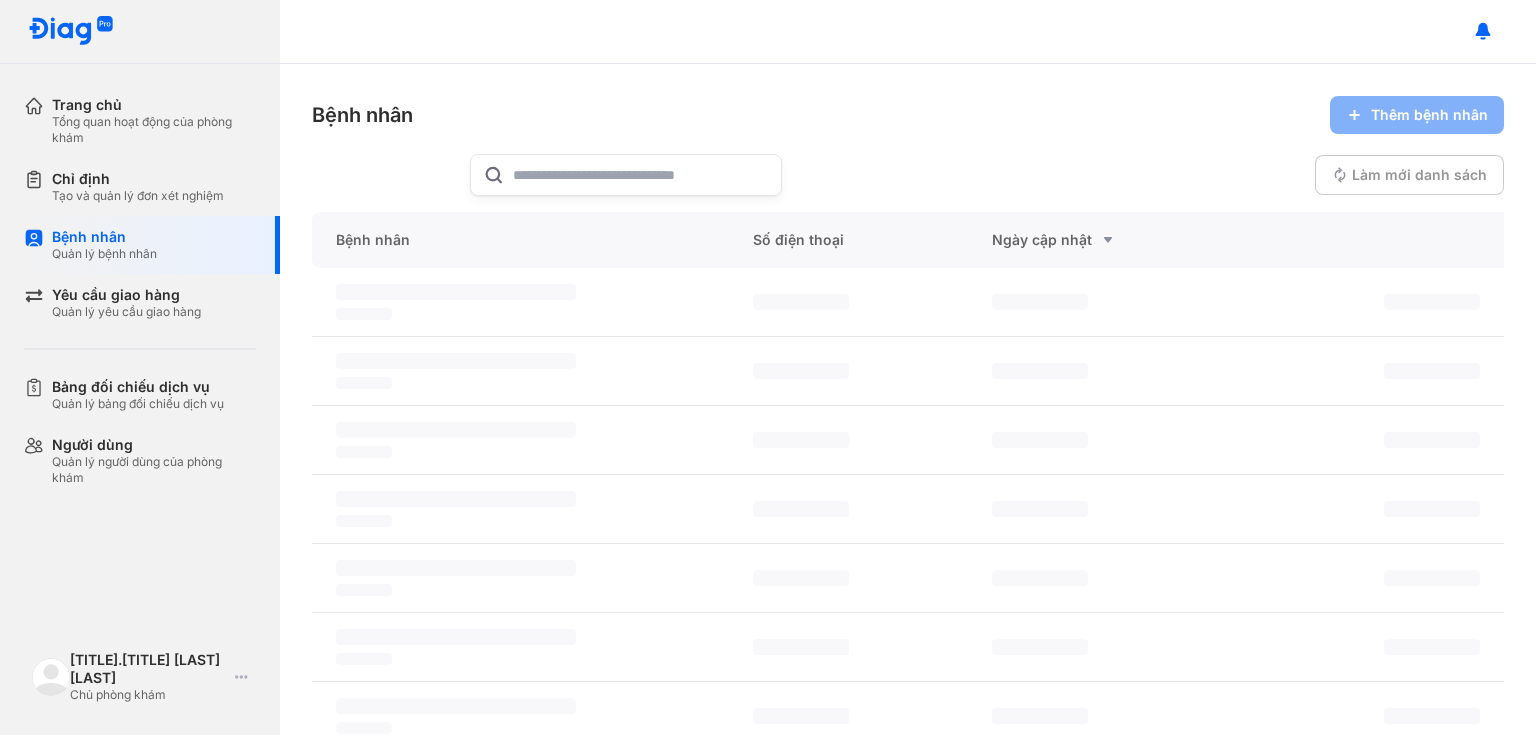 scroll, scrollTop: 0, scrollLeft: 0, axis: both 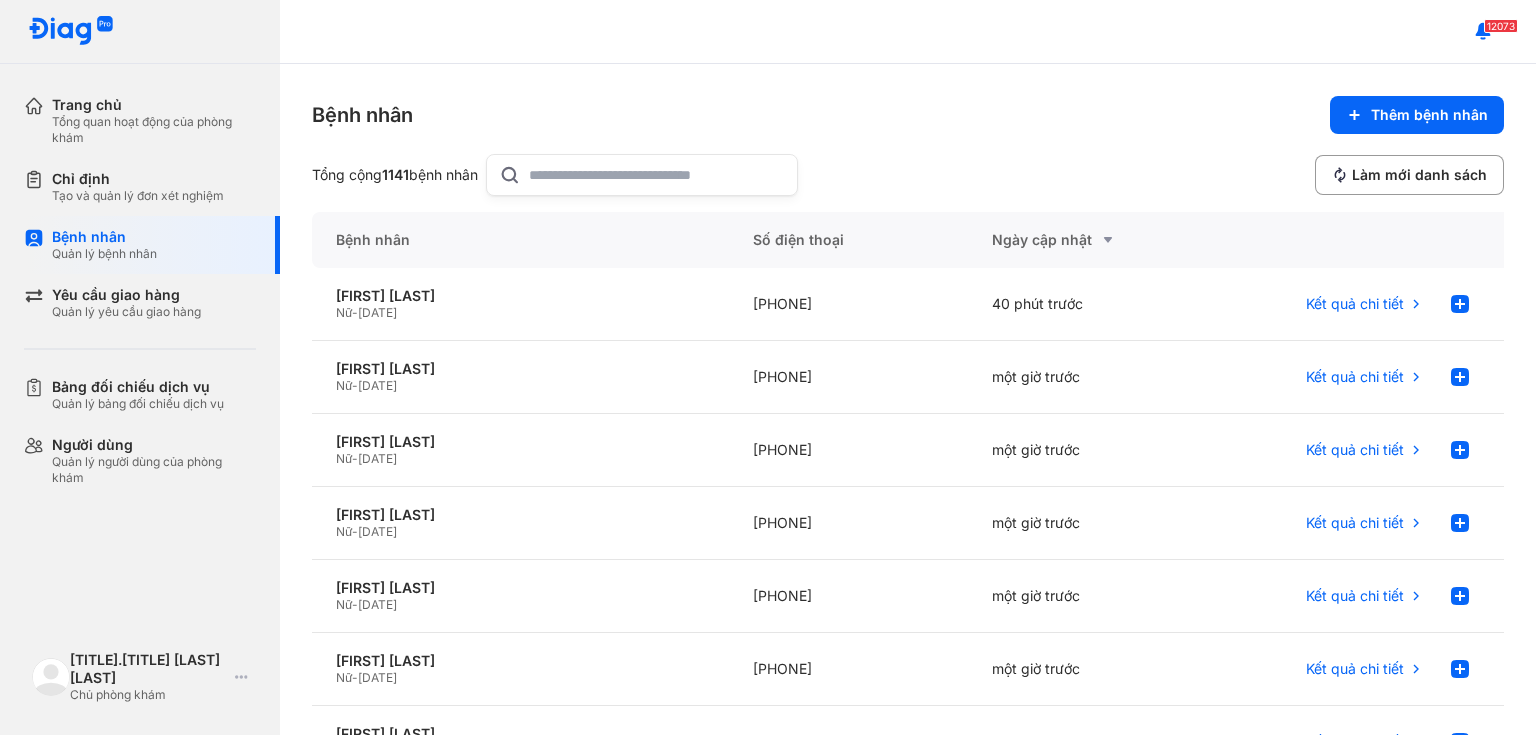 click 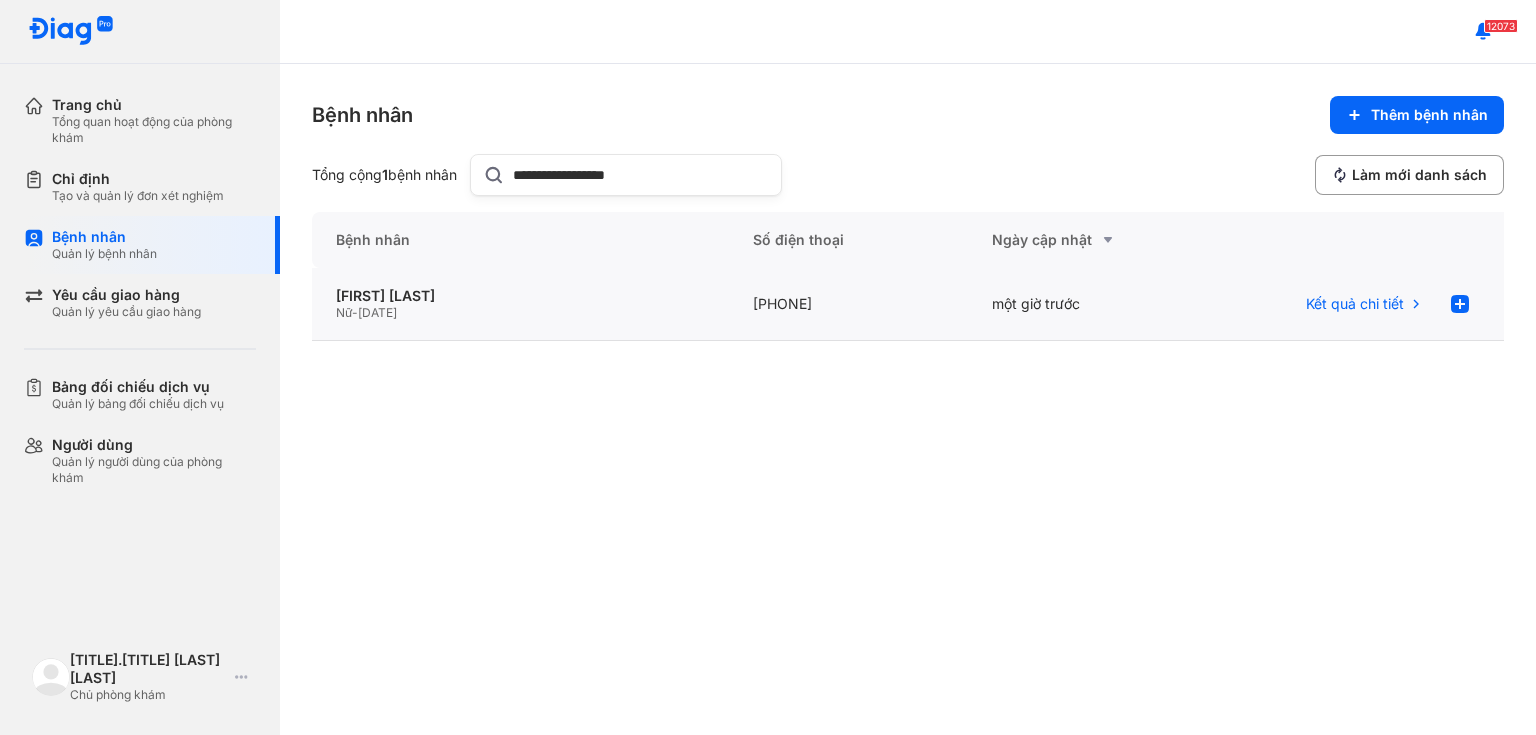 type on "**********" 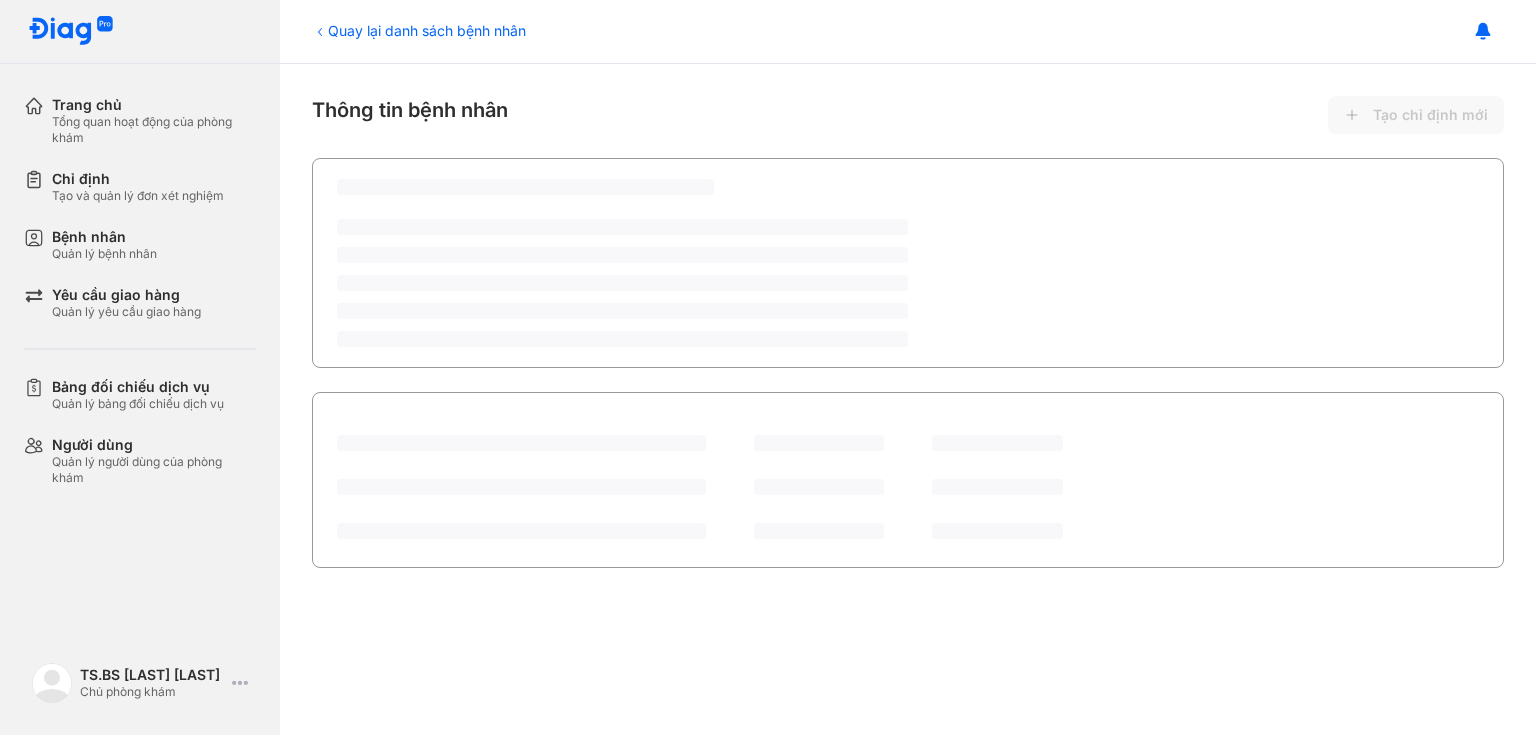 scroll, scrollTop: 0, scrollLeft: 0, axis: both 